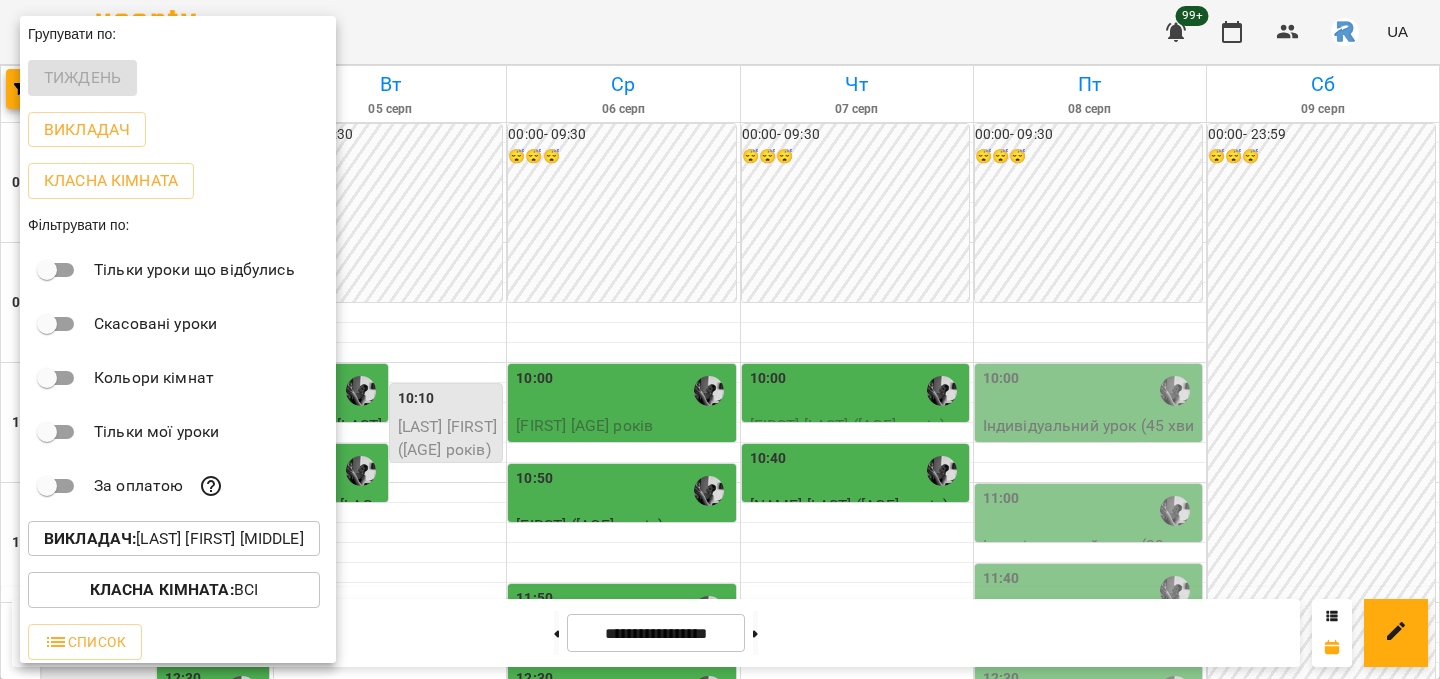 click on "Викладач :  Кирилова Софія Сергіївна" at bounding box center [174, 539] 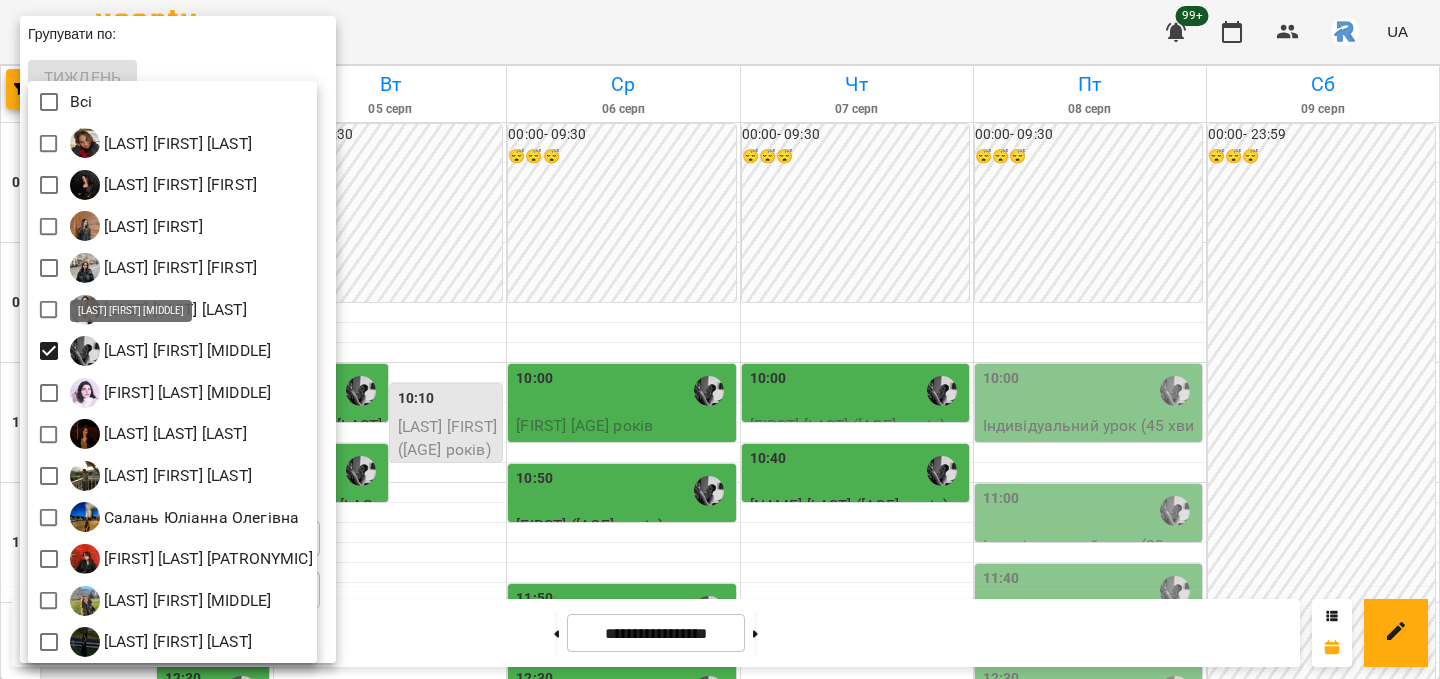 scroll, scrollTop: 189, scrollLeft: 0, axis: vertical 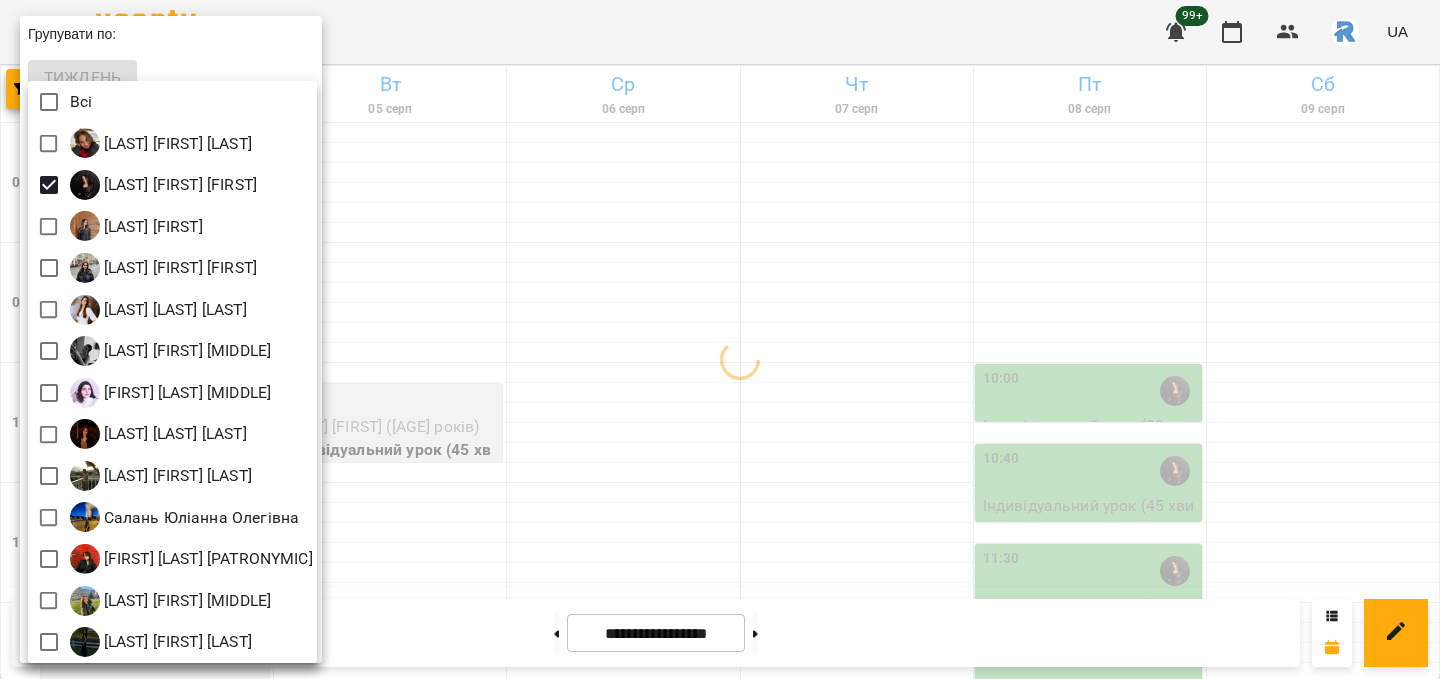 click at bounding box center [720, 339] 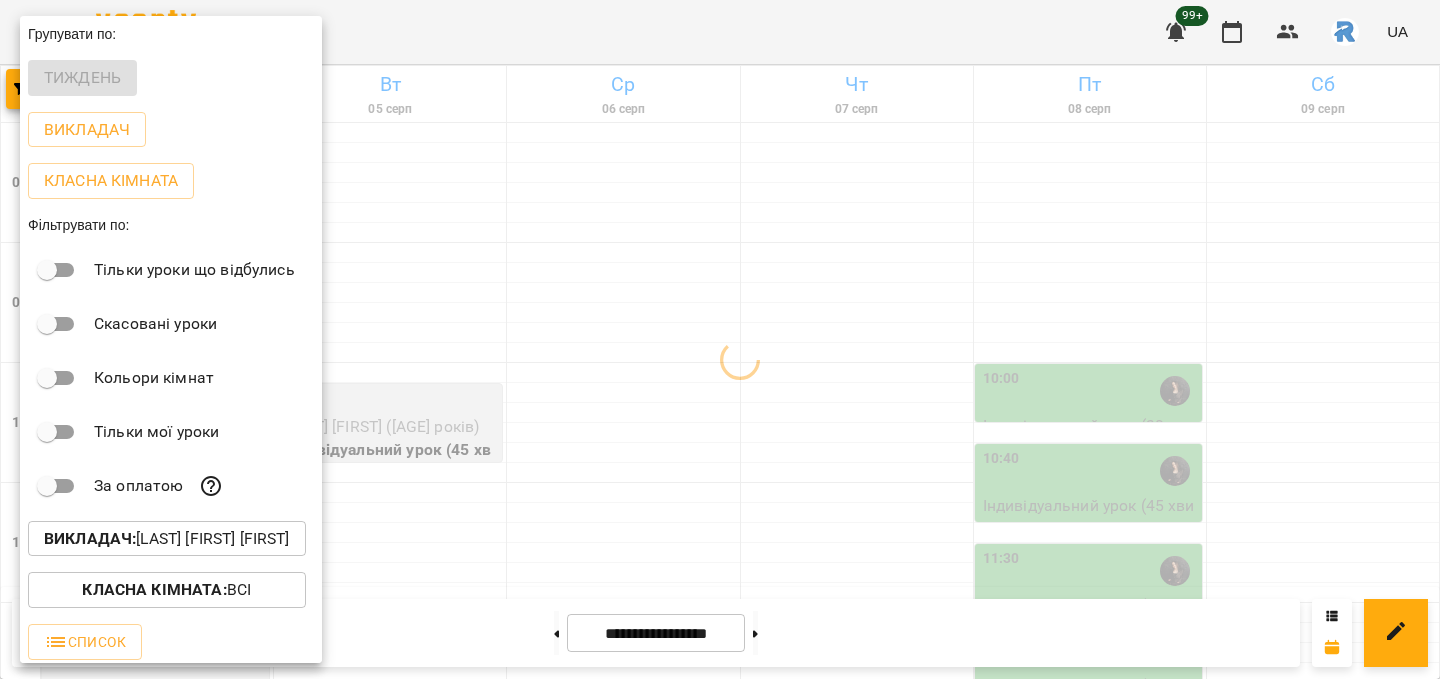 click at bounding box center (720, 339) 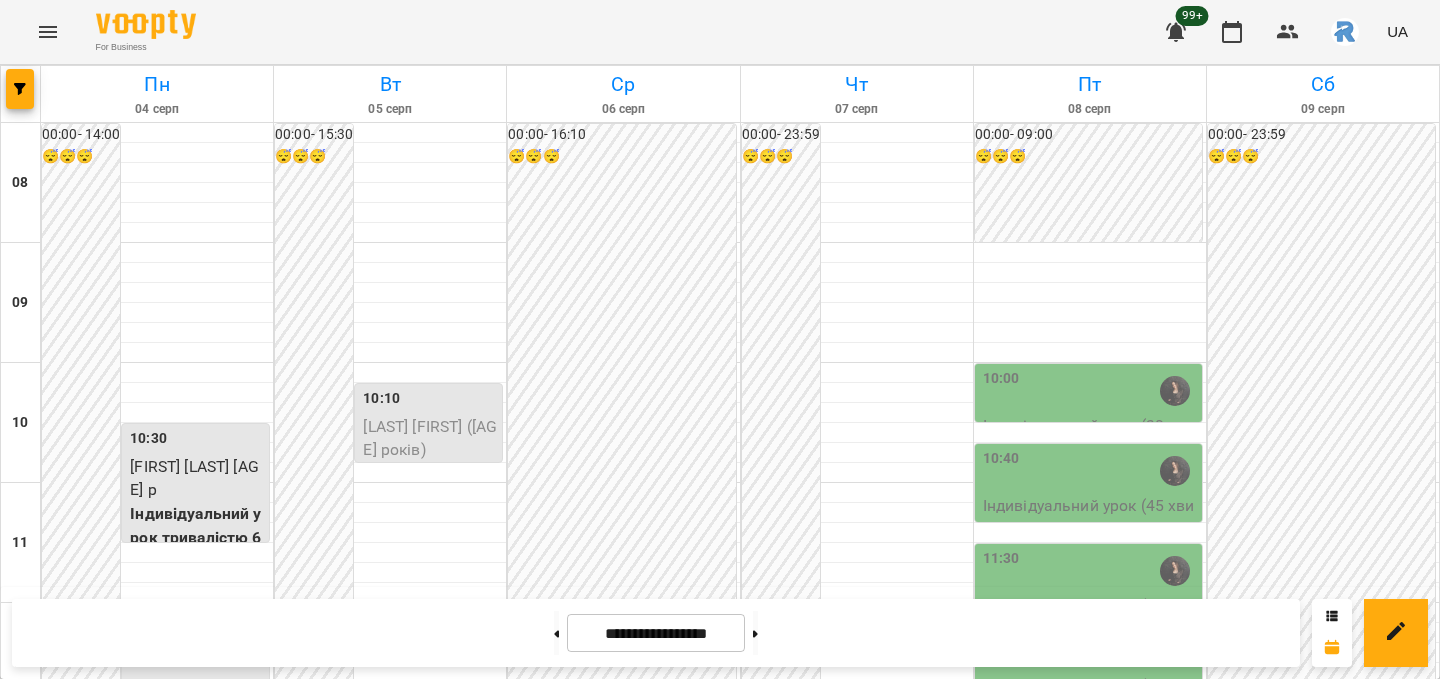 scroll, scrollTop: 214, scrollLeft: 0, axis: vertical 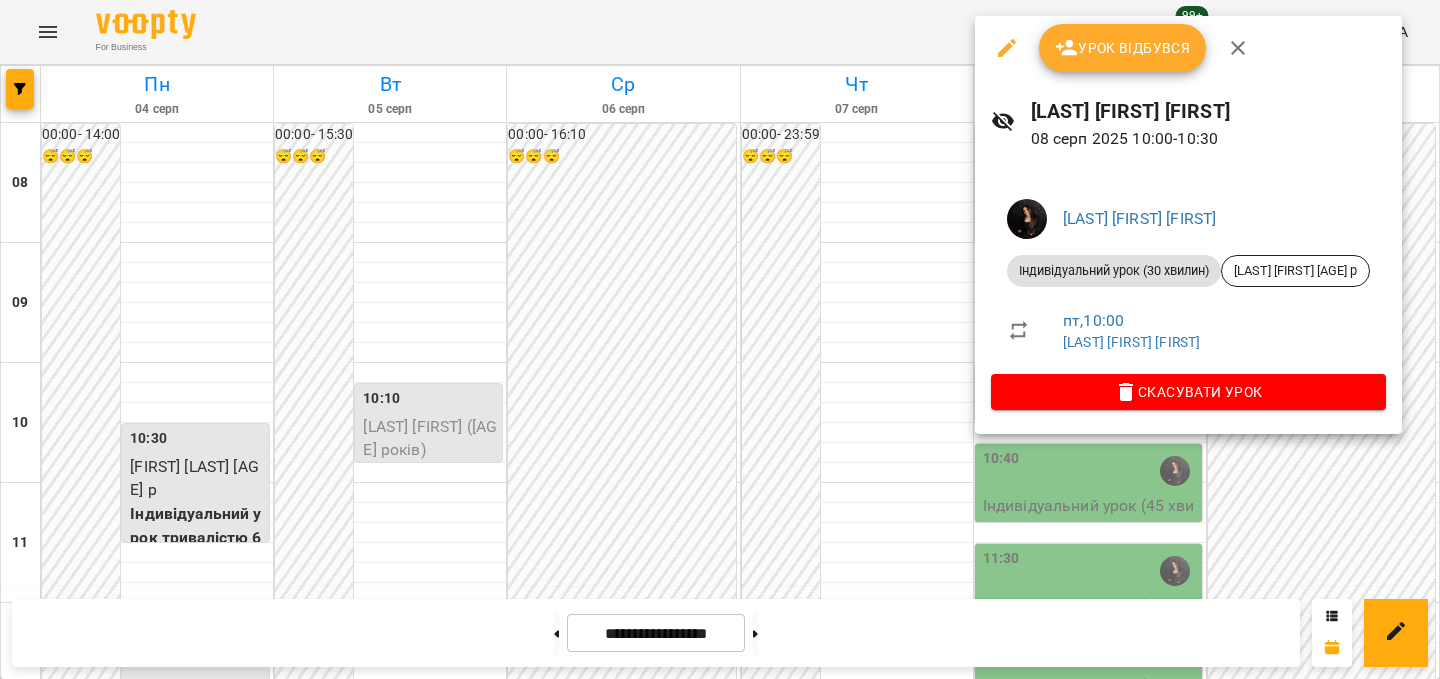 click at bounding box center (720, 339) 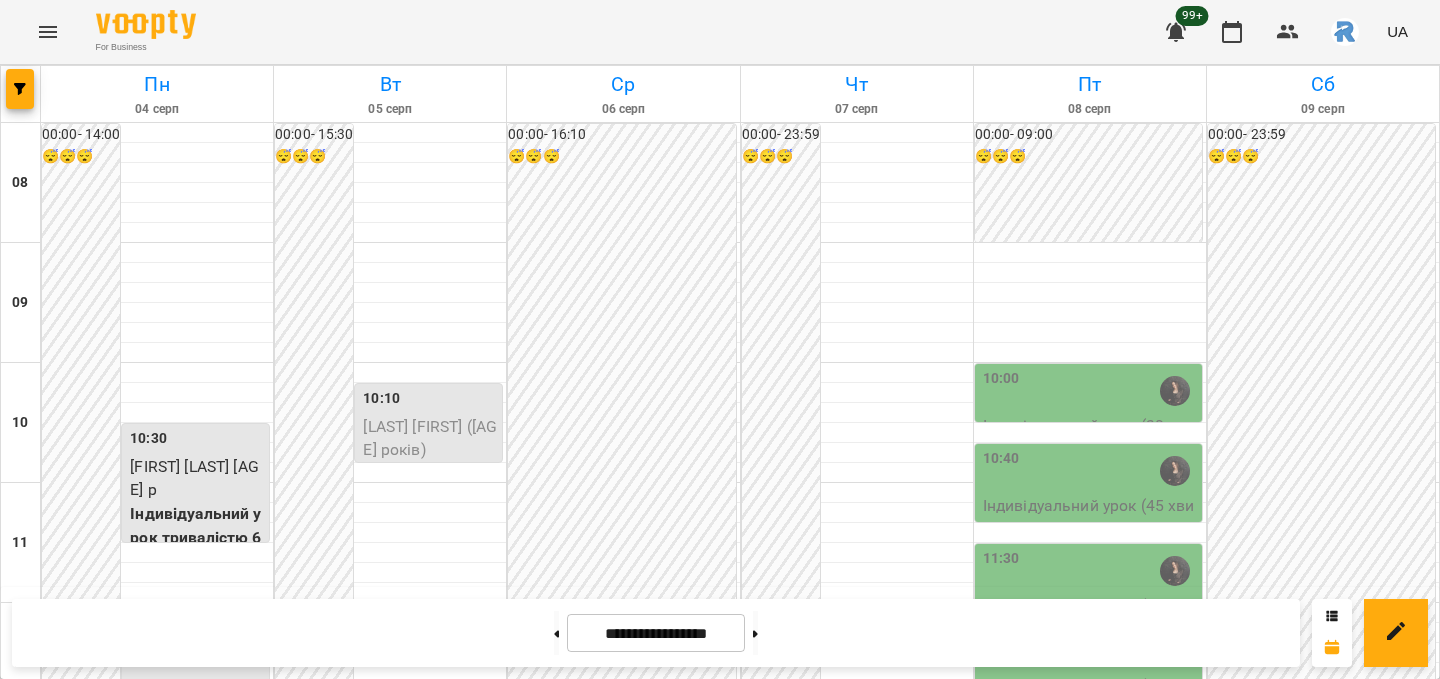 click on "10:40" at bounding box center [1090, 471] 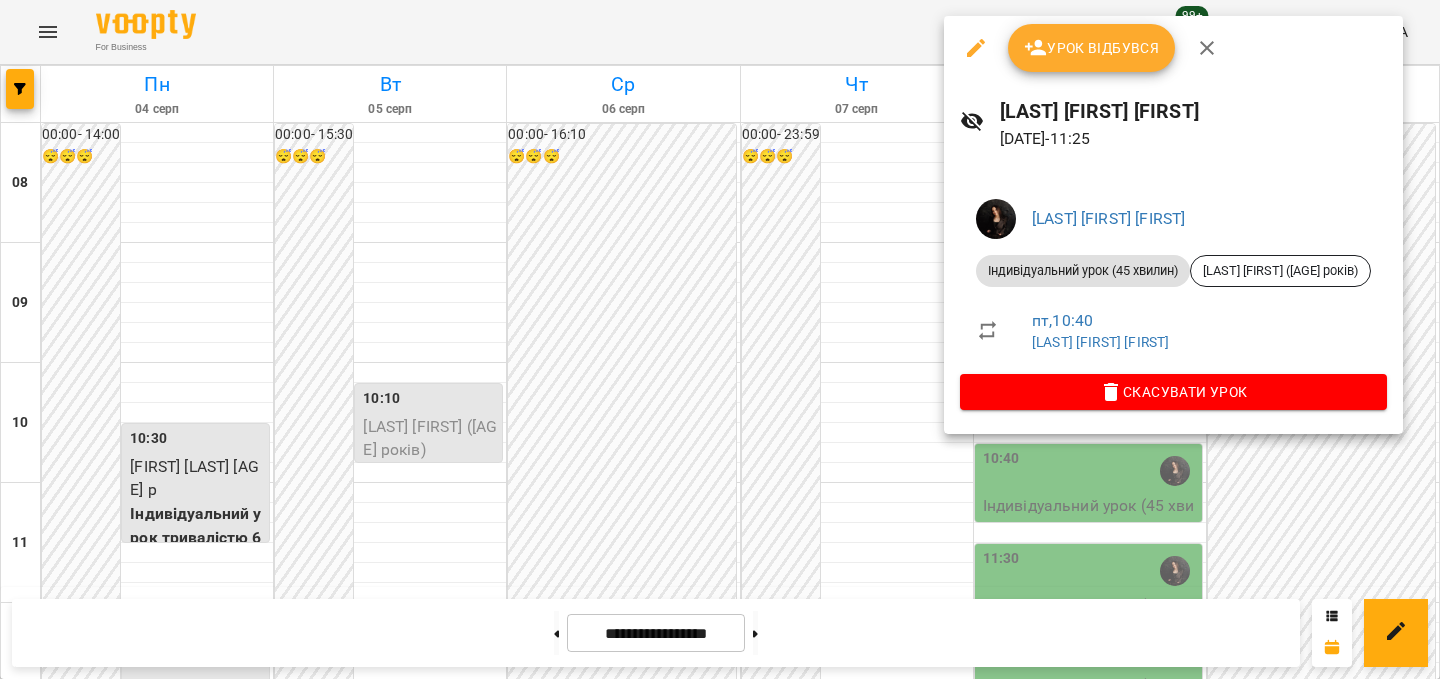 click at bounding box center [720, 339] 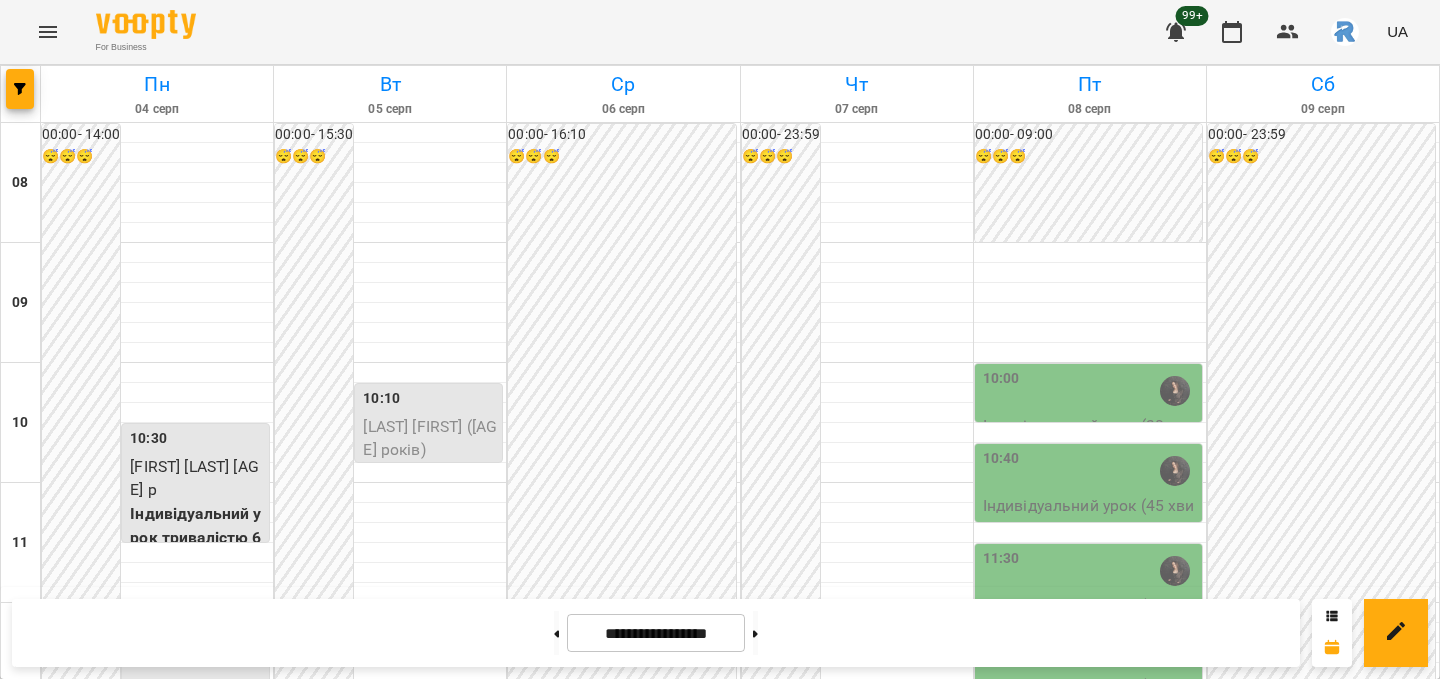 click on "11:30" at bounding box center (1001, 571) 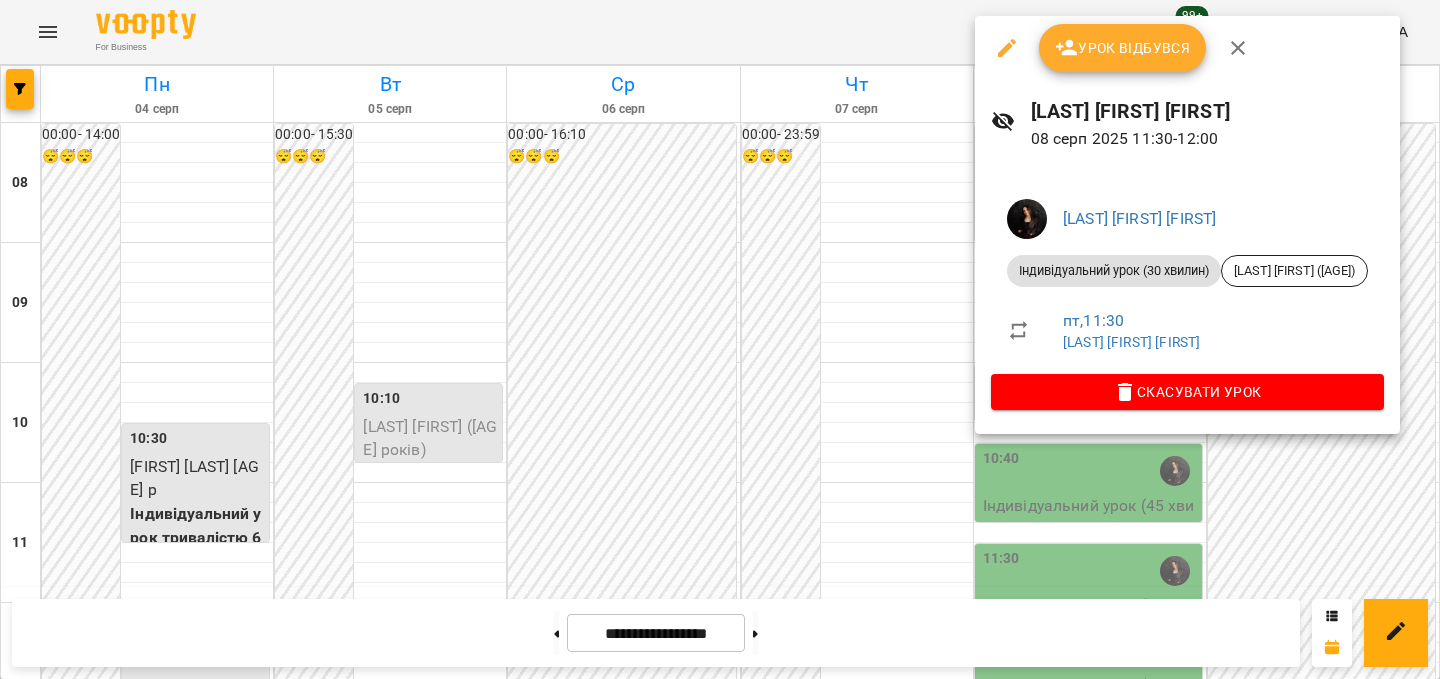 click at bounding box center [720, 339] 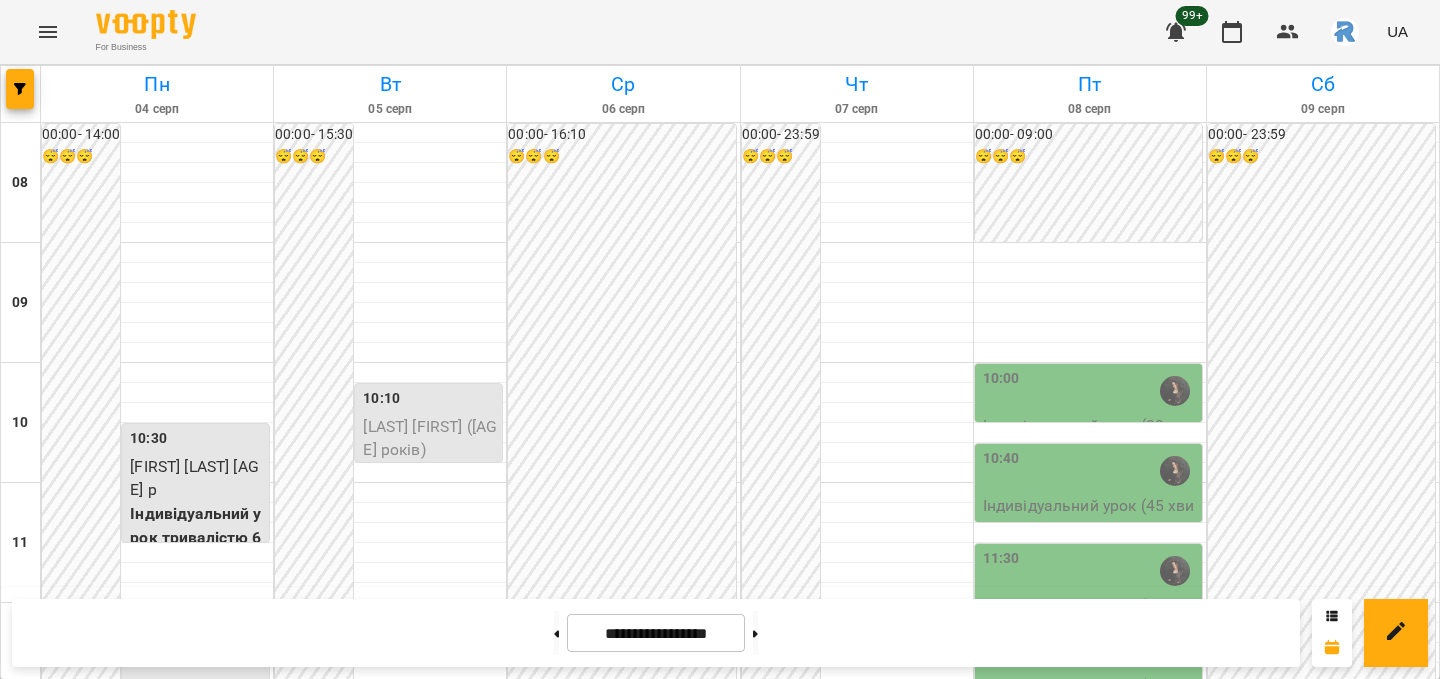 click on "11:30" at bounding box center (1090, 571) 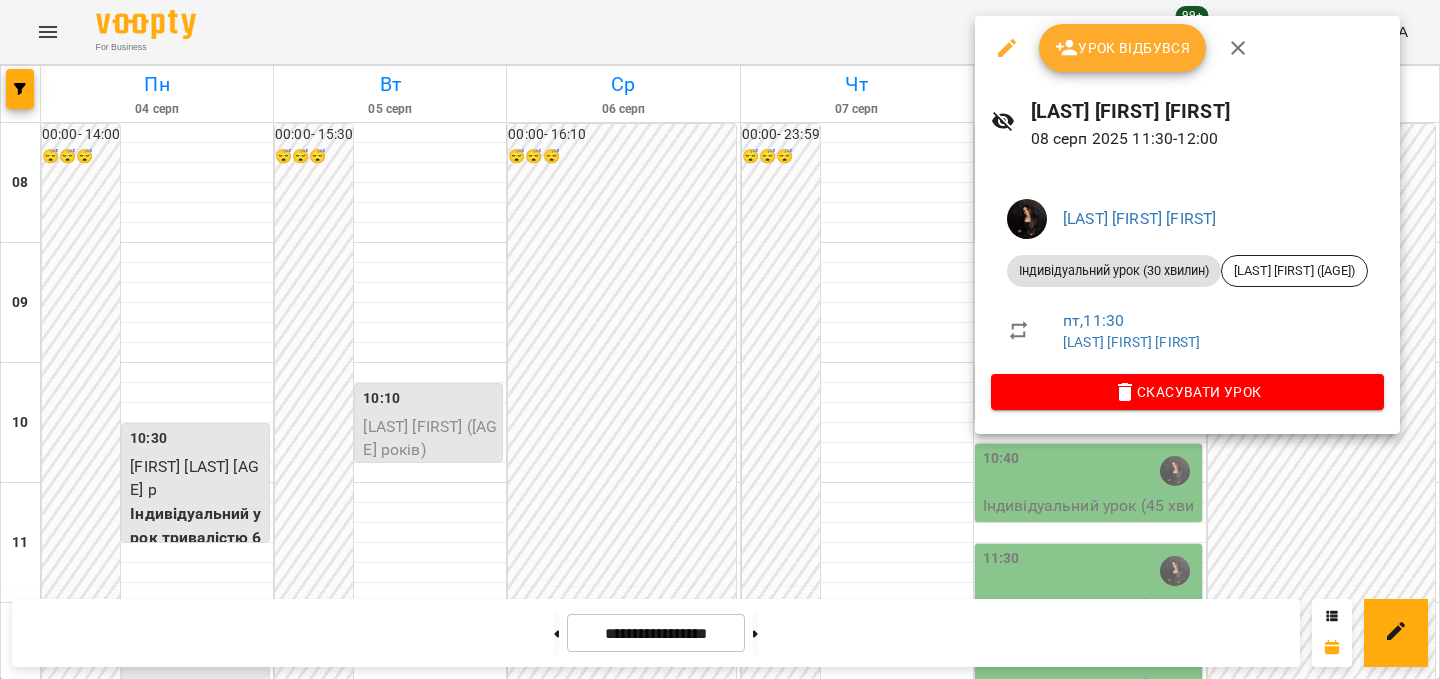 click at bounding box center (720, 339) 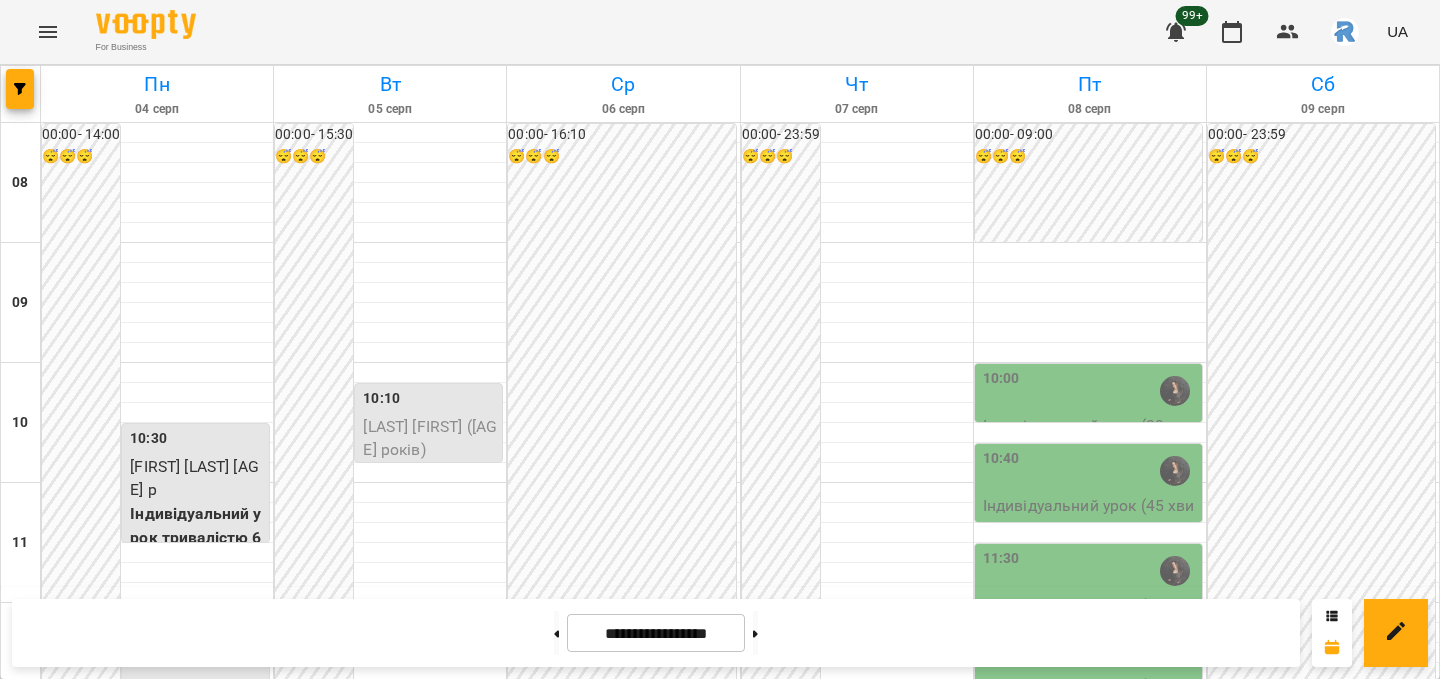 click on "12:10" at bounding box center (1090, 651) 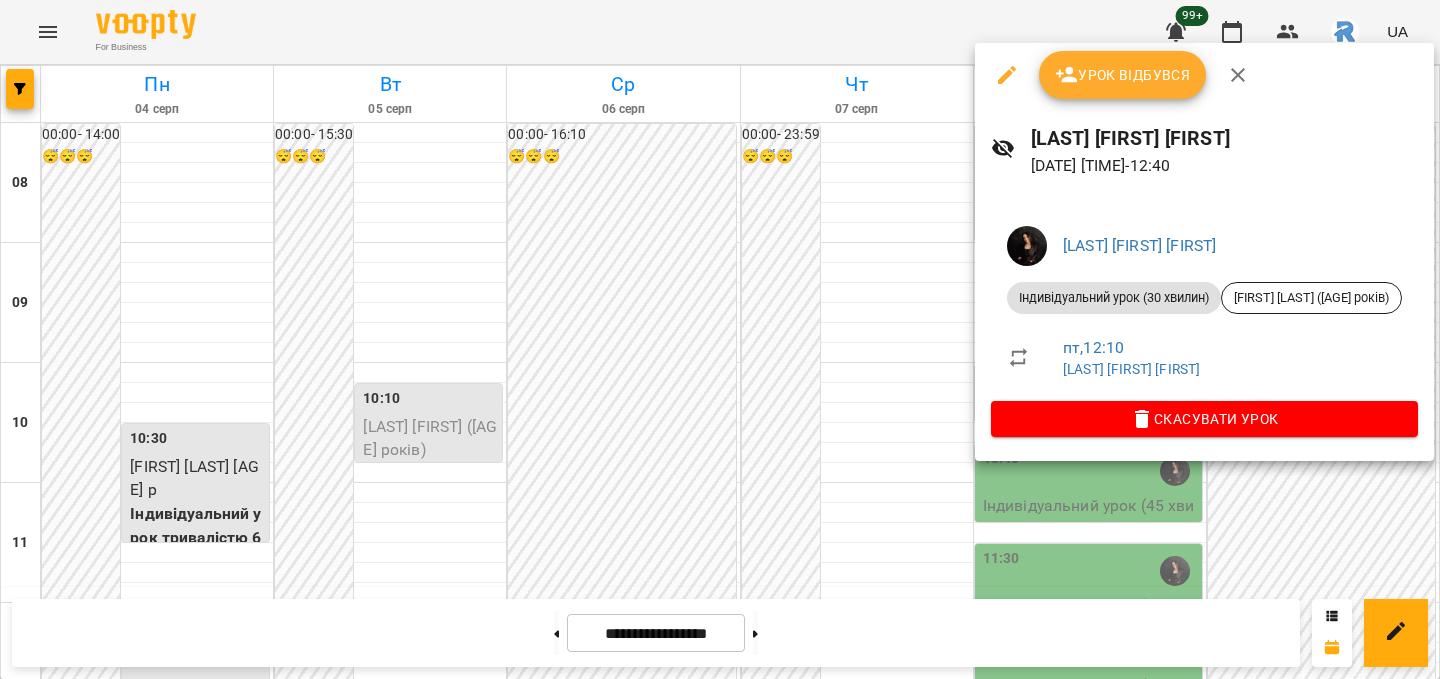 click at bounding box center [720, 339] 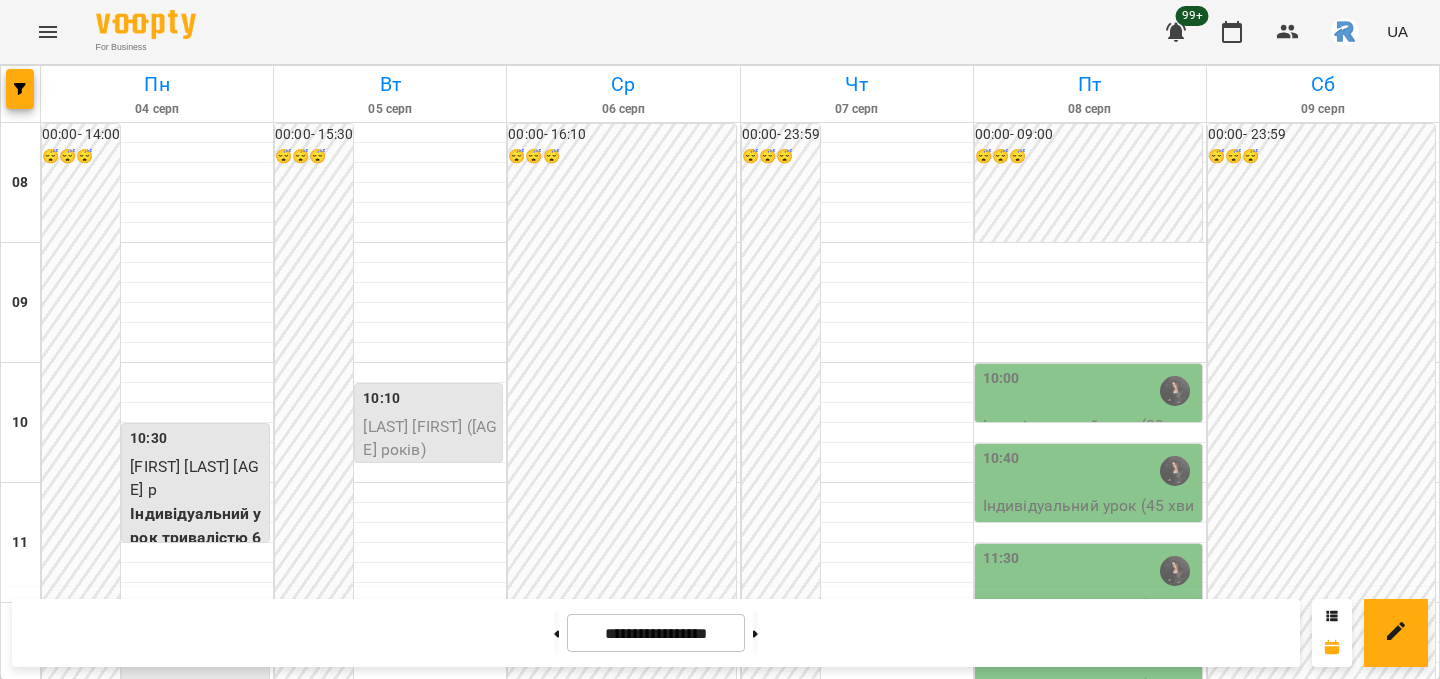 click on "12:50" at bounding box center [1090, 731] 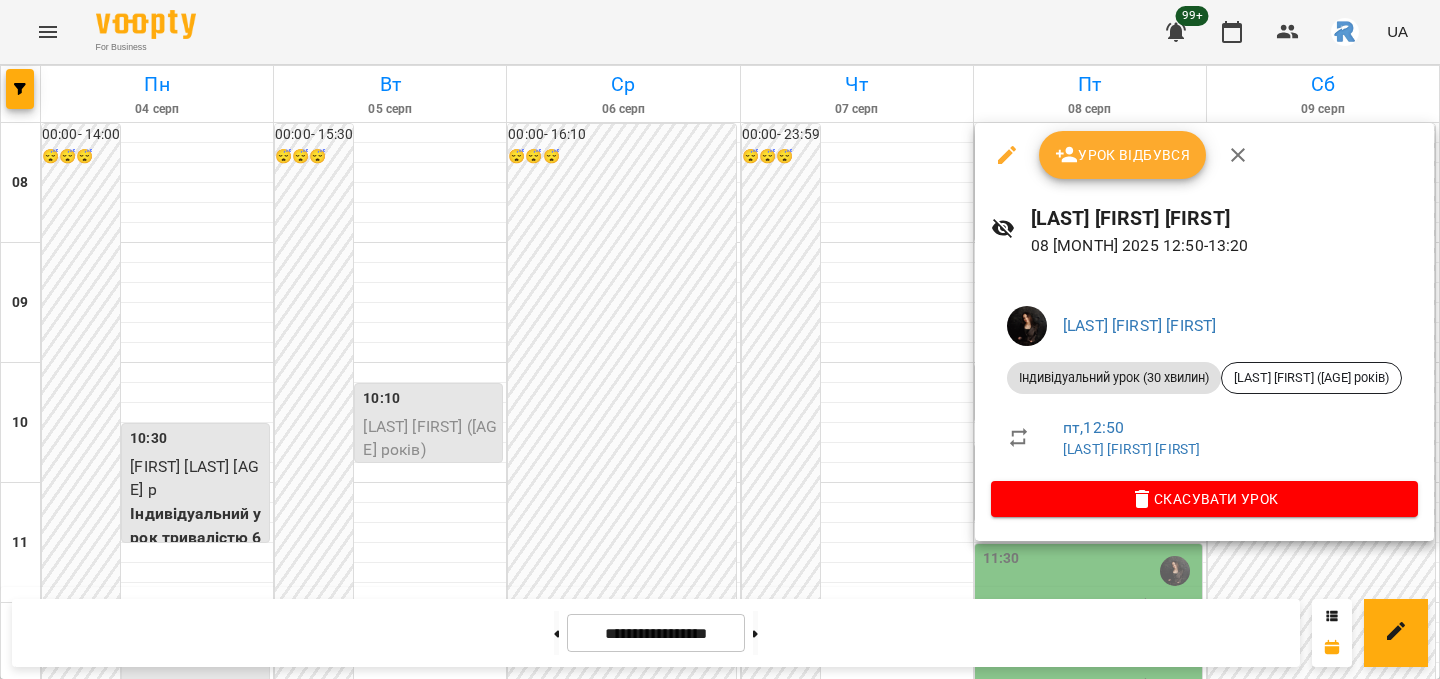 click at bounding box center (720, 339) 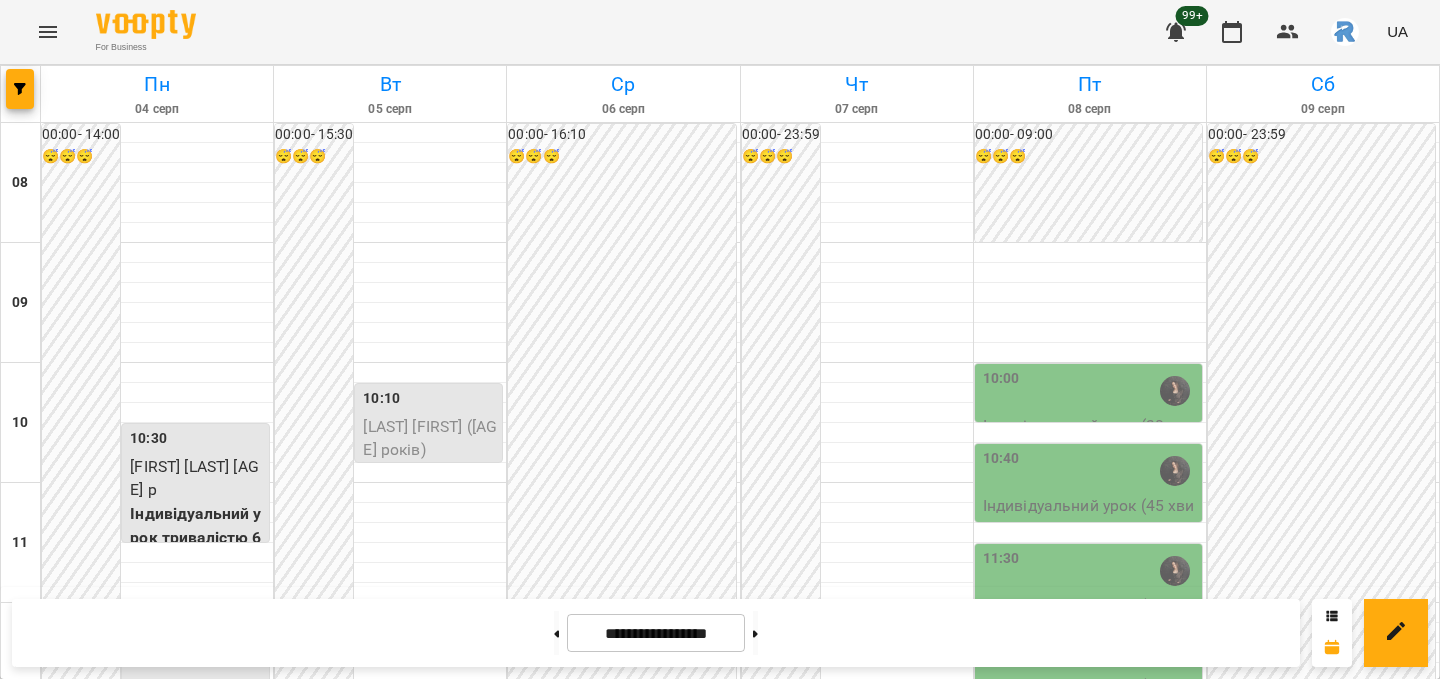 click on "12:10" at bounding box center (1090, 651) 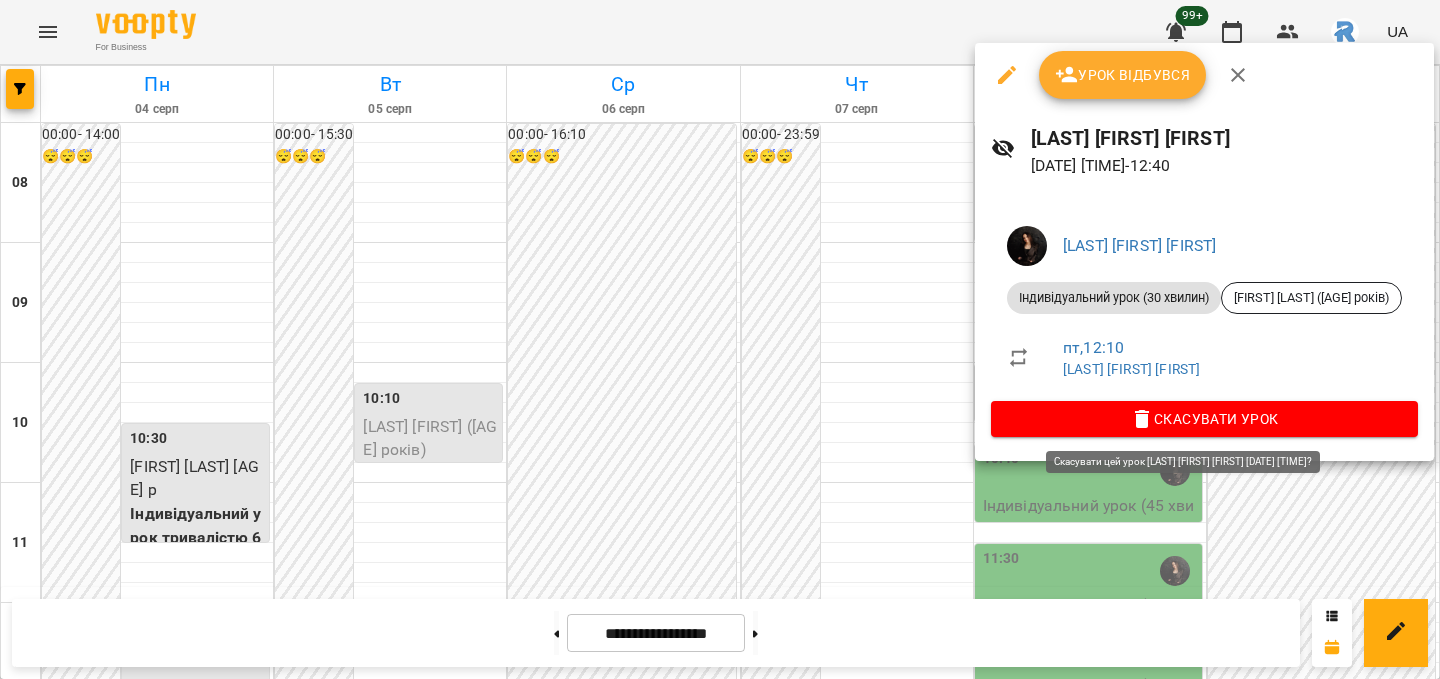 click on "Скасувати Урок" at bounding box center [1204, 419] 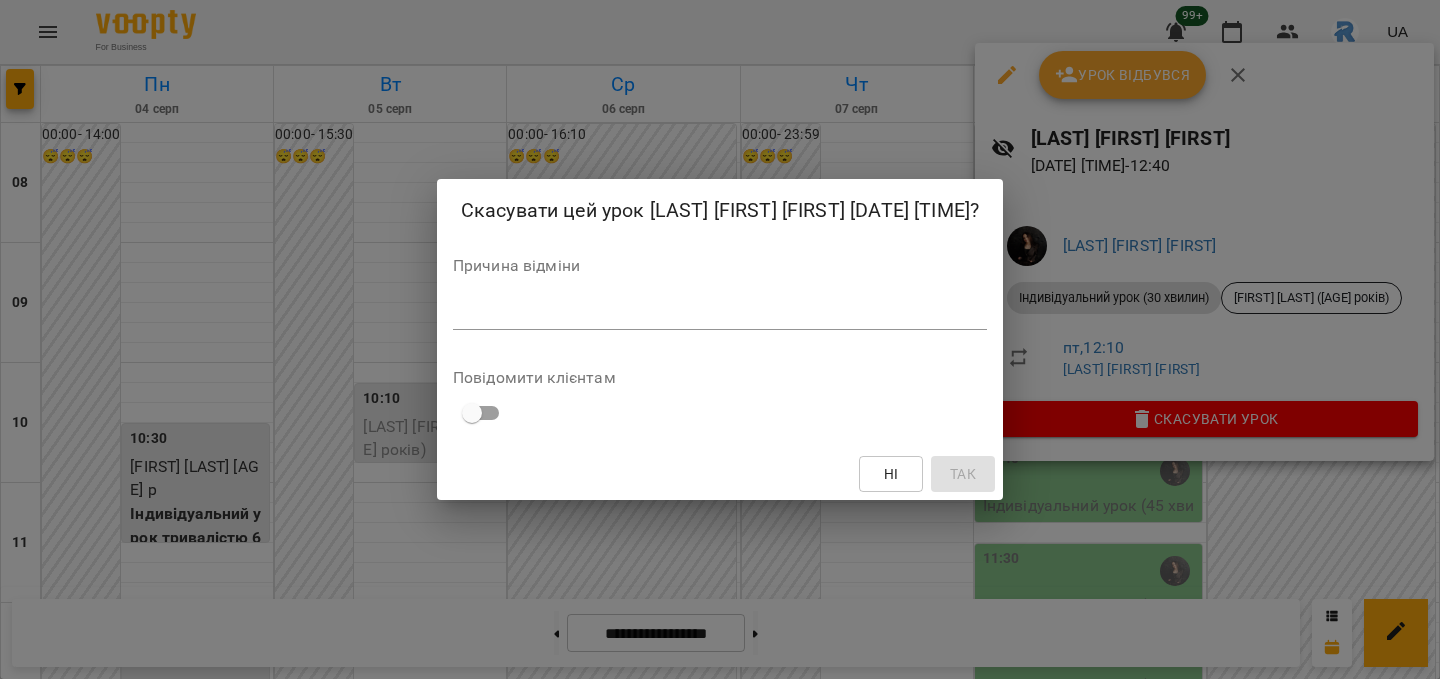 click at bounding box center [720, 313] 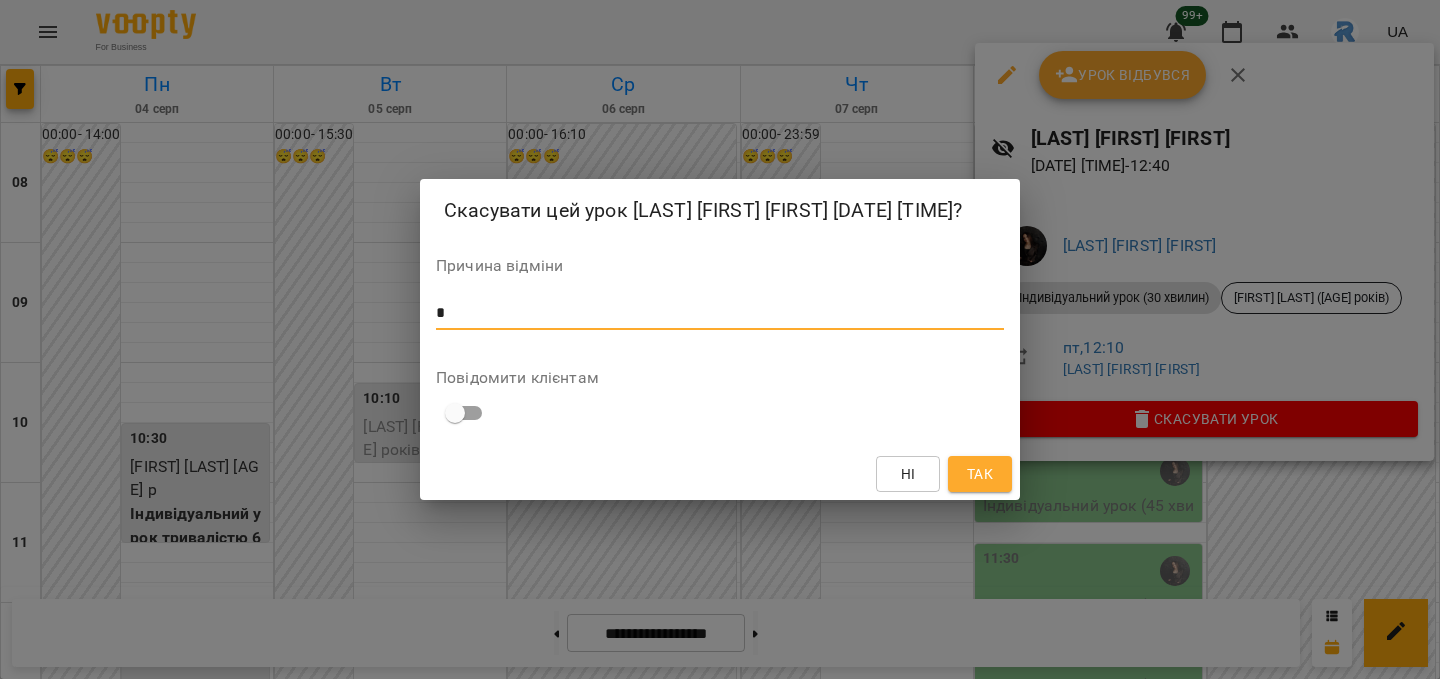 type on "*" 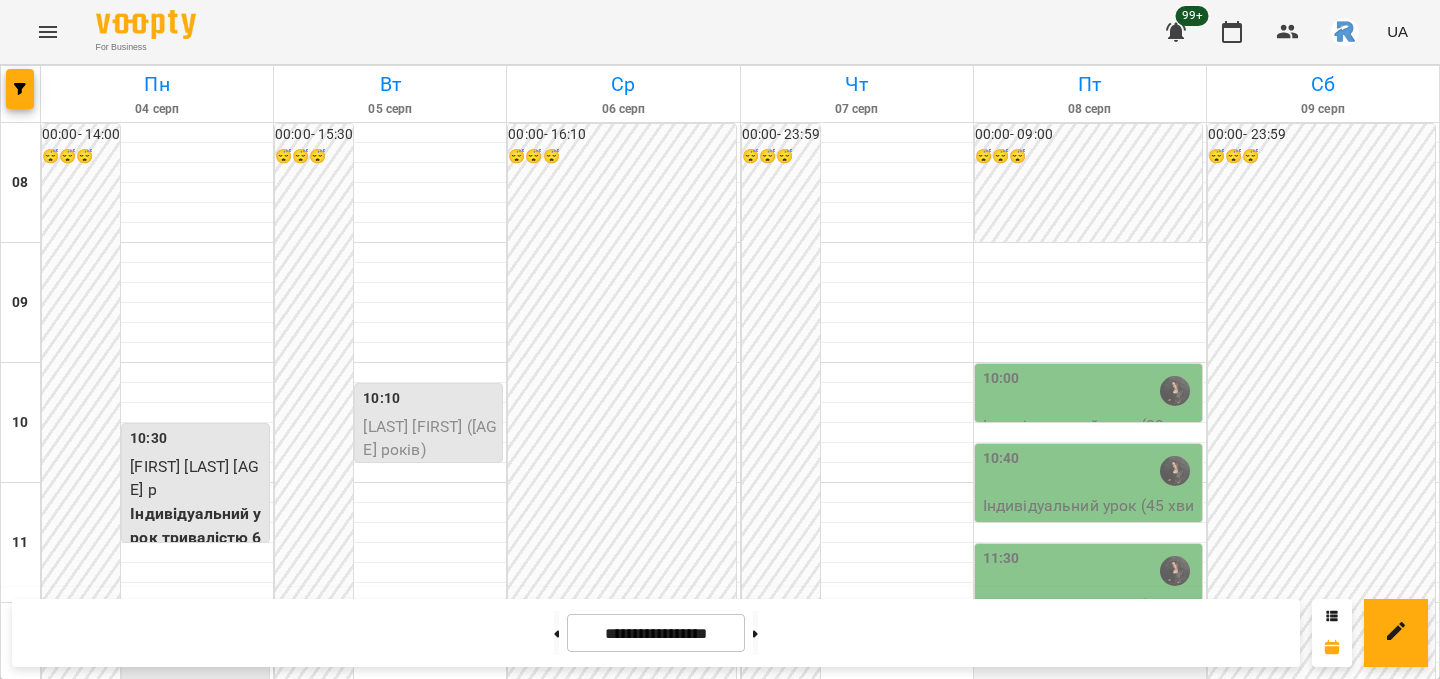 scroll, scrollTop: 682, scrollLeft: 0, axis: vertical 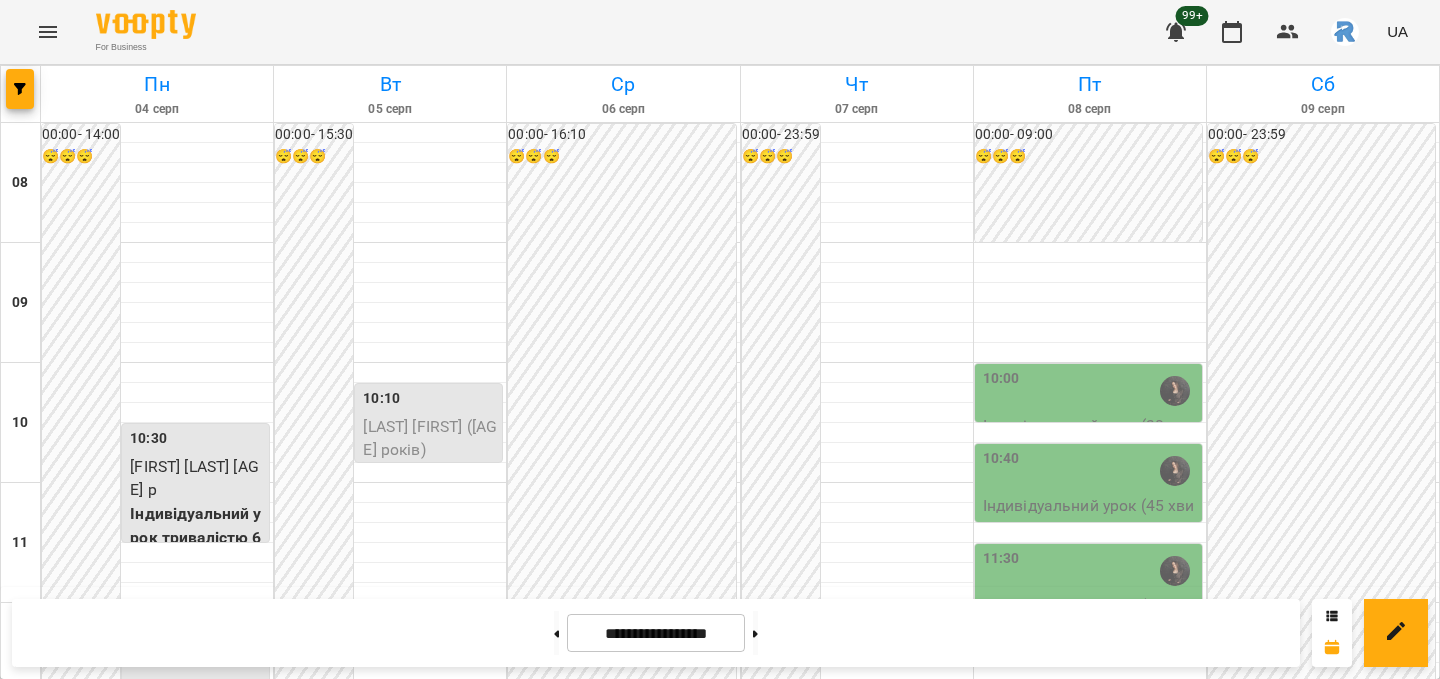 click on "15:30" at bounding box center [1090, 1051] 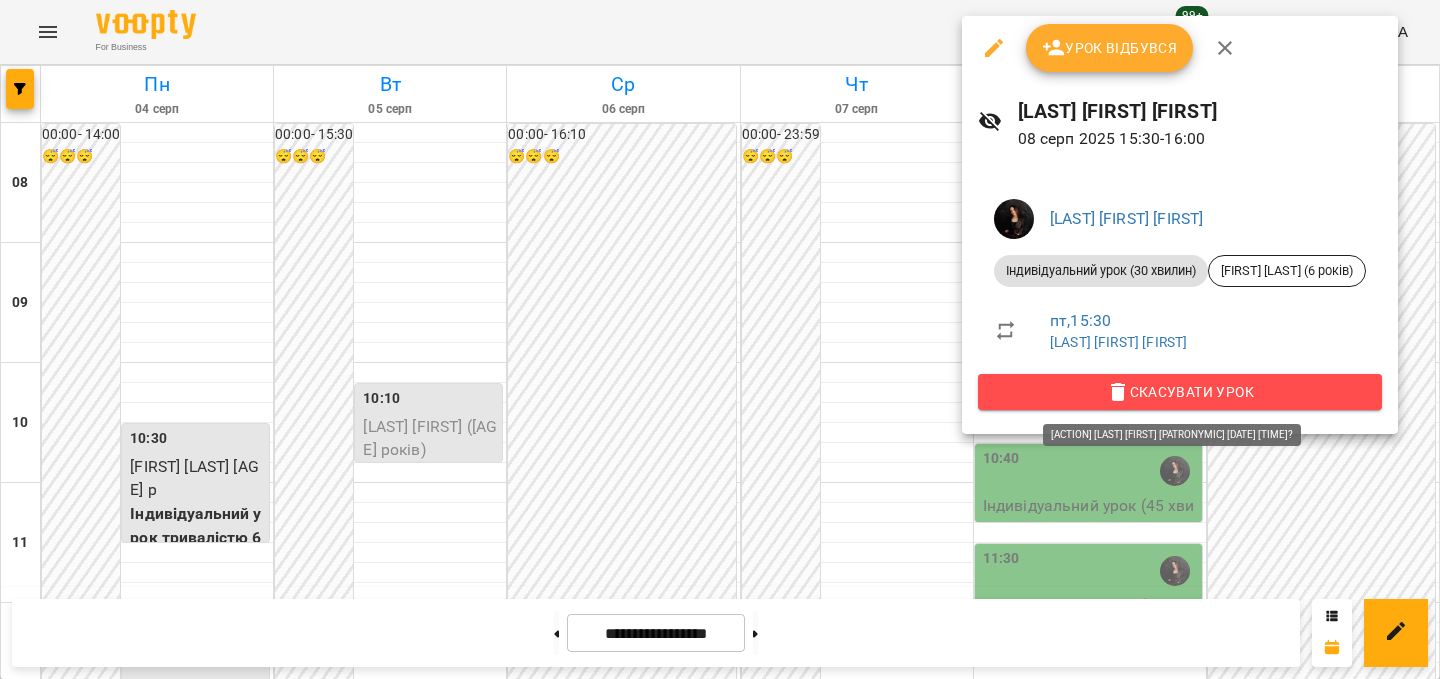 click on "Скасувати Урок" at bounding box center (1180, 392) 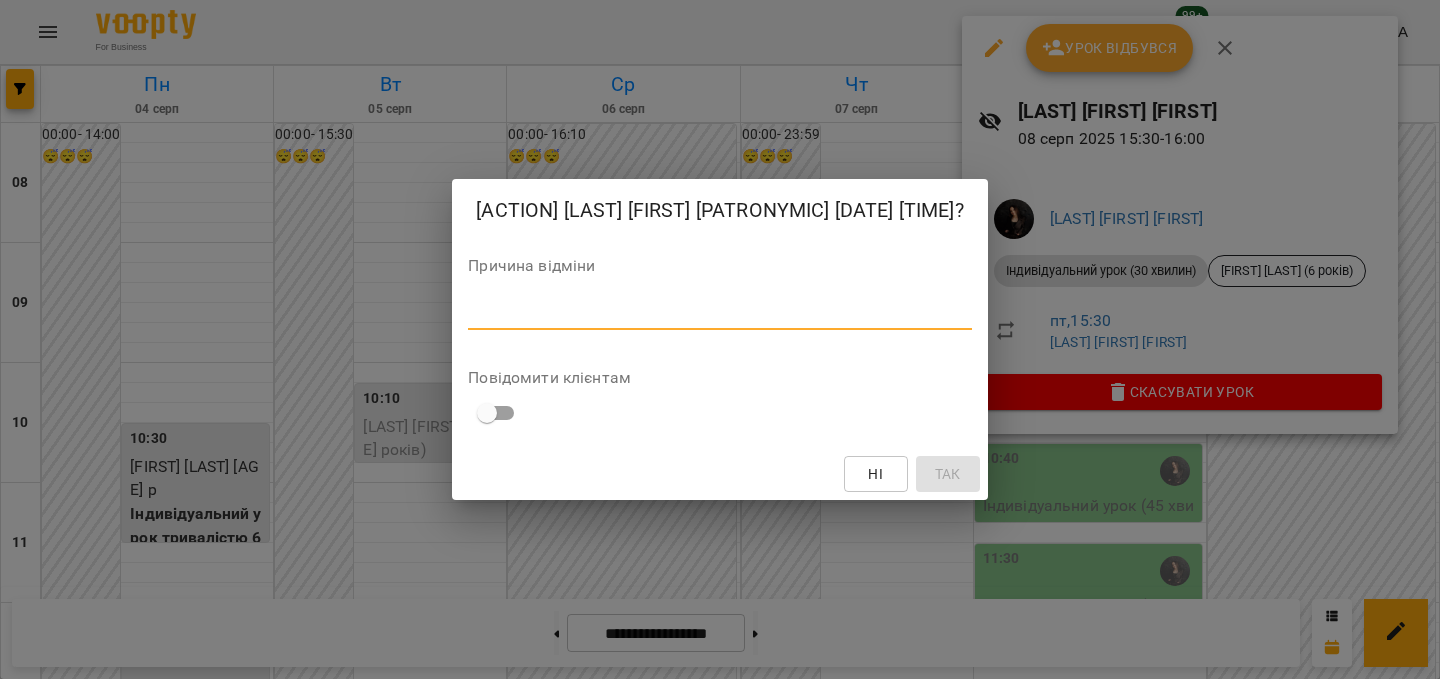 click at bounding box center [720, 313] 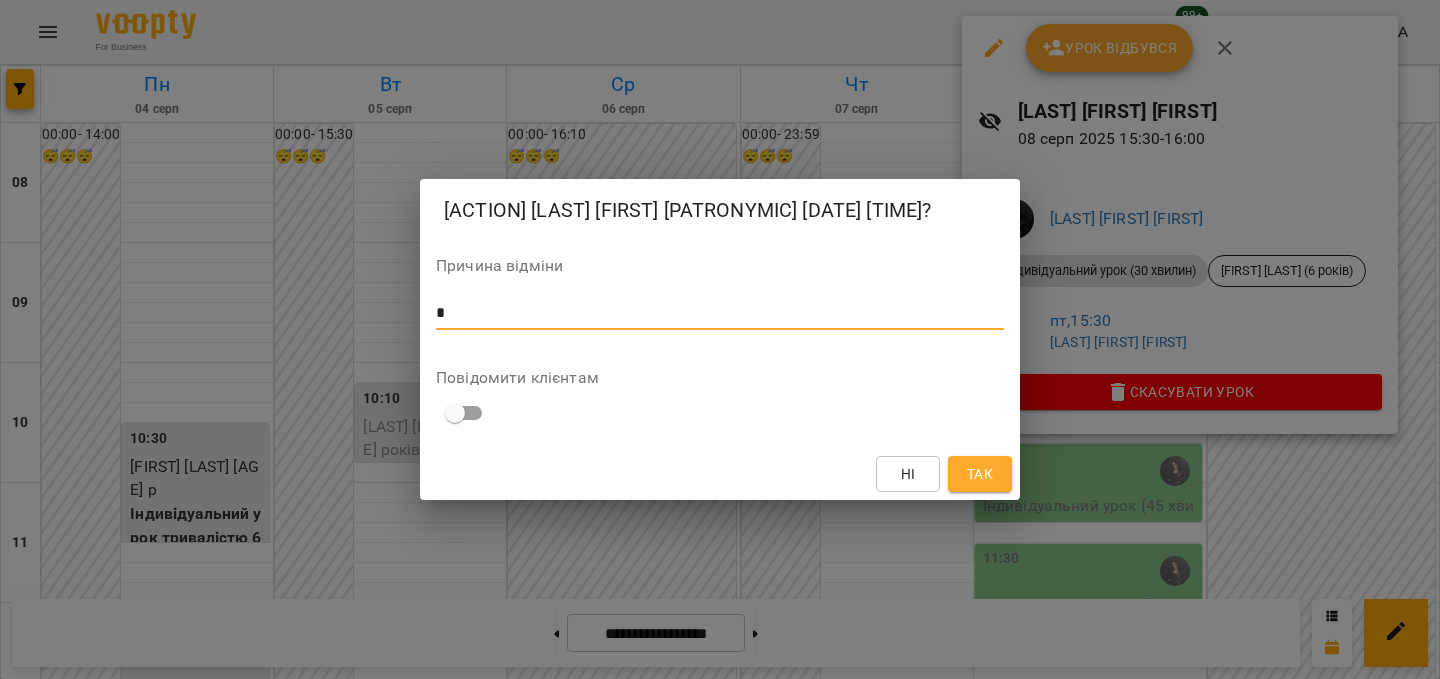 type on "*" 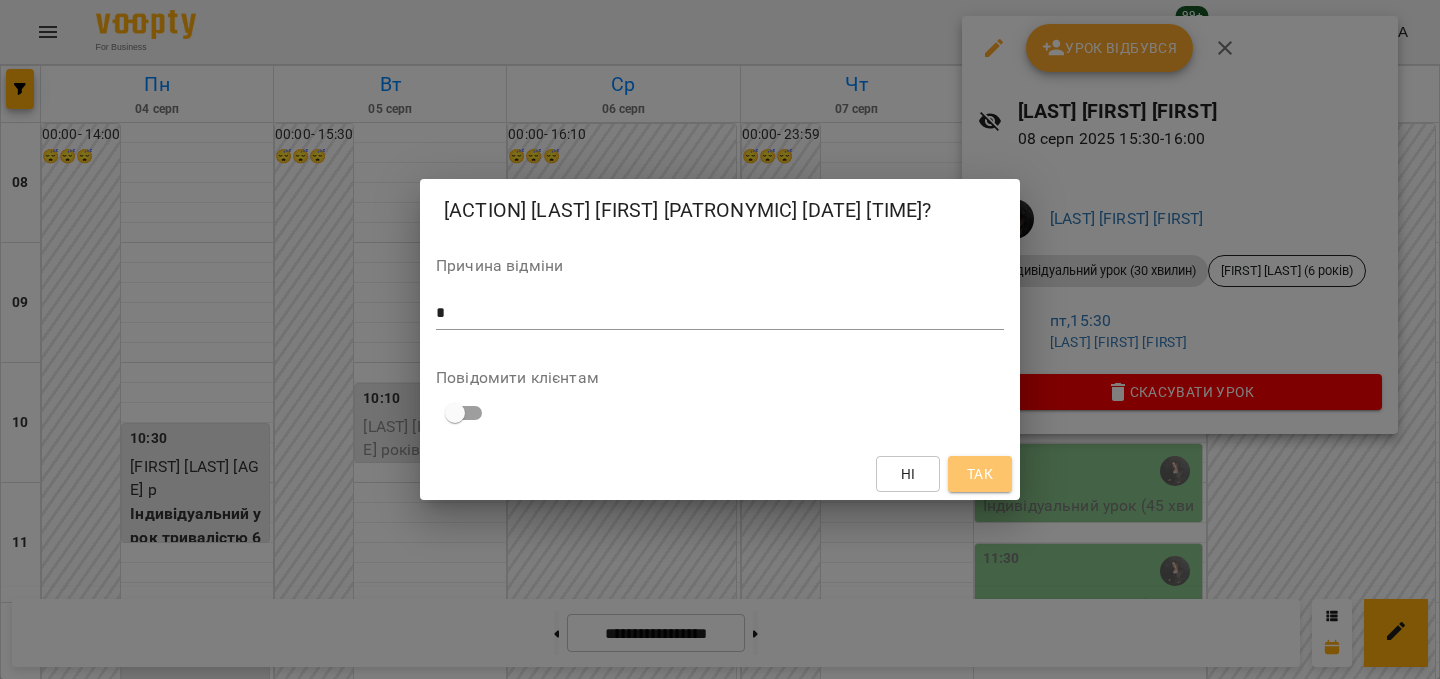 click on "Так" at bounding box center [980, 474] 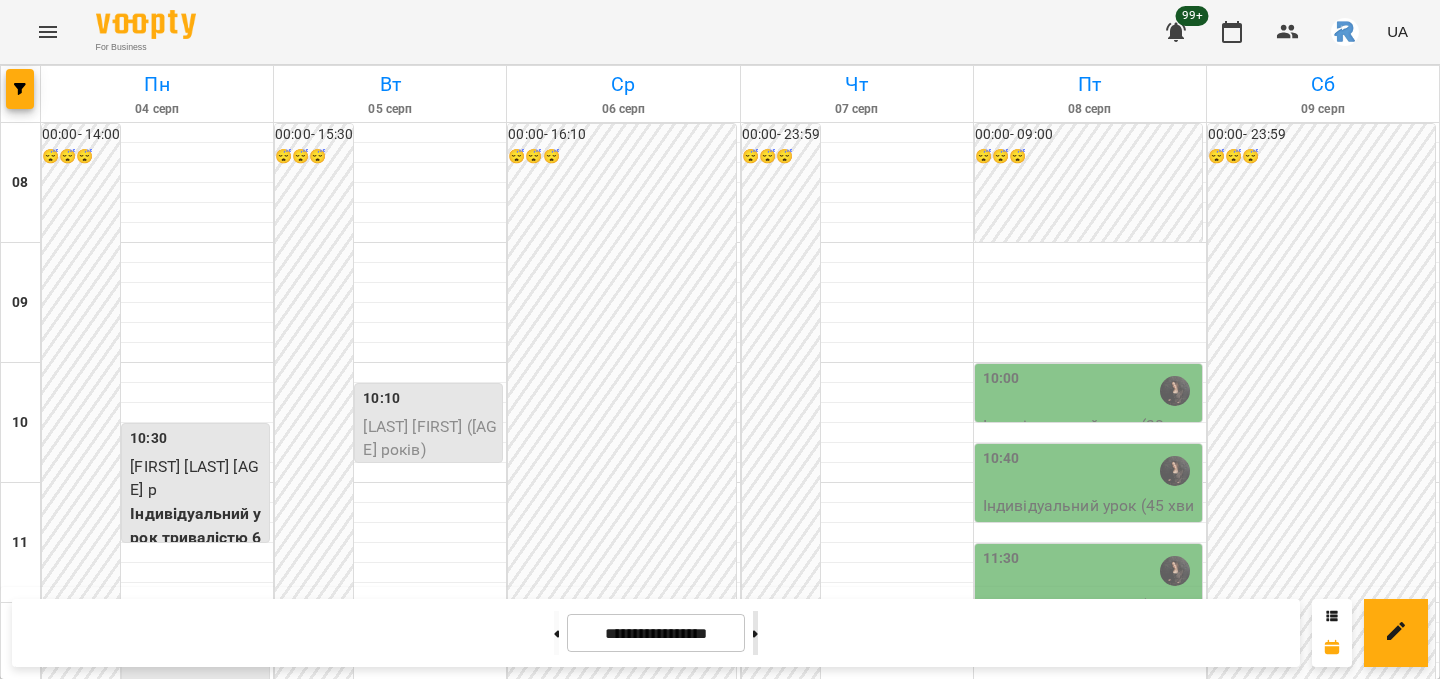 click at bounding box center [755, 633] 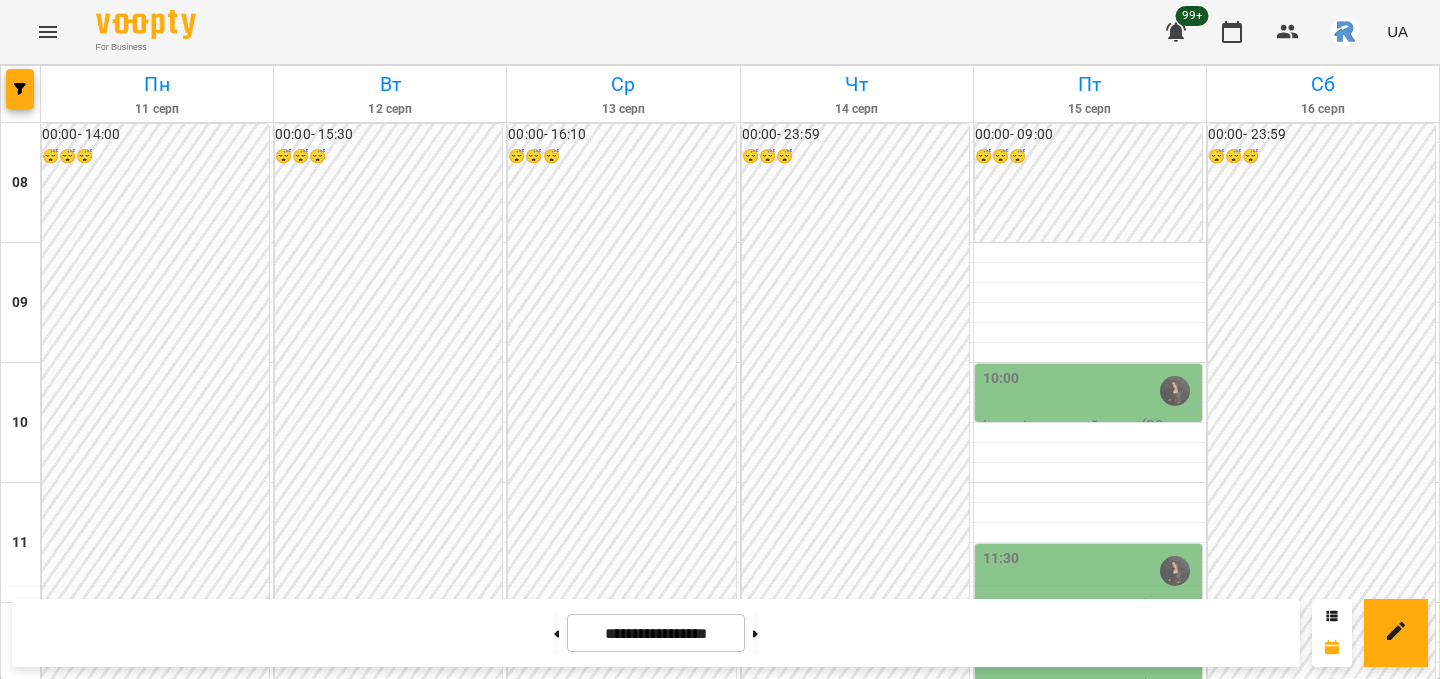 scroll, scrollTop: 877, scrollLeft: 0, axis: vertical 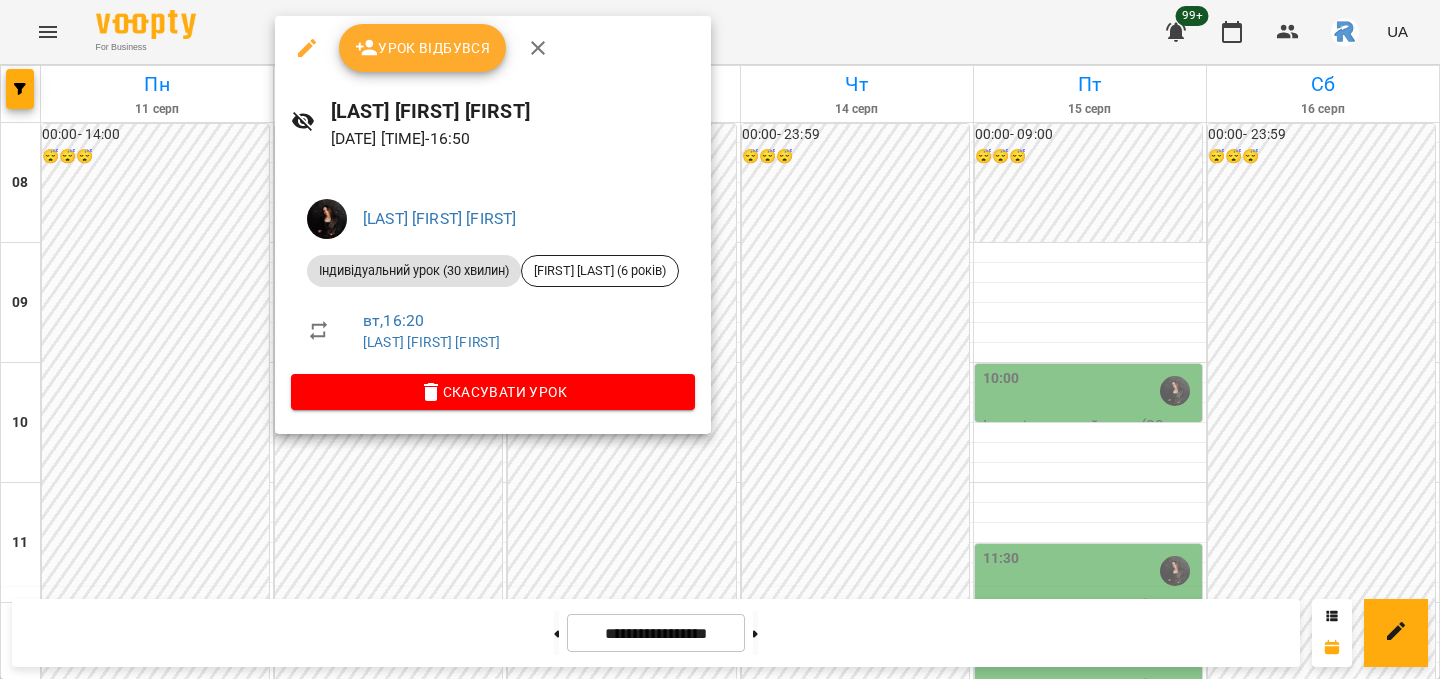 click at bounding box center [720, 339] 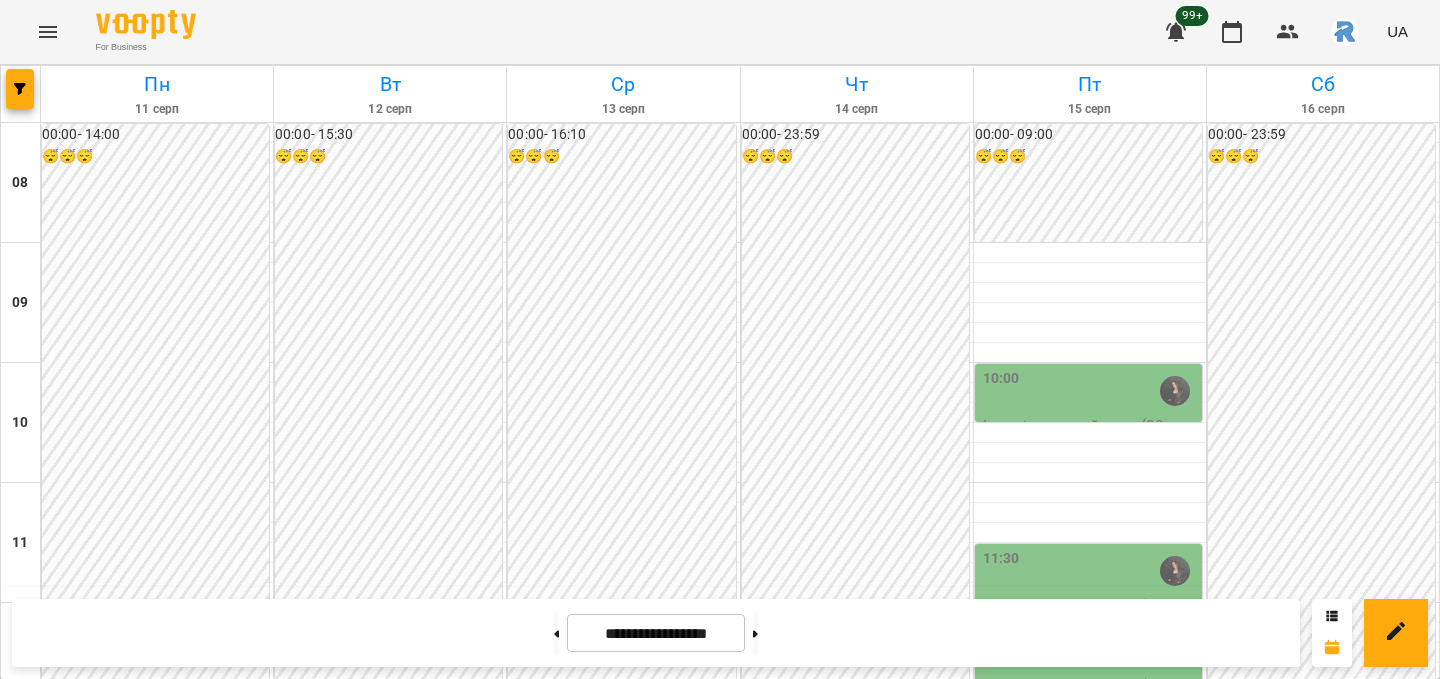 click on "17:00" at bounding box center [390, 1231] 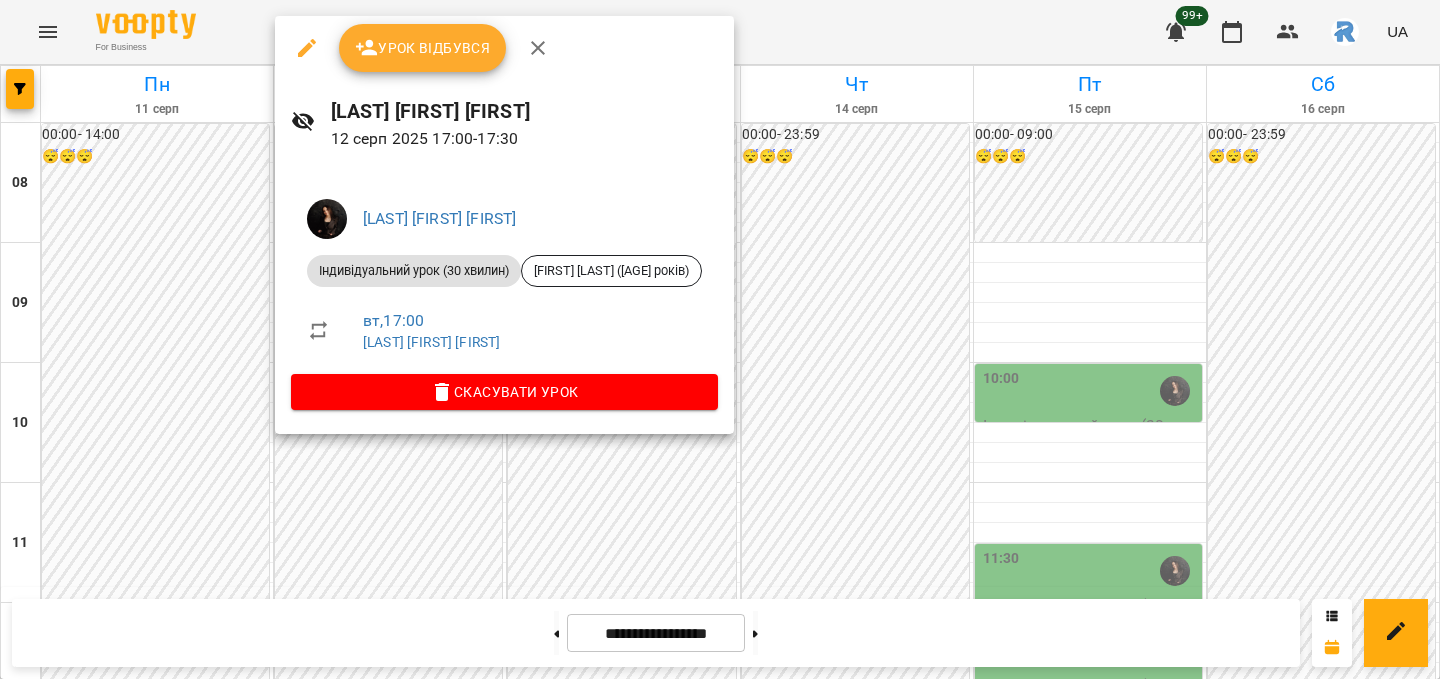 click on "Скасувати Урок" at bounding box center [504, 392] 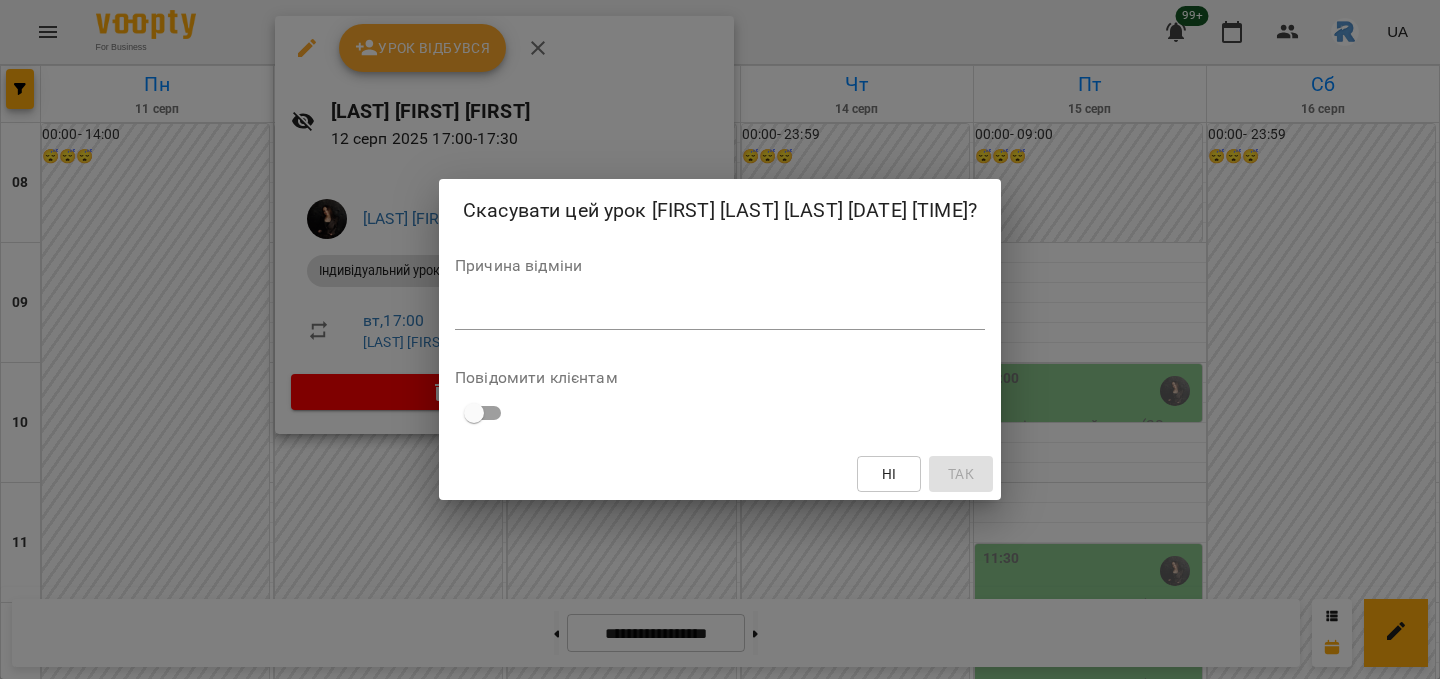 click at bounding box center (720, 313) 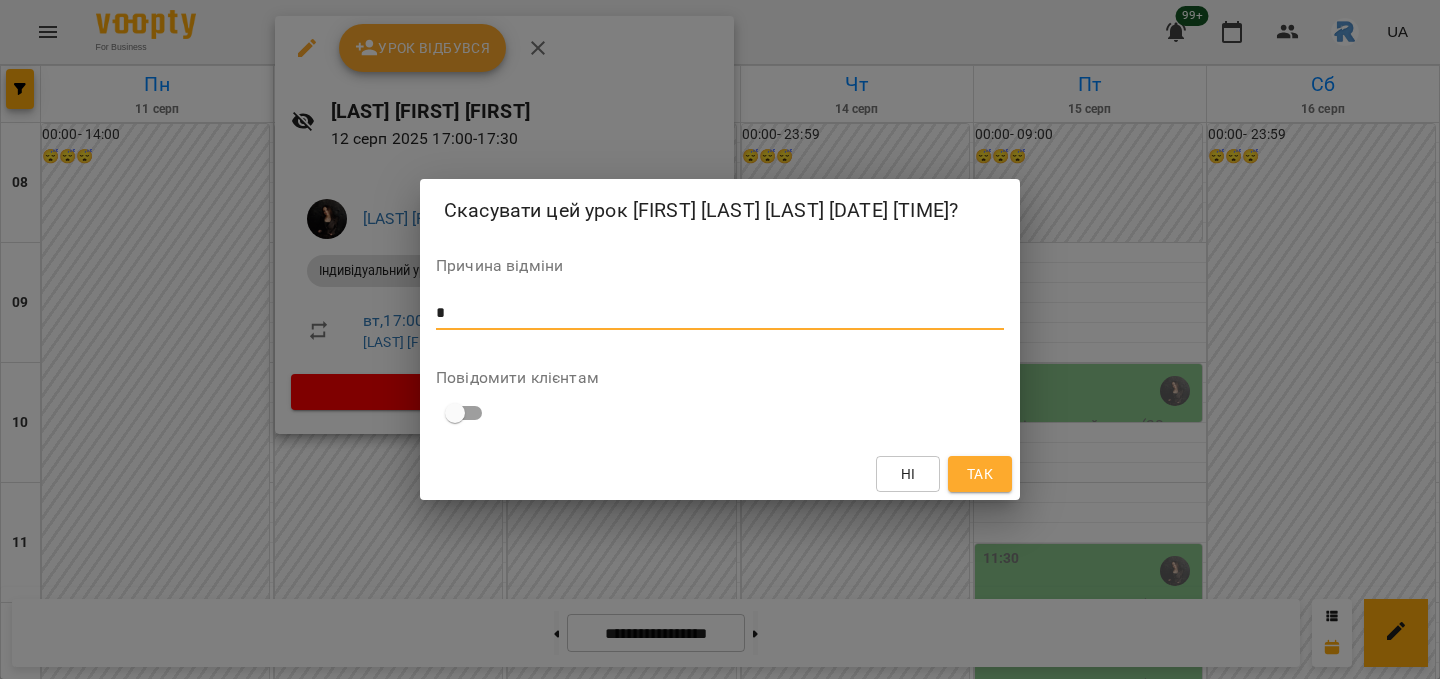 type on "*" 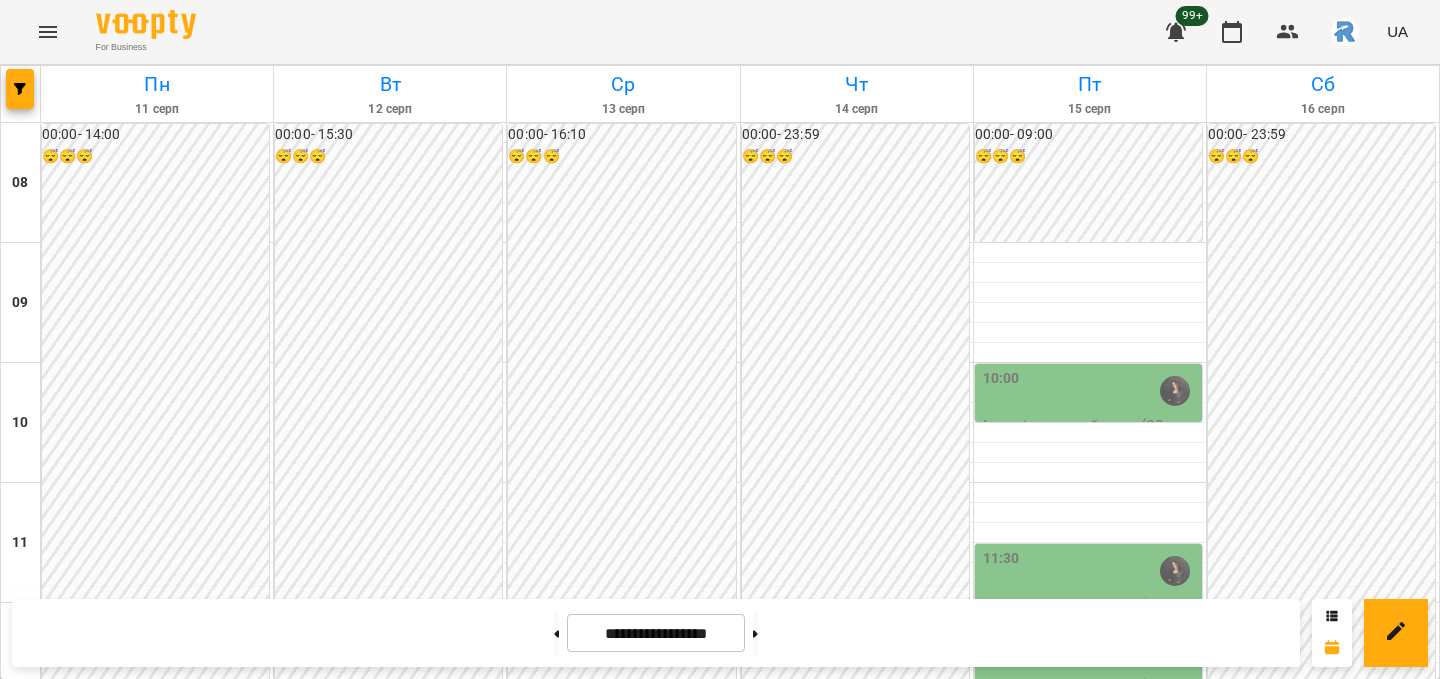 scroll, scrollTop: 757, scrollLeft: 0, axis: vertical 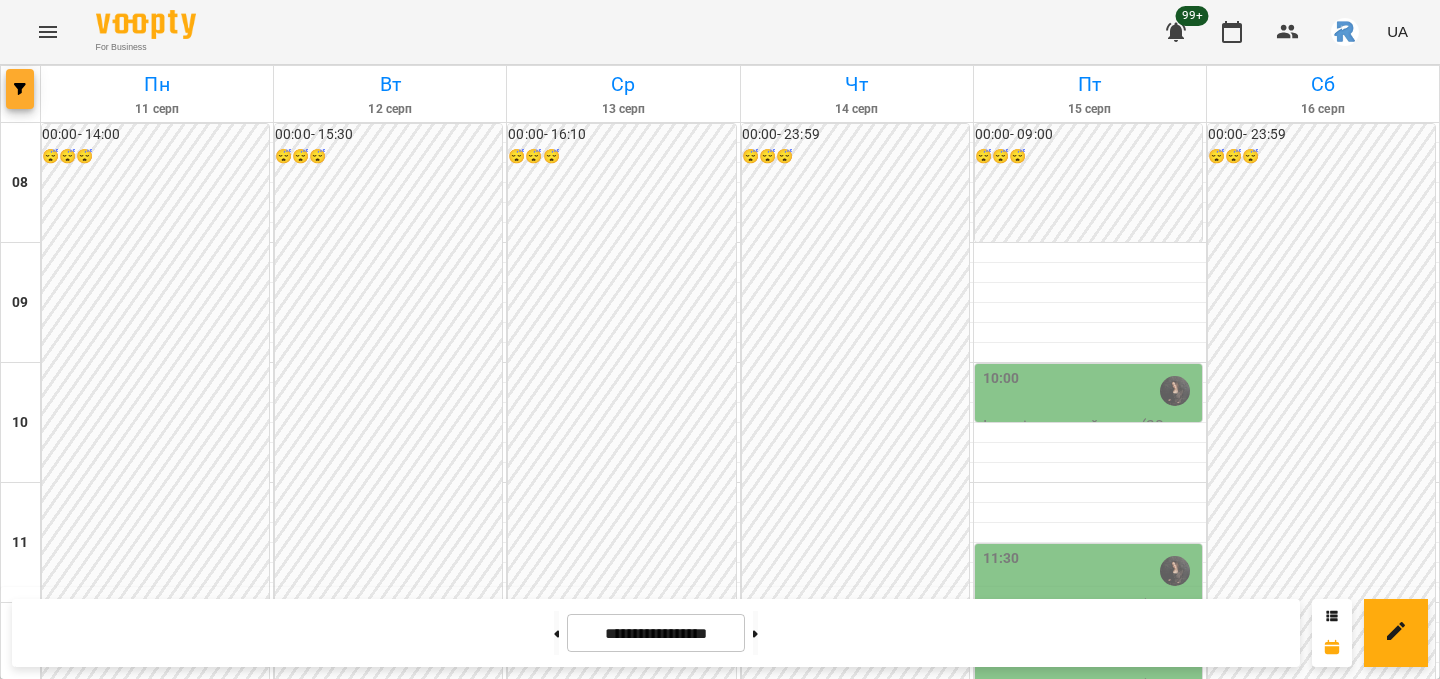 click 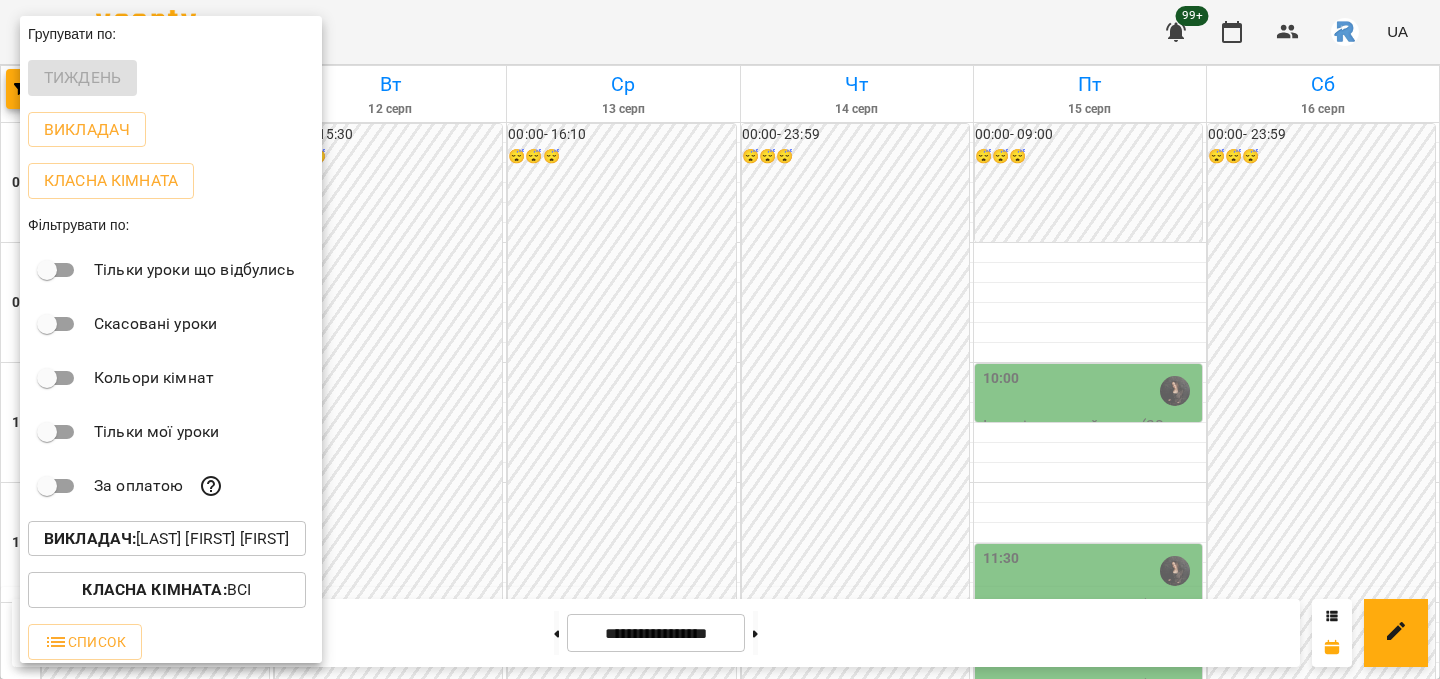 click on "Викладач : [LAST] [FIRST] [FIRST]" at bounding box center (167, 539) 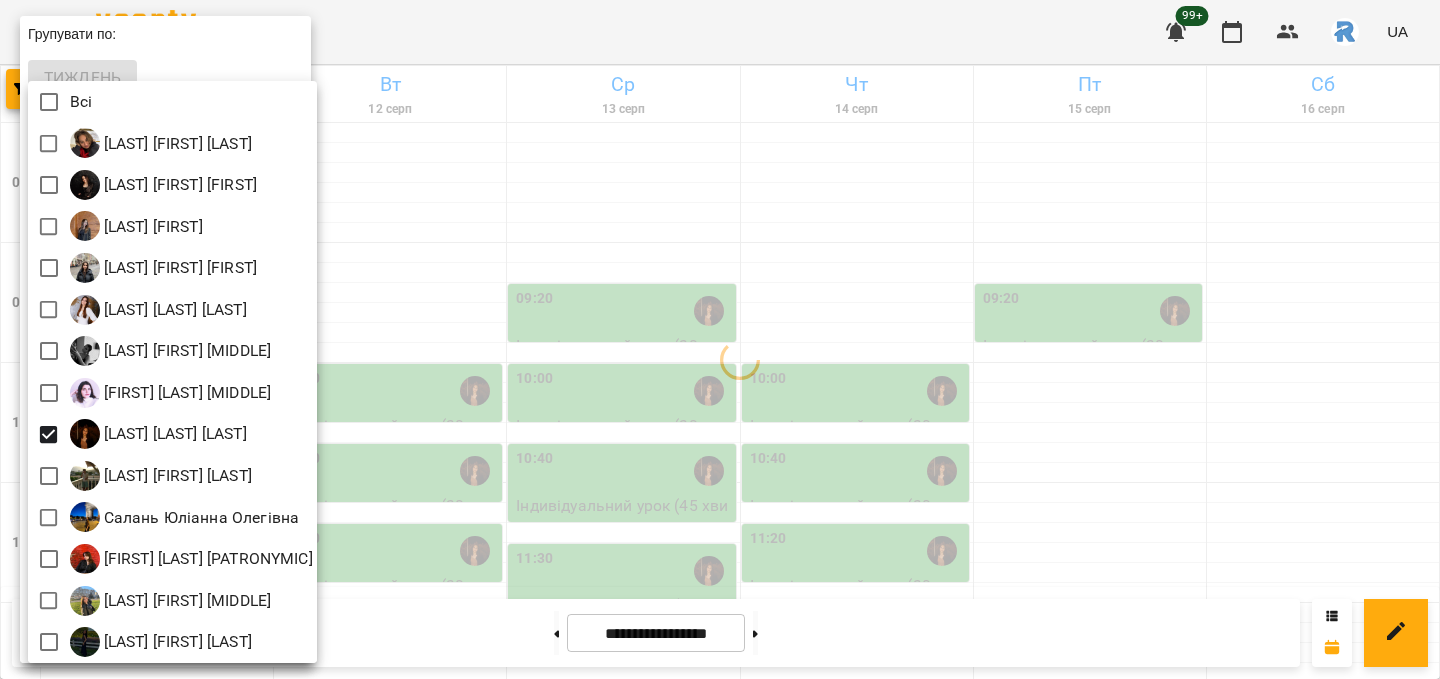 click at bounding box center [720, 339] 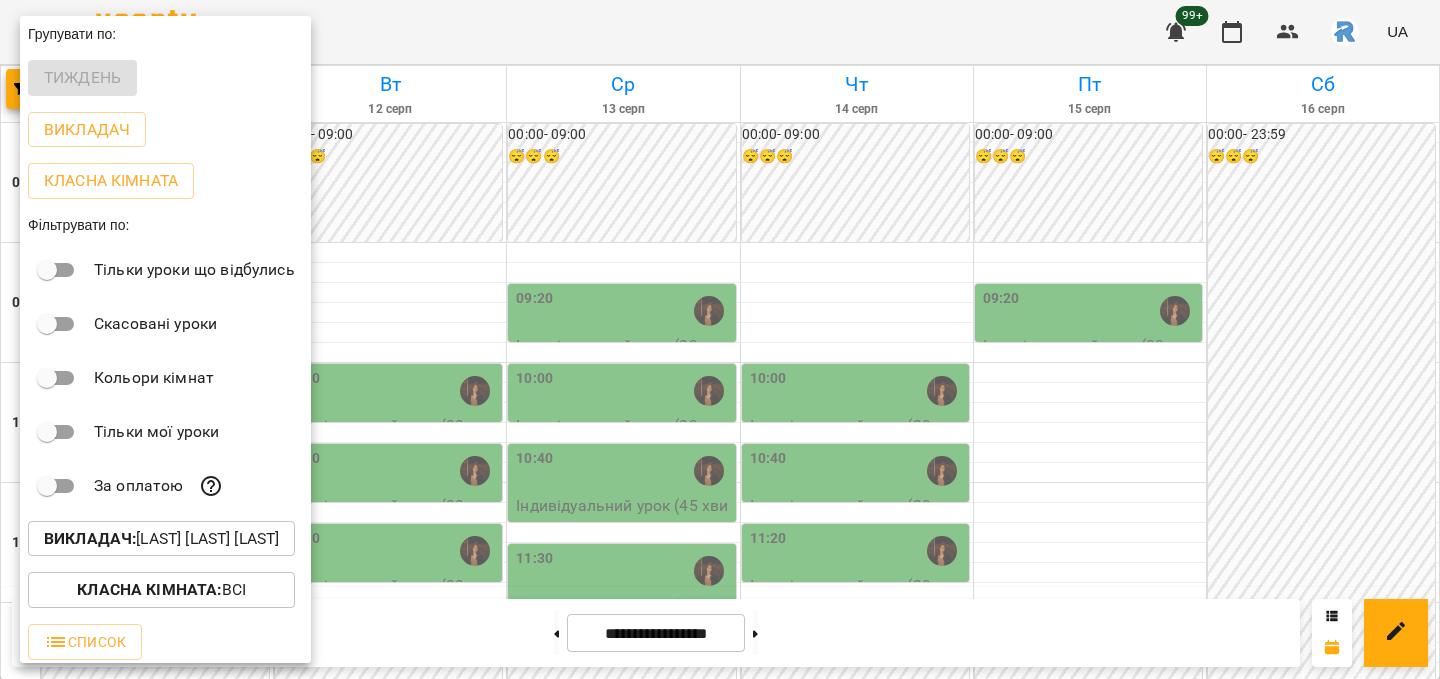 click at bounding box center (720, 339) 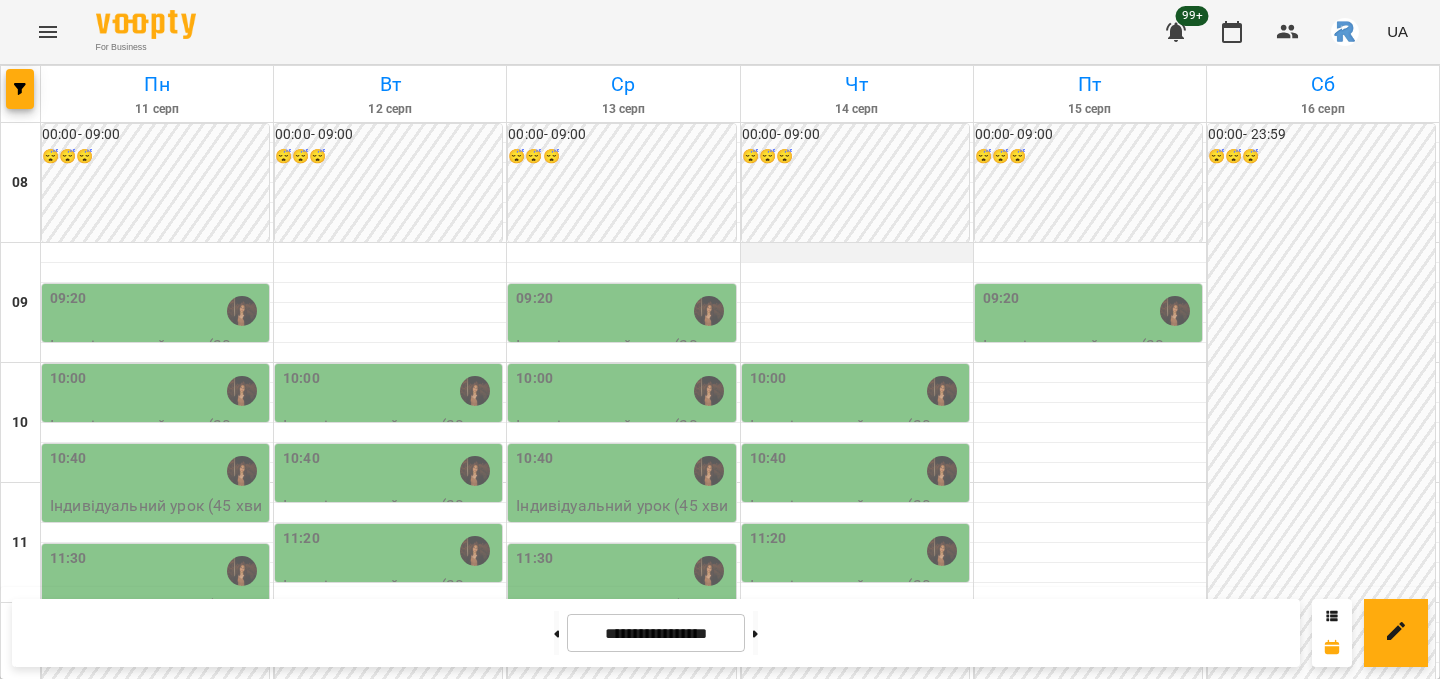 scroll, scrollTop: 168, scrollLeft: 0, axis: vertical 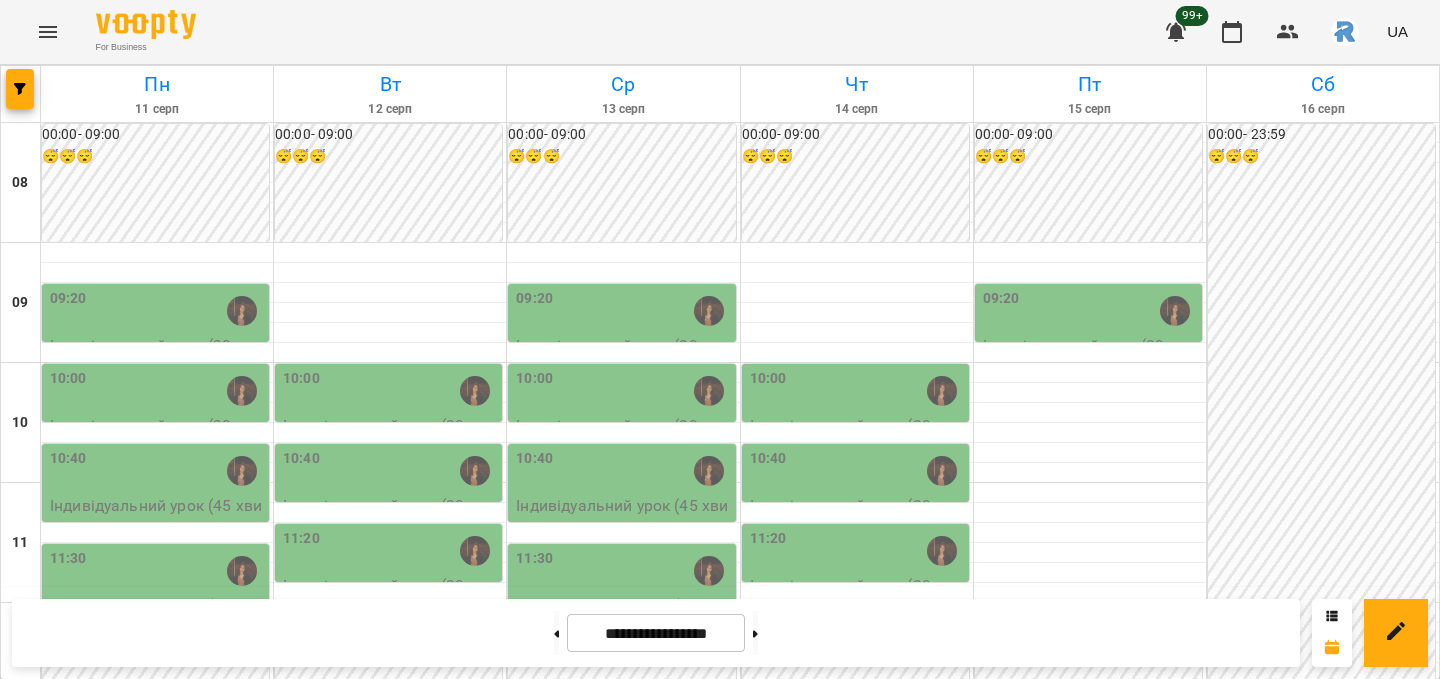 click on "09:20" at bounding box center [1001, 311] 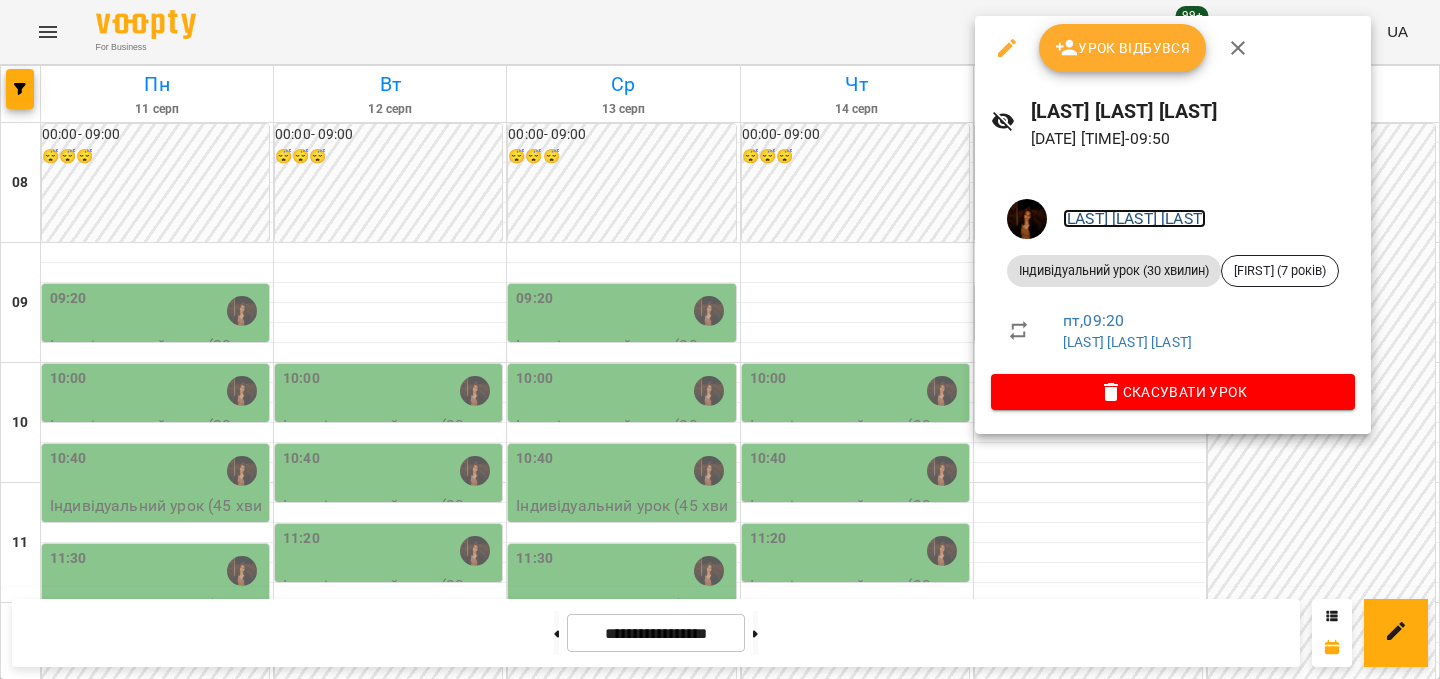click on "[LAST] [LAST] [LAST]" at bounding box center (1134, 218) 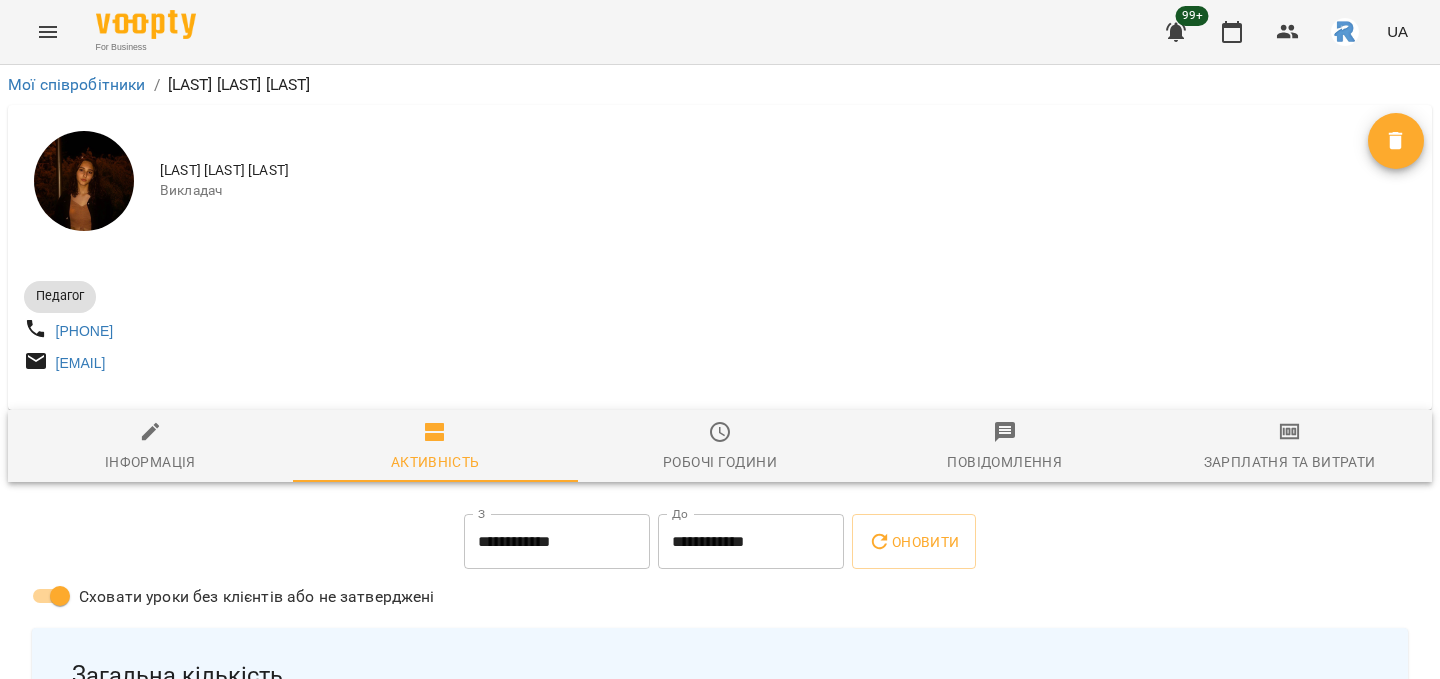 click on "Робочі години" at bounding box center (720, 447) 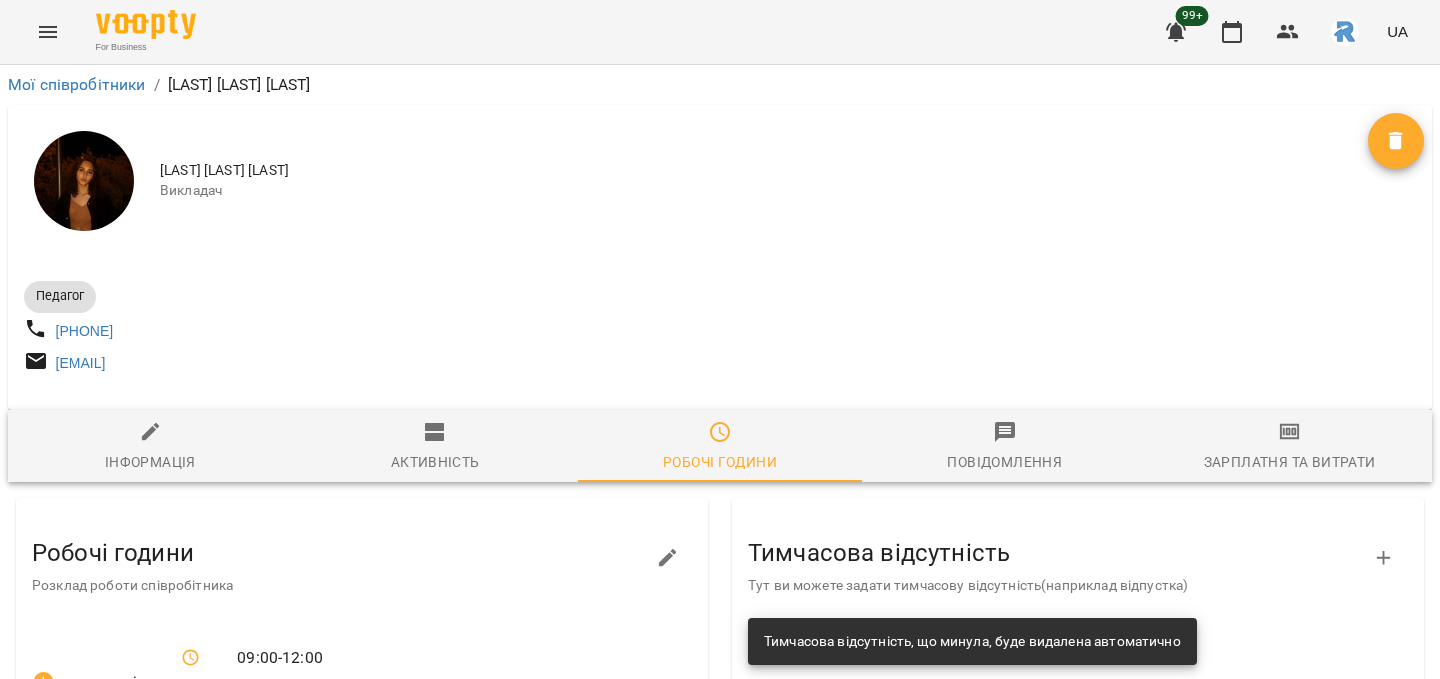 scroll, scrollTop: 262, scrollLeft: 0, axis: vertical 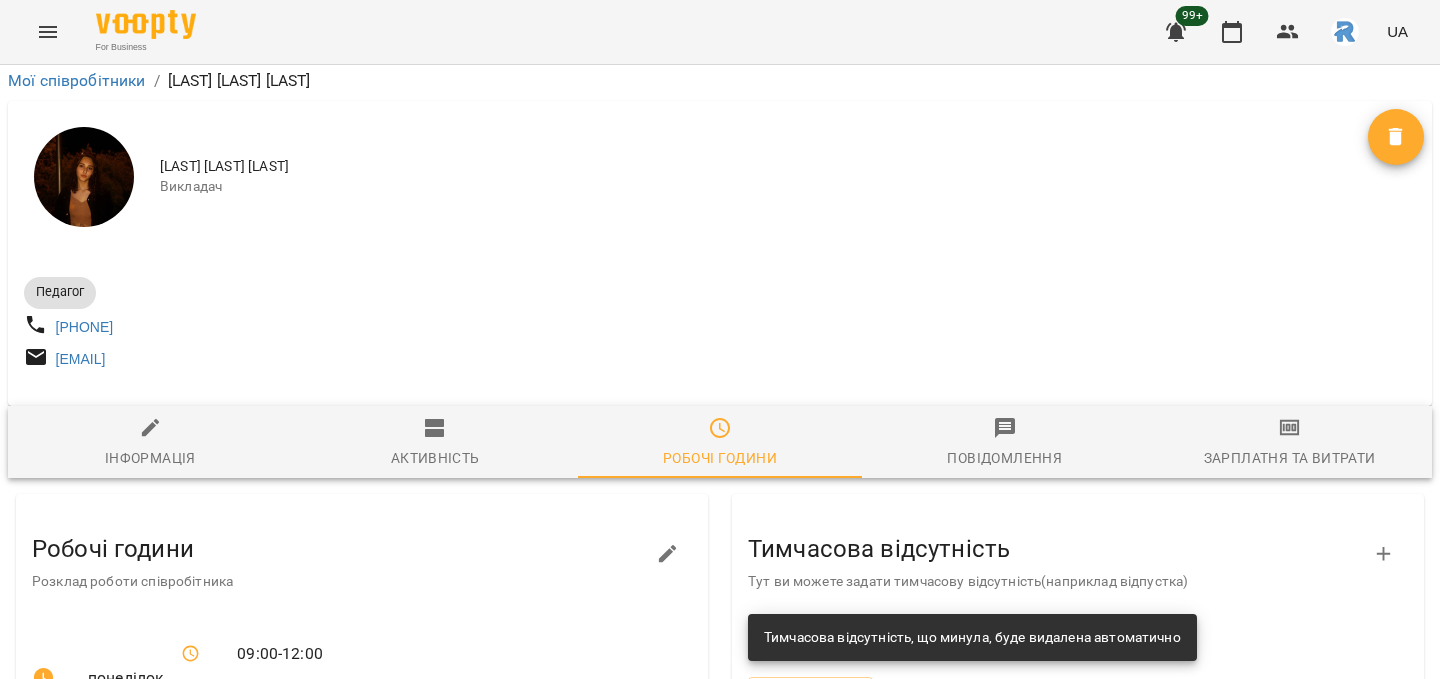 click 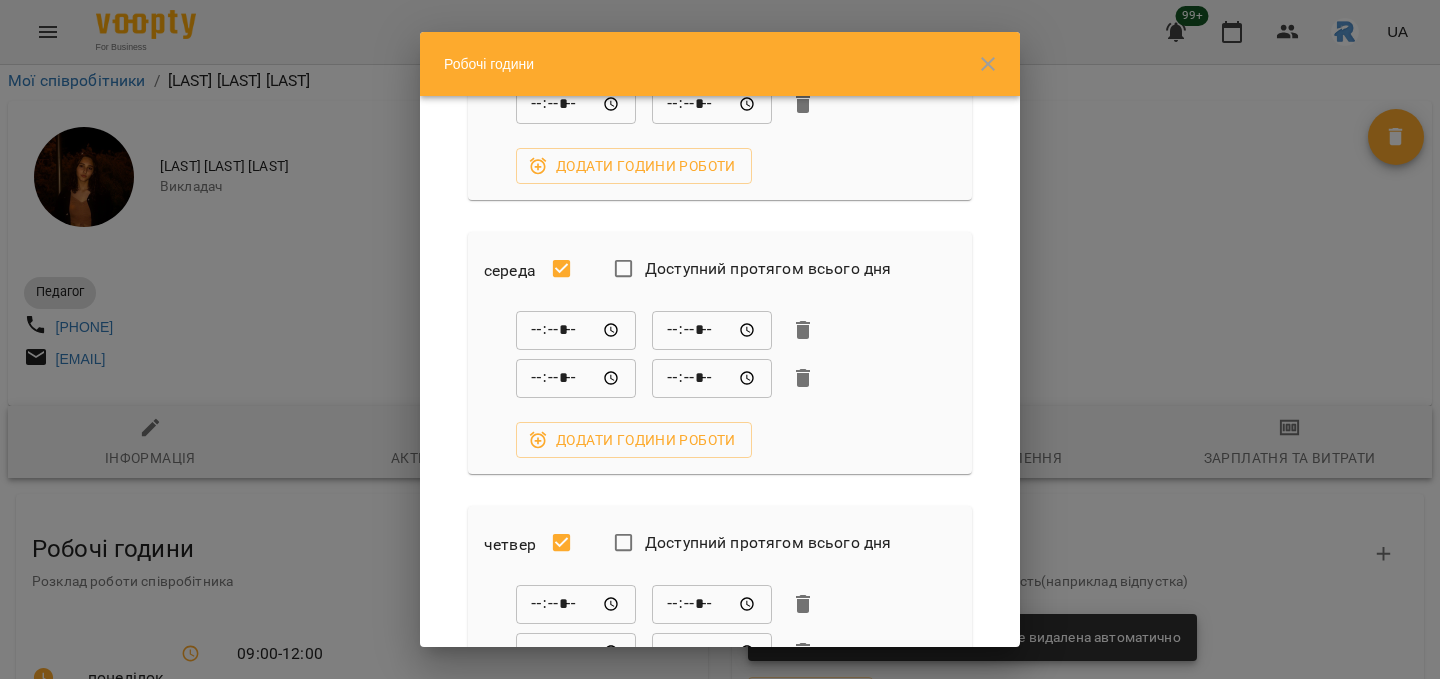 scroll, scrollTop: 1232, scrollLeft: 0, axis: vertical 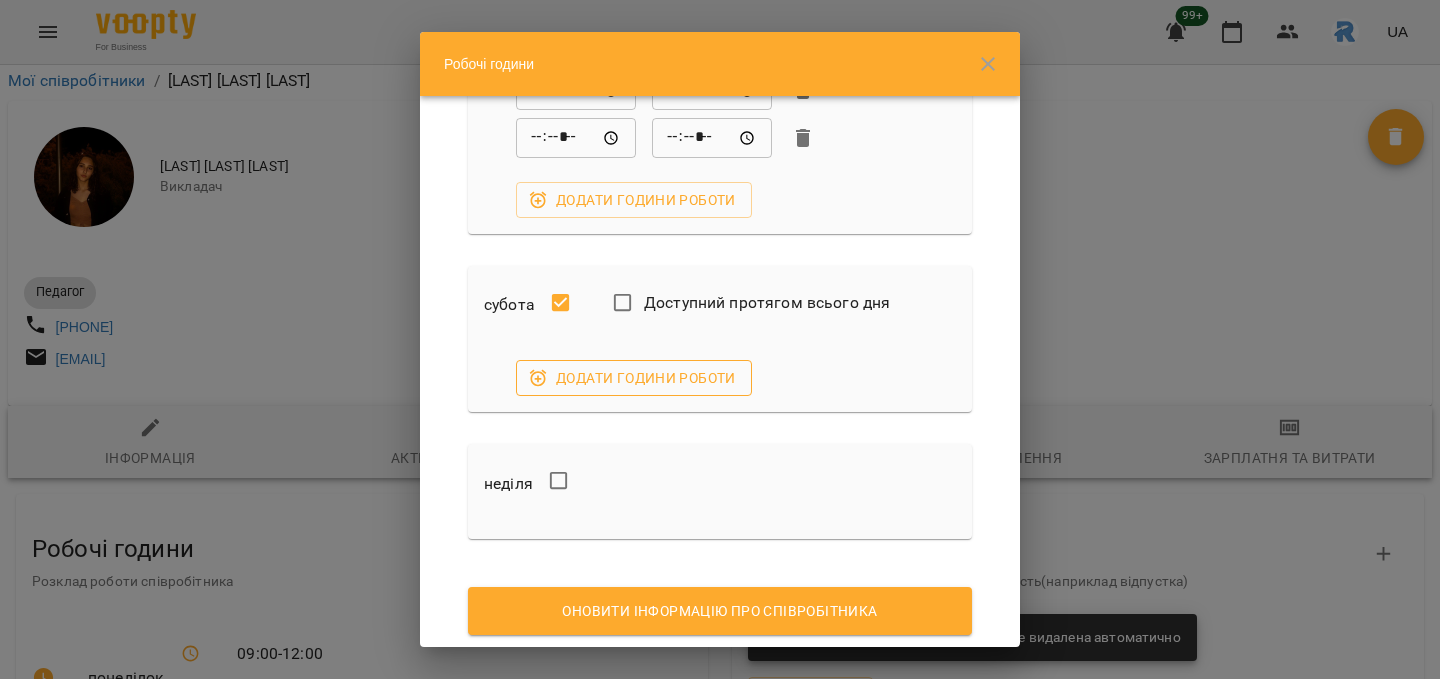 click on "Додати години роботи" at bounding box center (634, 378) 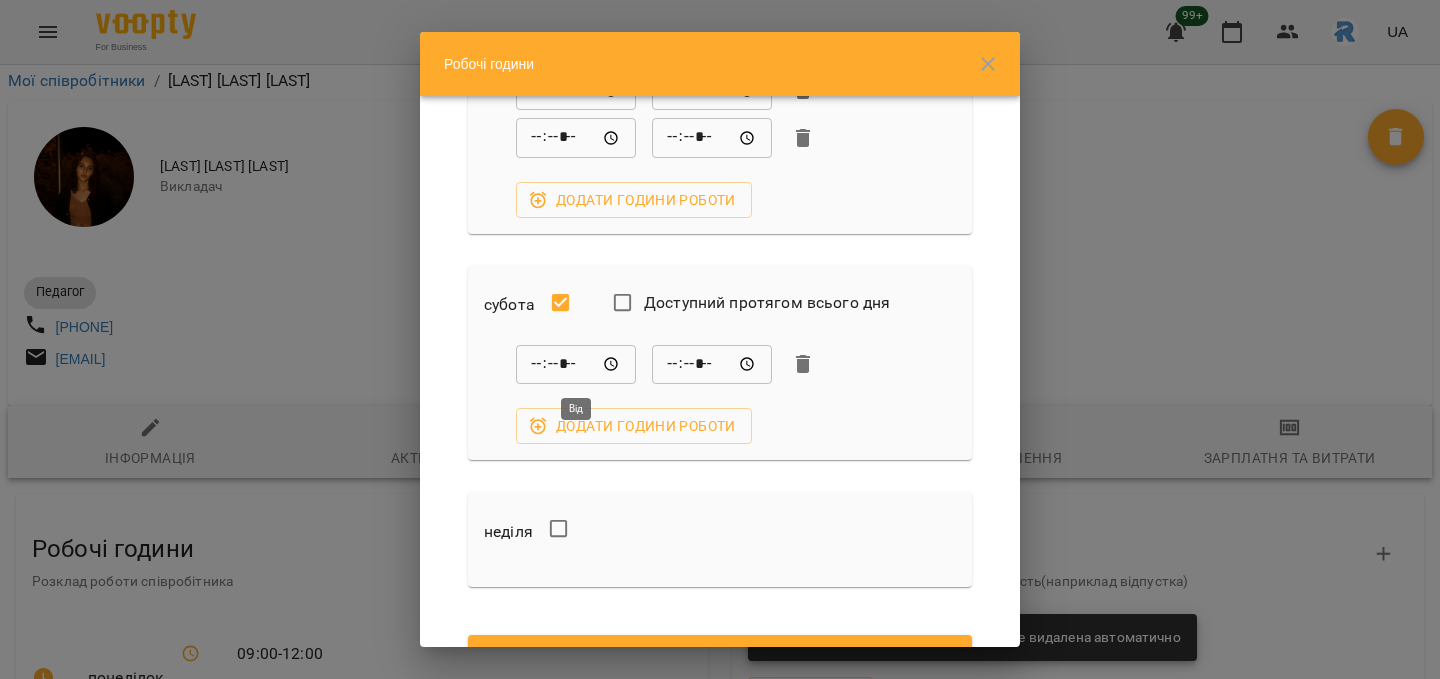 click on "*****" at bounding box center (576, 364) 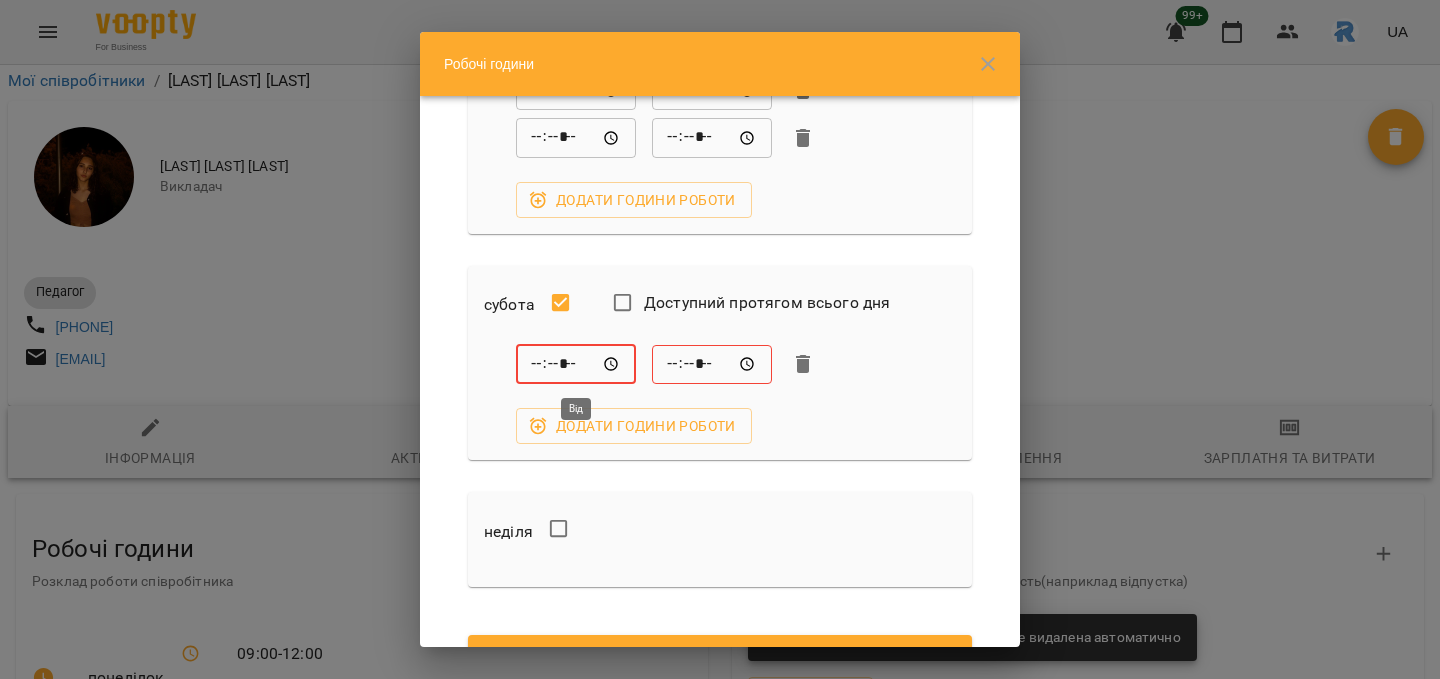 type on "*****" 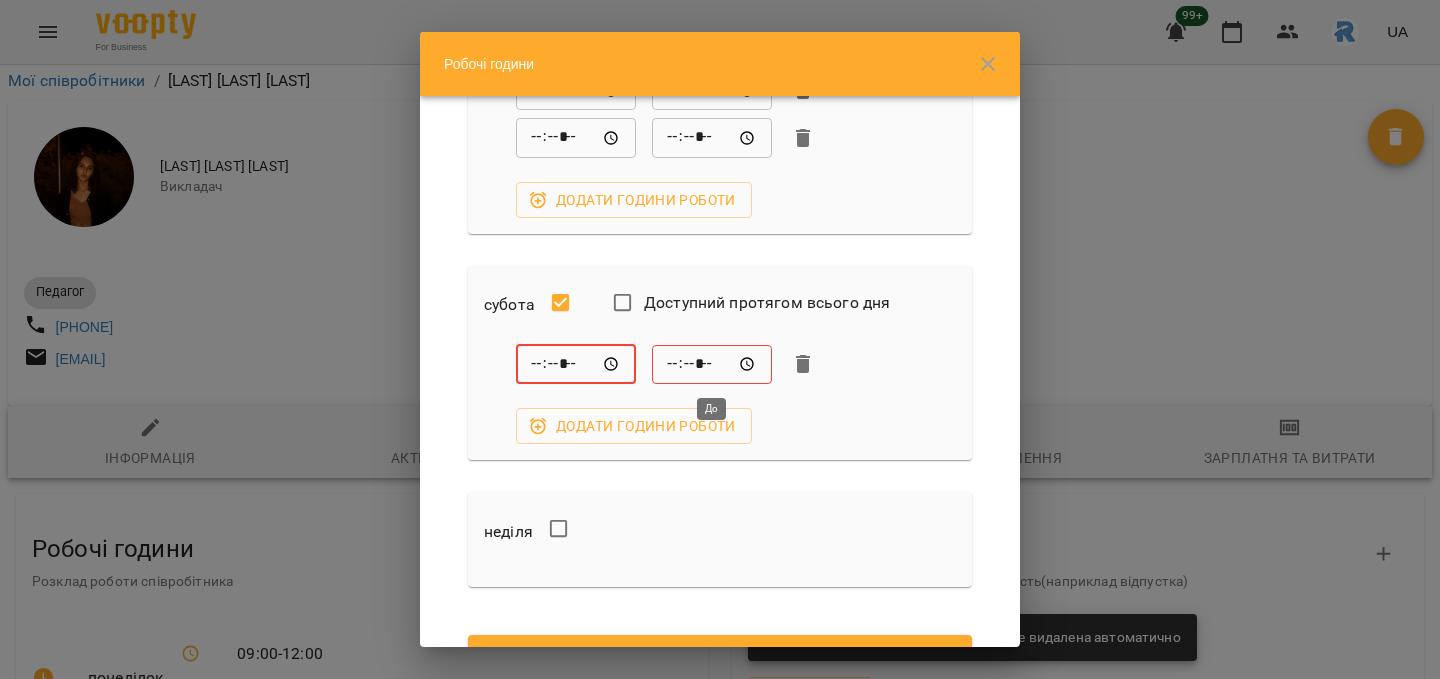 click on "*****" at bounding box center (712, 364) 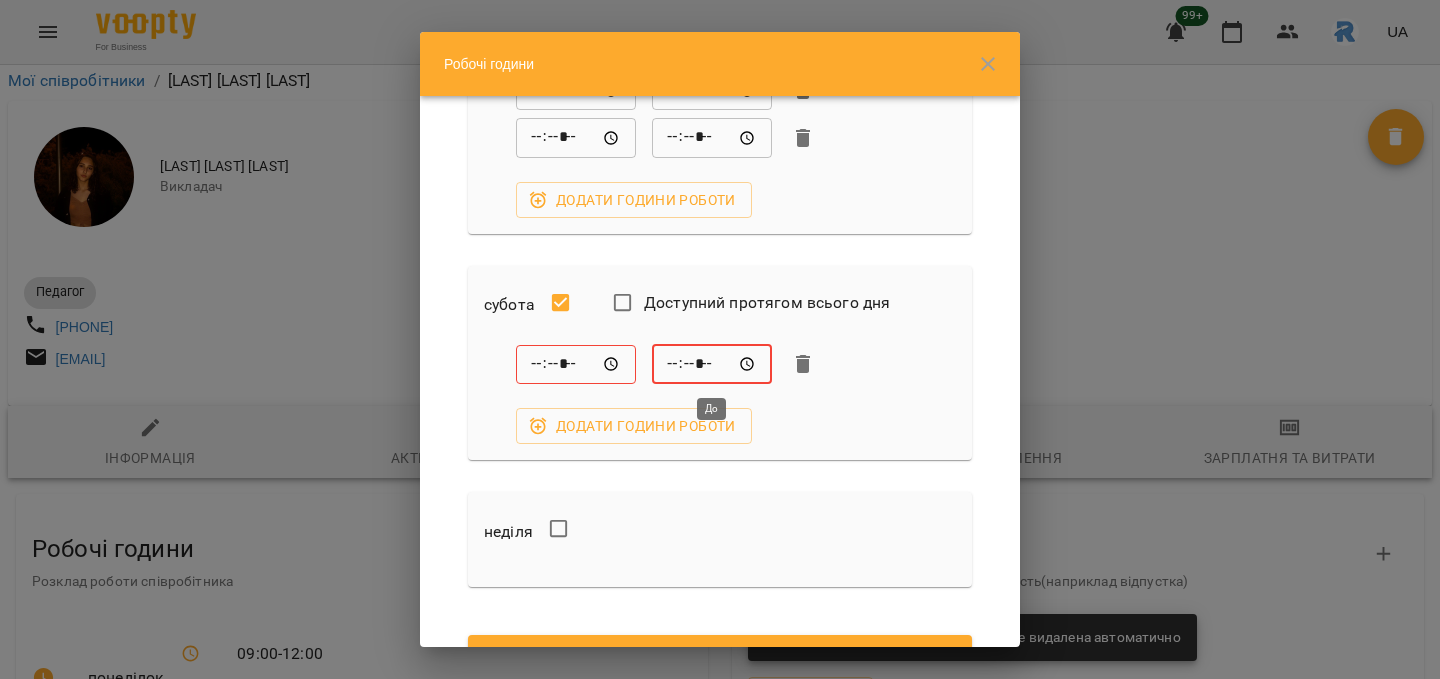 type on "*****" 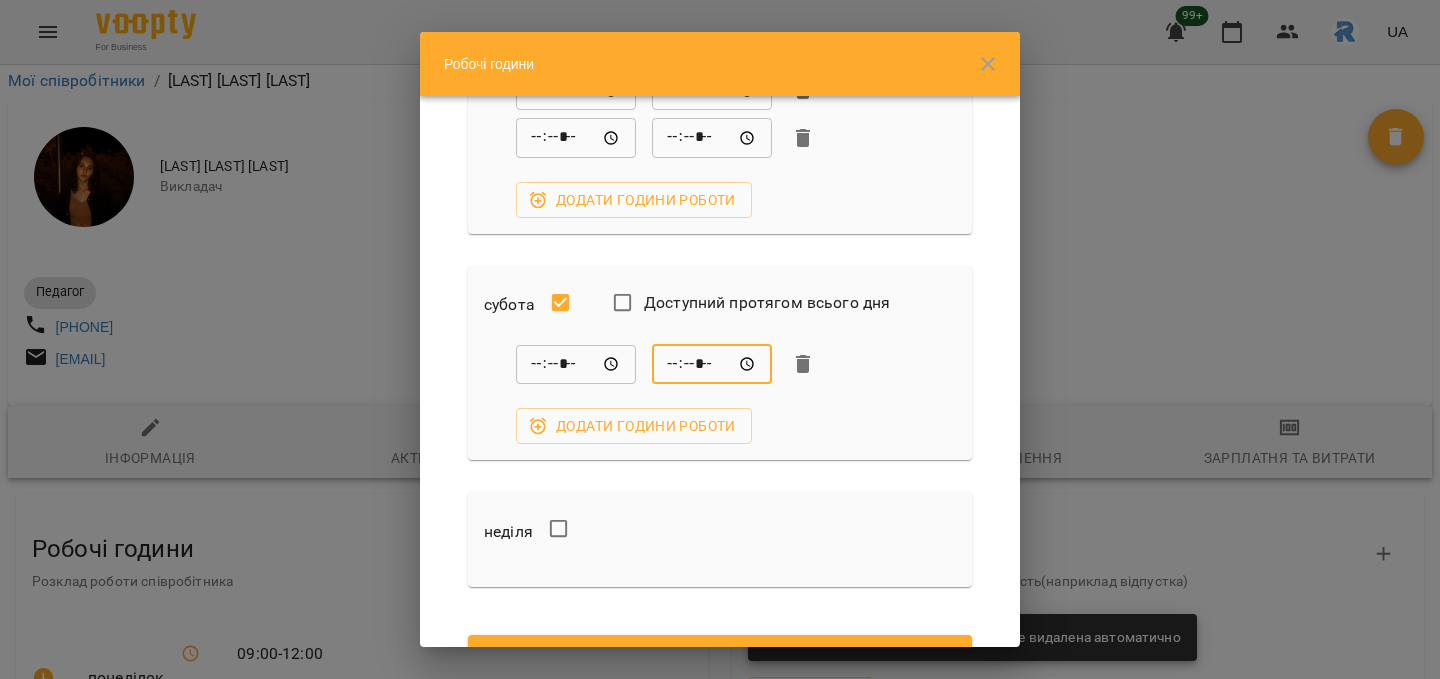 scroll, scrollTop: 1332, scrollLeft: 0, axis: vertical 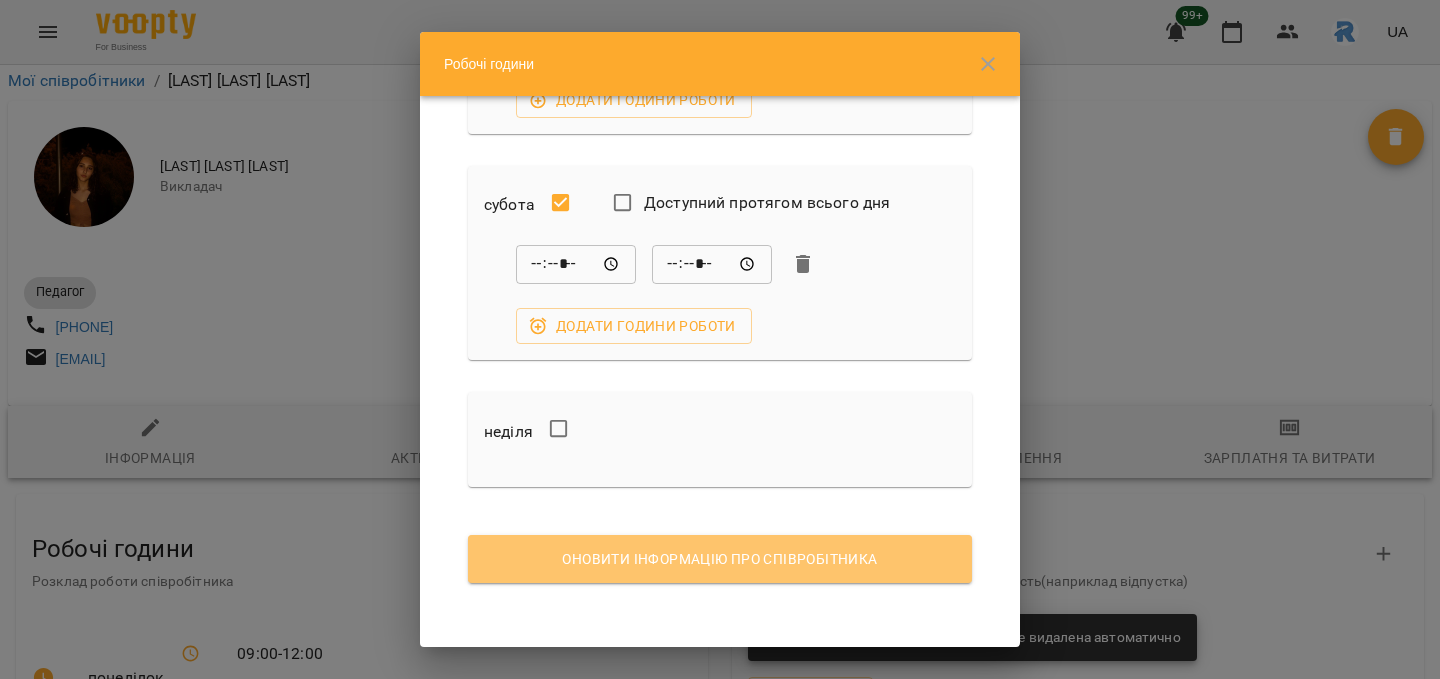 click on "Оновити інформацію про співробітника" at bounding box center [720, 559] 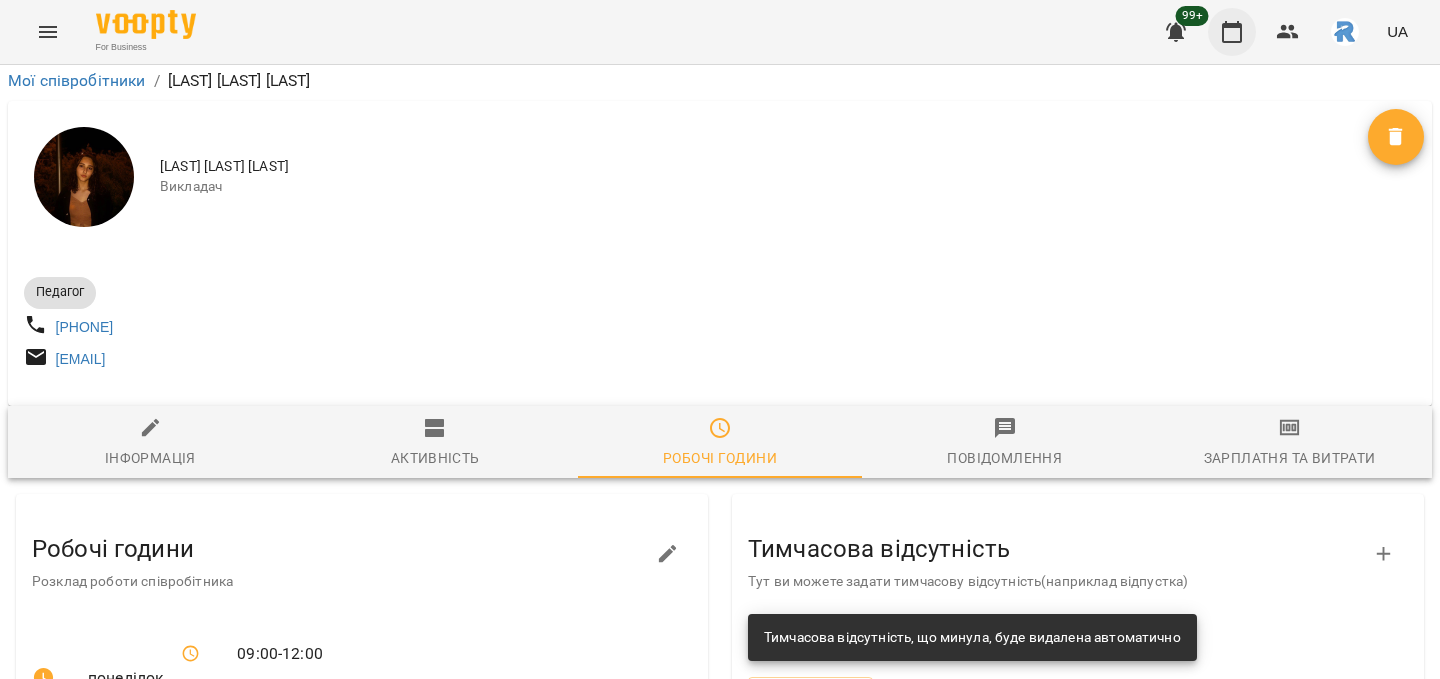 click at bounding box center [1232, 32] 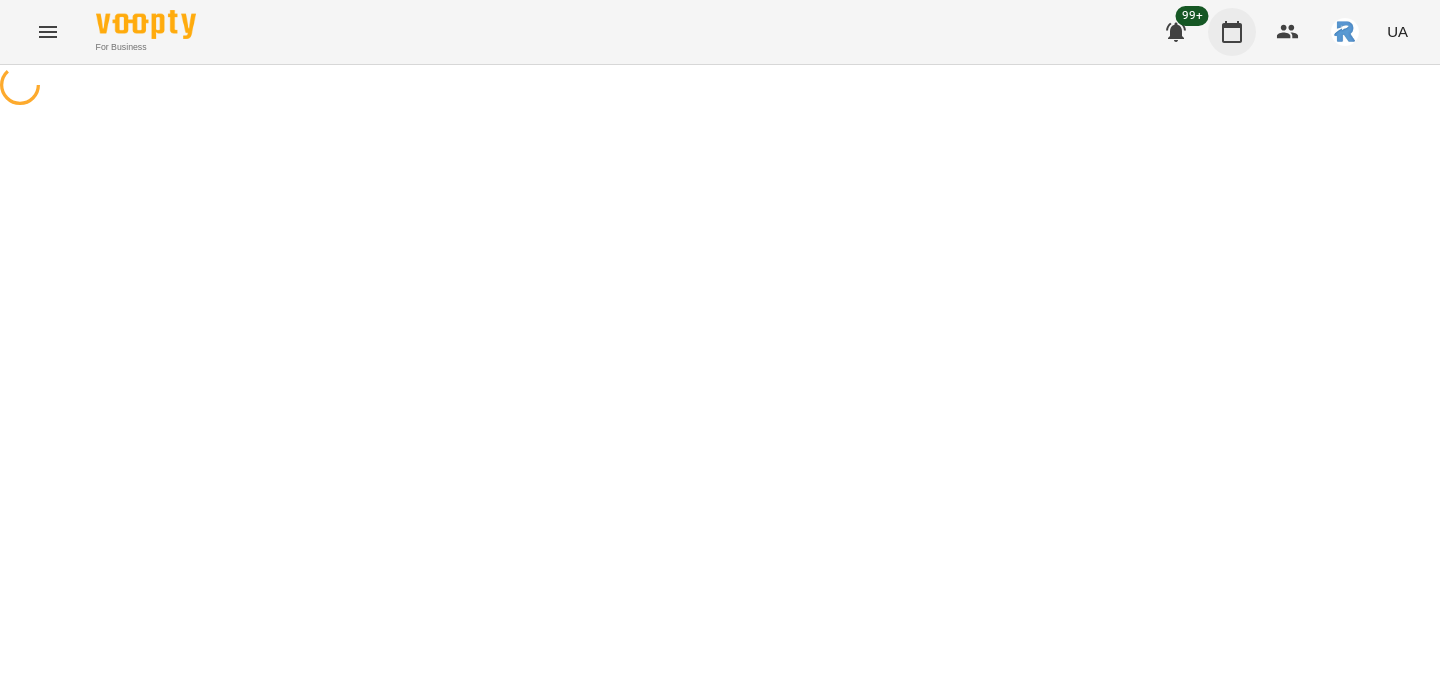 scroll, scrollTop: 0, scrollLeft: 0, axis: both 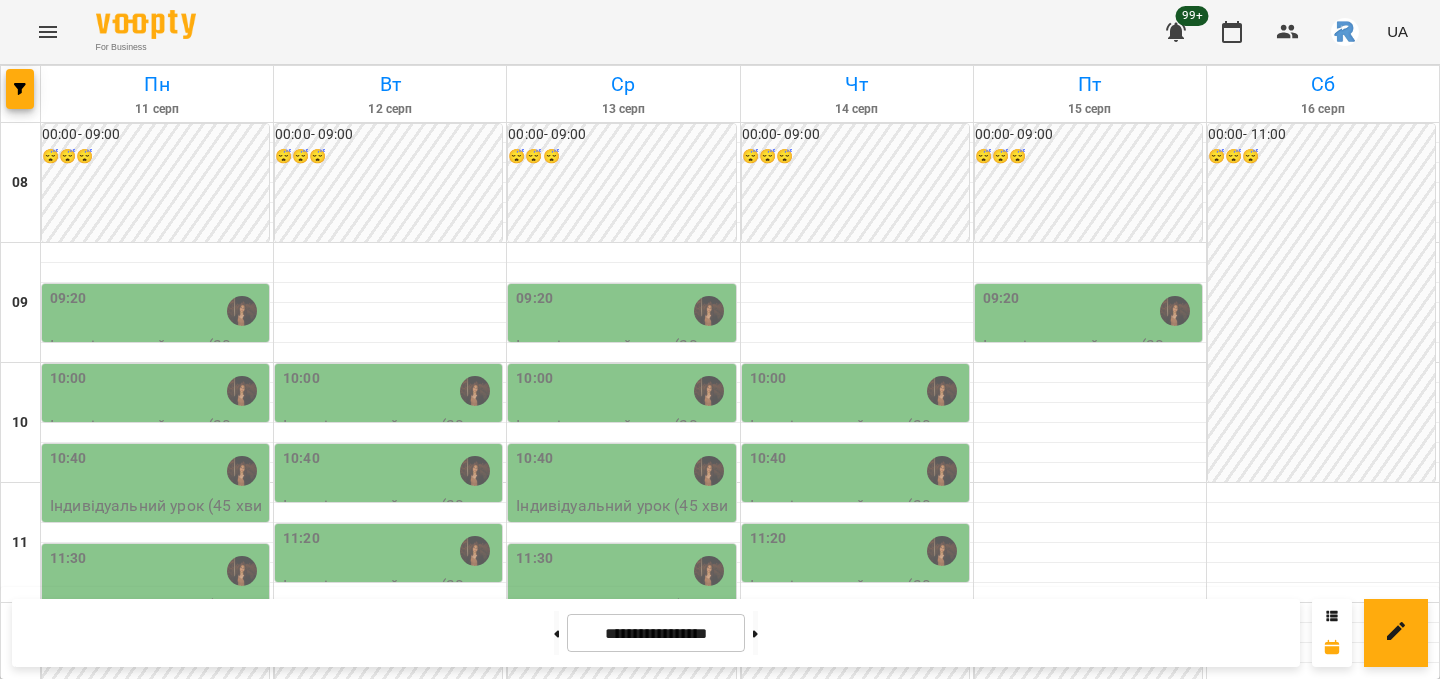 click on "13:40" at bounding box center (1090, 831) 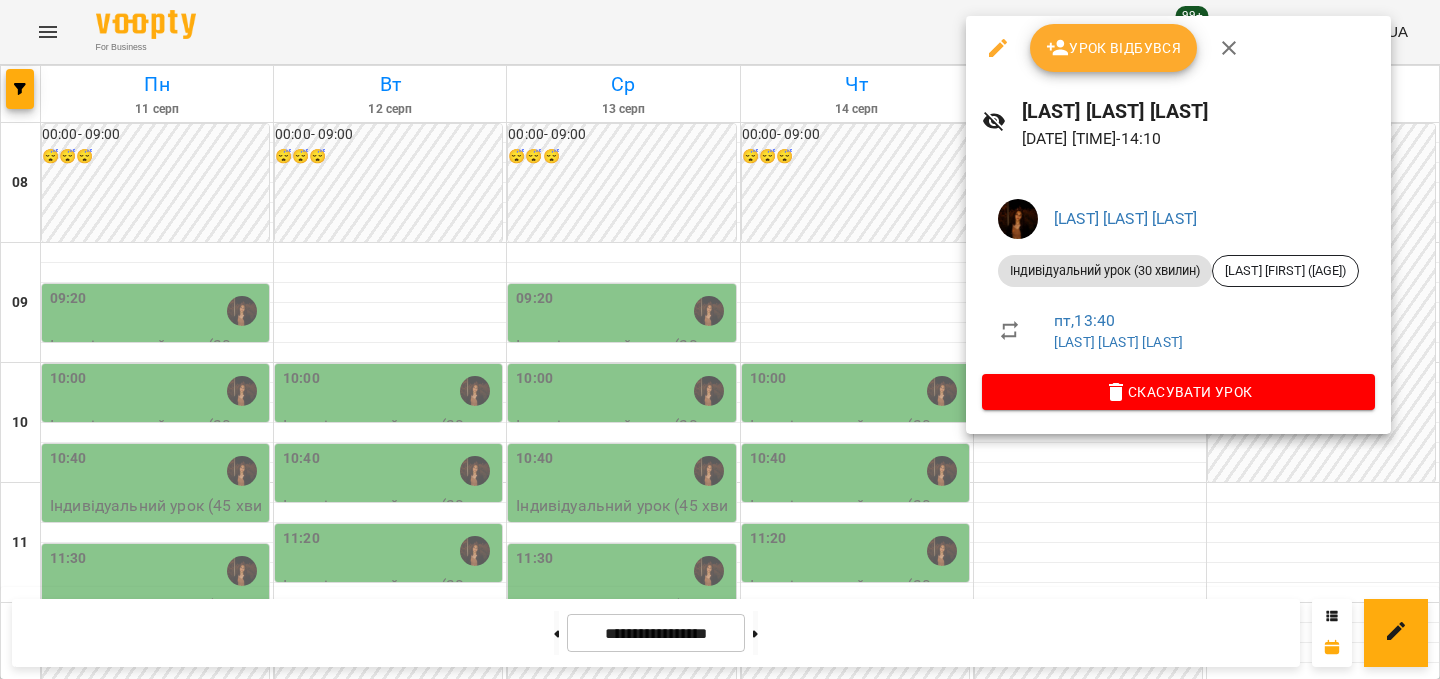 click at bounding box center (720, 339) 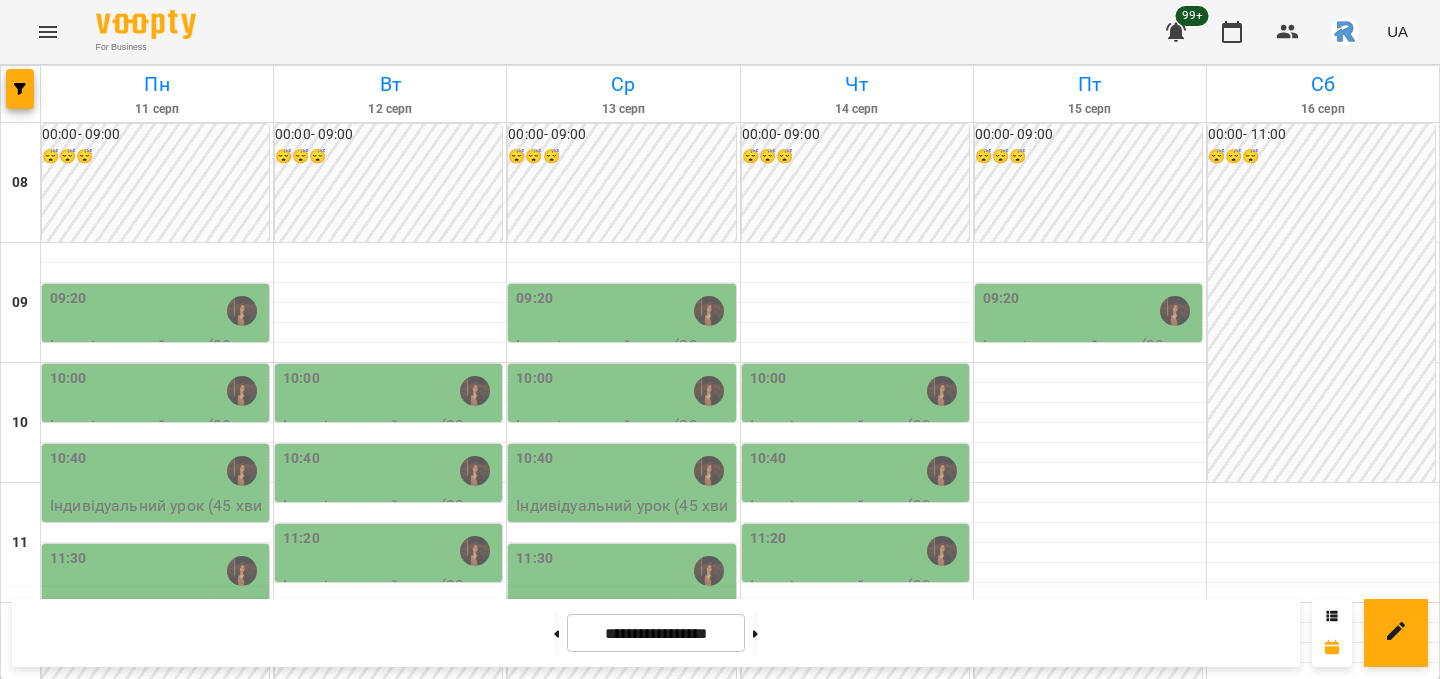 click on "Індивідуальний урок (30 хвилин) - [LAST] [LAST] ([AGE] років)" at bounding box center (1090, 877) 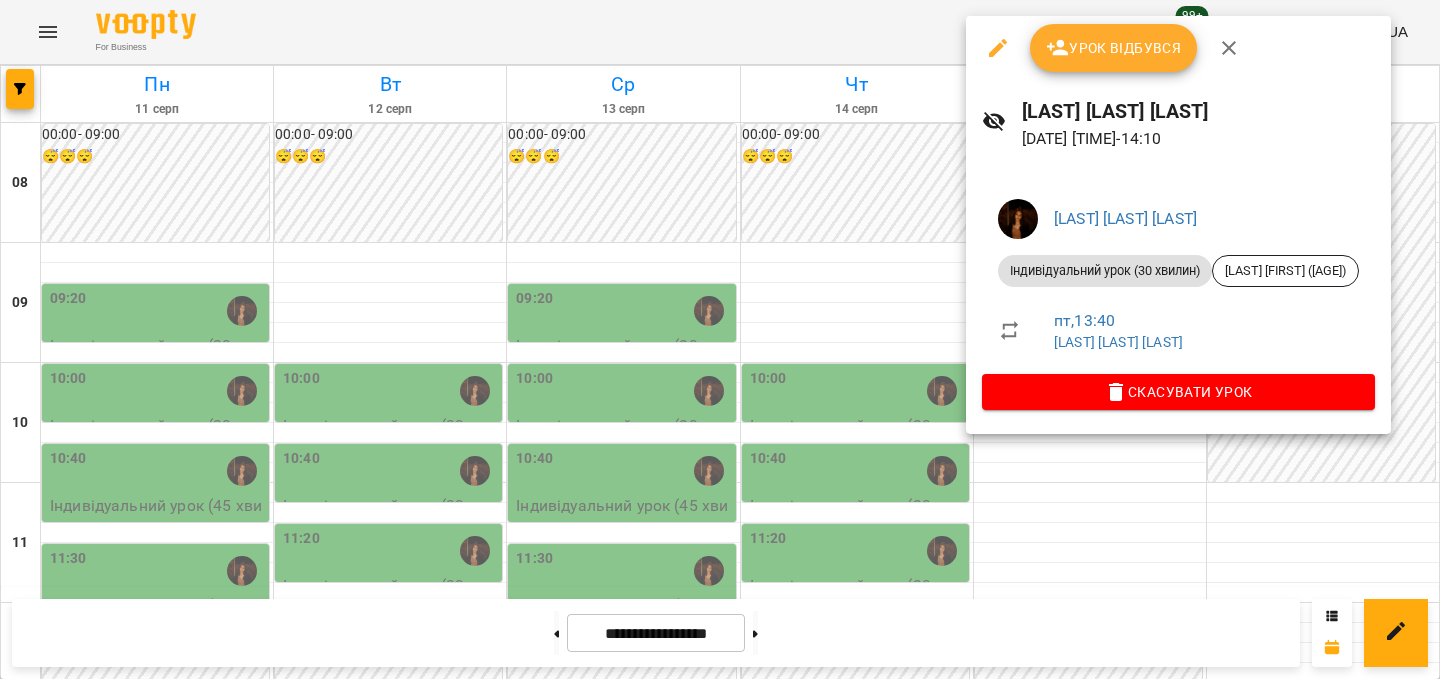 click at bounding box center [720, 339] 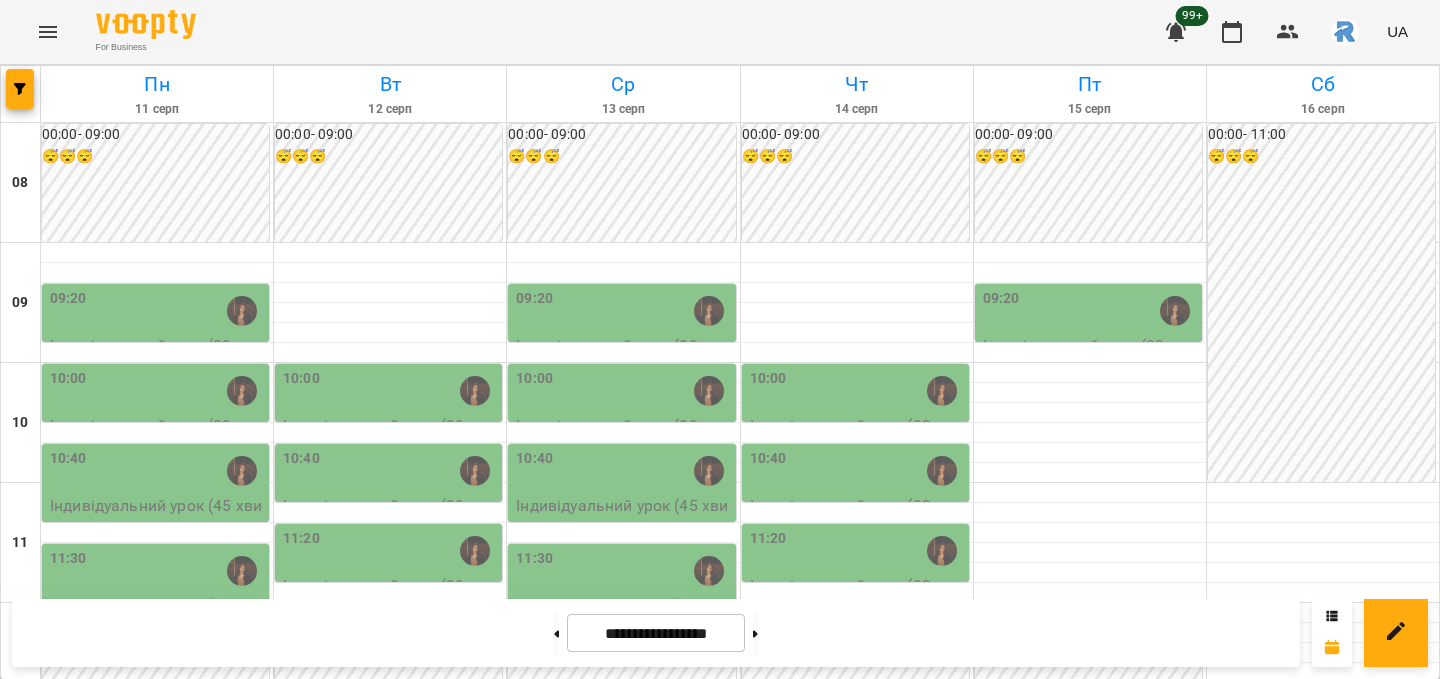 scroll, scrollTop: 90, scrollLeft: 0, axis: vertical 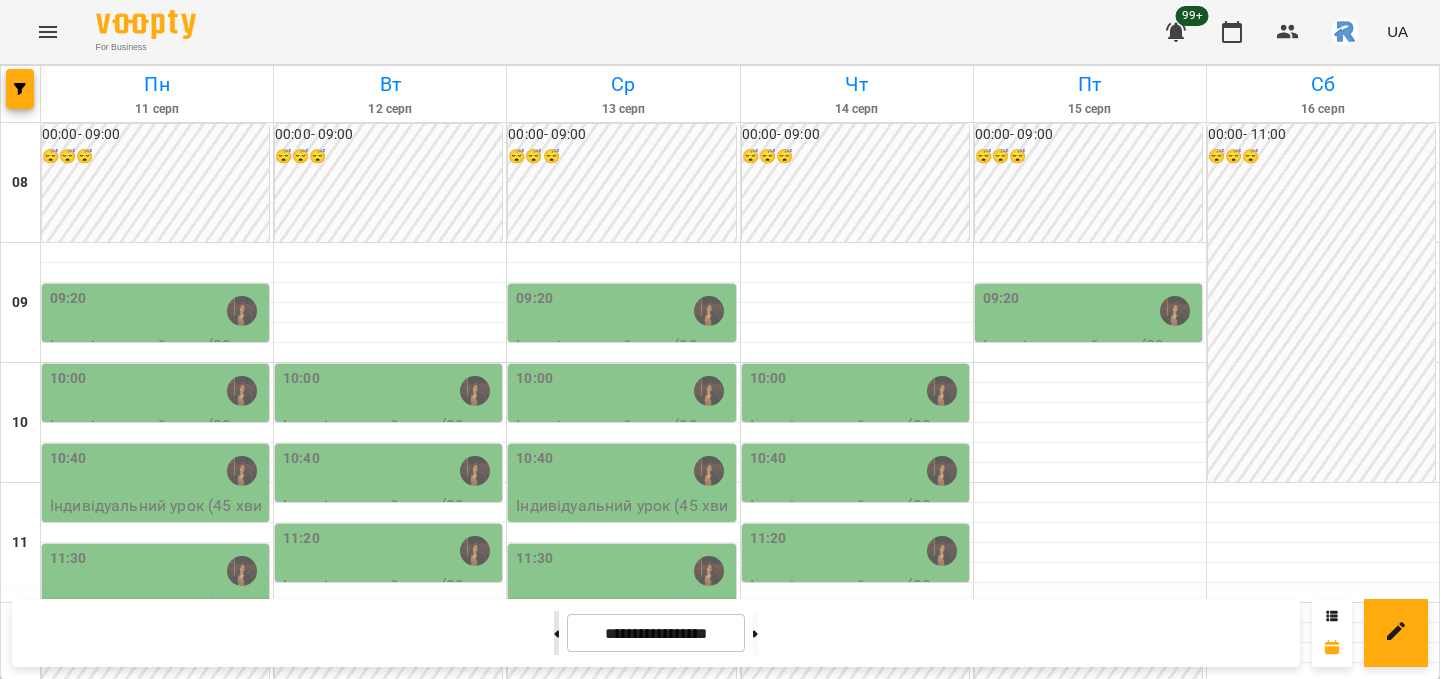 click at bounding box center [556, 633] 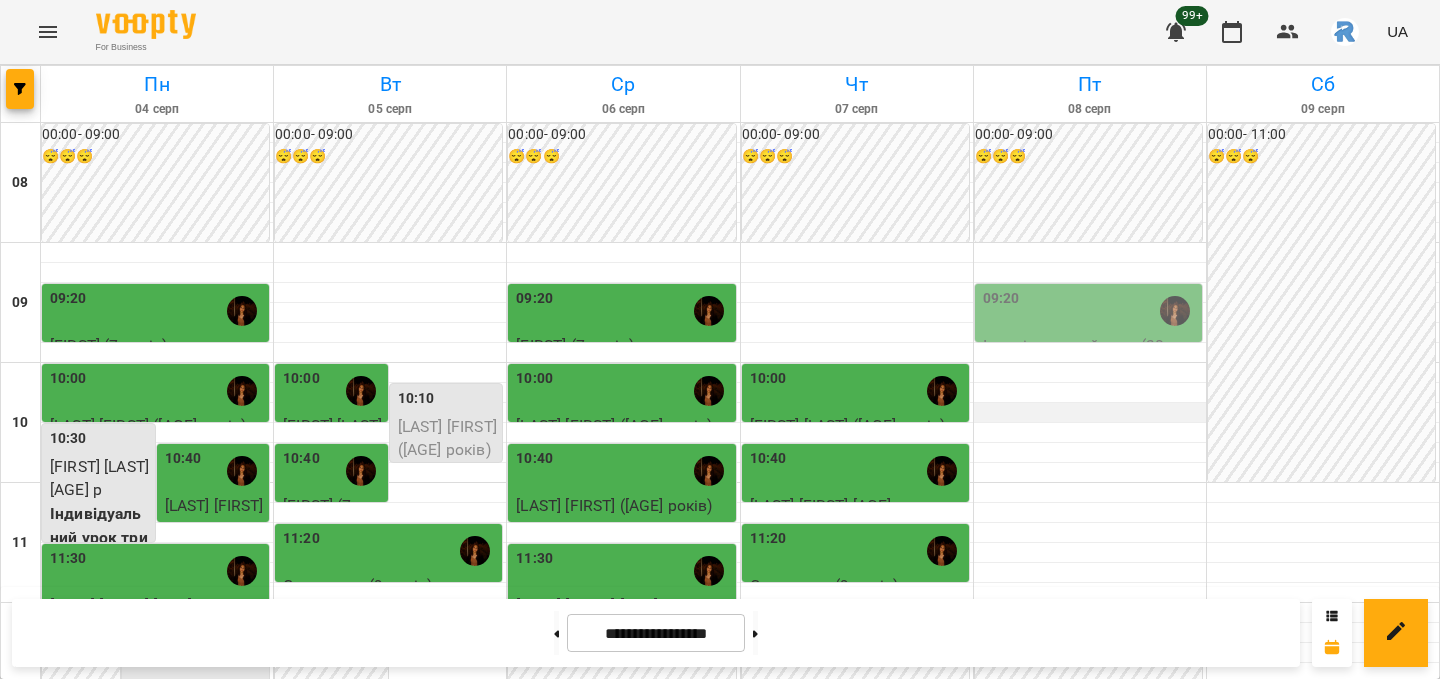 scroll, scrollTop: 178, scrollLeft: 0, axis: vertical 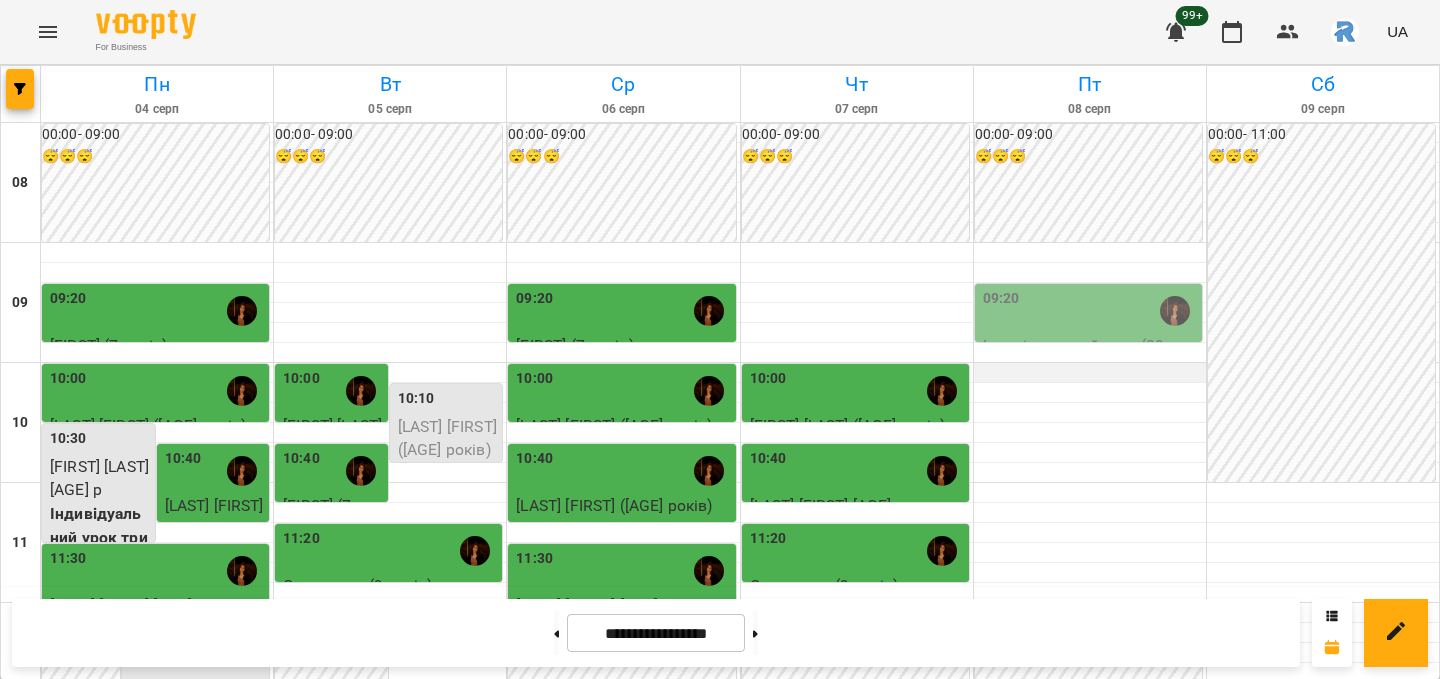 click at bounding box center (1090, 373) 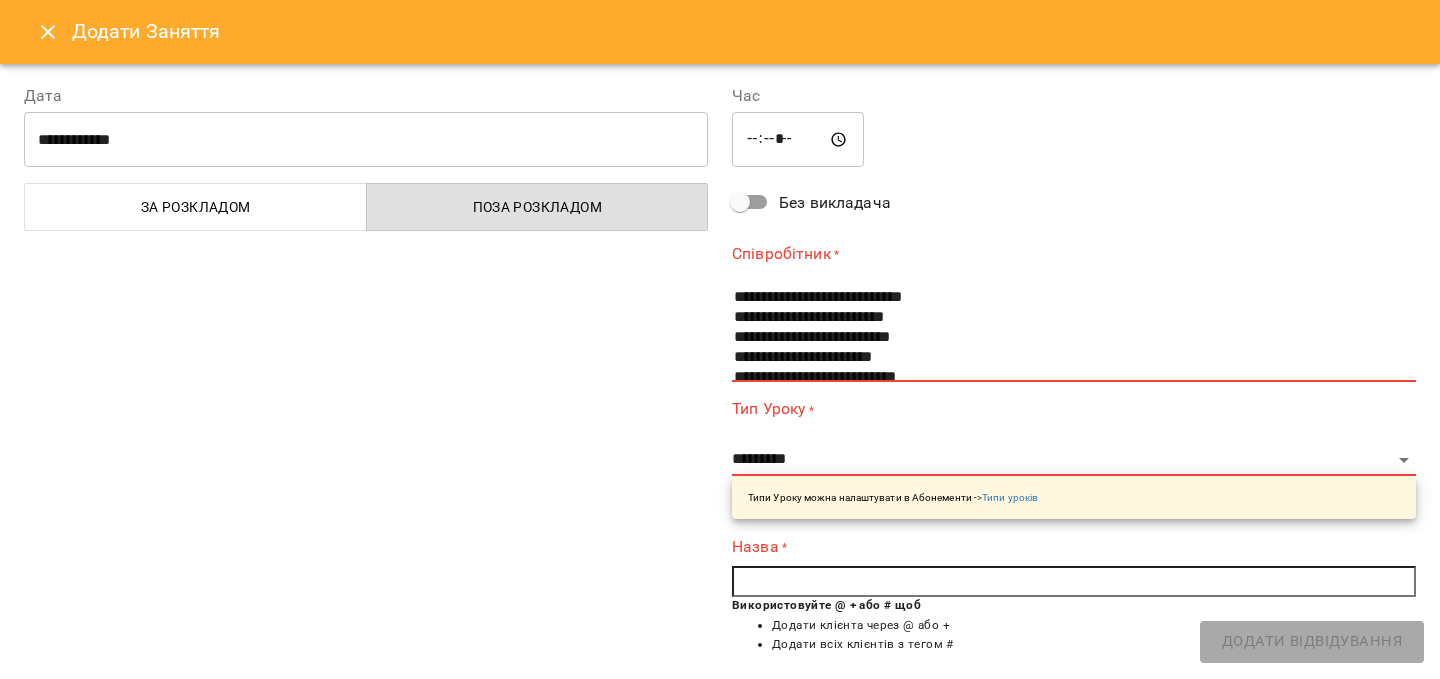 scroll, scrollTop: 128, scrollLeft: 0, axis: vertical 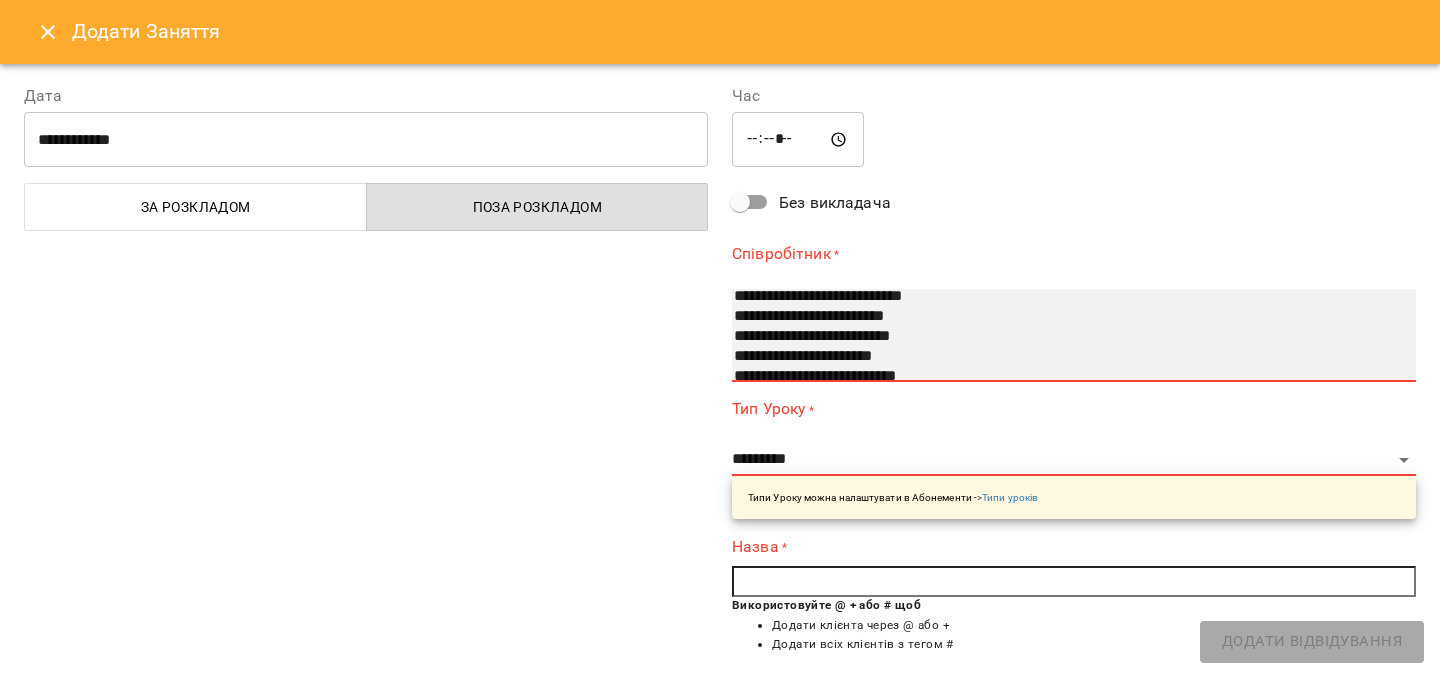 select on "**********" 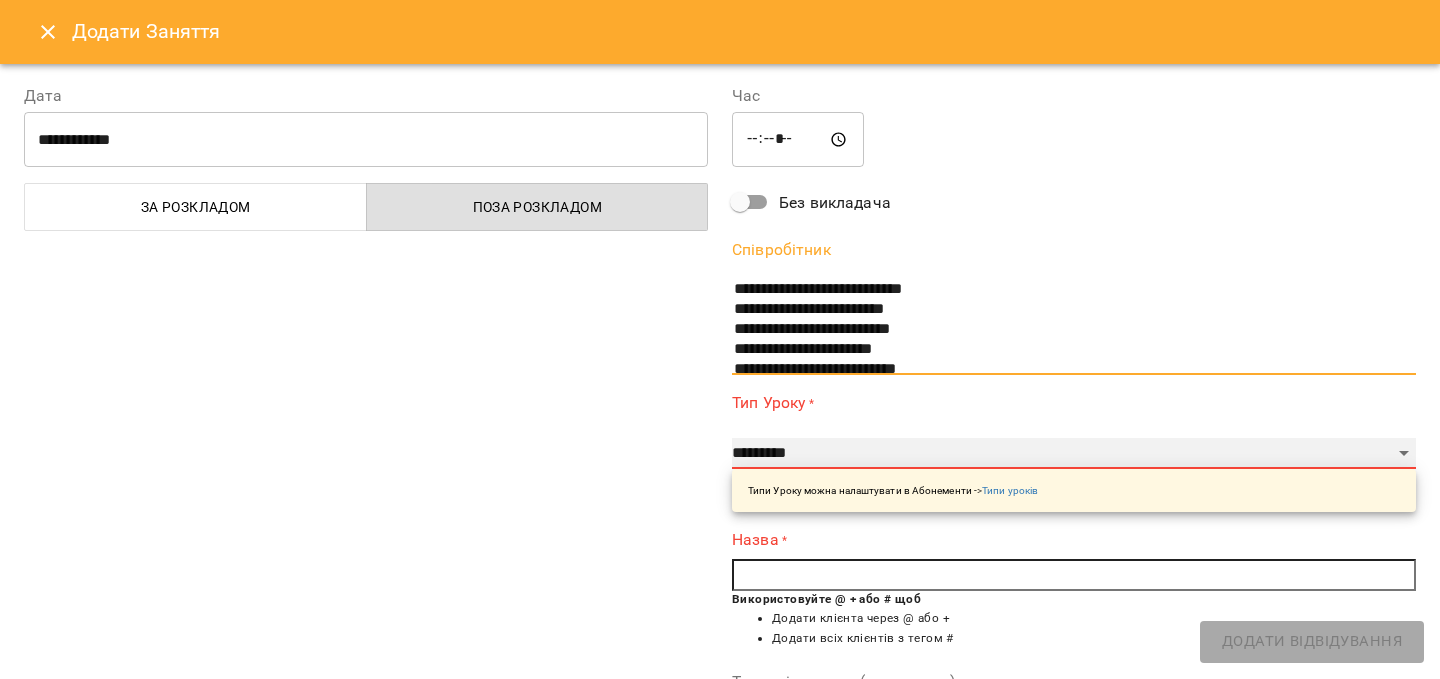 click on "**********" at bounding box center [1074, 454] 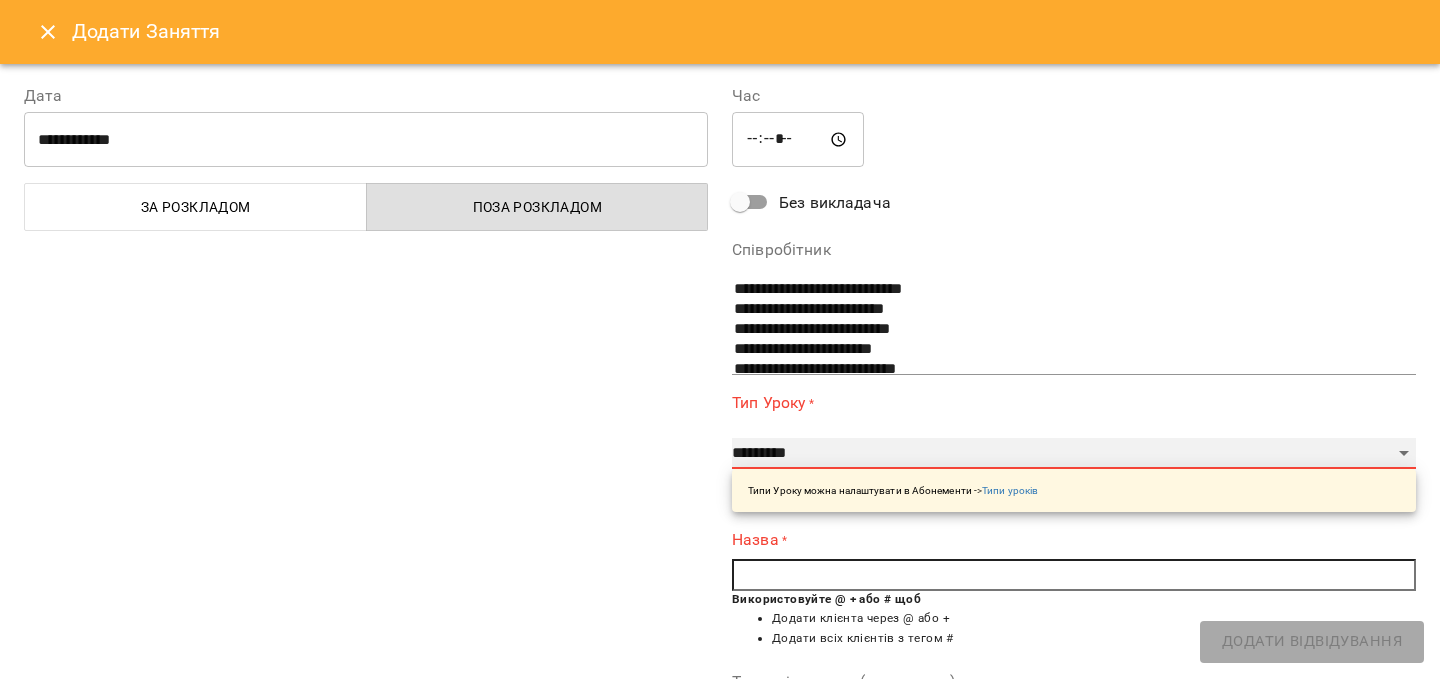 select on "**********" 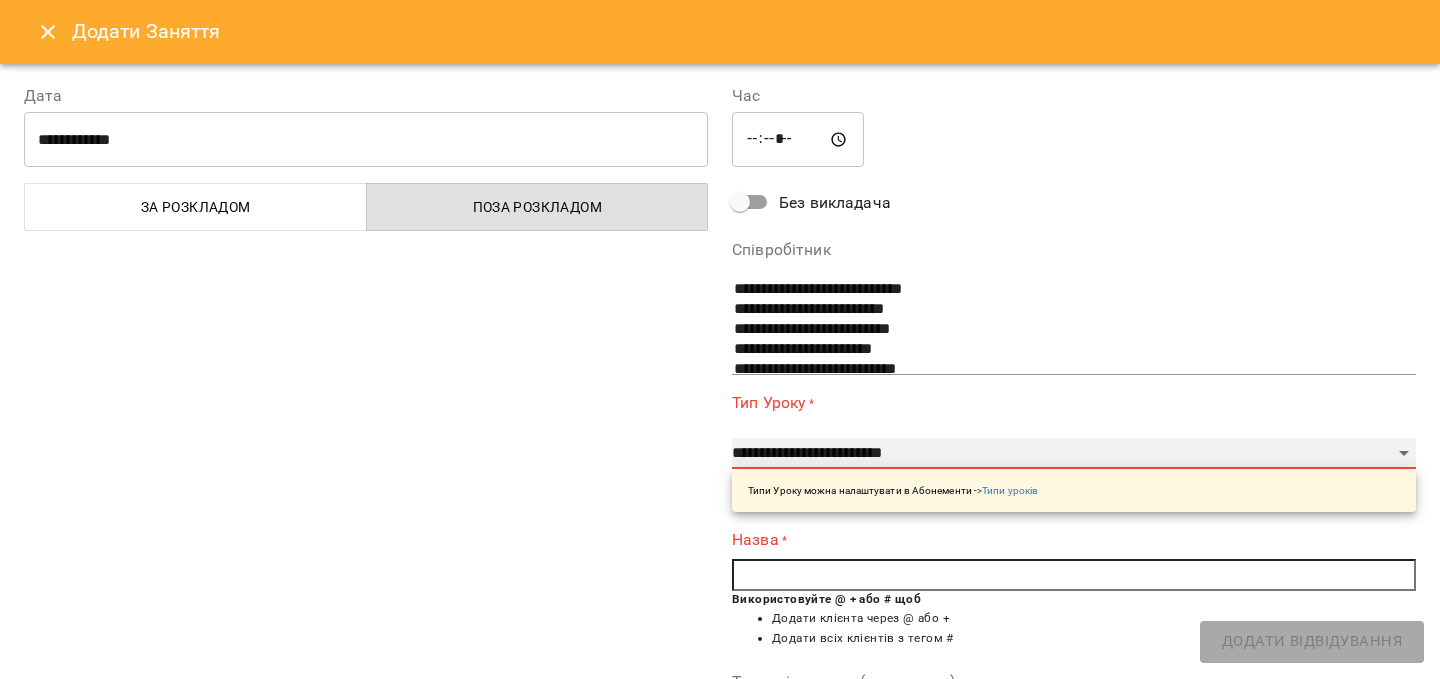 type on "**" 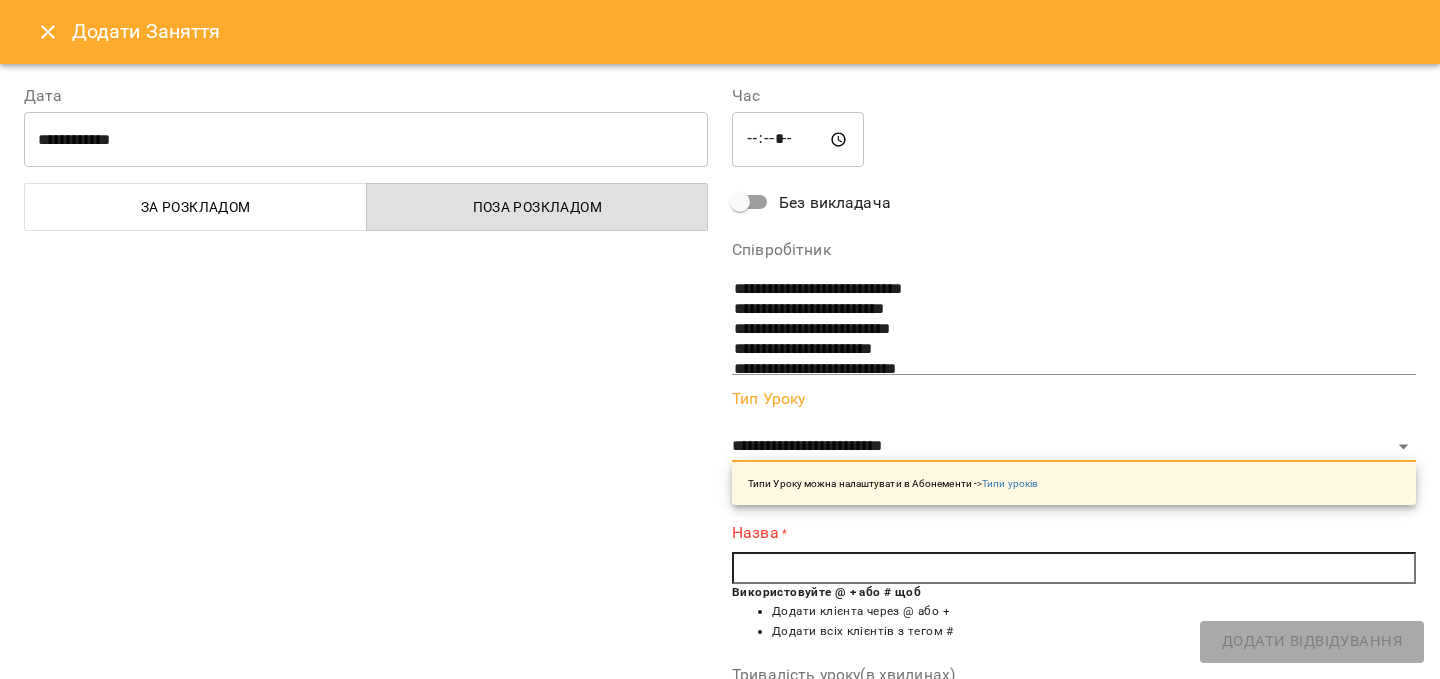 click at bounding box center [1074, 568] 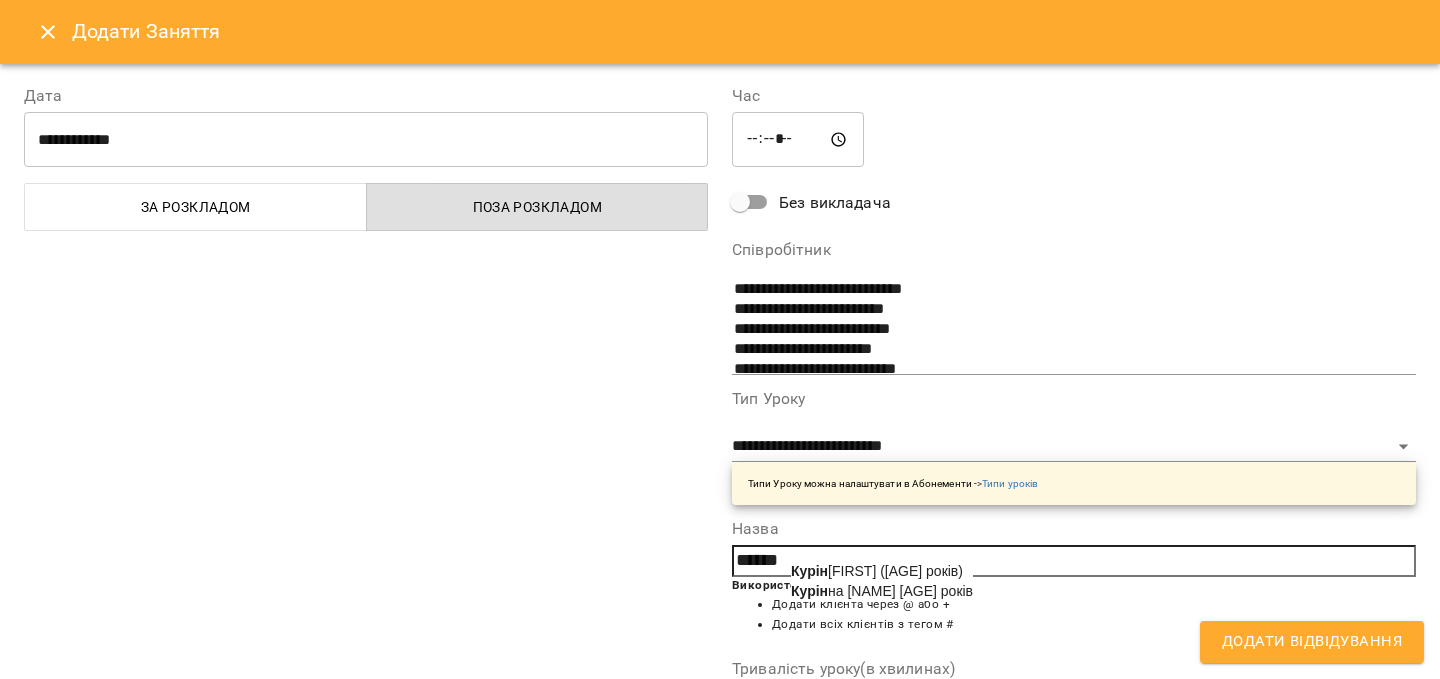 click on "[LAST] [FIRST] ([AGE] років)" at bounding box center [877, 571] 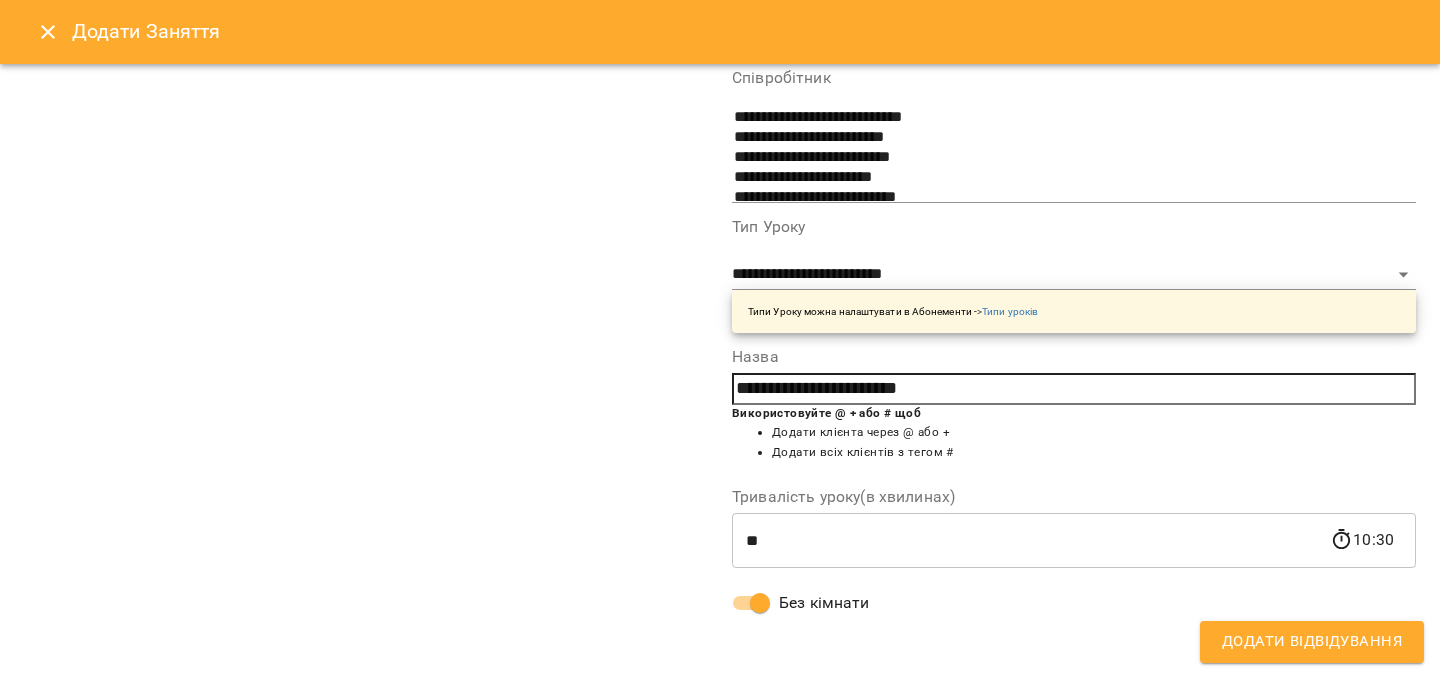 scroll, scrollTop: 0, scrollLeft: 0, axis: both 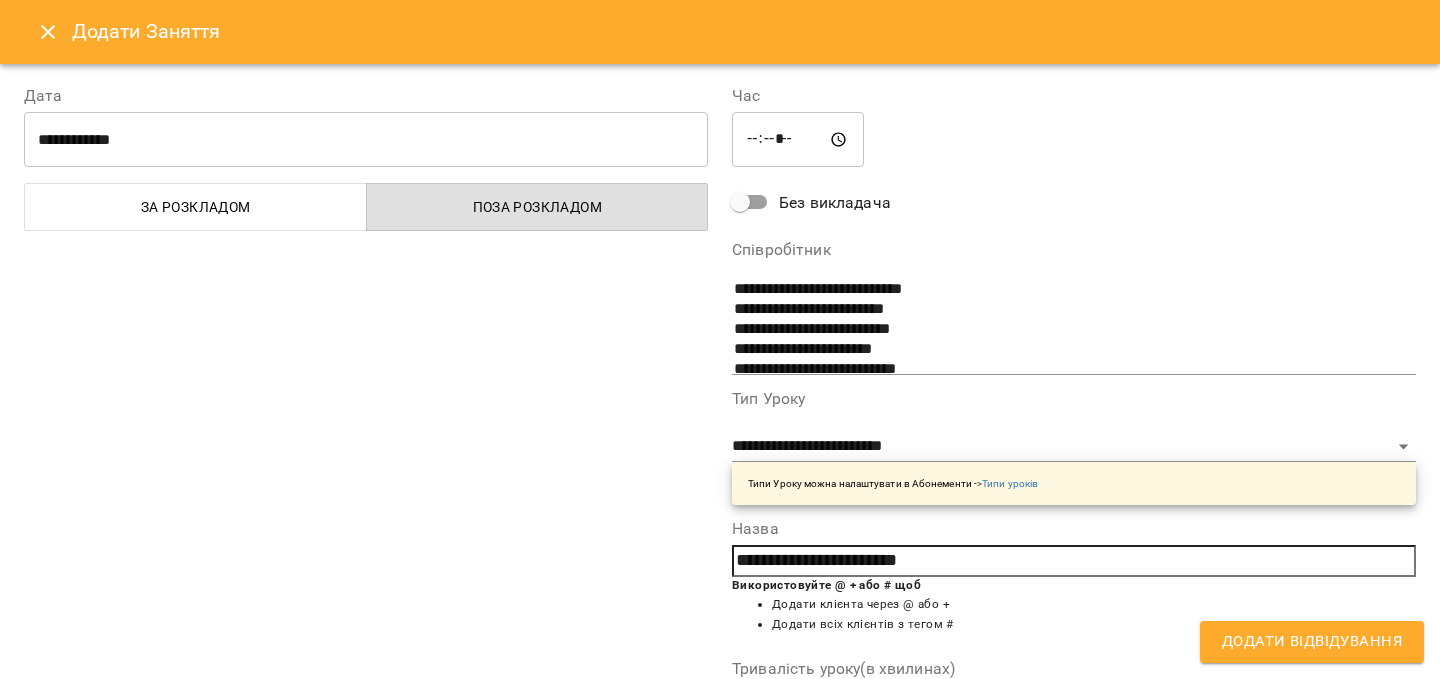 click on "Додати Відвідування" at bounding box center (1312, 642) 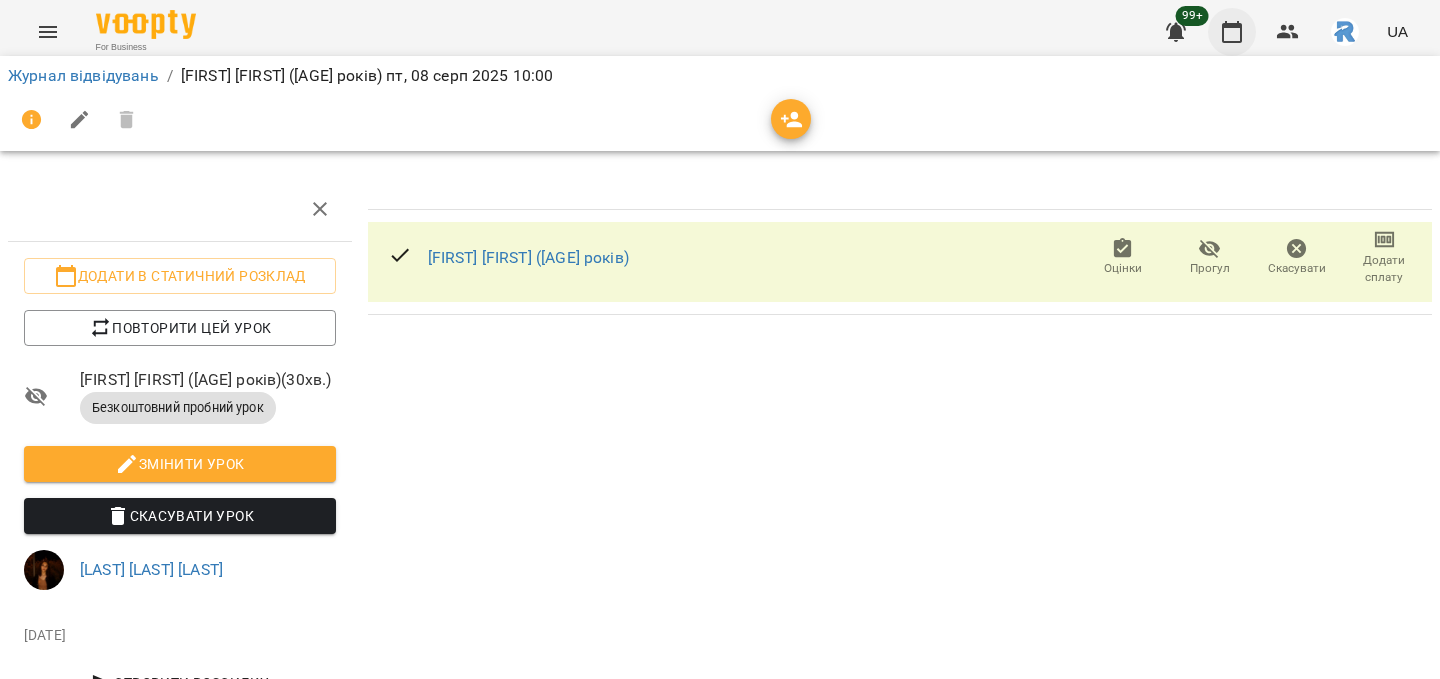 click 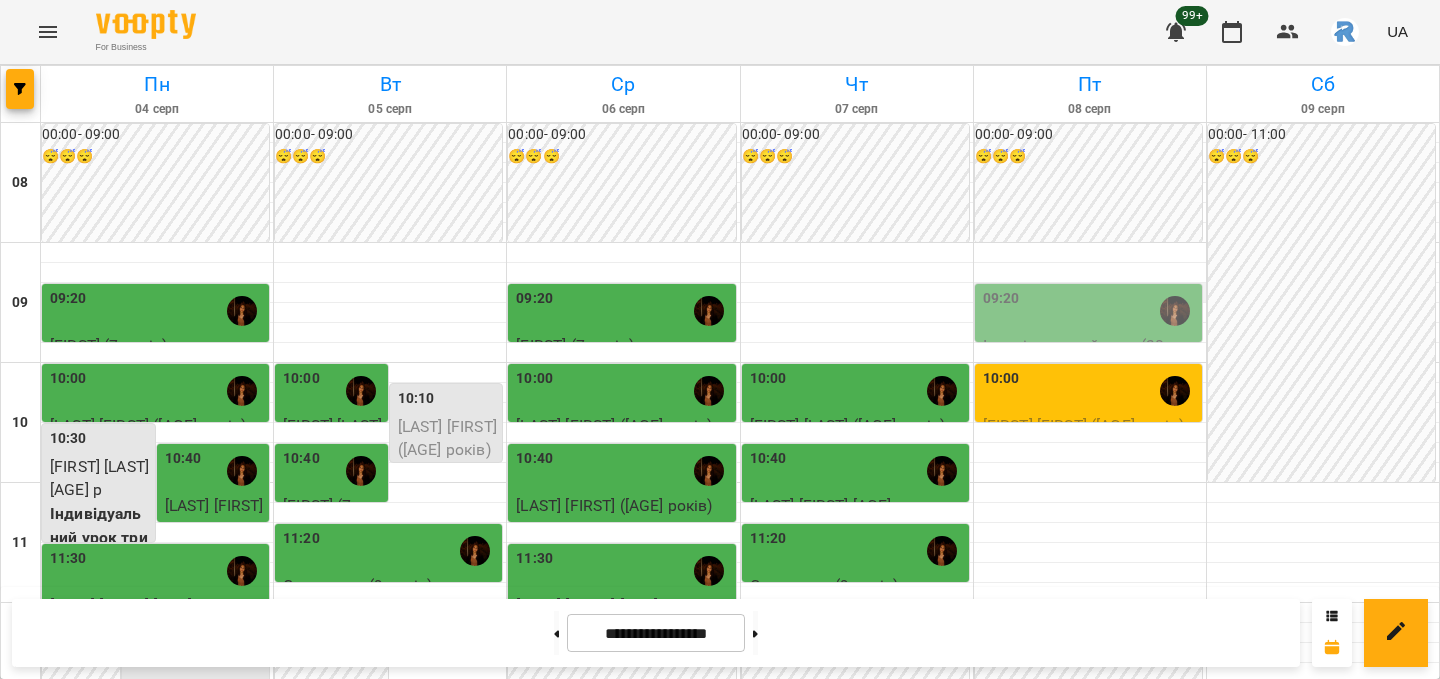 scroll, scrollTop: 181, scrollLeft: 0, axis: vertical 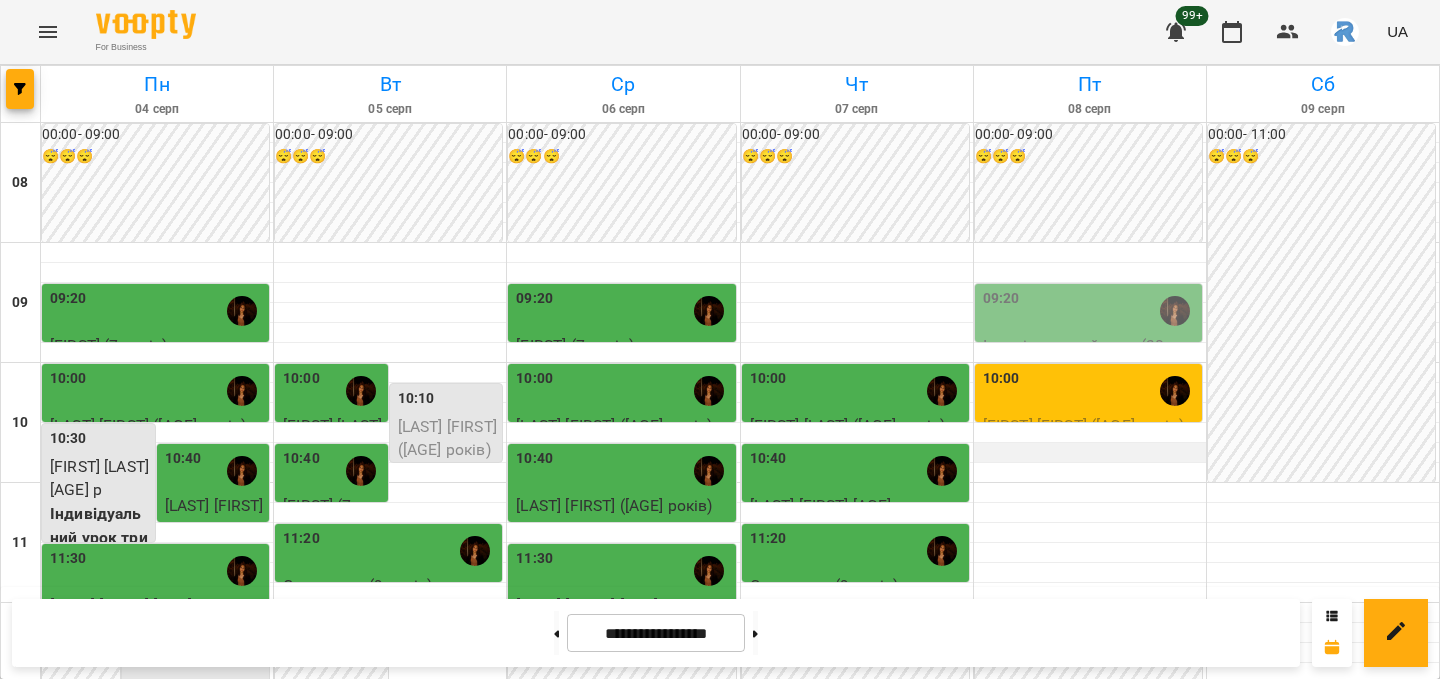 click at bounding box center (1090, 453) 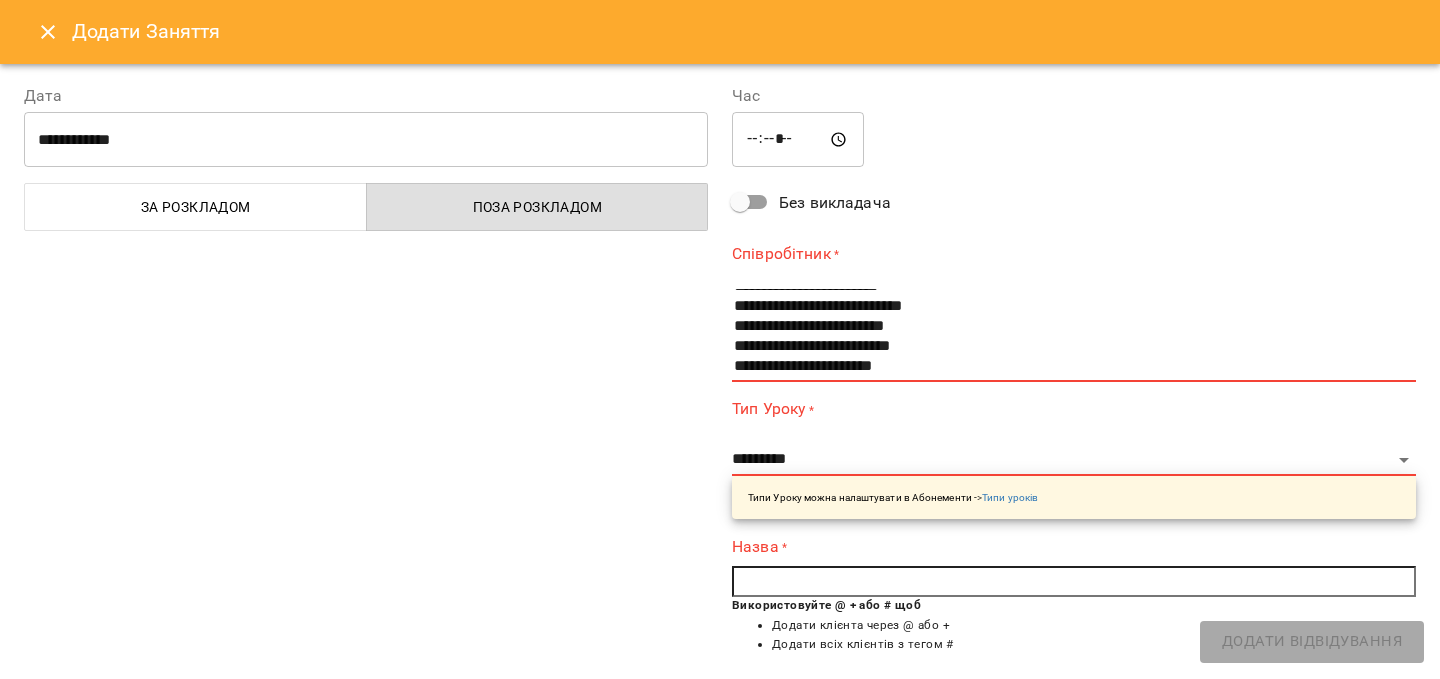 scroll, scrollTop: 120, scrollLeft: 0, axis: vertical 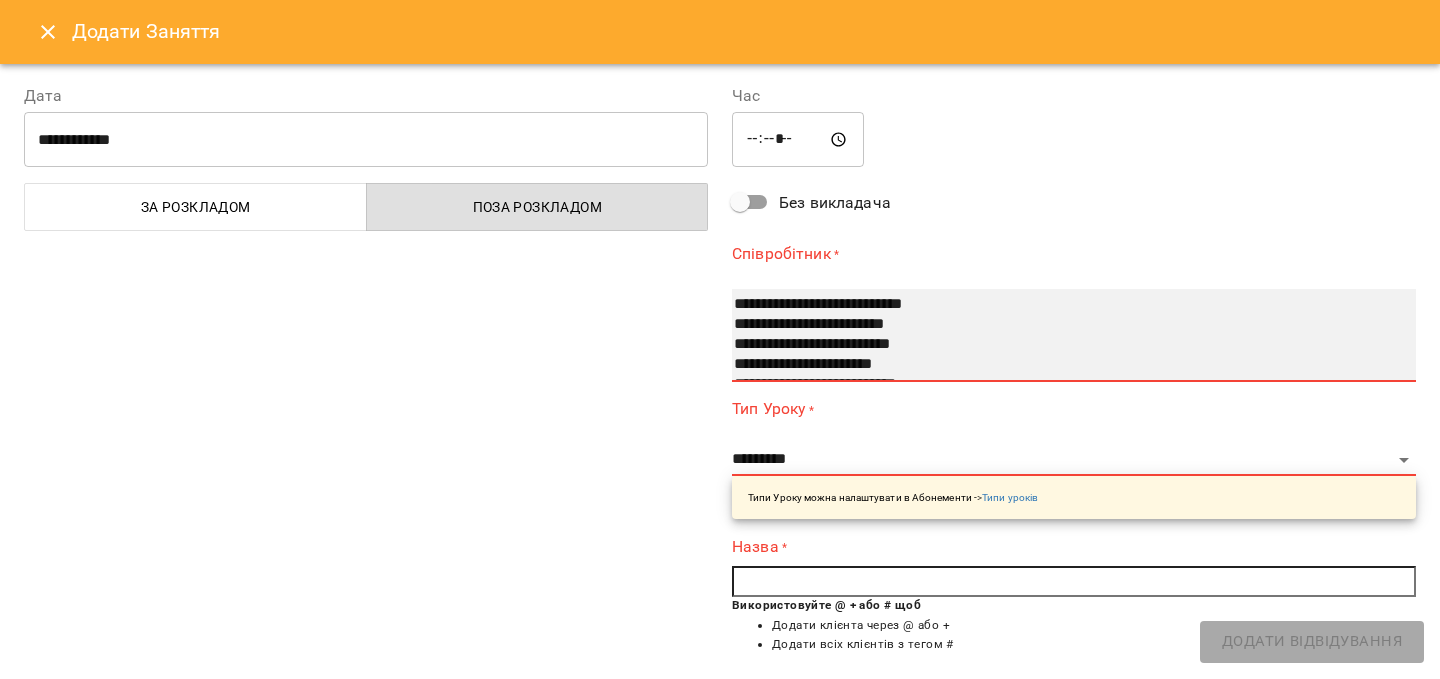 select on "**********" 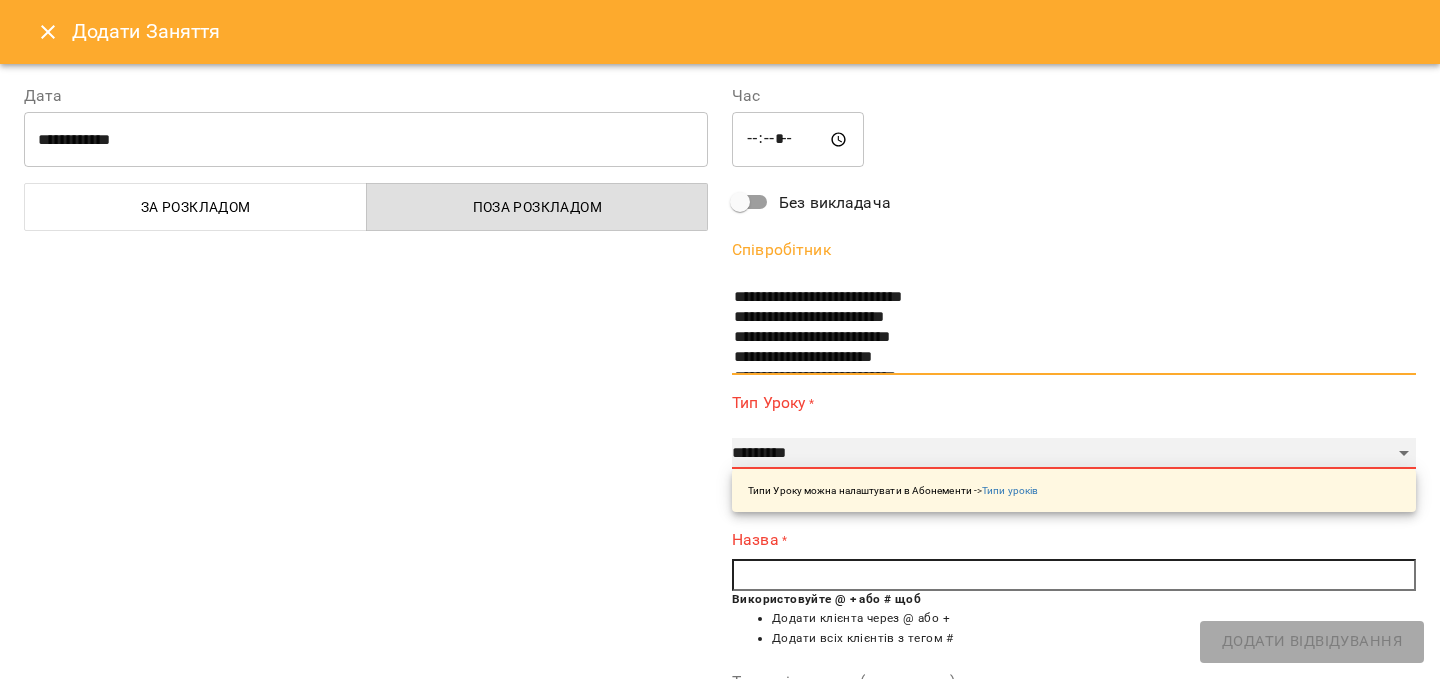 click on "**********" at bounding box center [1074, 454] 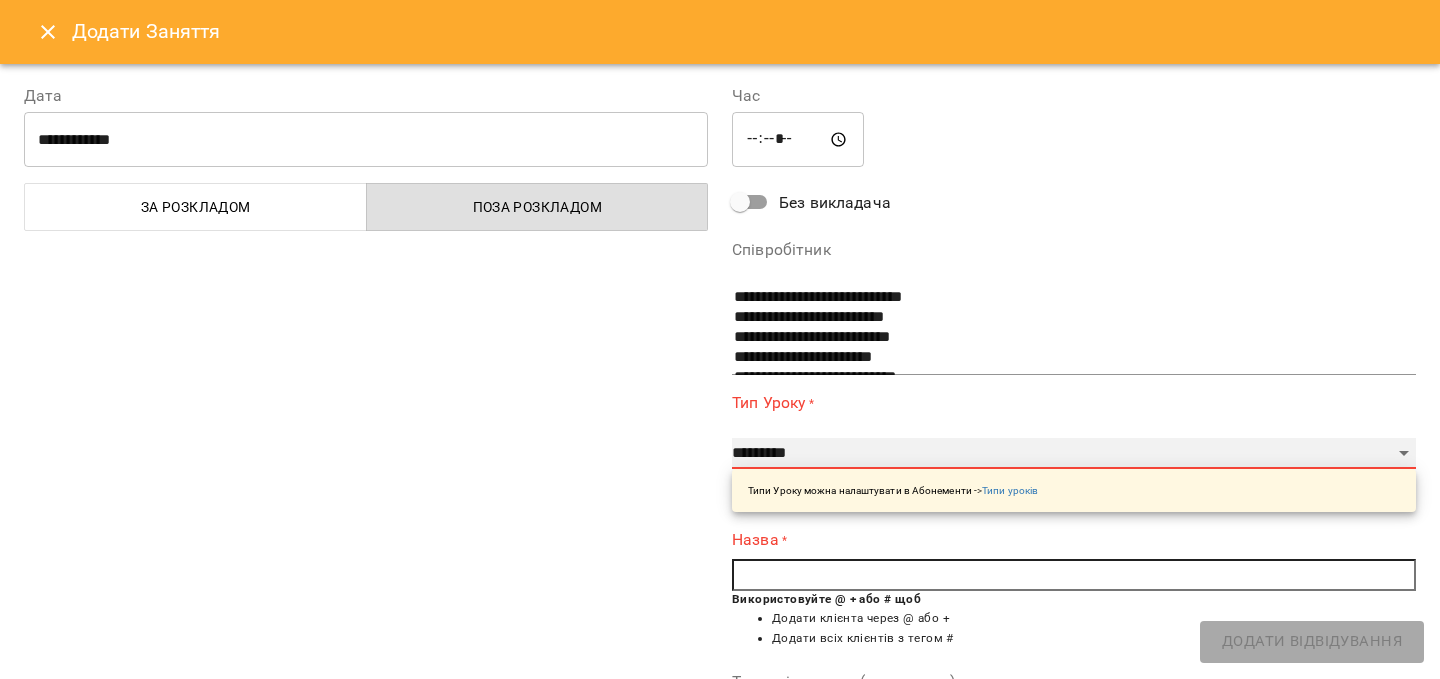select on "**********" 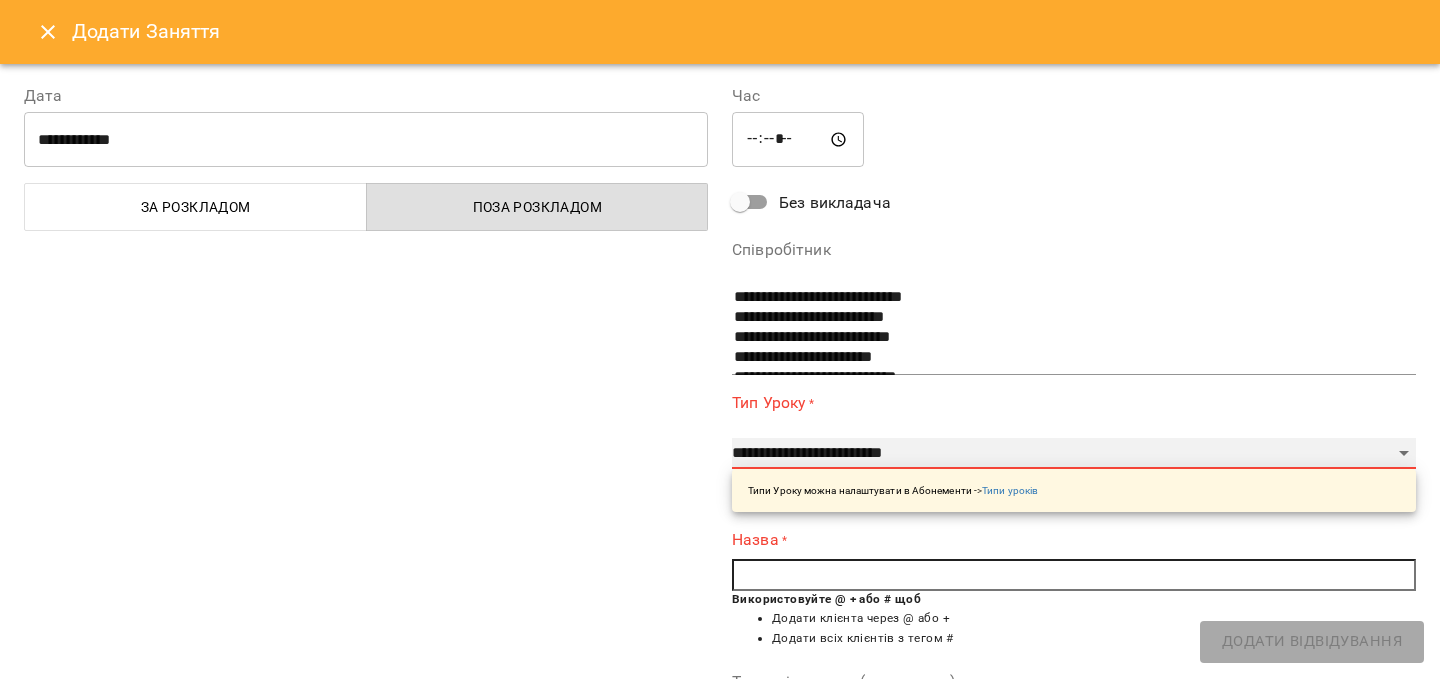 type on "**" 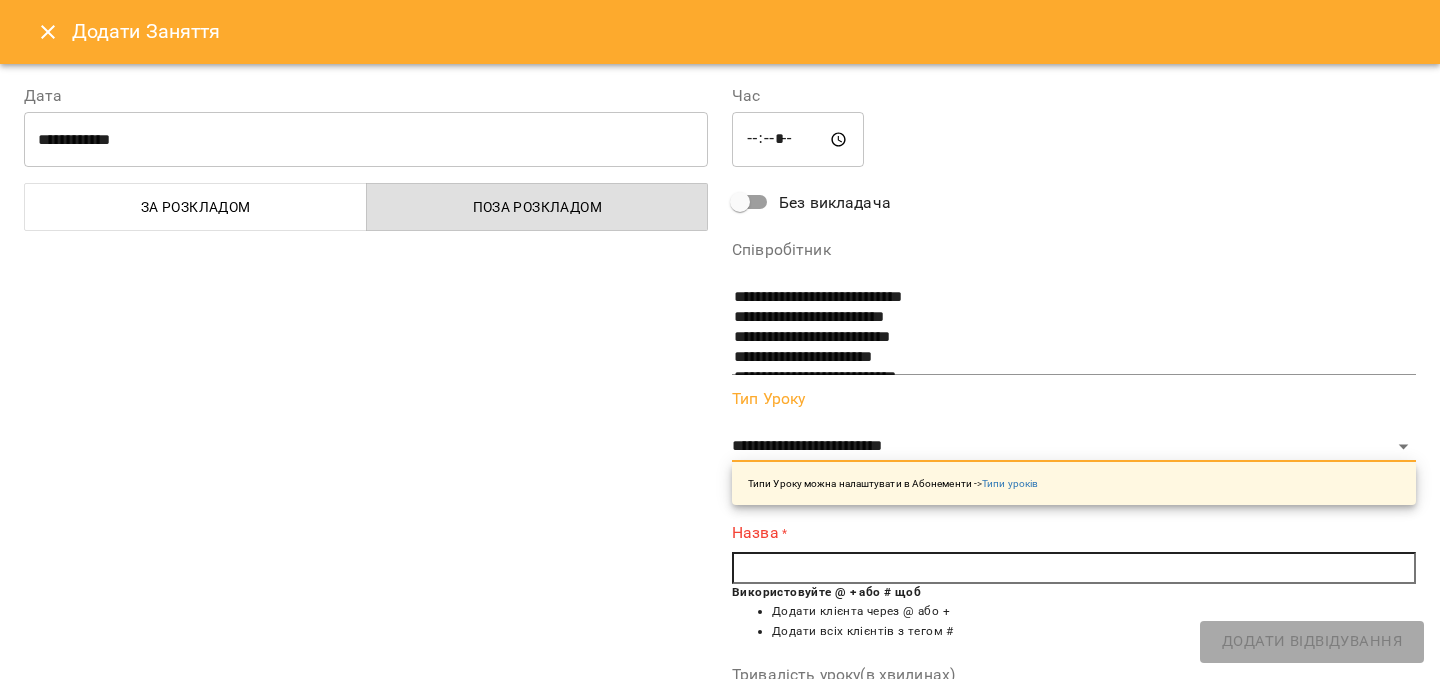 click at bounding box center [1074, 568] 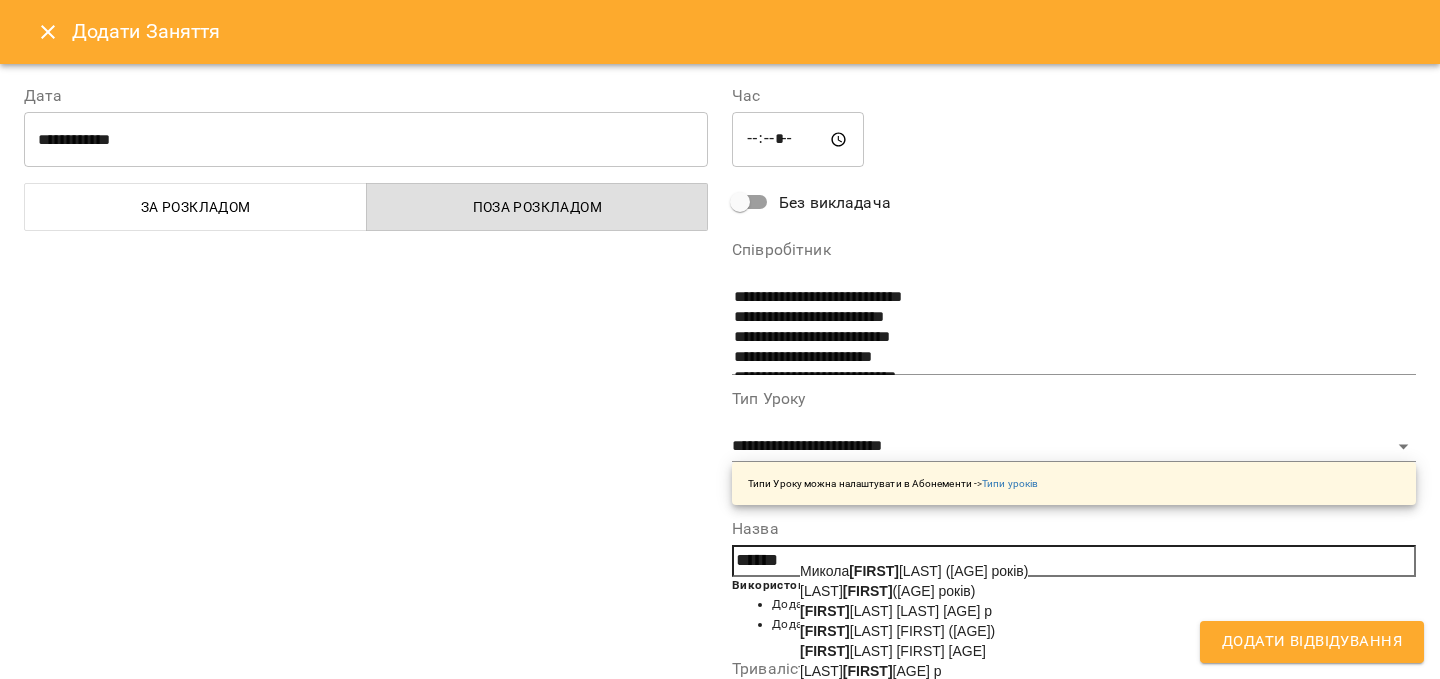 click on "[FIRST] [LAST] (11 років)" at bounding box center (897, 631) 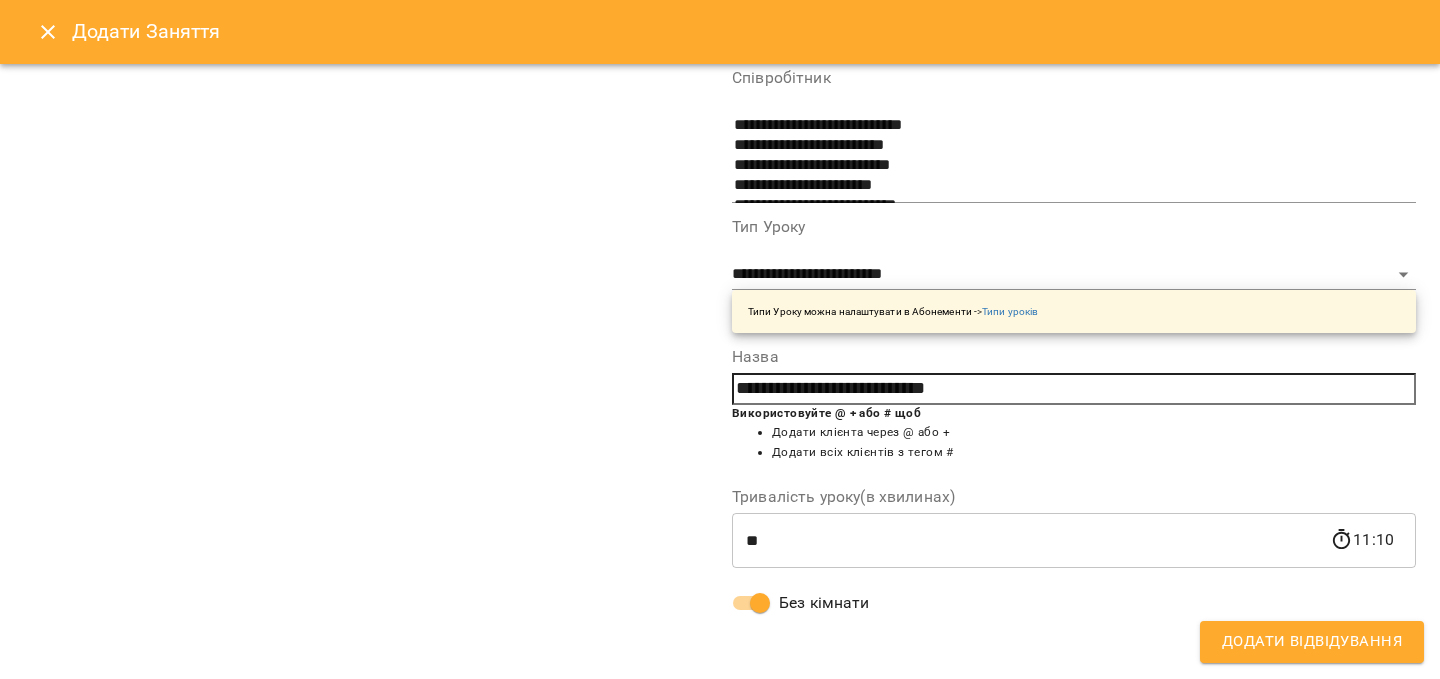 scroll, scrollTop: 0, scrollLeft: 0, axis: both 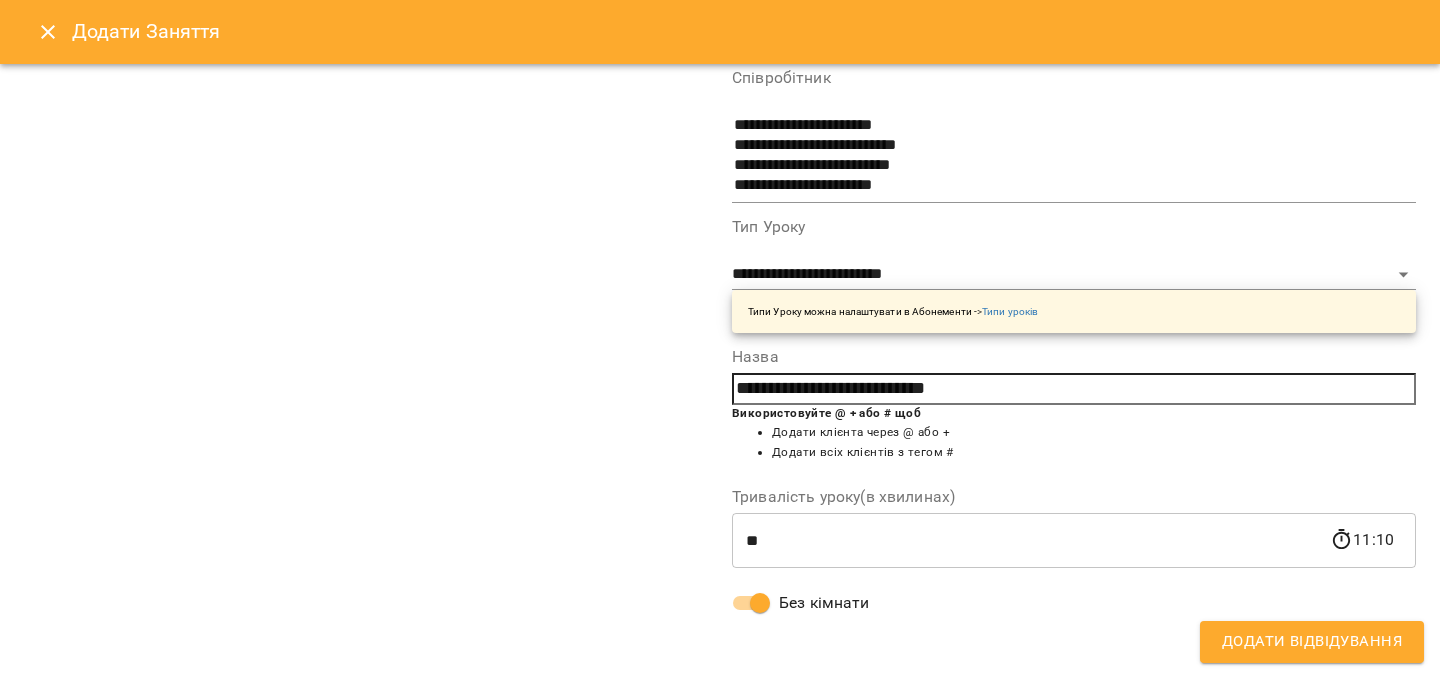 click on "Додати Відвідування" at bounding box center [1312, 642] 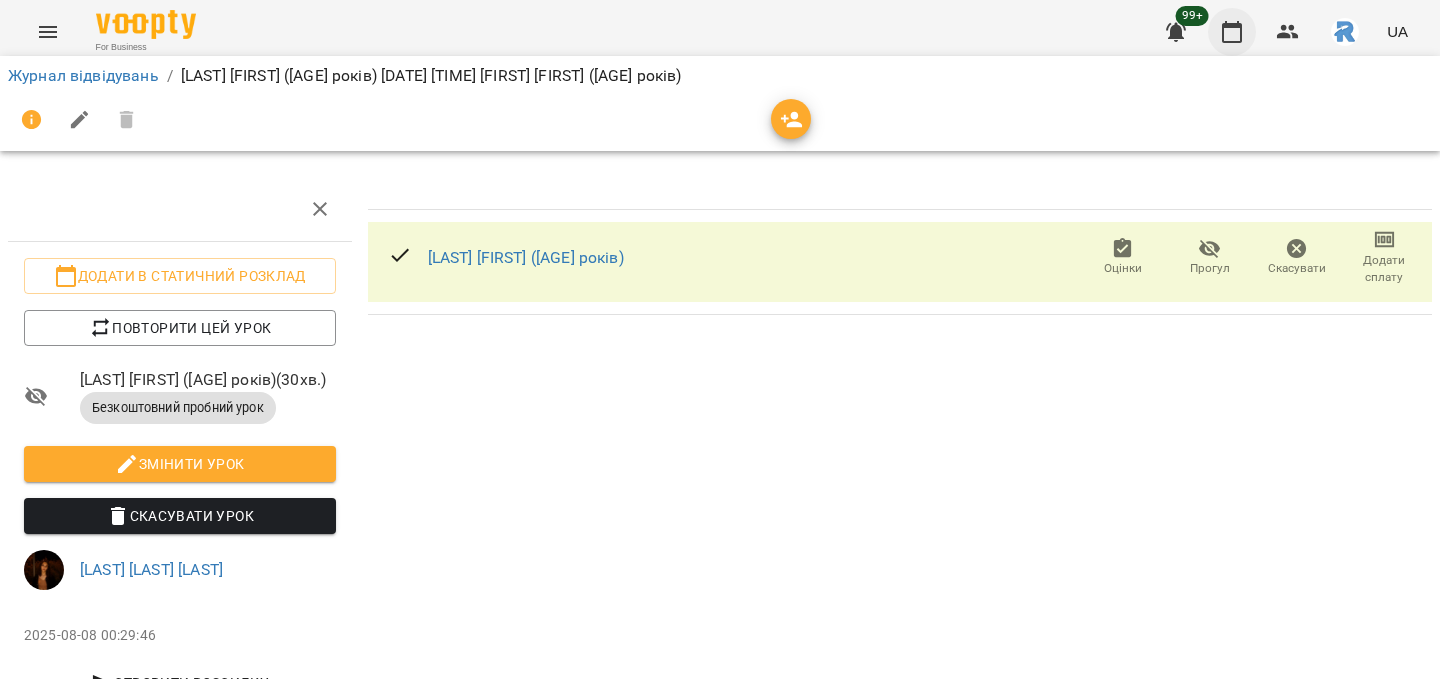 click at bounding box center [1232, 32] 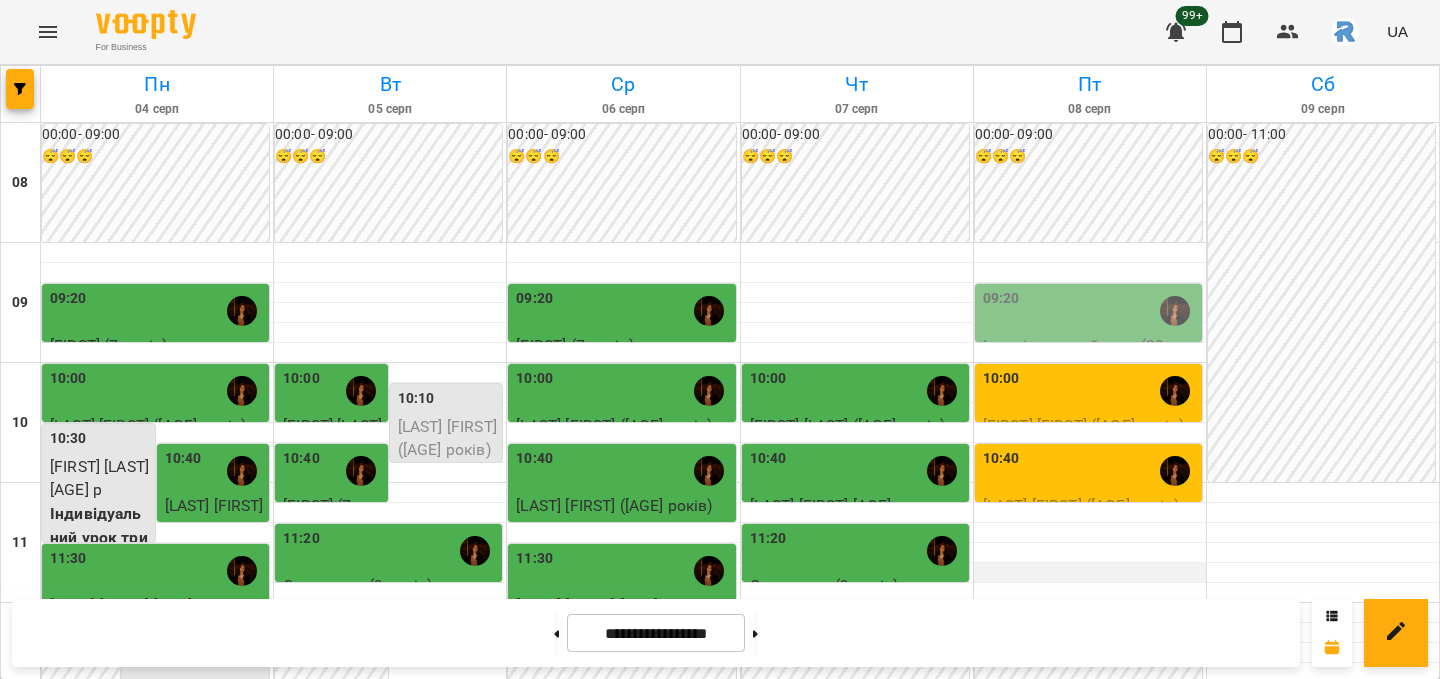 scroll, scrollTop: 402, scrollLeft: 0, axis: vertical 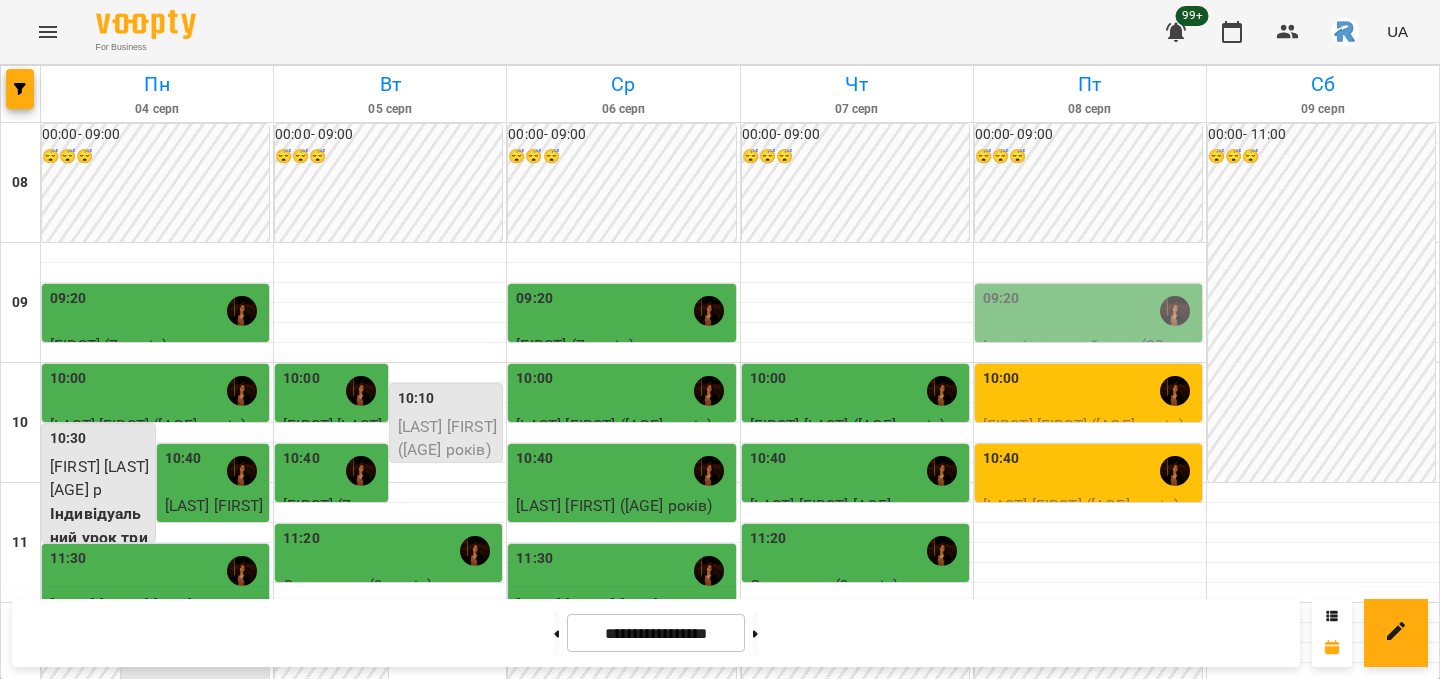 click at bounding box center (1090, 893) 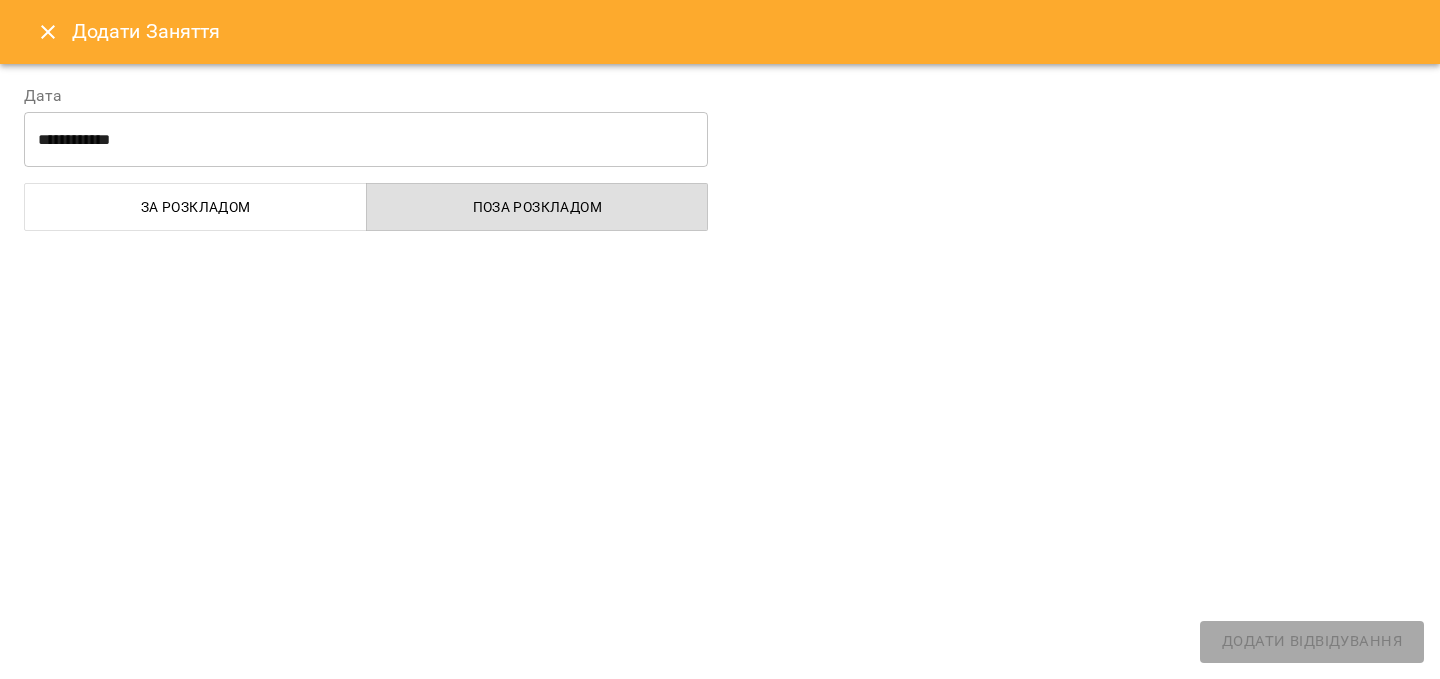 select 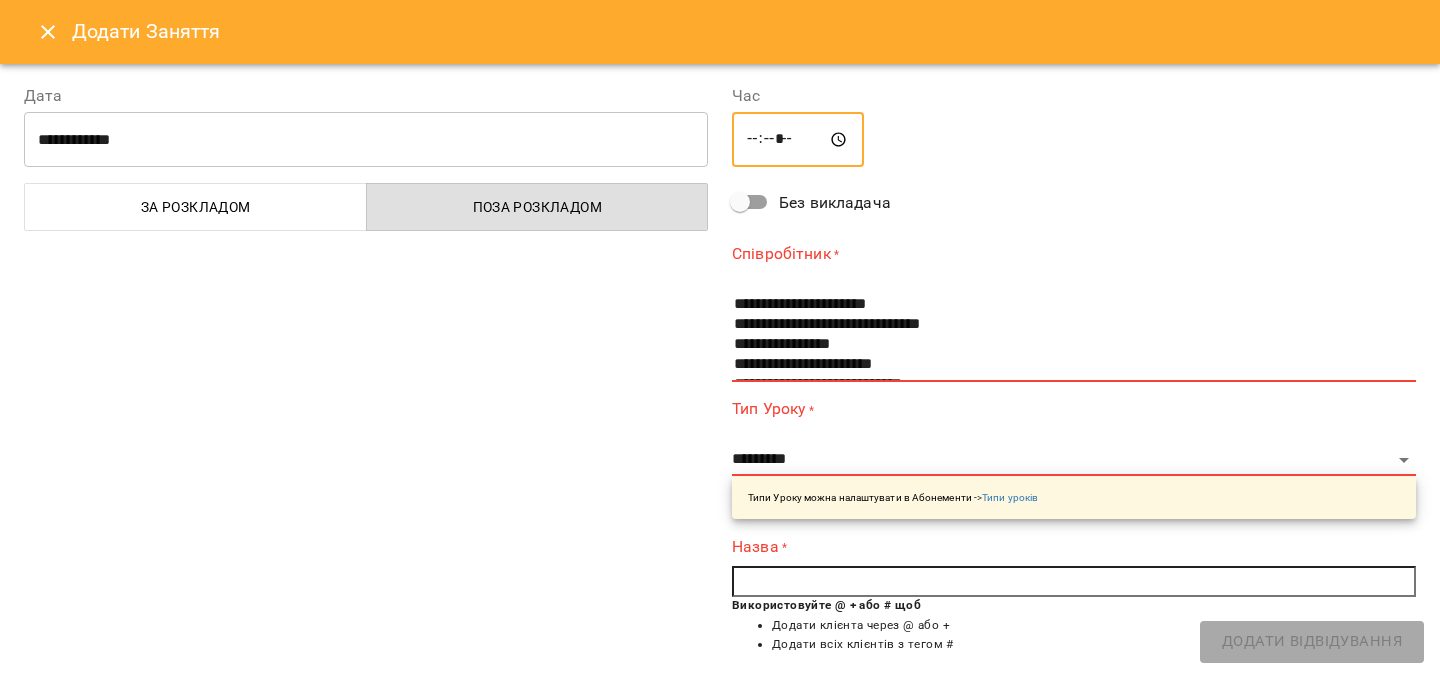 click on "*****" at bounding box center (798, 140) 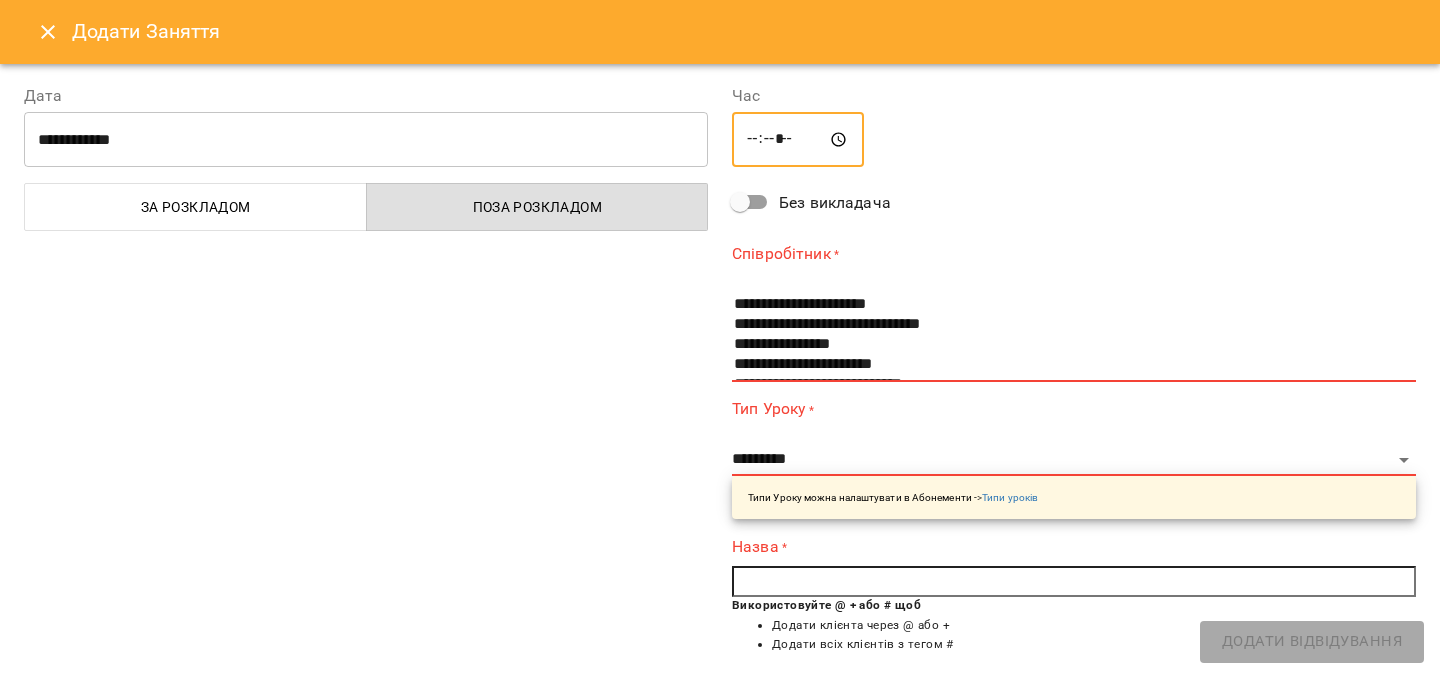 type on "*****" 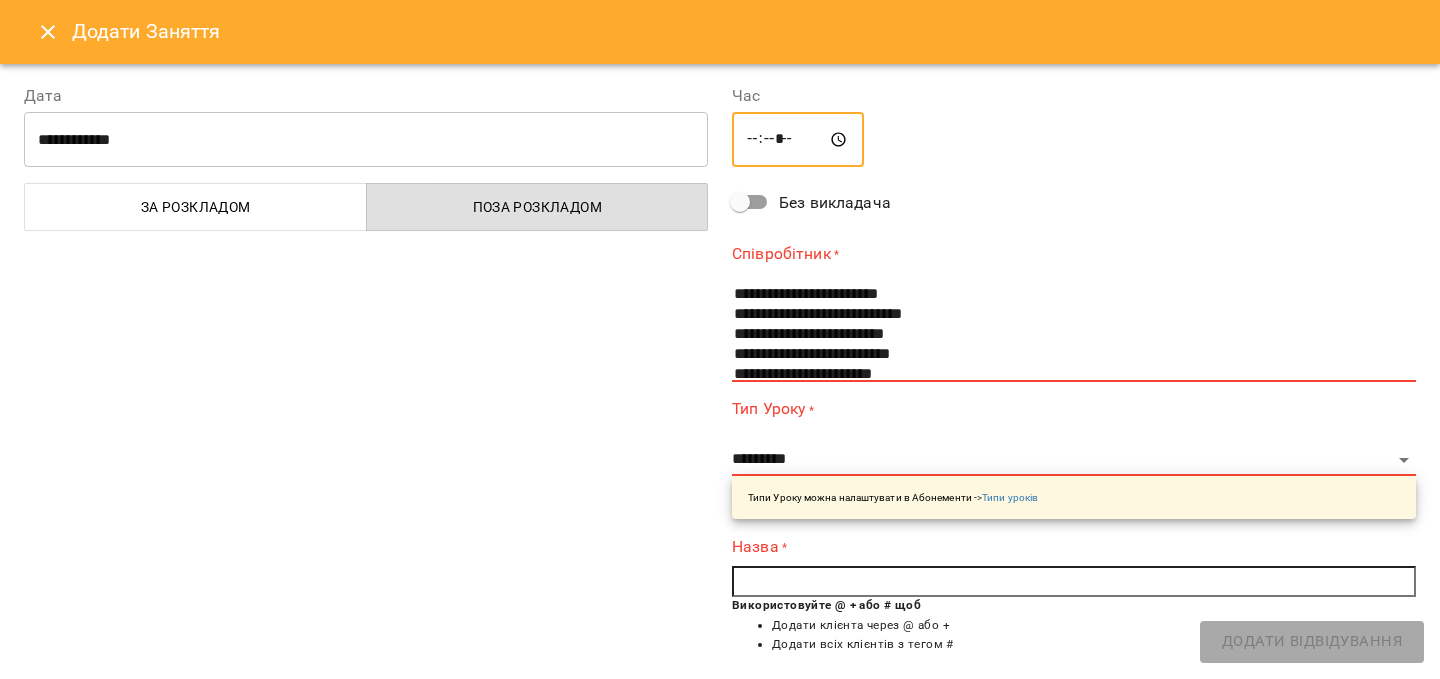 scroll, scrollTop: 111, scrollLeft: 0, axis: vertical 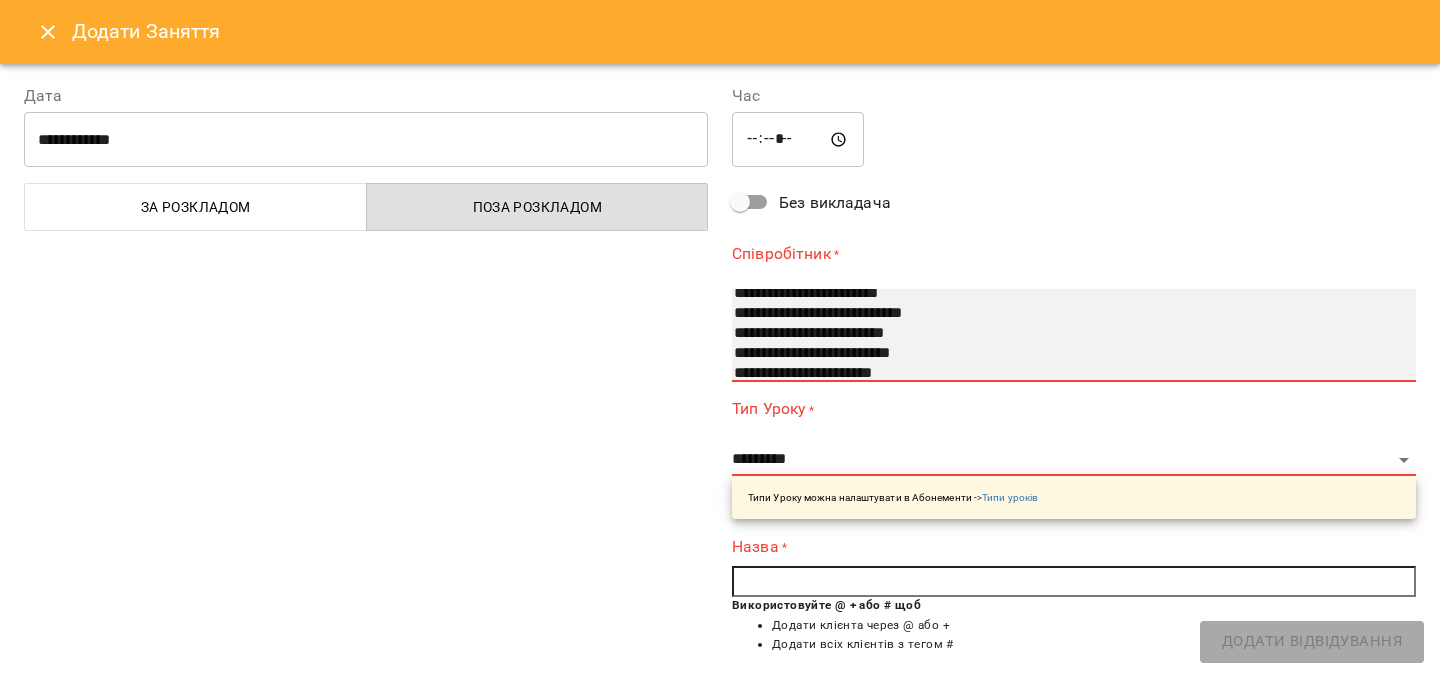 select on "**********" 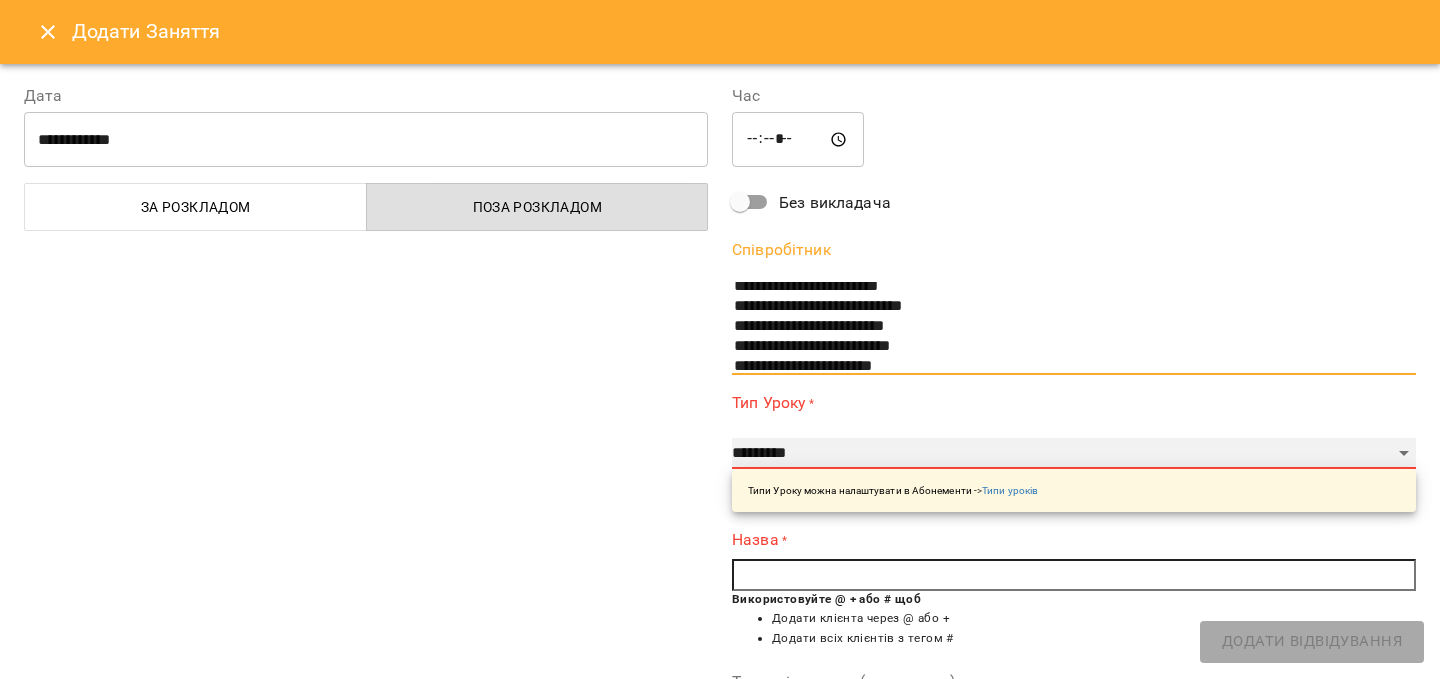 click on "**********" at bounding box center [1074, 454] 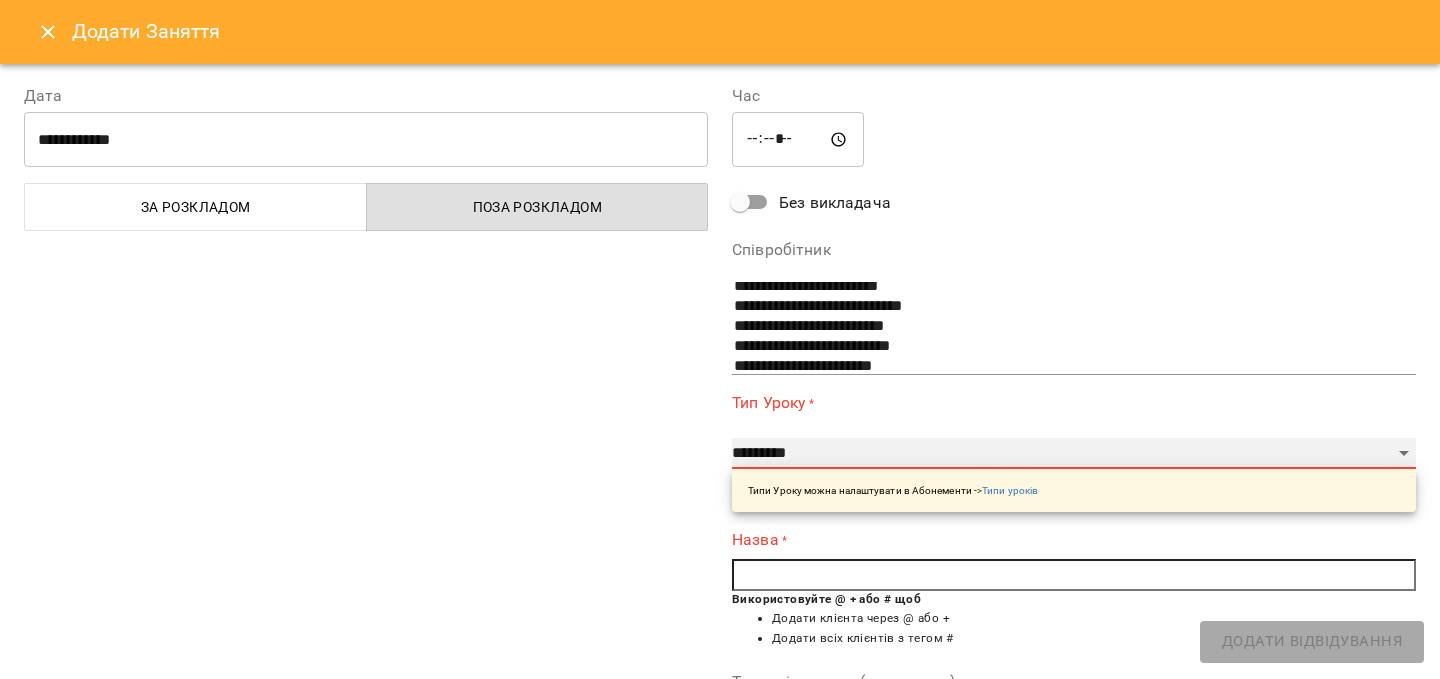 select on "**********" 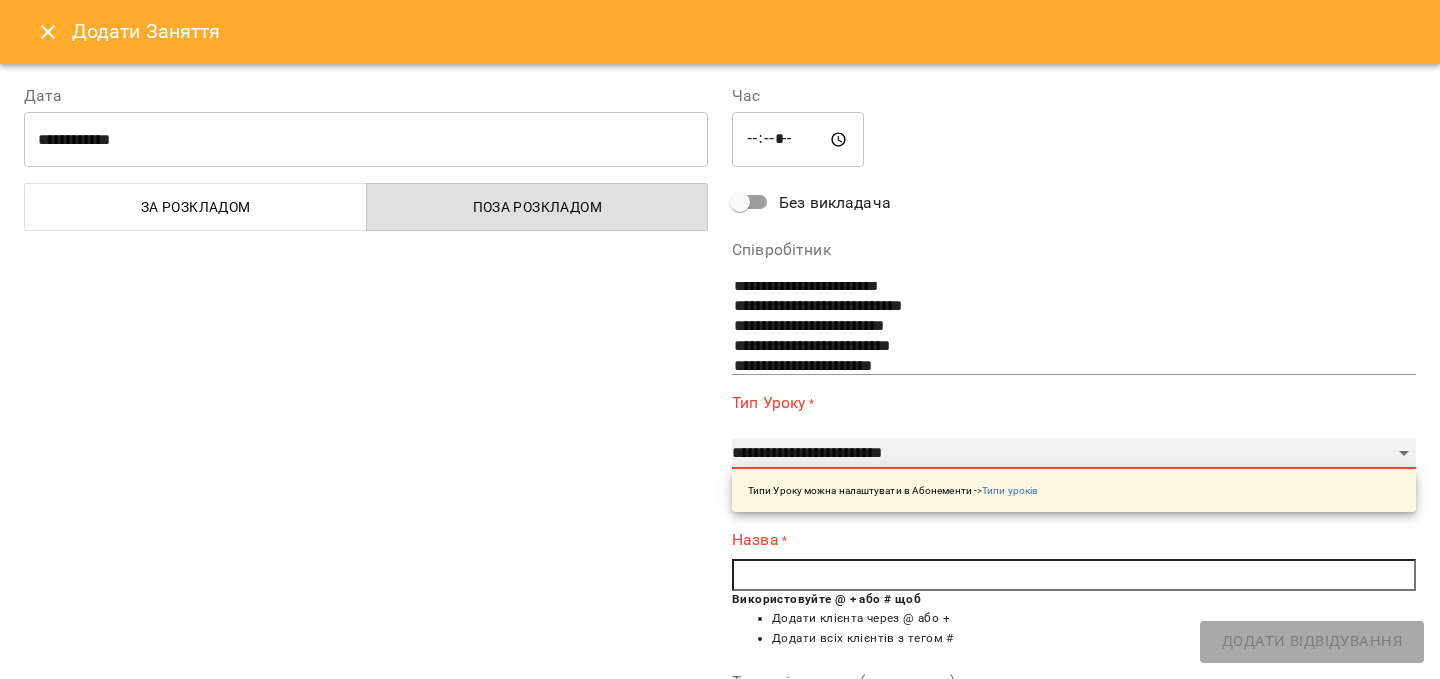 type on "**" 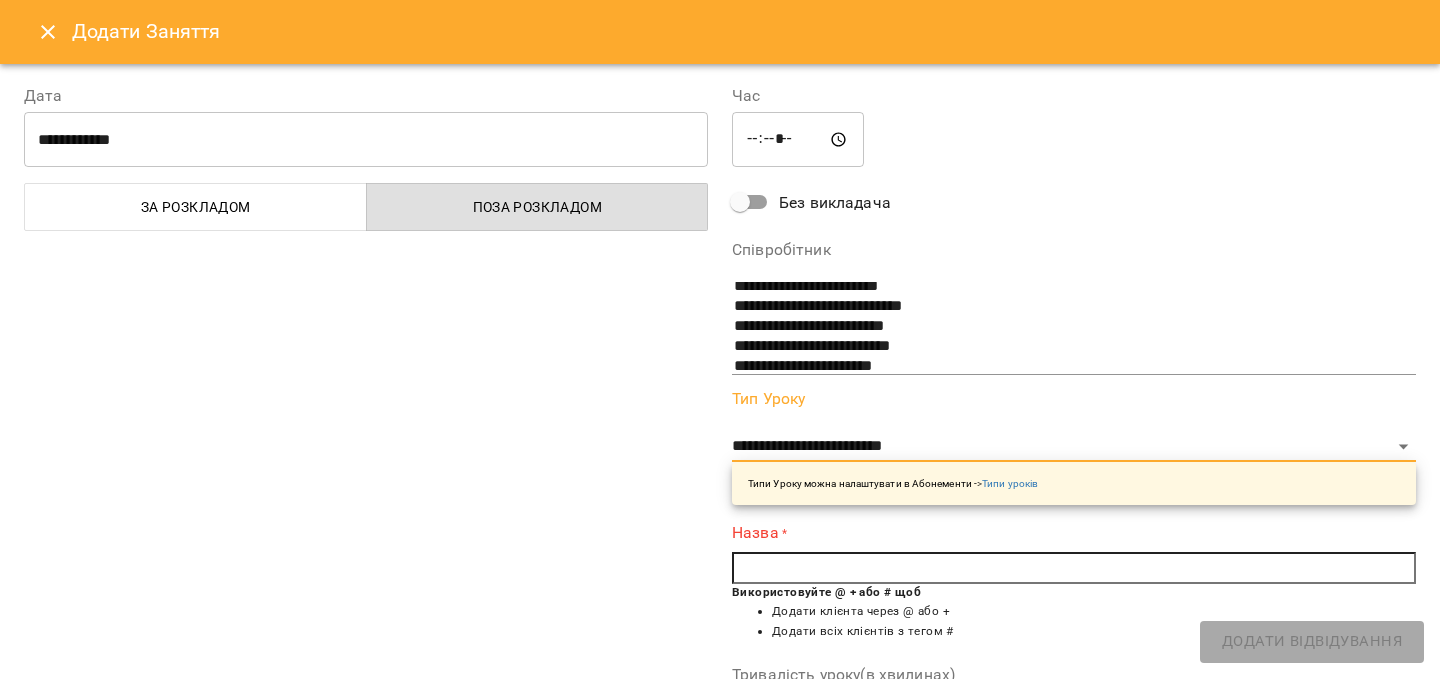 click at bounding box center [1074, 568] 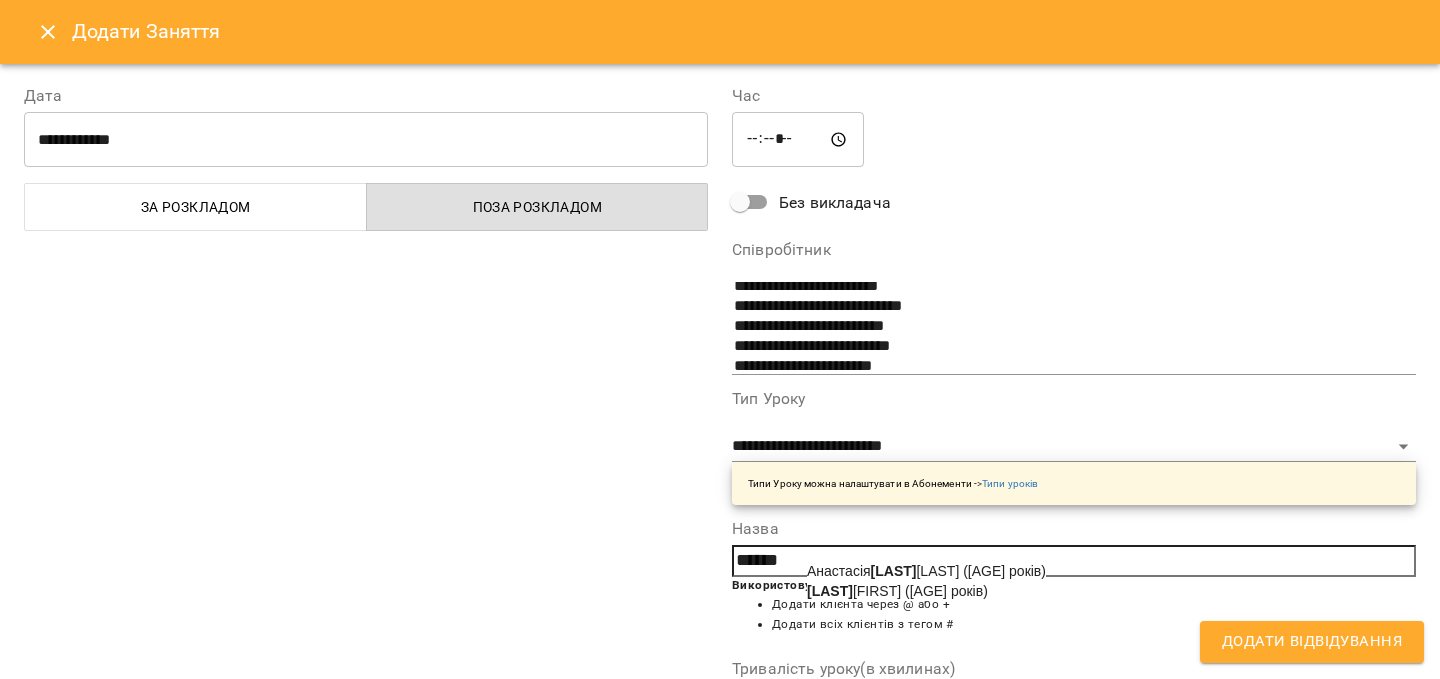 click on "[LAST] [FIRST] ([AGE] років)" at bounding box center (926, 591) 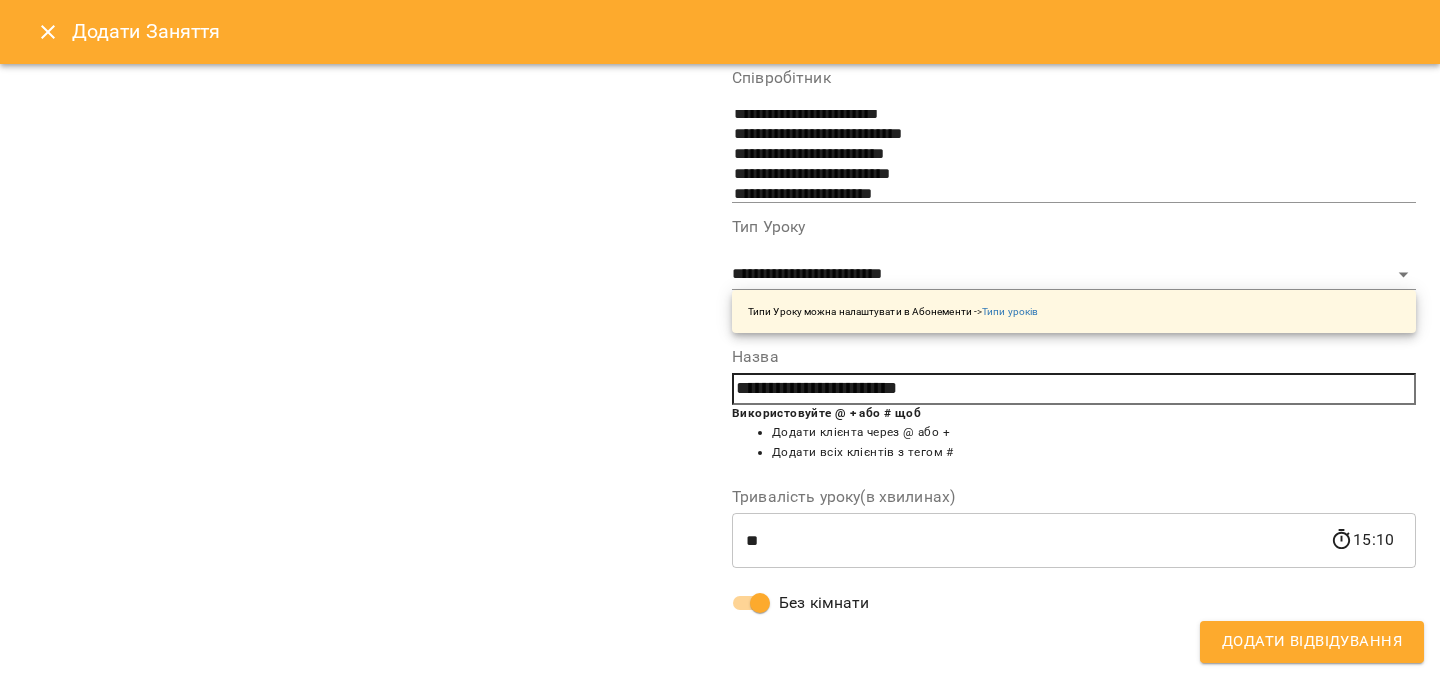 scroll, scrollTop: 0, scrollLeft: 0, axis: both 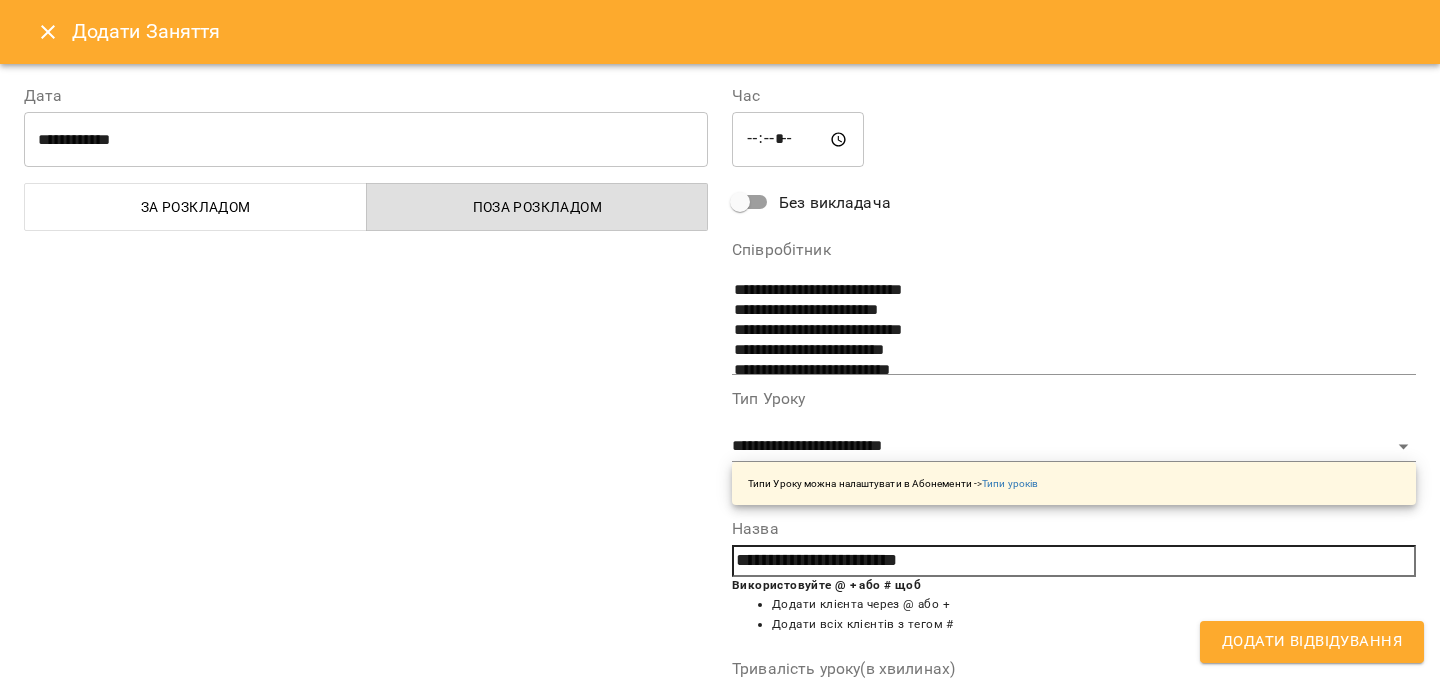 click on "Додати Відвідування" at bounding box center (1312, 642) 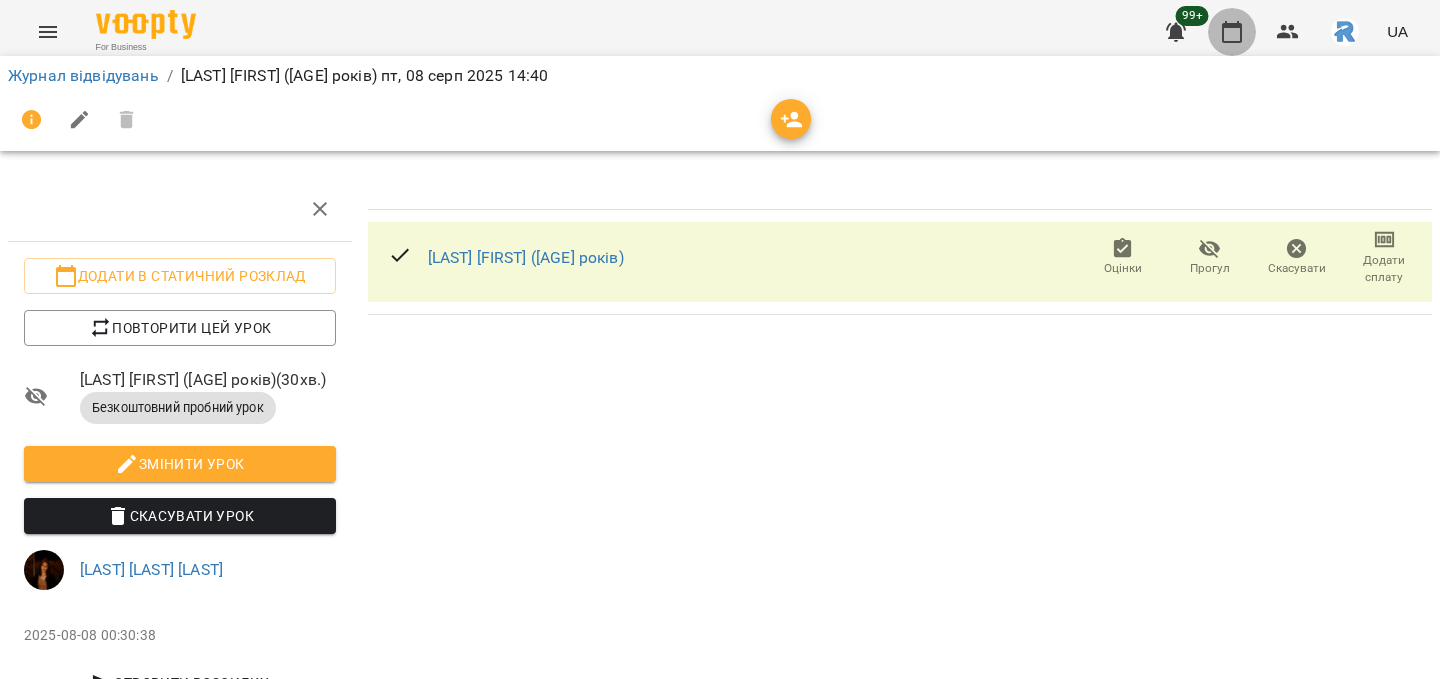 click 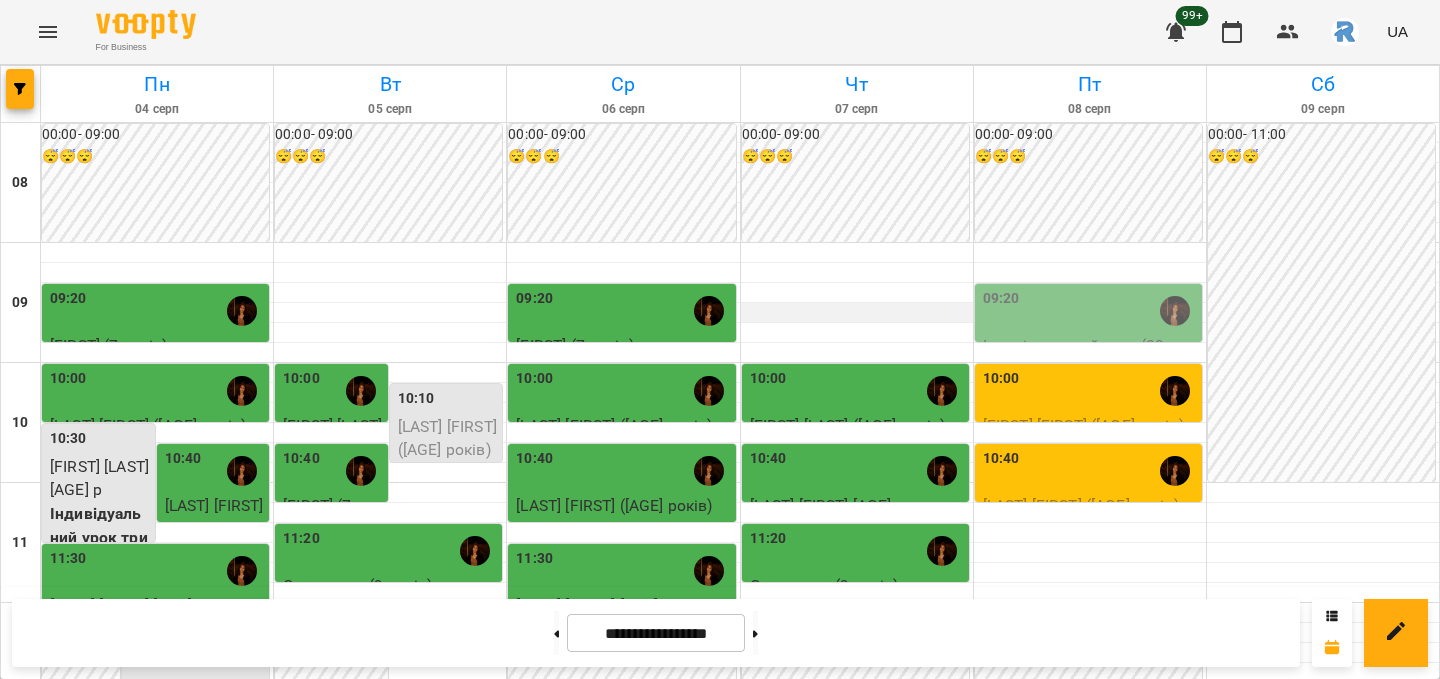 scroll, scrollTop: 519, scrollLeft: 0, axis: vertical 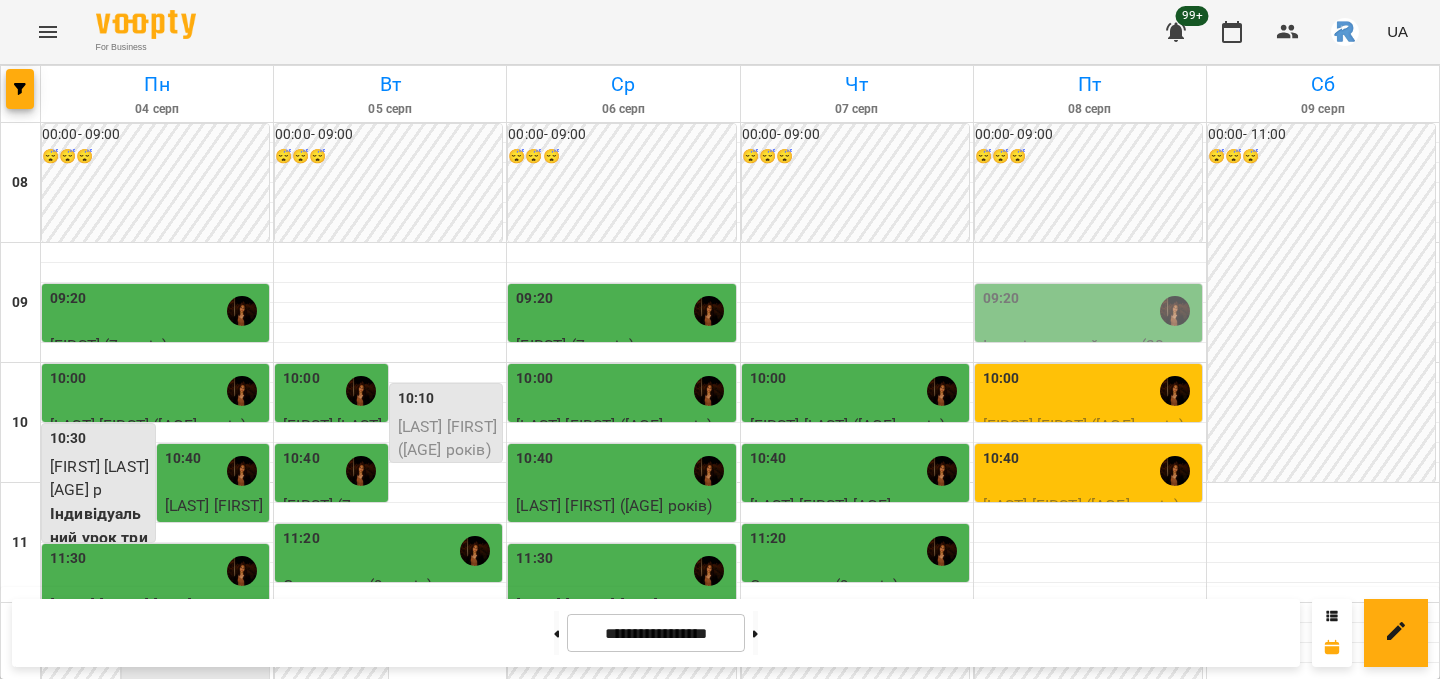 click at bounding box center [1090, 1013] 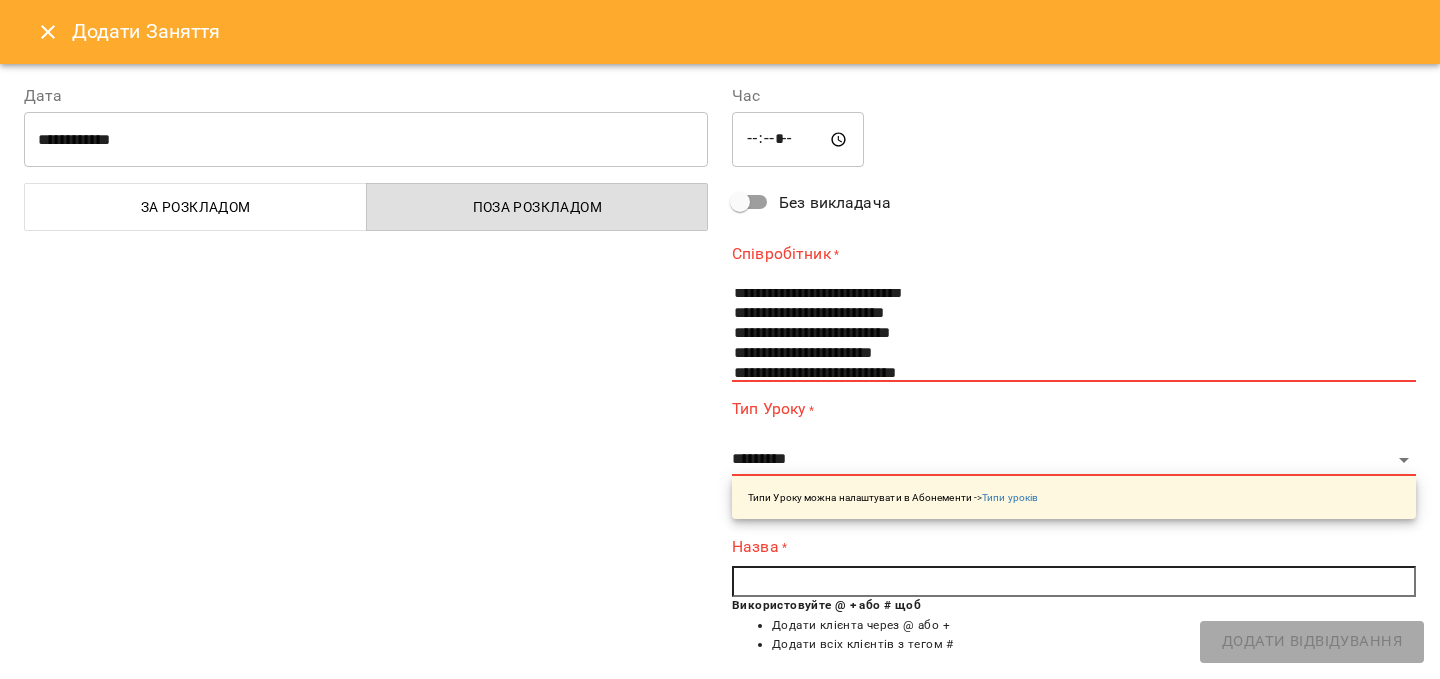 scroll, scrollTop: 133, scrollLeft: 0, axis: vertical 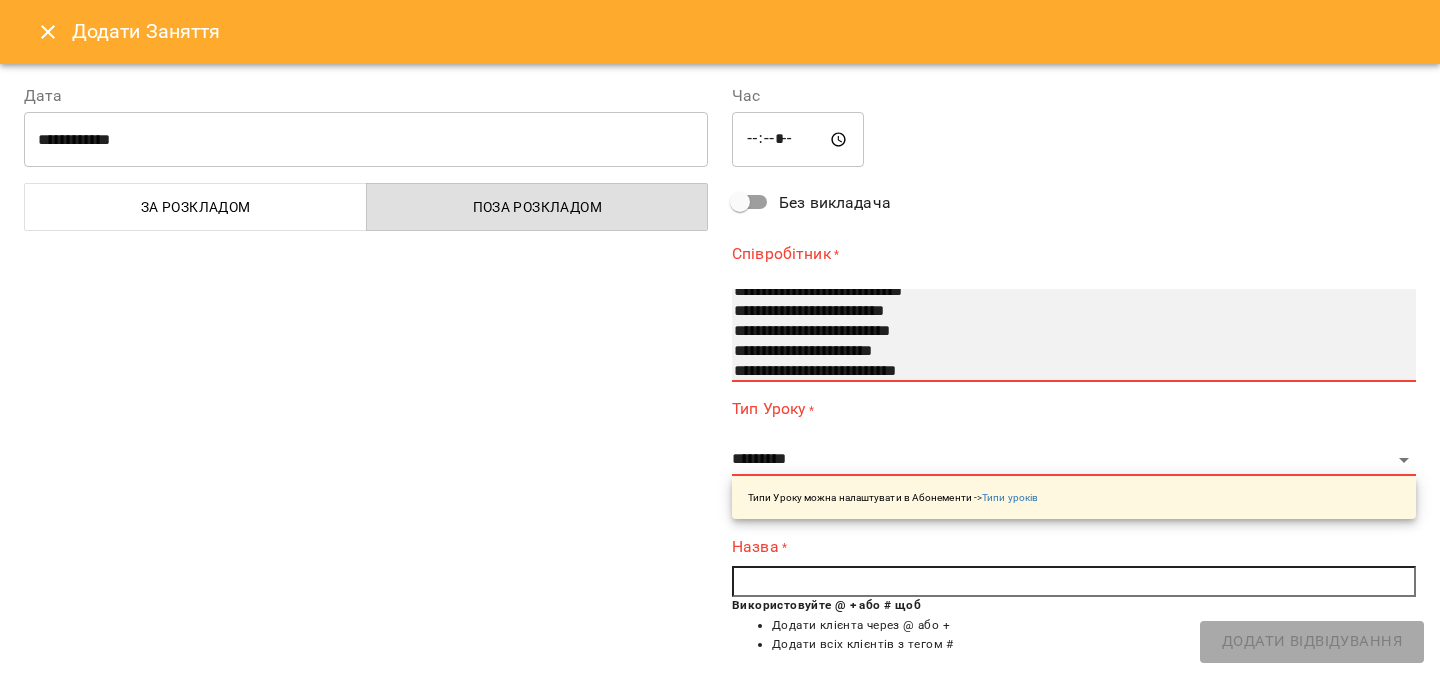 select on "**********" 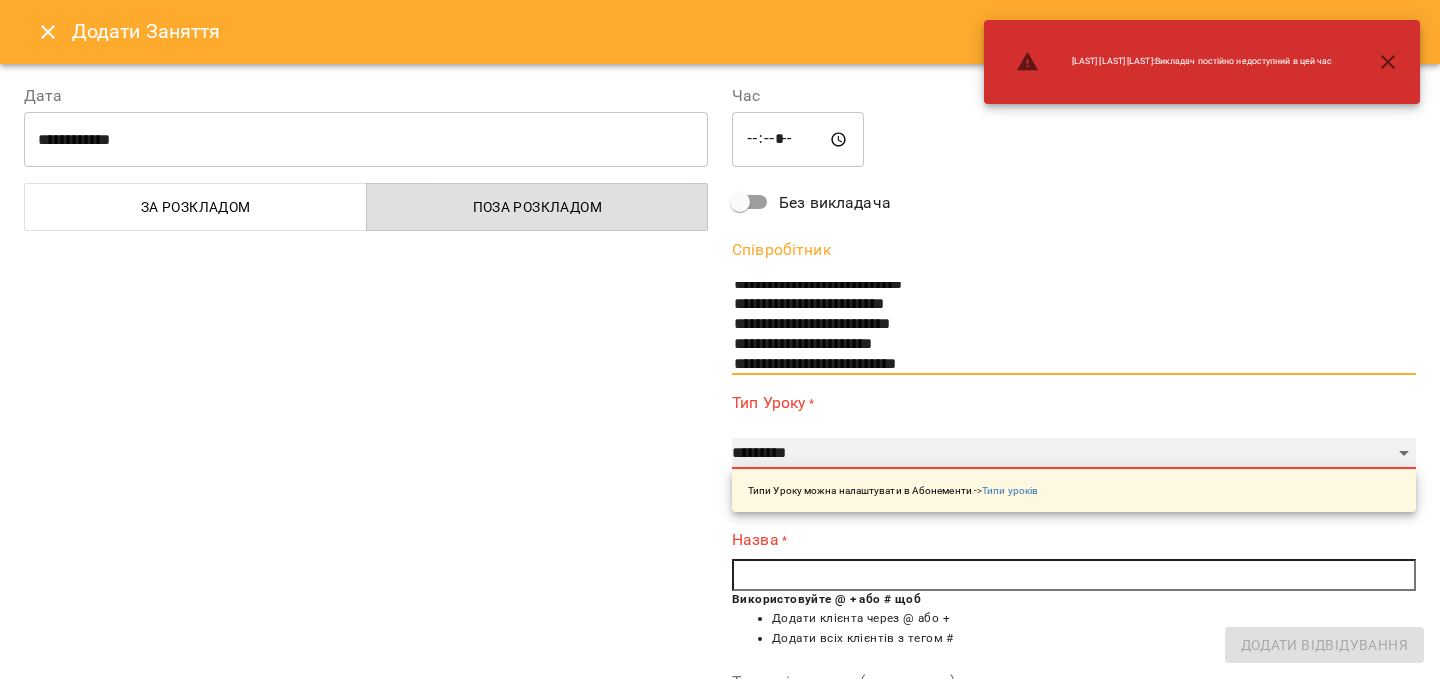 click on "**********" at bounding box center (1074, 454) 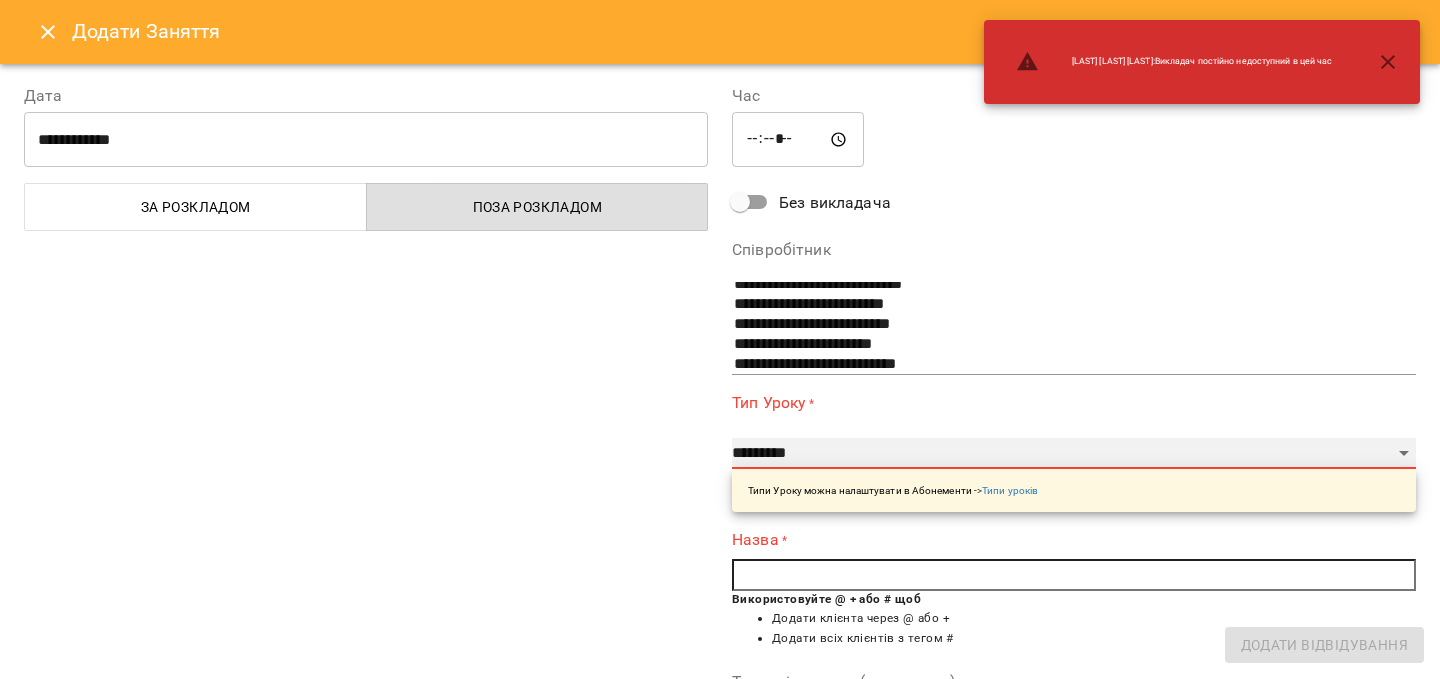 select on "**********" 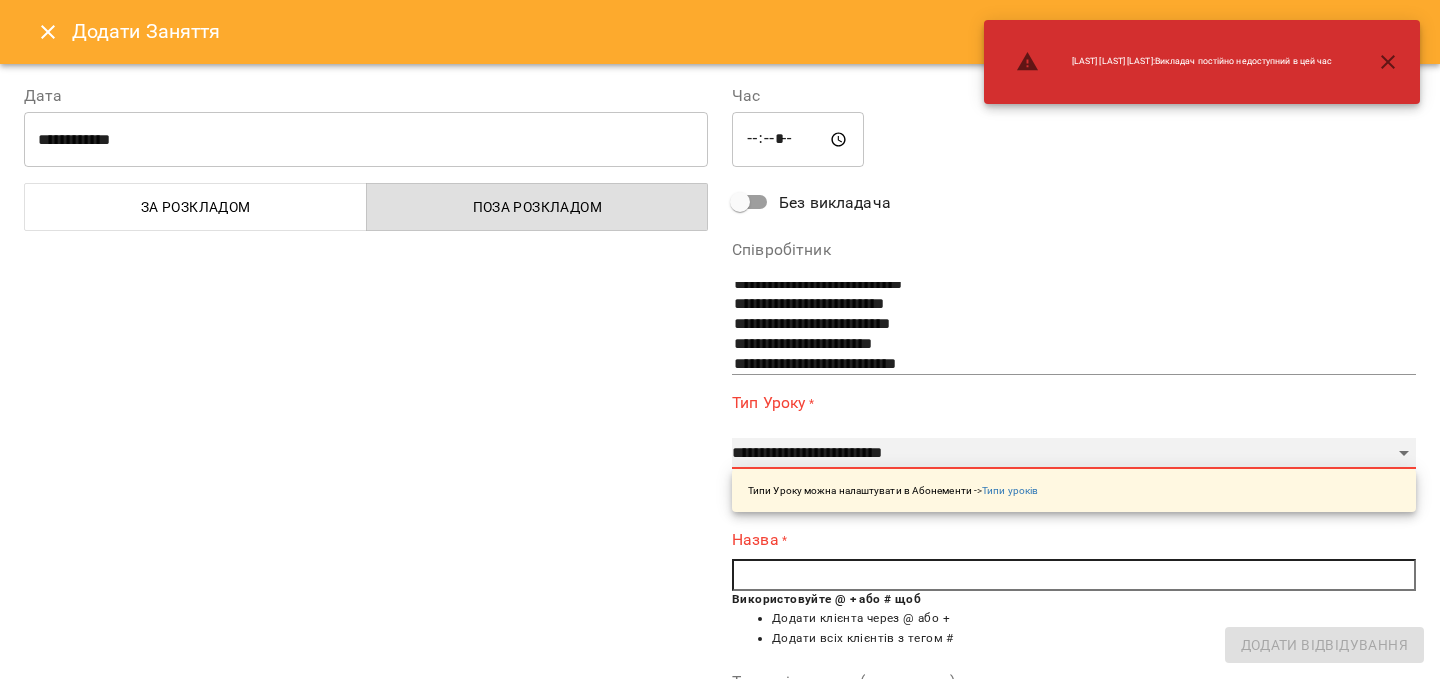 type on "**" 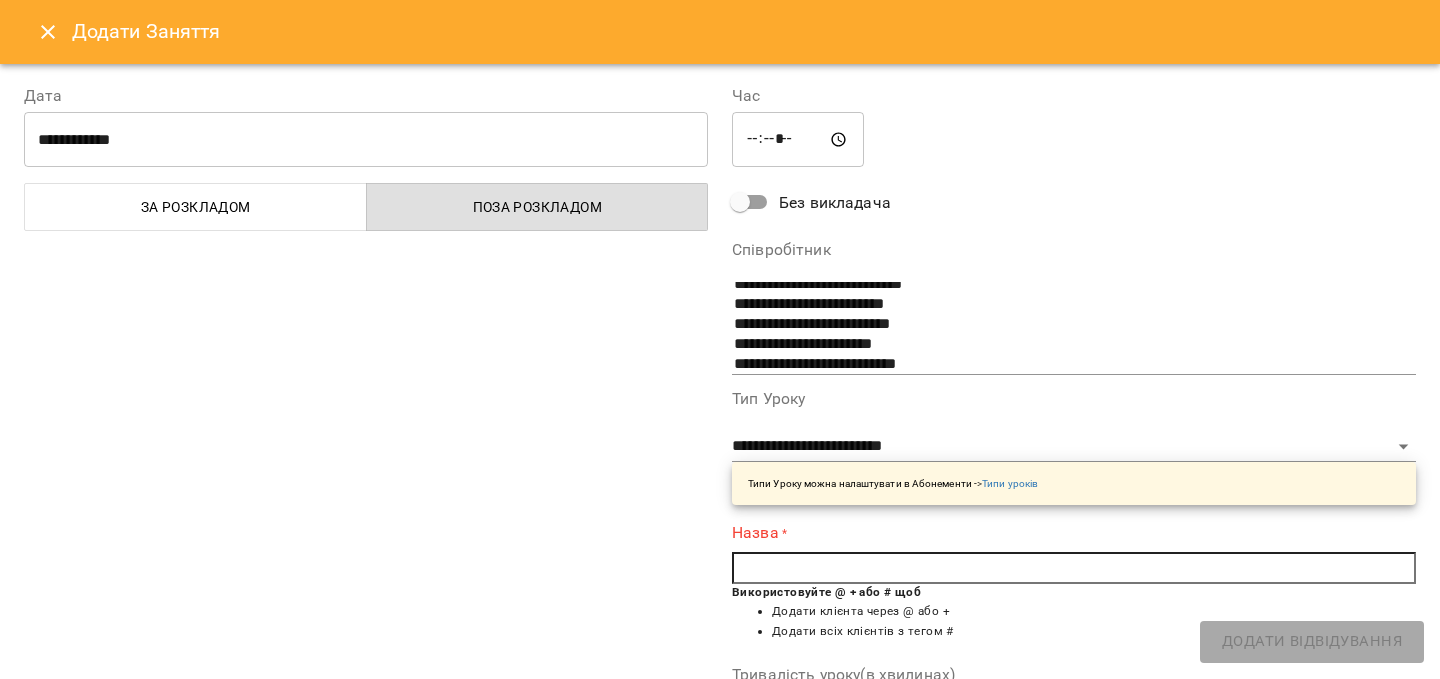click at bounding box center (1074, 568) 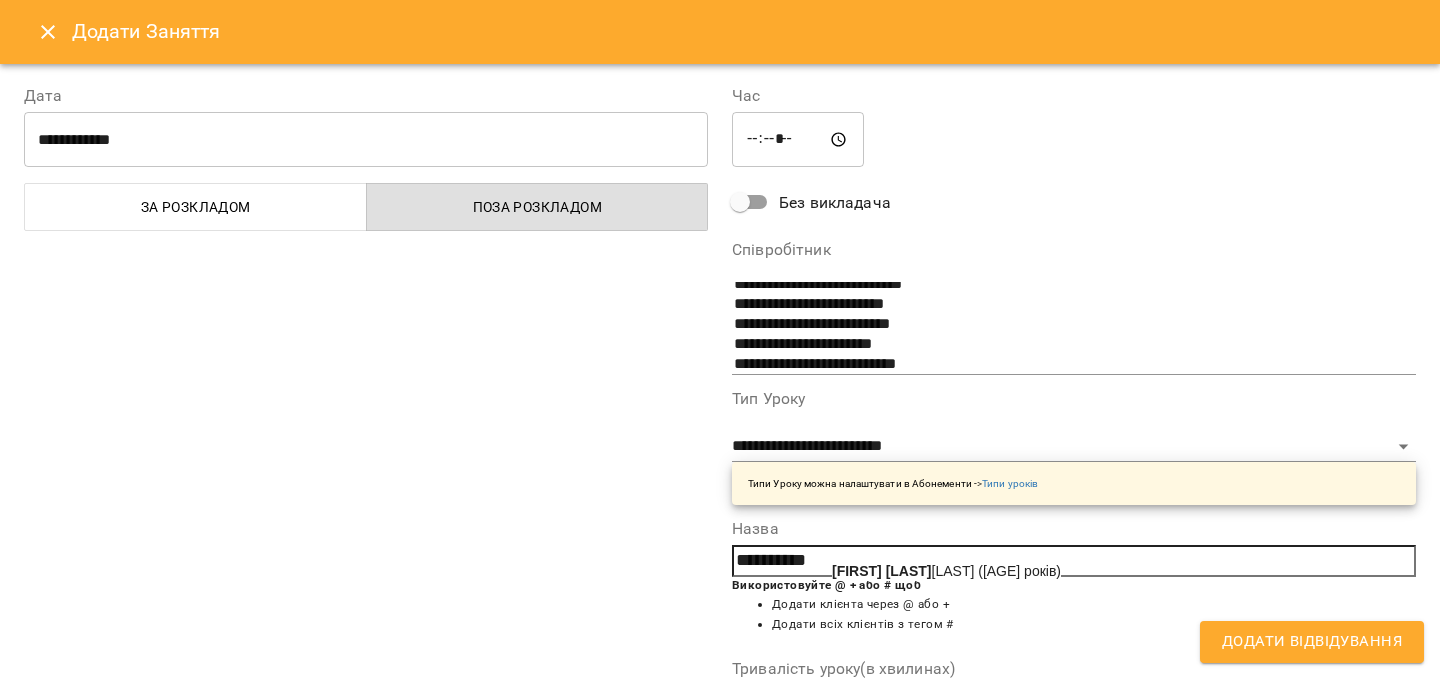 click on "[FIRST] [LAST] ([AGE] років)" at bounding box center [946, 571] 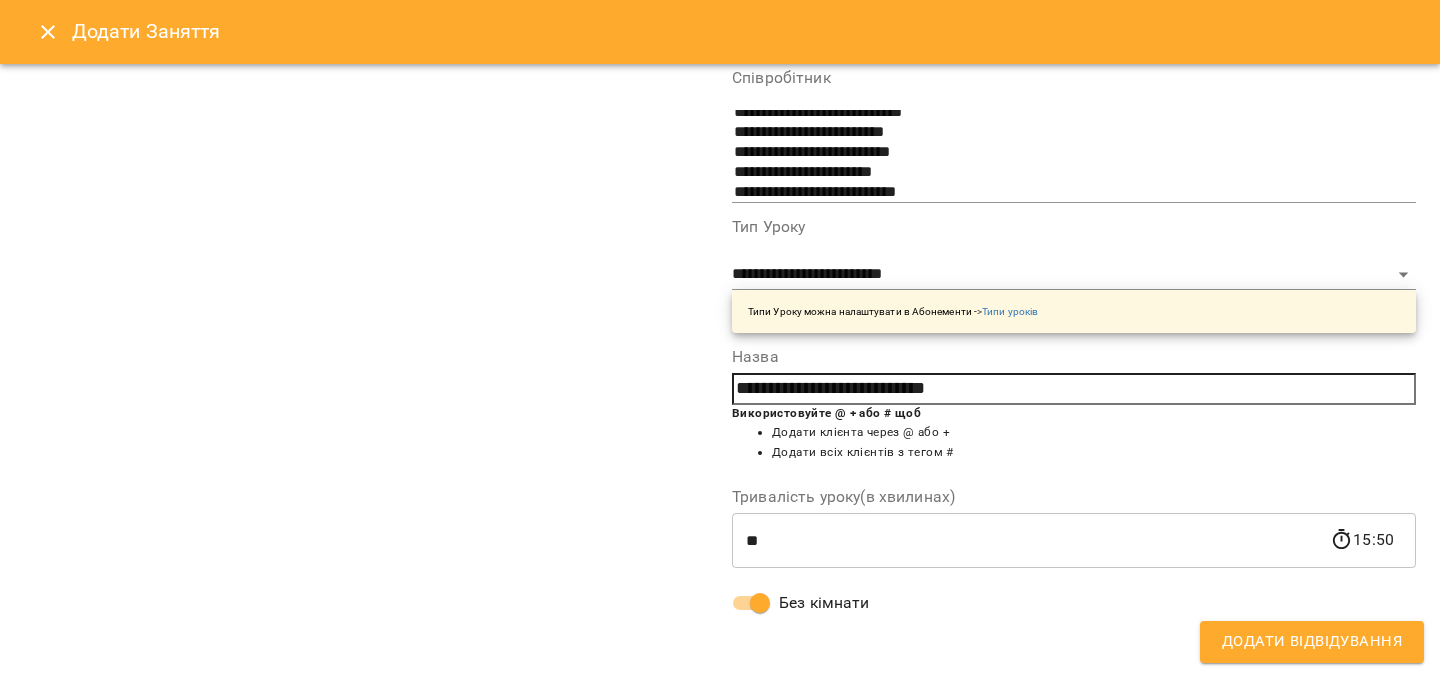 scroll, scrollTop: 0, scrollLeft: 0, axis: both 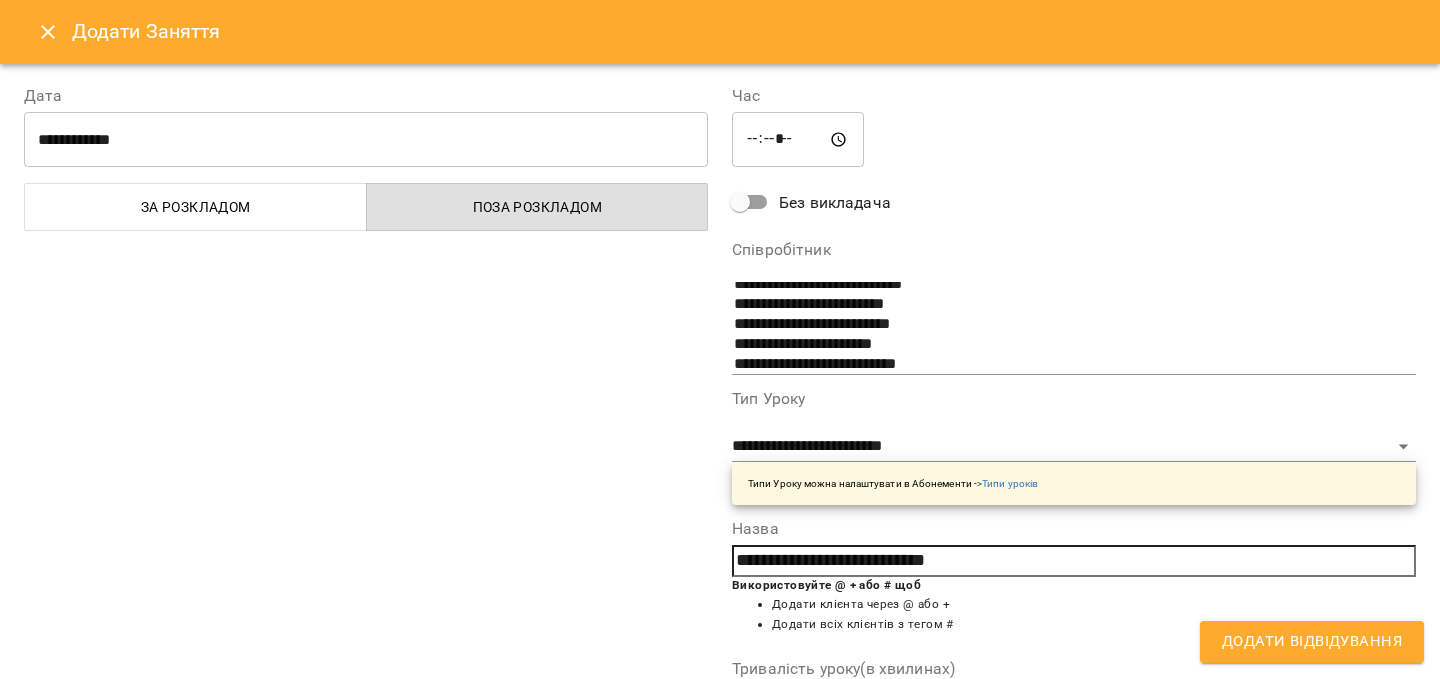 click on "Додати Відвідування" at bounding box center [1312, 642] 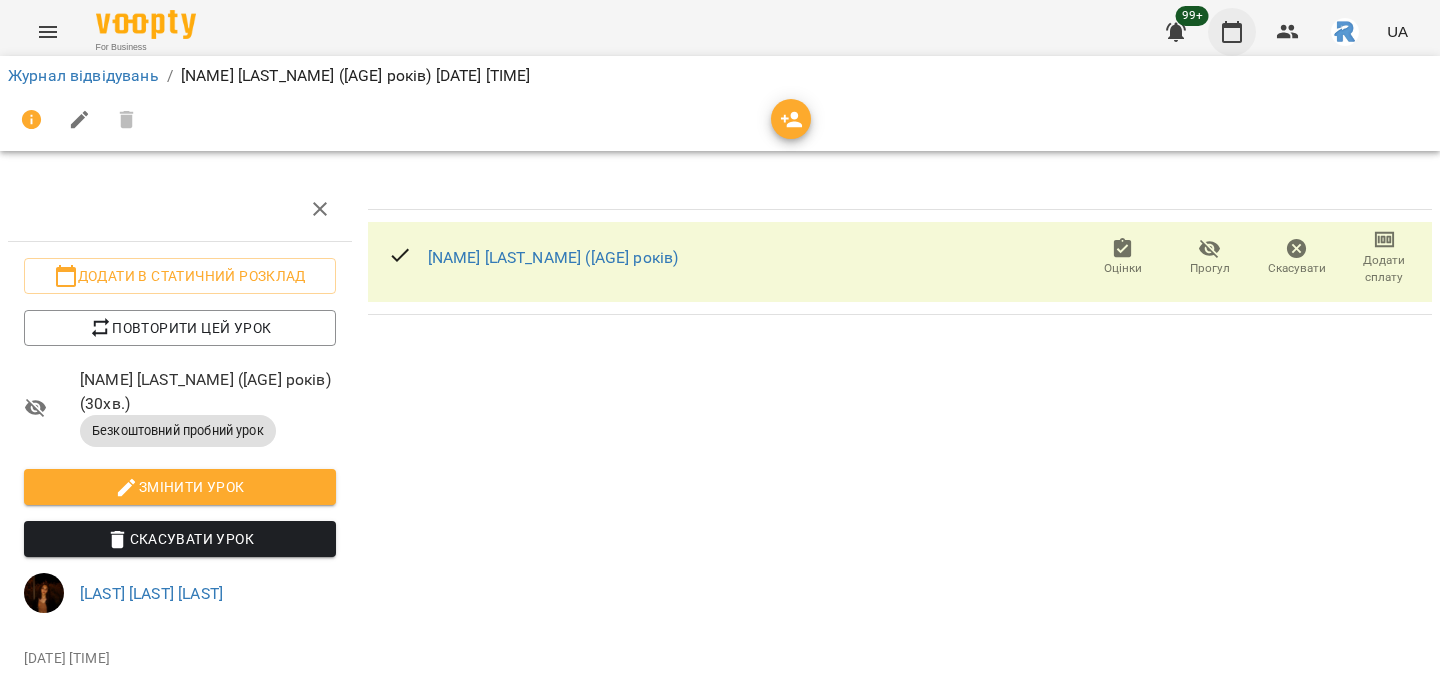 click 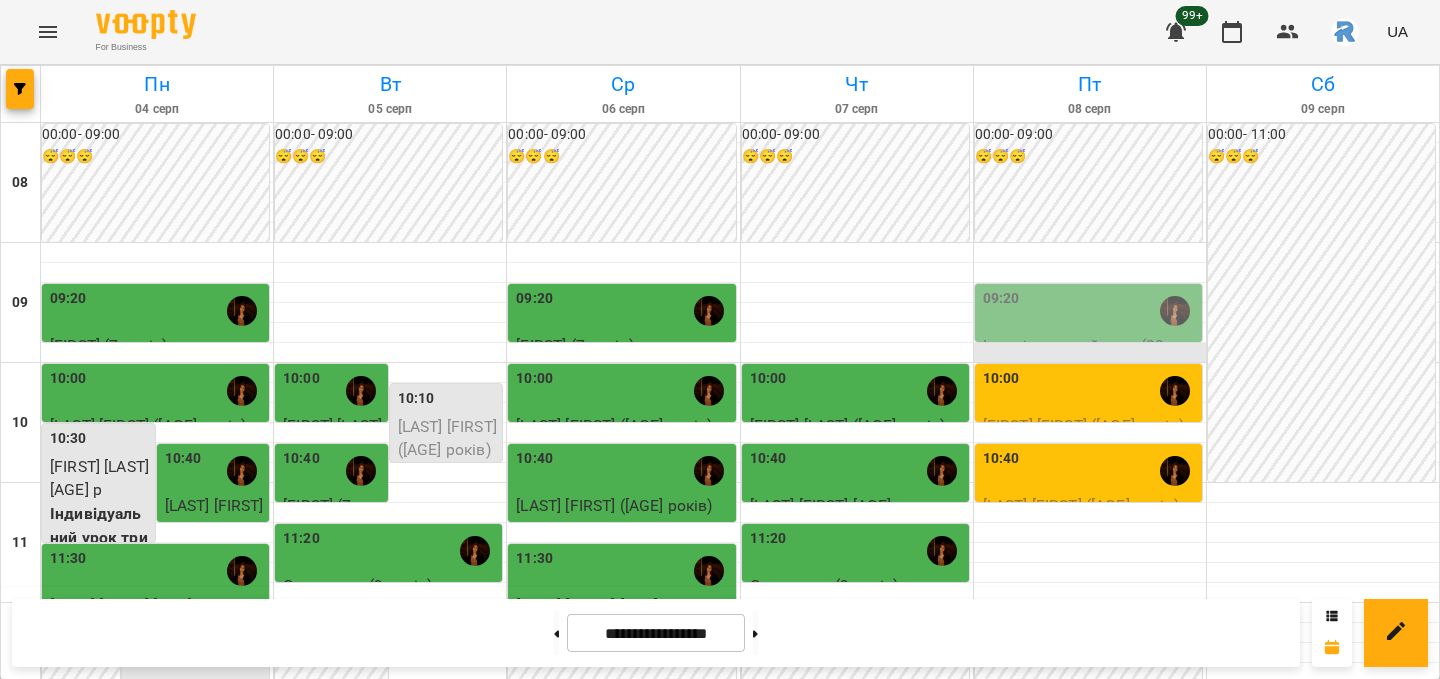 scroll, scrollTop: 345, scrollLeft: 0, axis: vertical 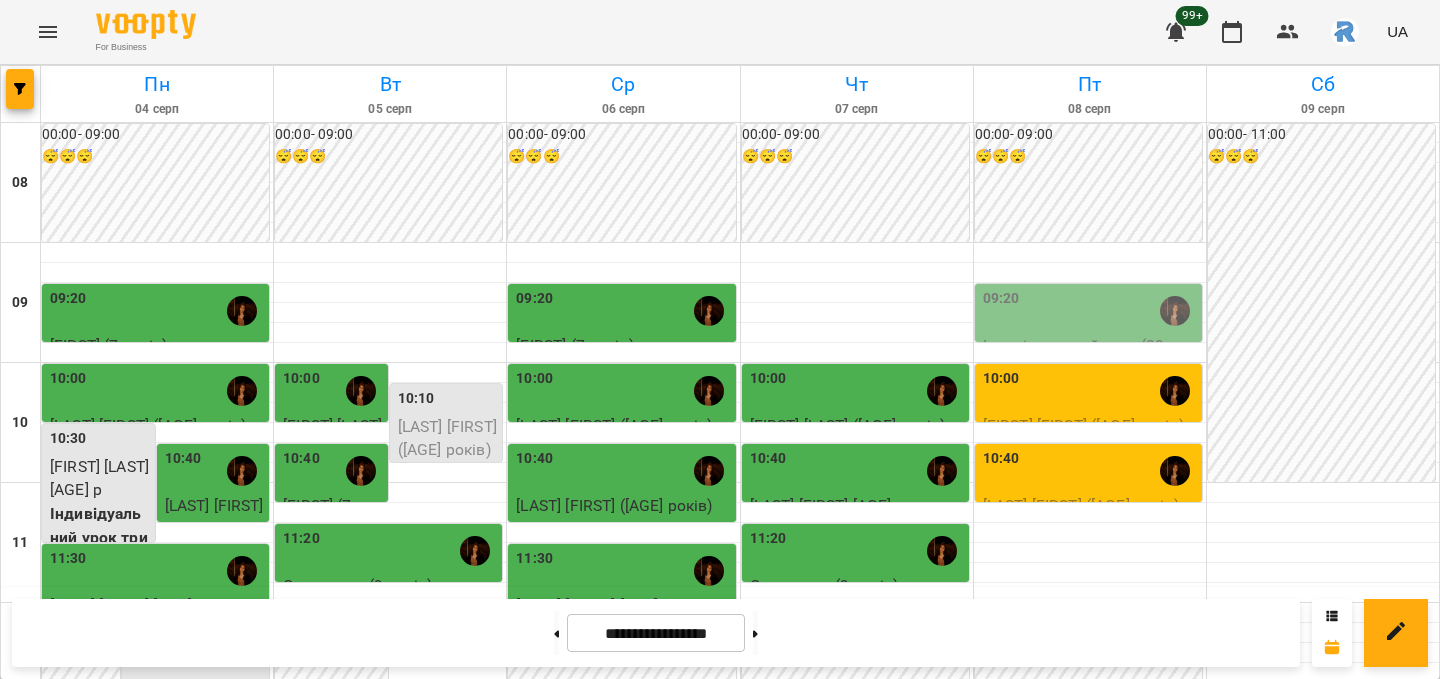 click at bounding box center [1090, 733] 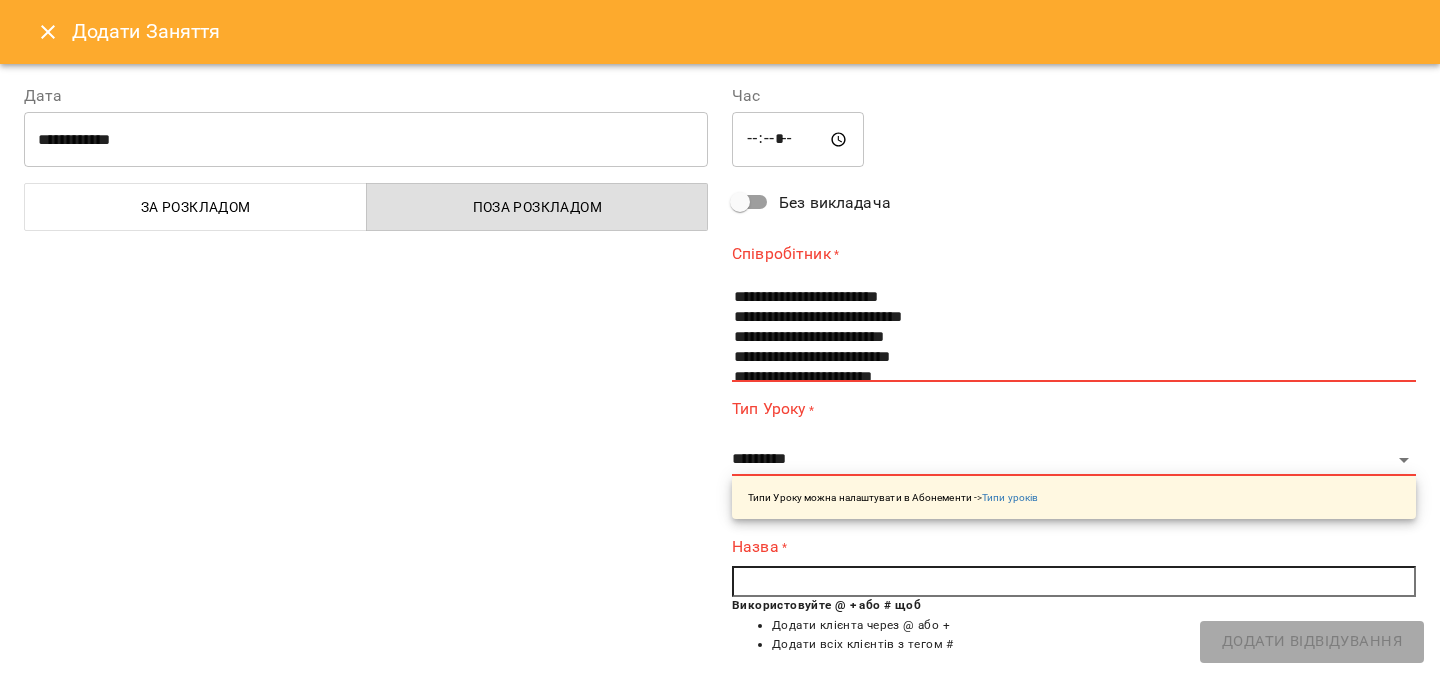 scroll, scrollTop: 110, scrollLeft: 0, axis: vertical 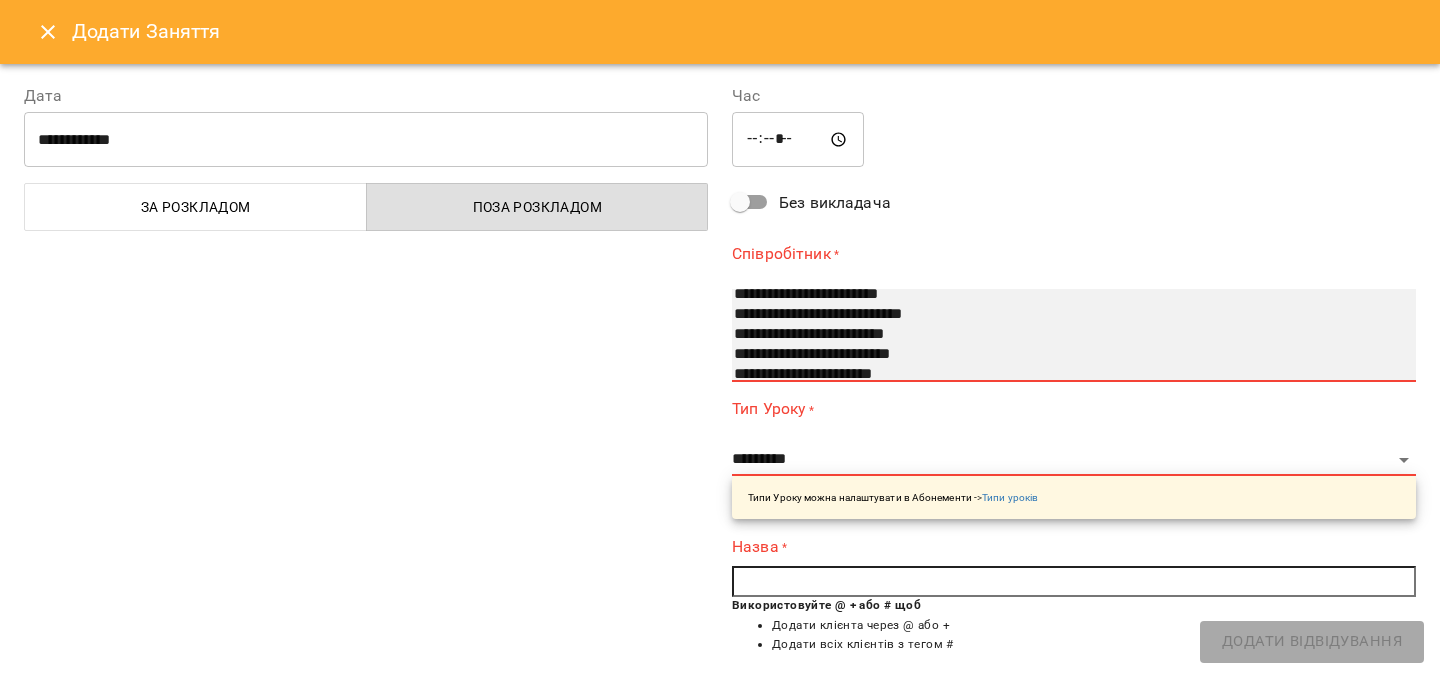 select on "**********" 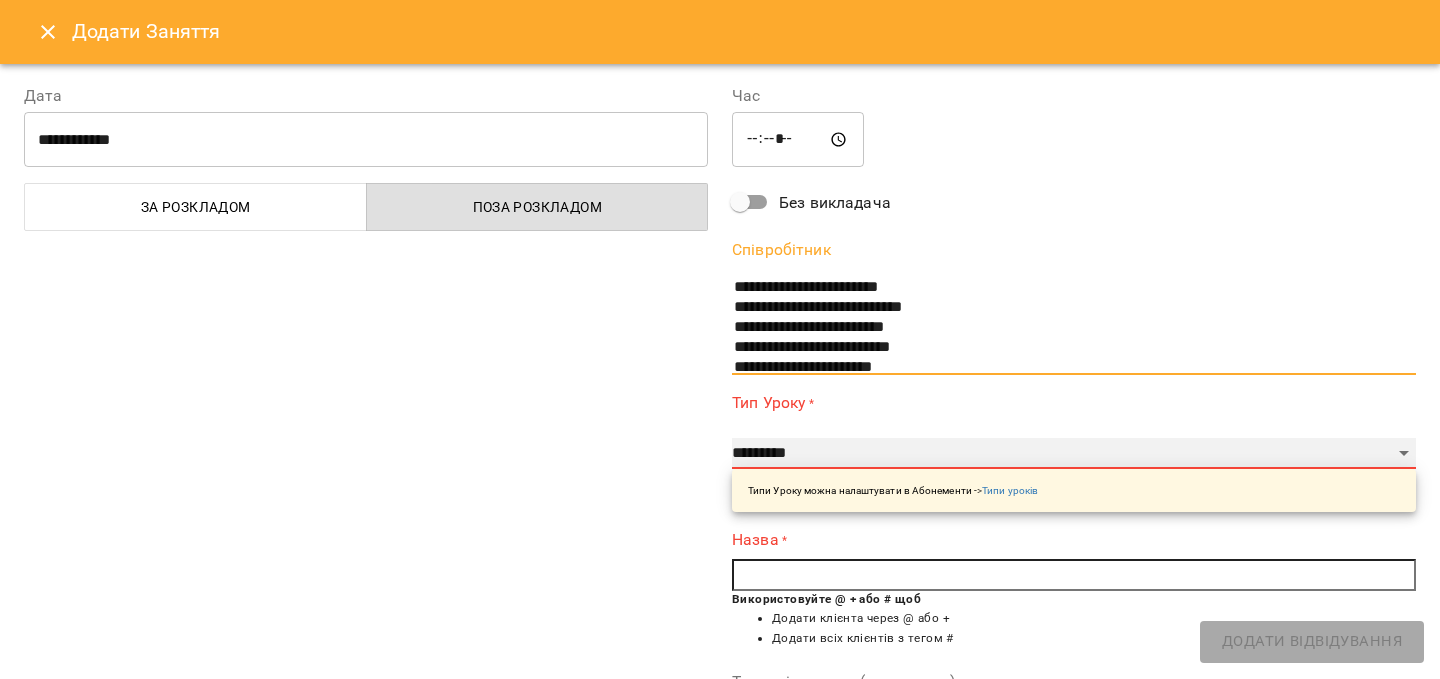 click on "**********" at bounding box center [1074, 454] 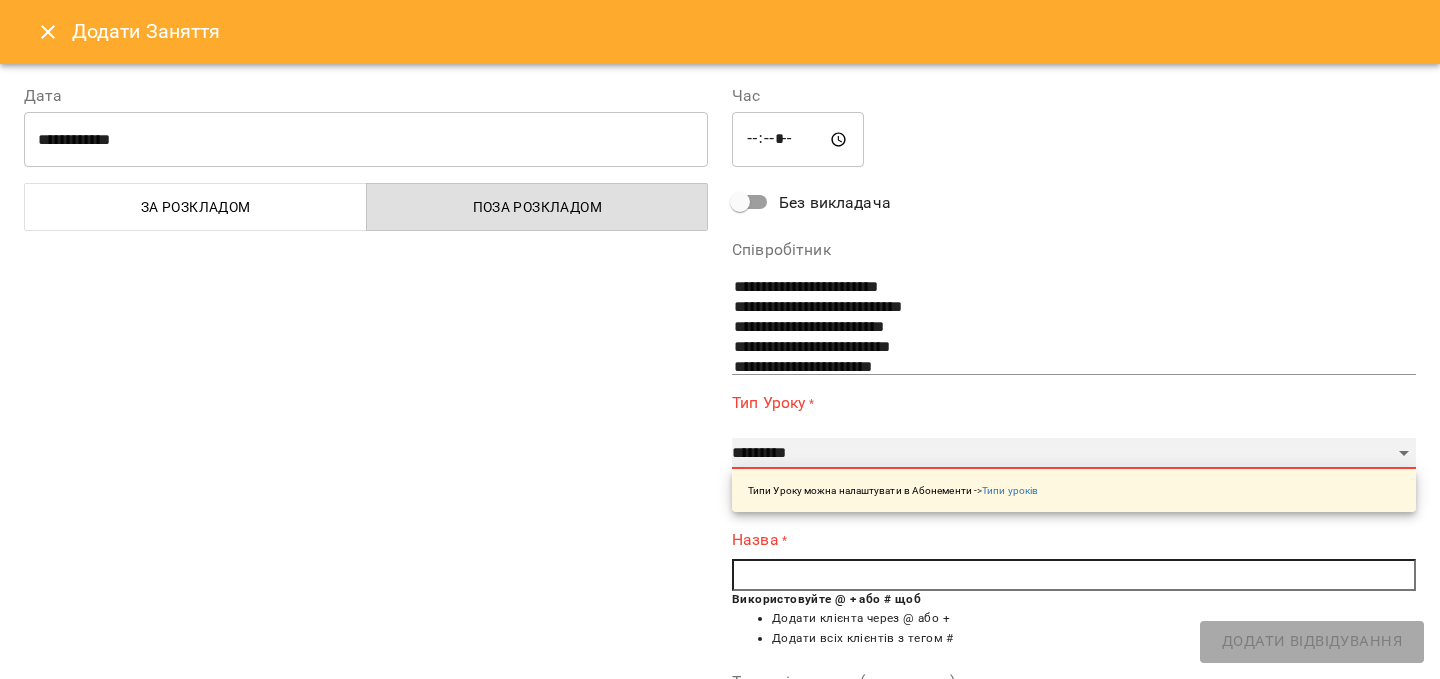 select on "**********" 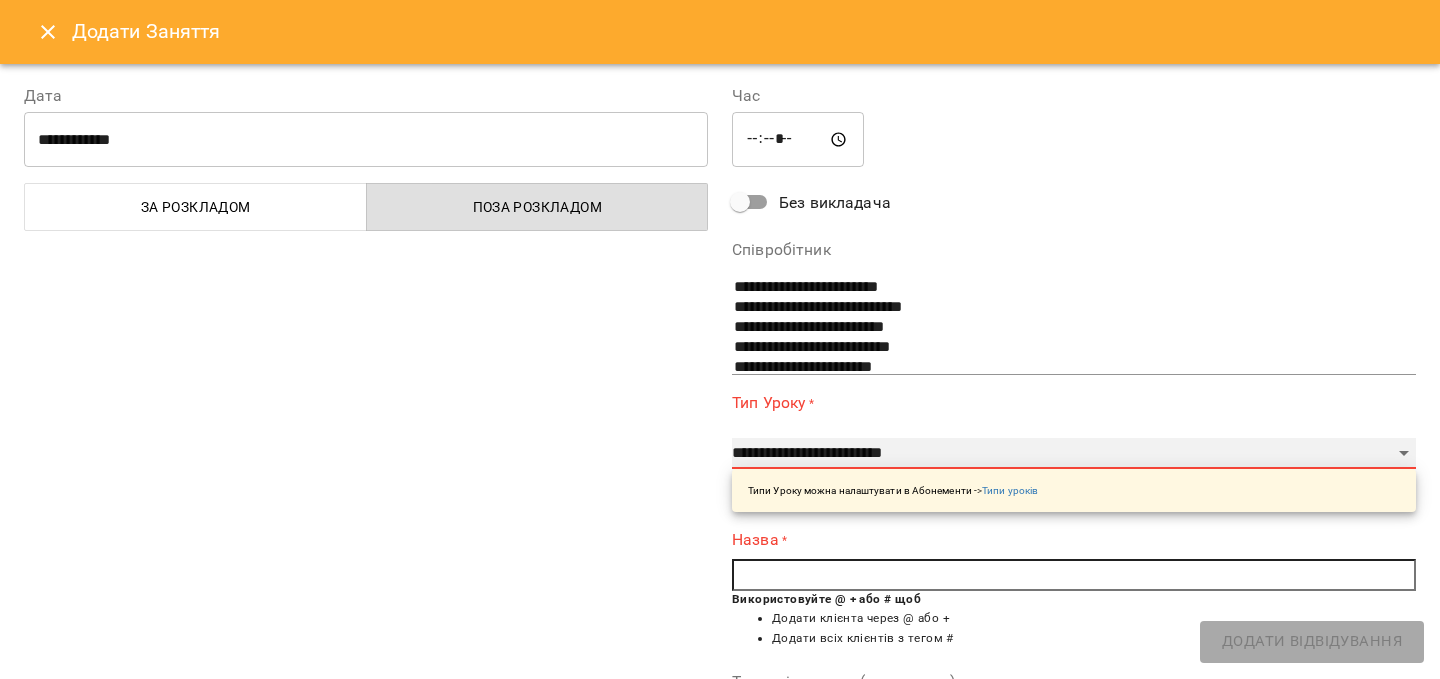 type on "**" 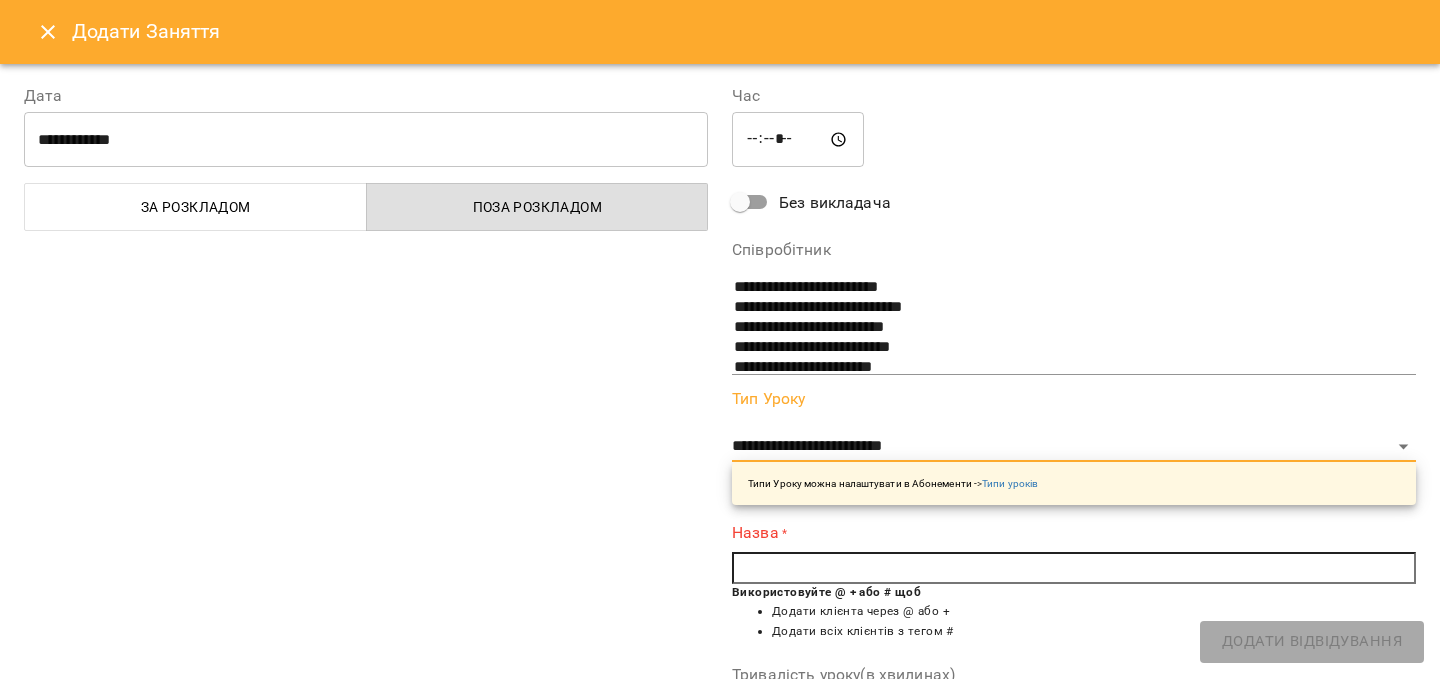 click at bounding box center [1074, 568] 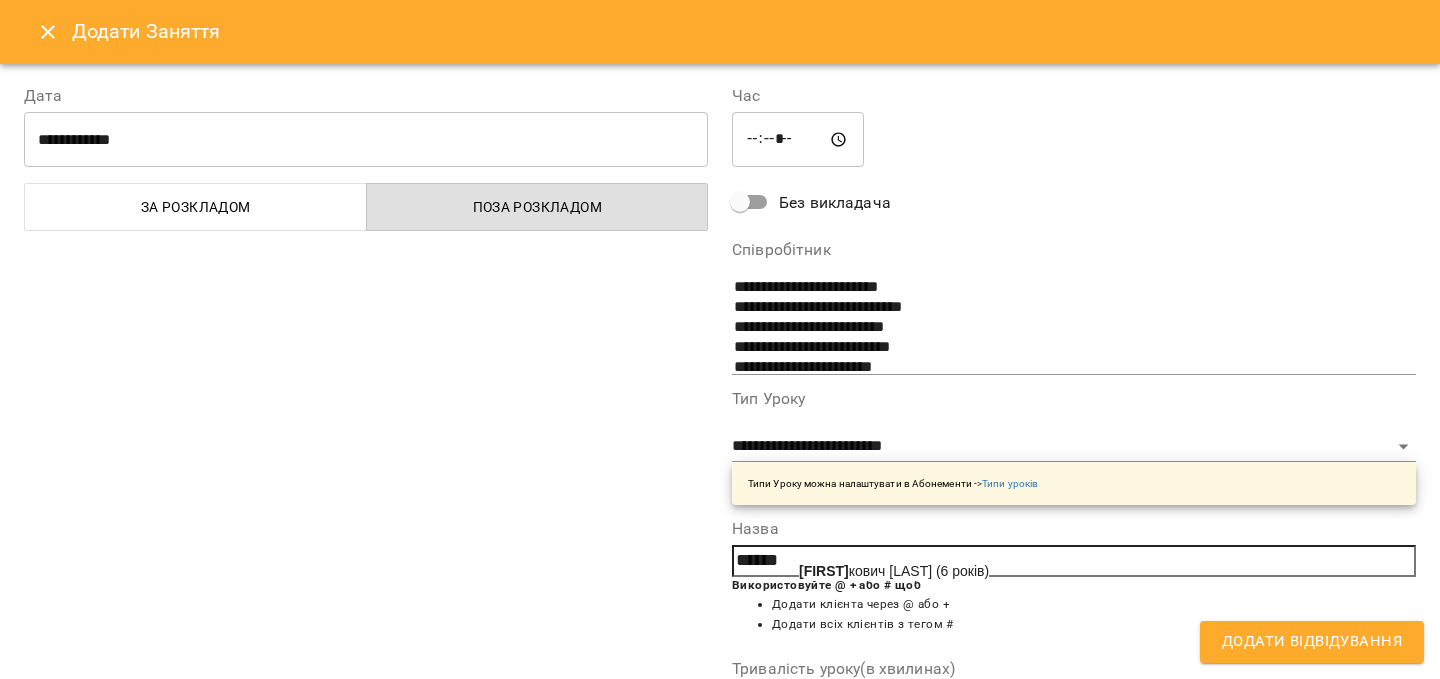 click on "[FIRST] [LAST] [FIRST] (6 років)" at bounding box center (894, 571) 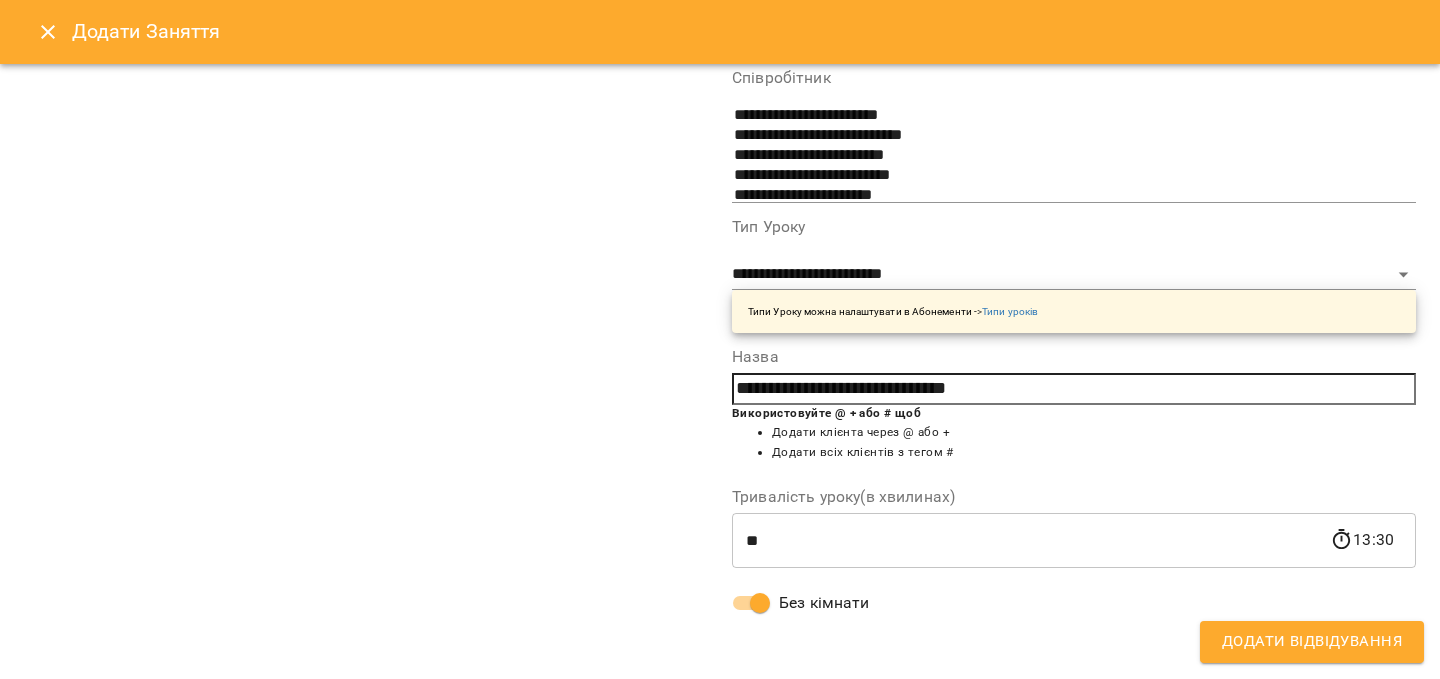 scroll, scrollTop: 0, scrollLeft: 0, axis: both 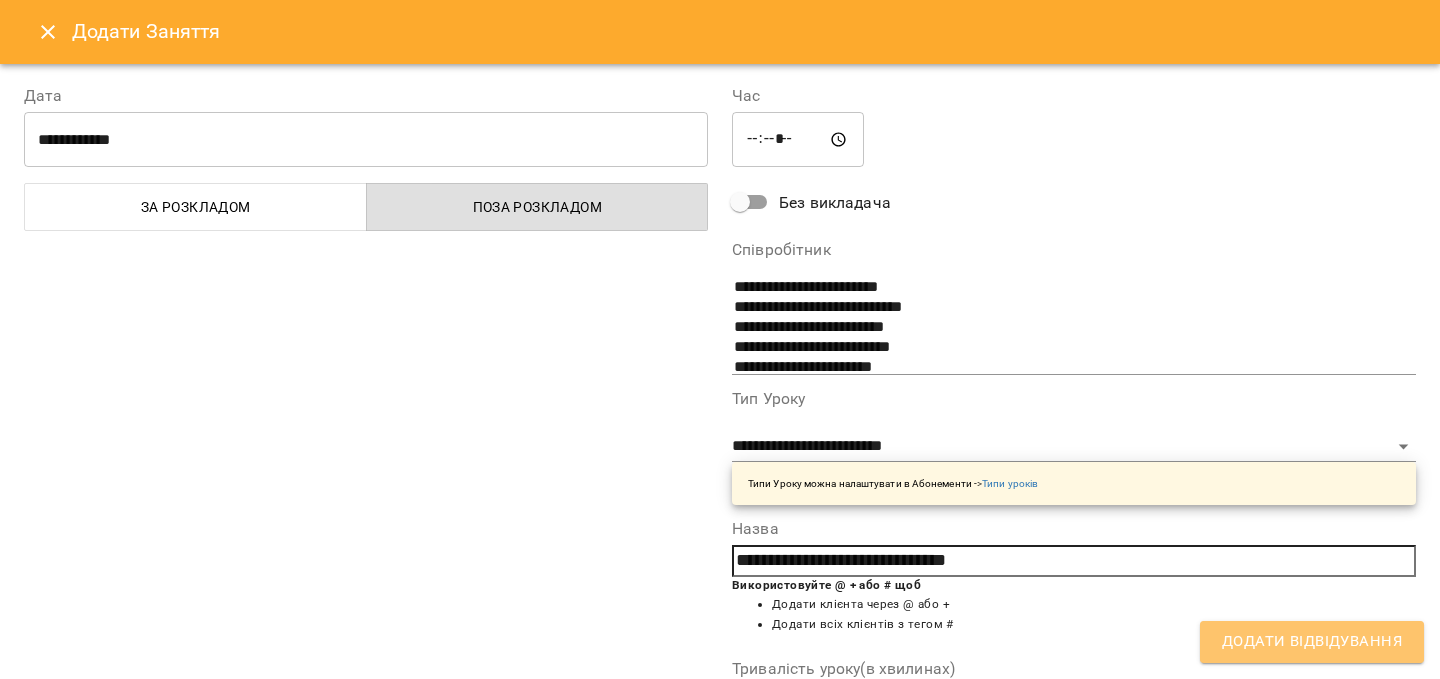 click on "Додати Відвідування" at bounding box center (1312, 642) 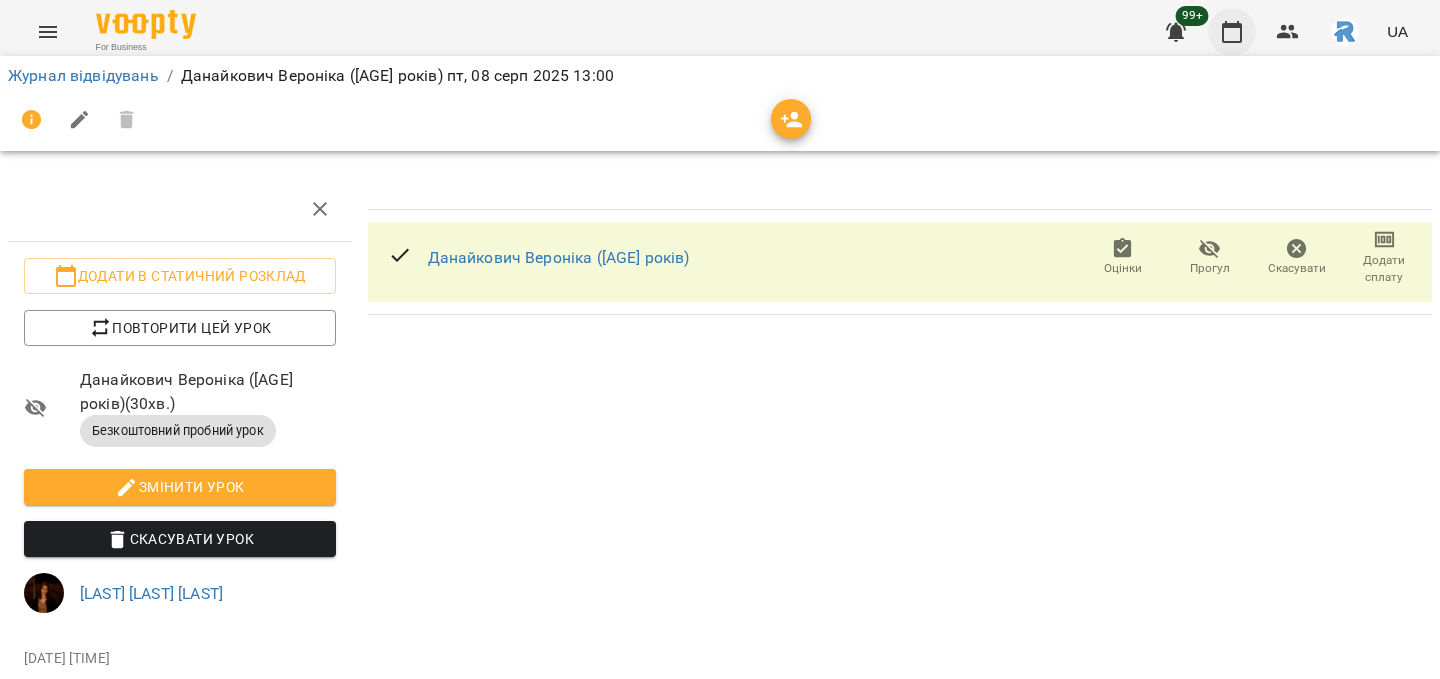 click 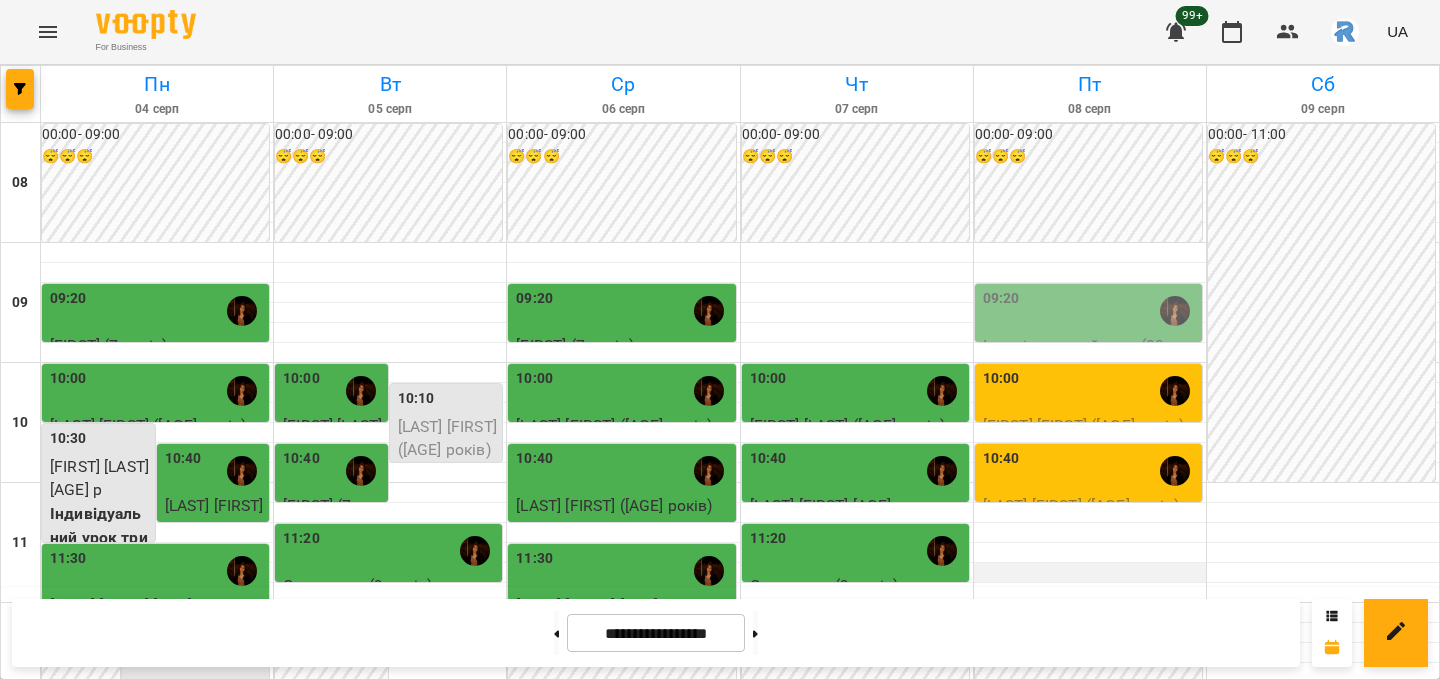 scroll, scrollTop: 551, scrollLeft: 0, axis: vertical 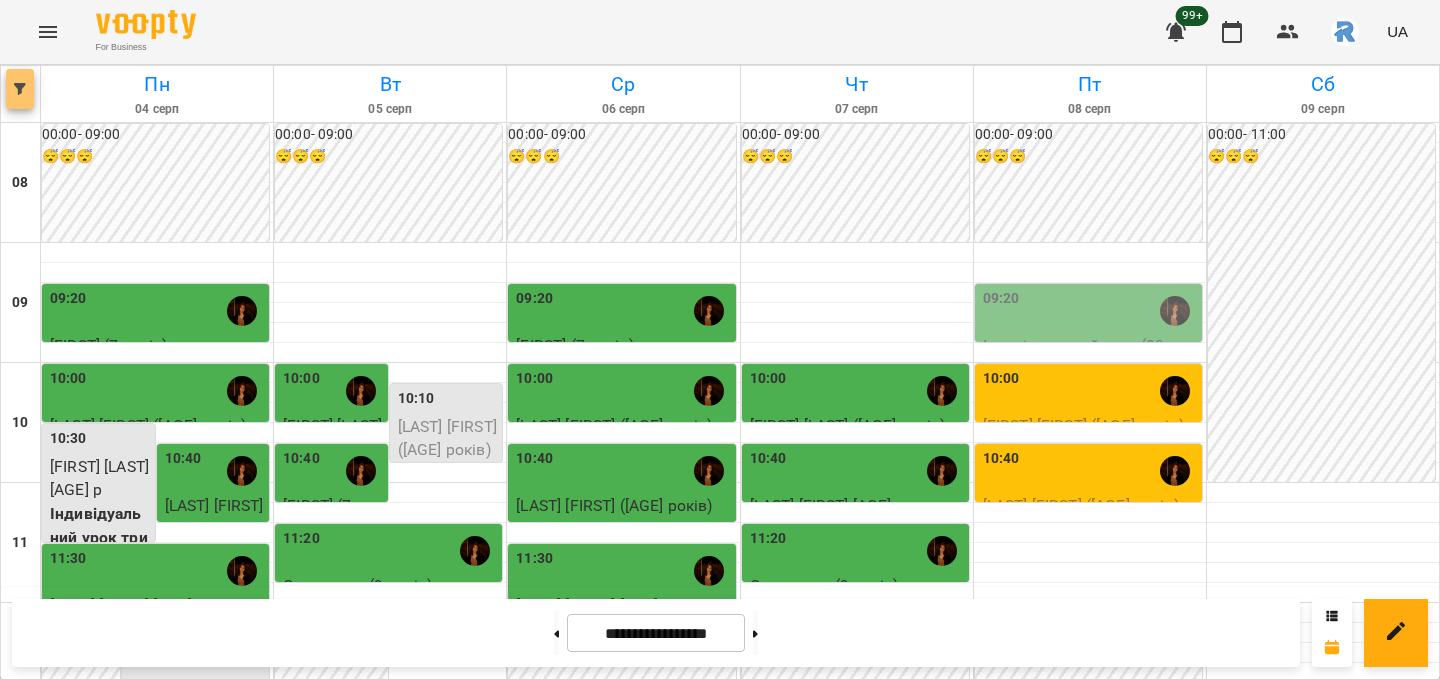 click at bounding box center (20, 89) 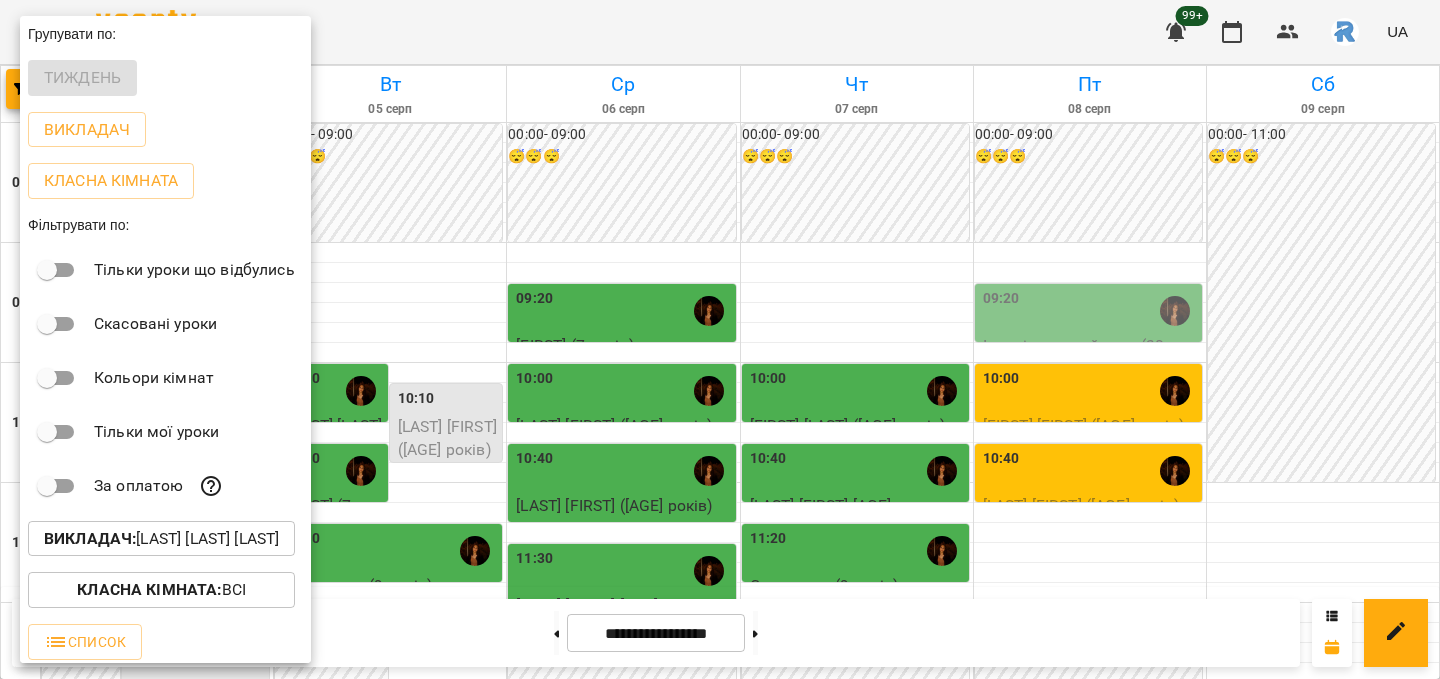 click on "Викладач : [FIRST] [LAST] [LAST]" at bounding box center [161, 539] 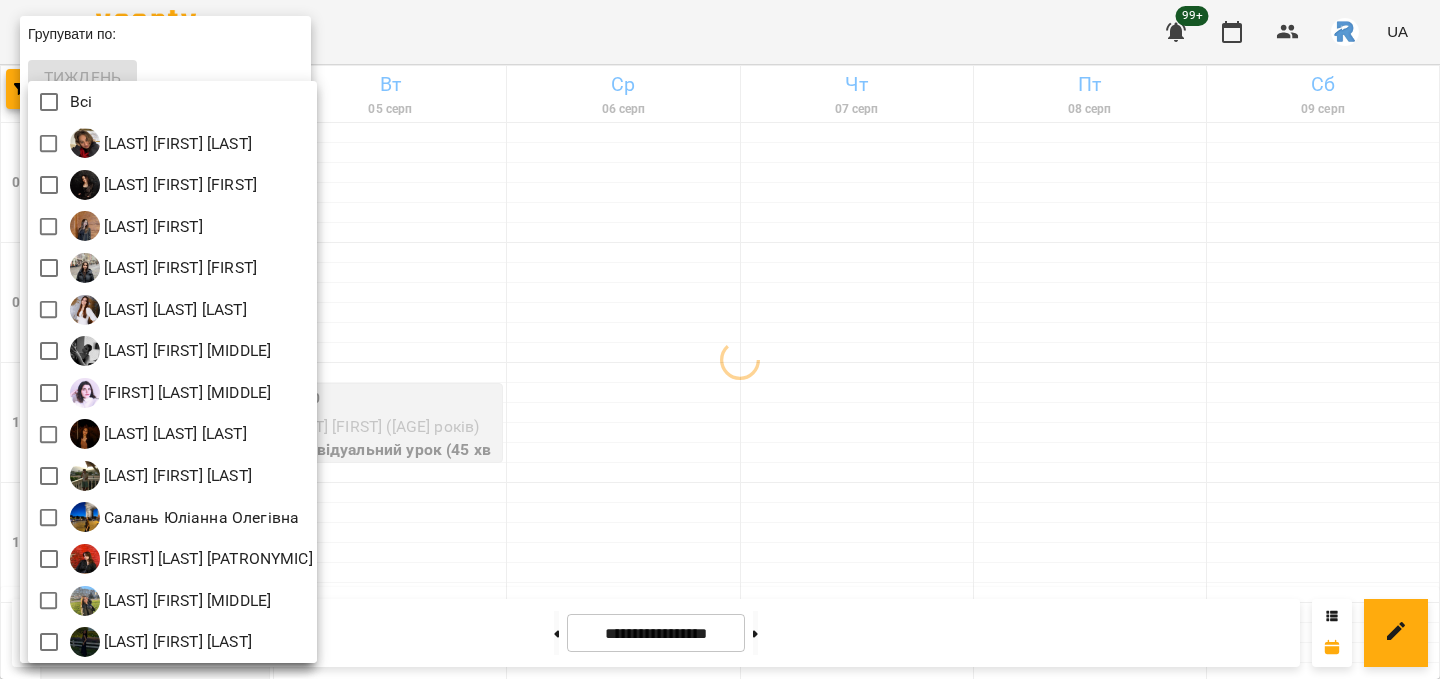 click at bounding box center [720, 339] 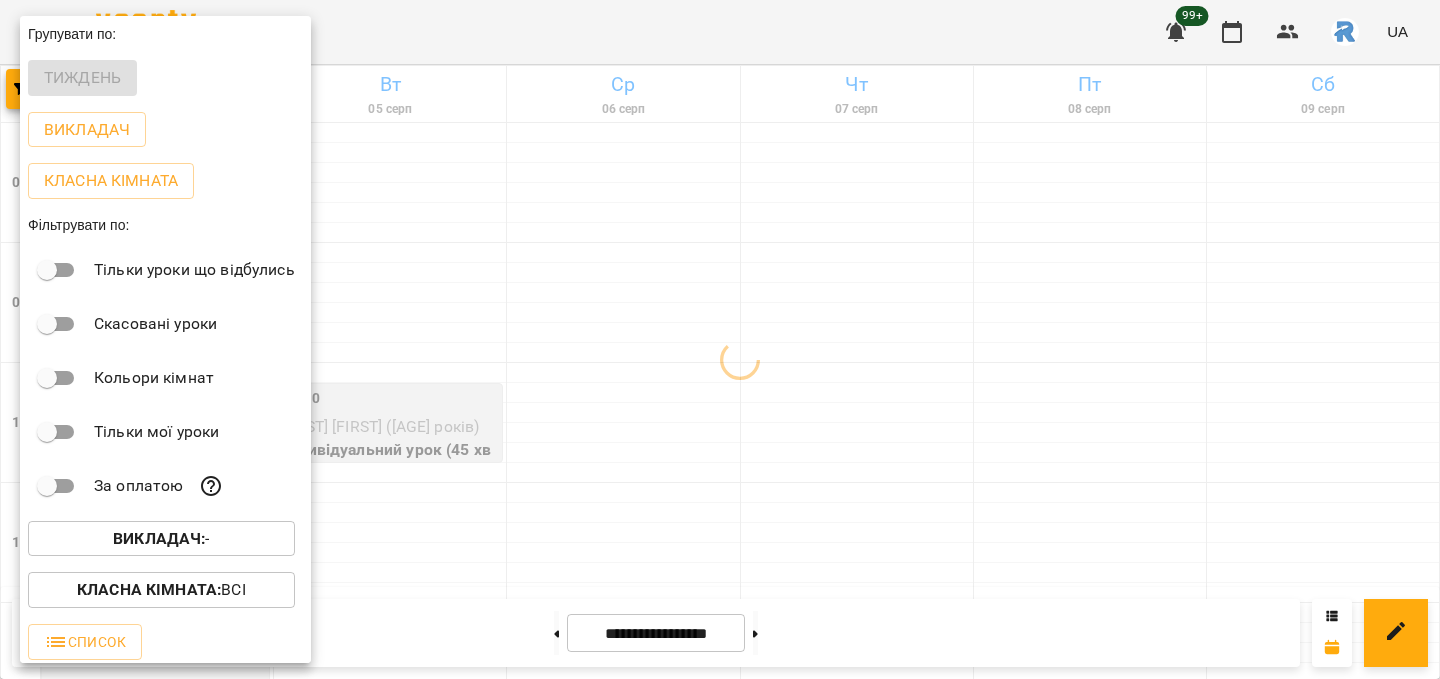 click at bounding box center [720, 339] 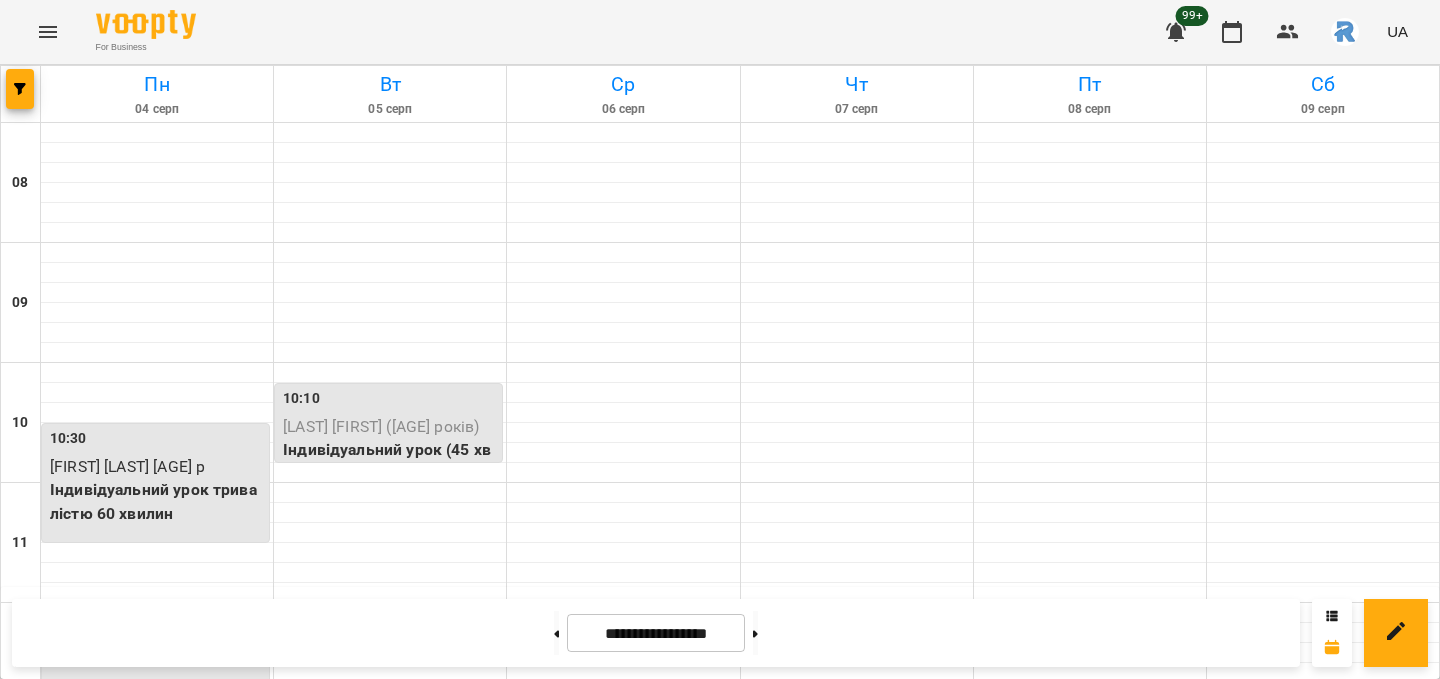 click 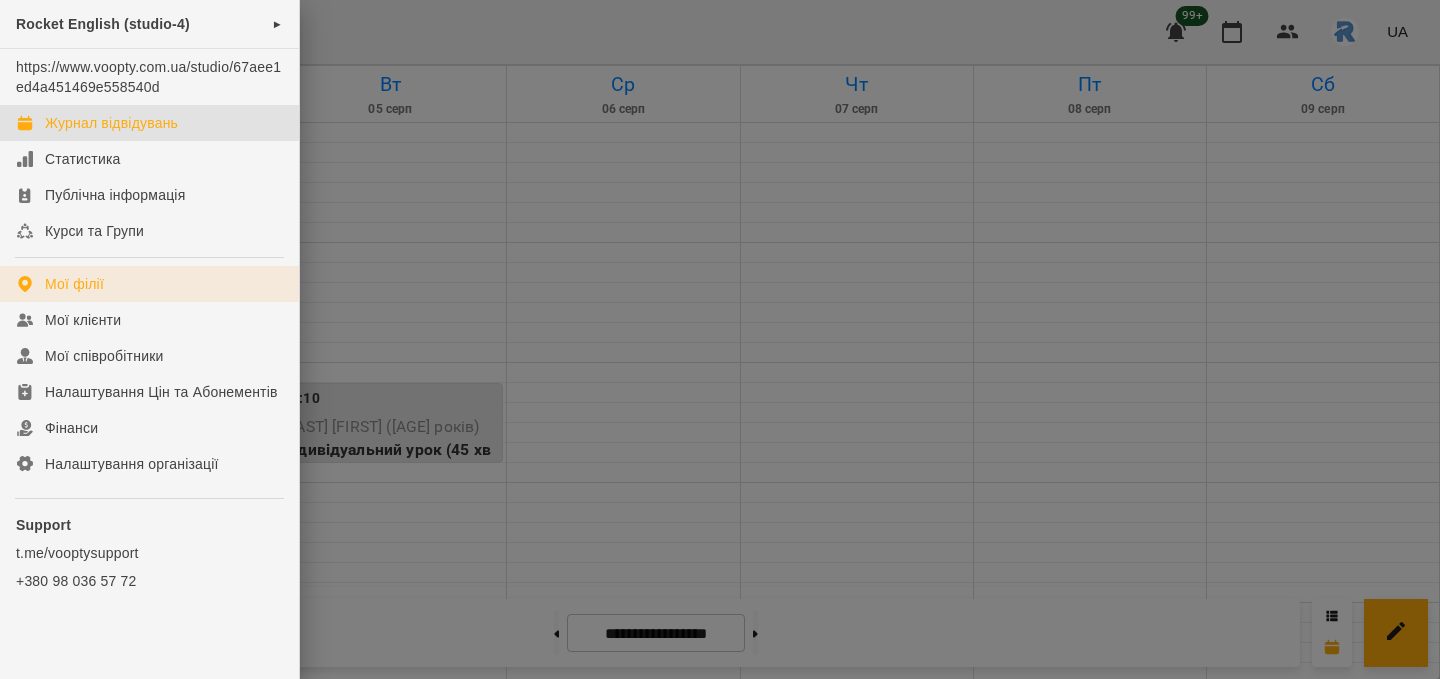 click on "Мої філії" at bounding box center [149, 284] 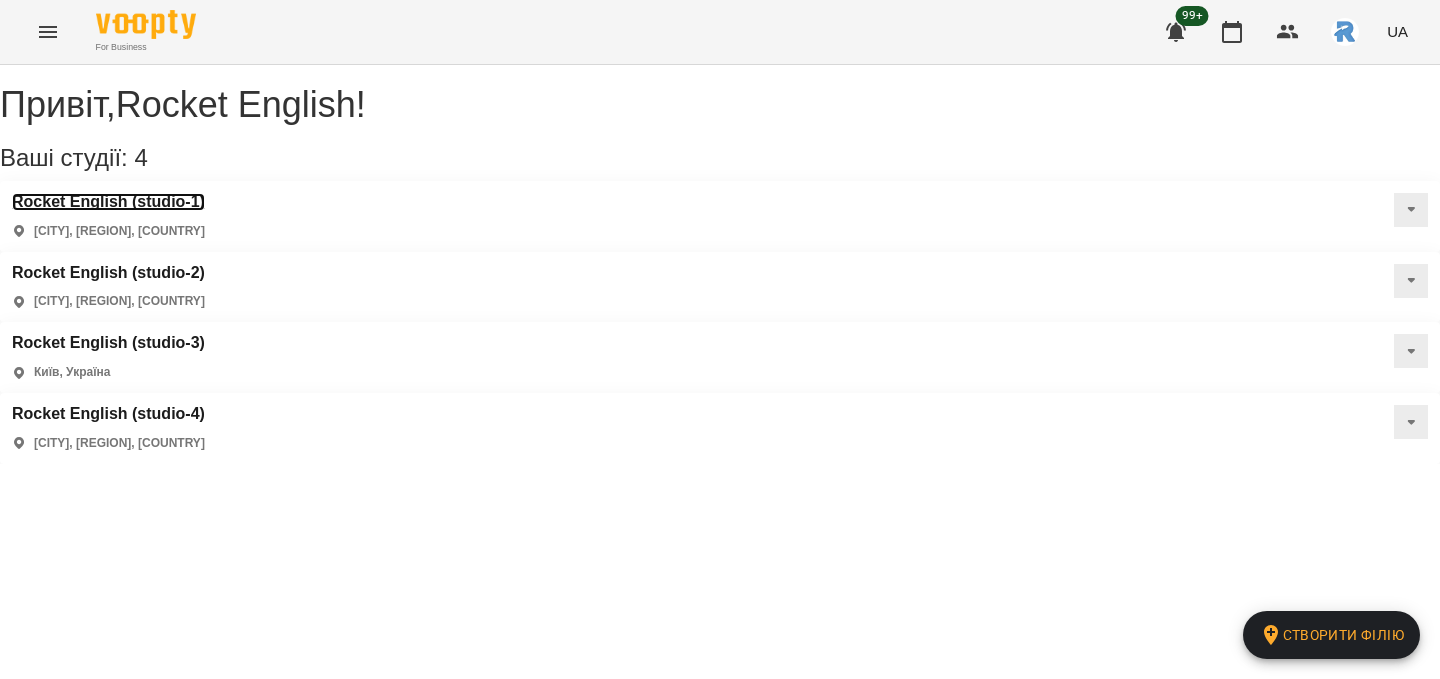 click on "Rocket English (studio-1)" at bounding box center (108, 202) 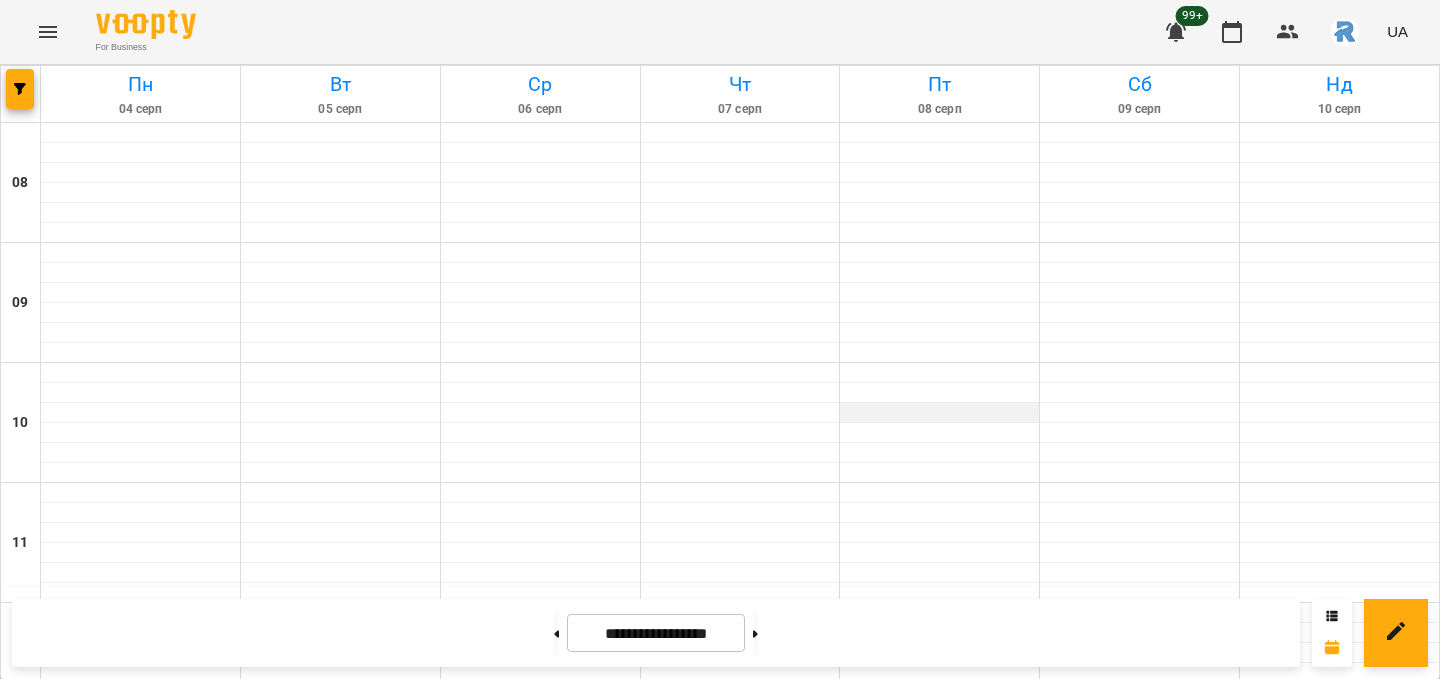 scroll, scrollTop: 305, scrollLeft: 0, axis: vertical 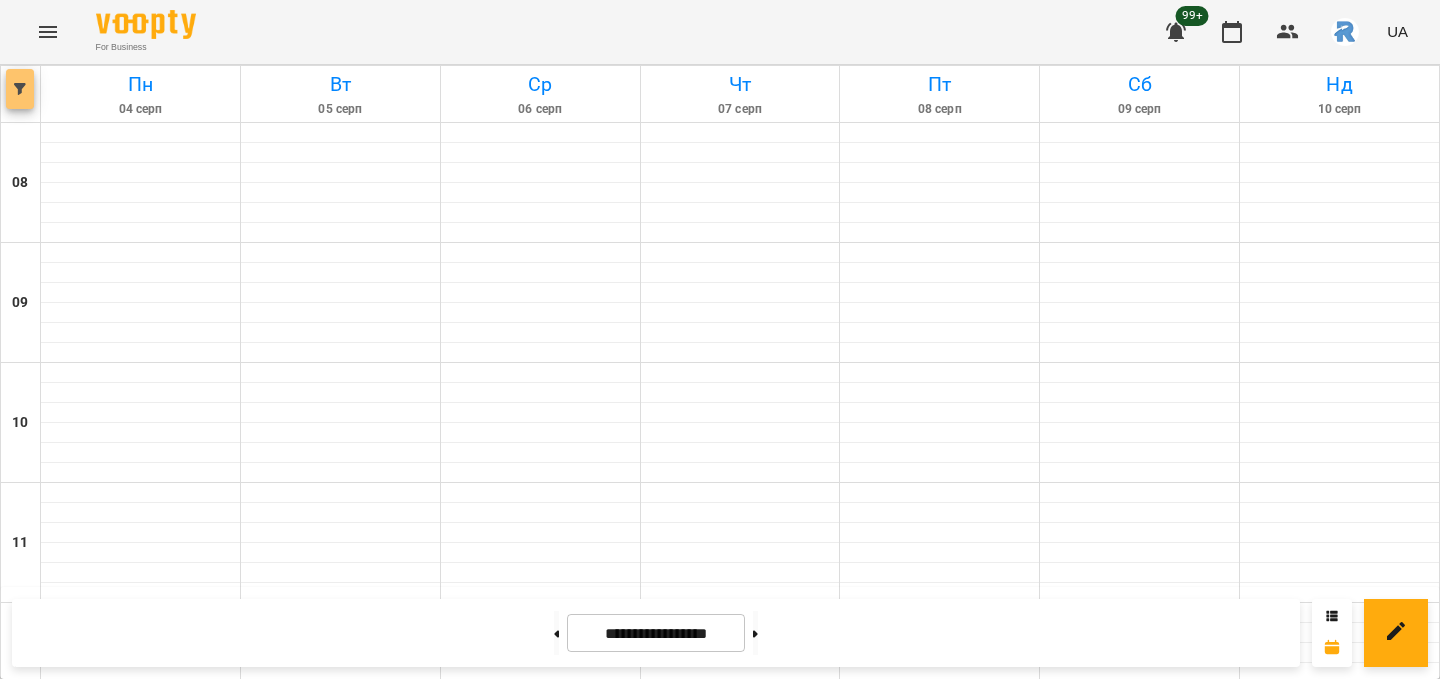 click at bounding box center [20, 89] 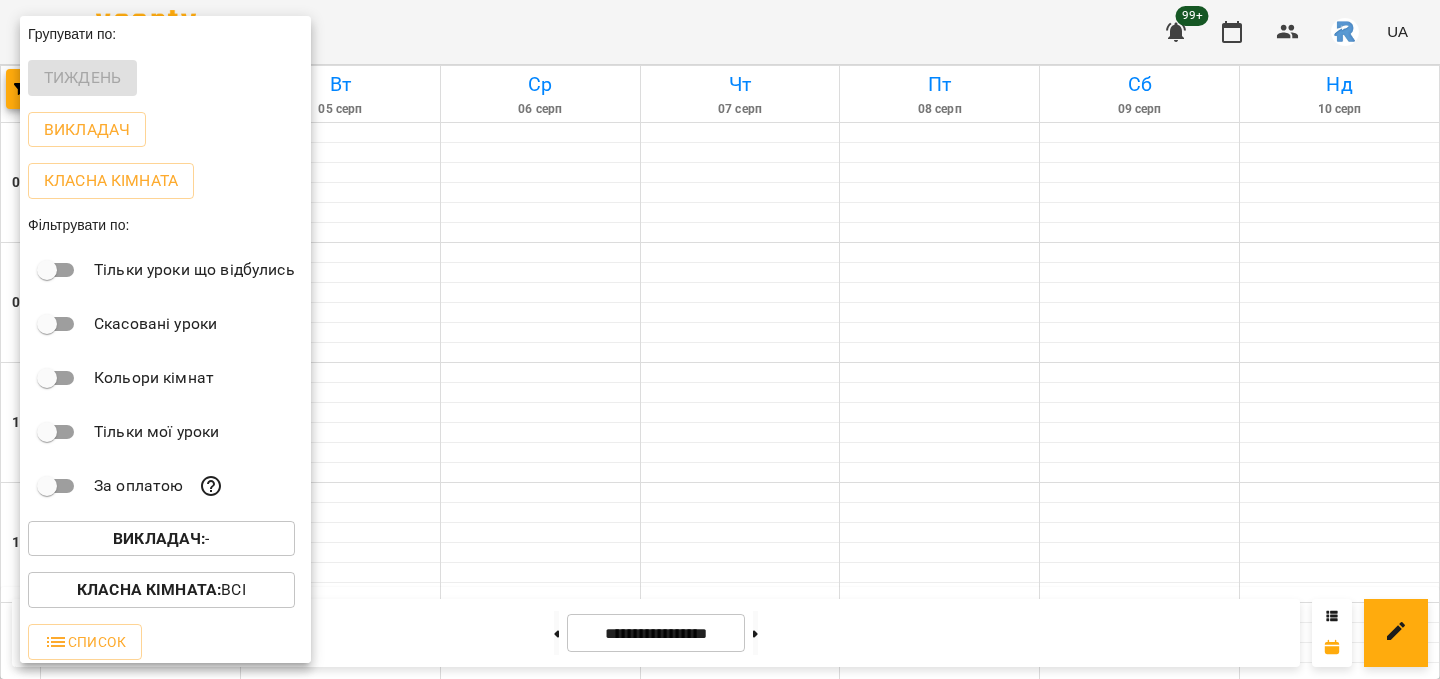 click on "Викладач :  -" at bounding box center [161, 539] 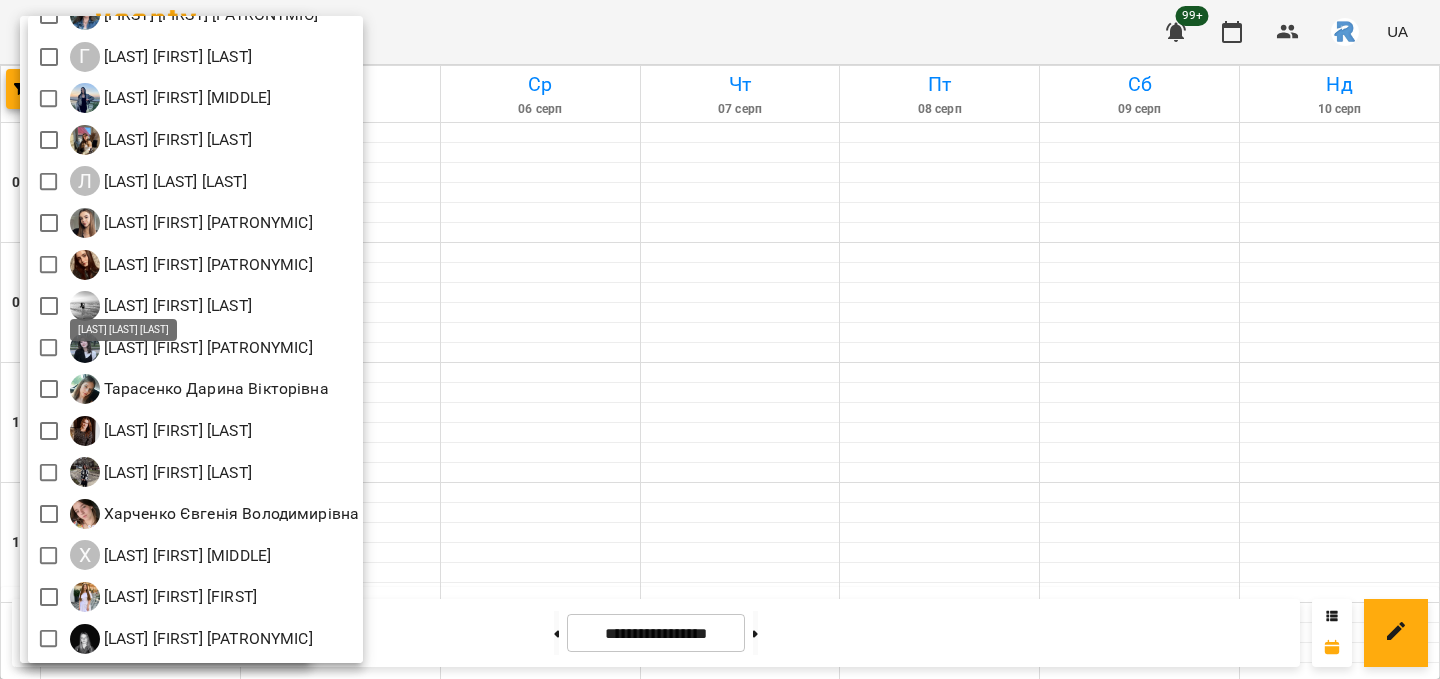 scroll, scrollTop: 0, scrollLeft: 0, axis: both 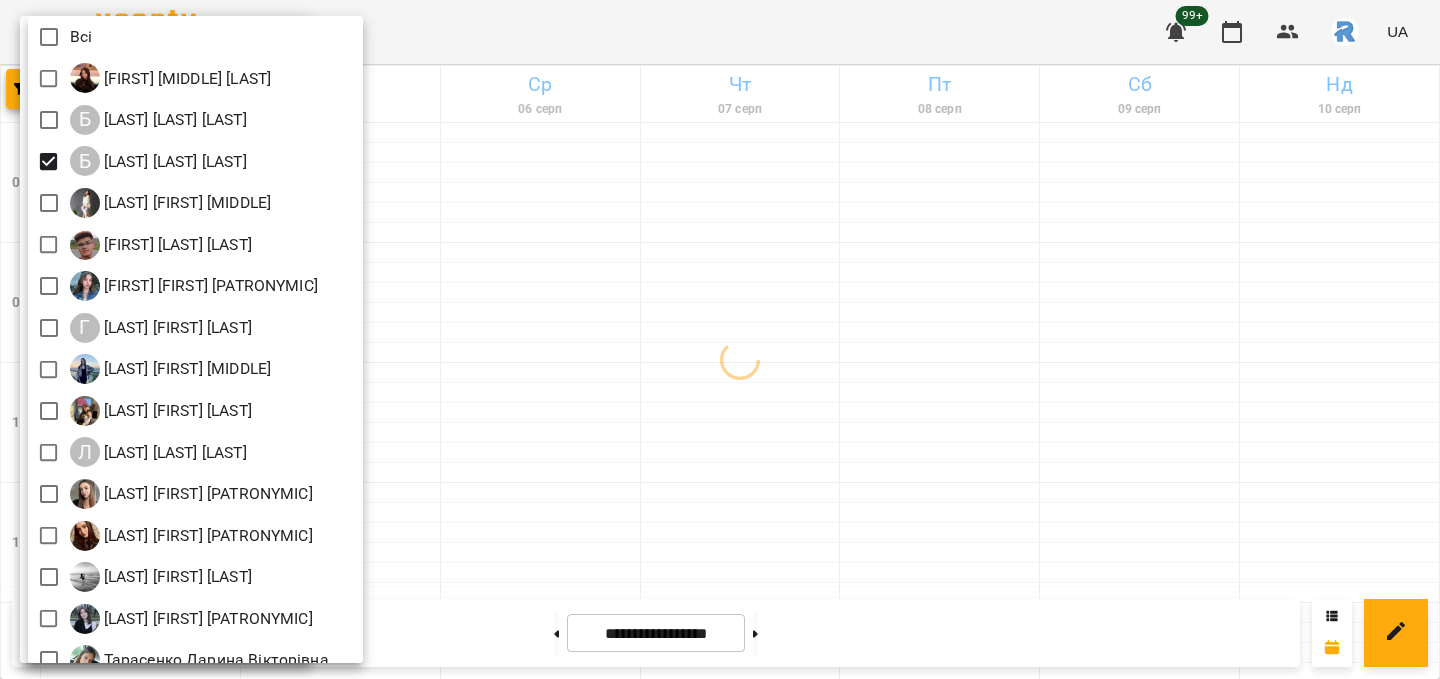 click at bounding box center [720, 339] 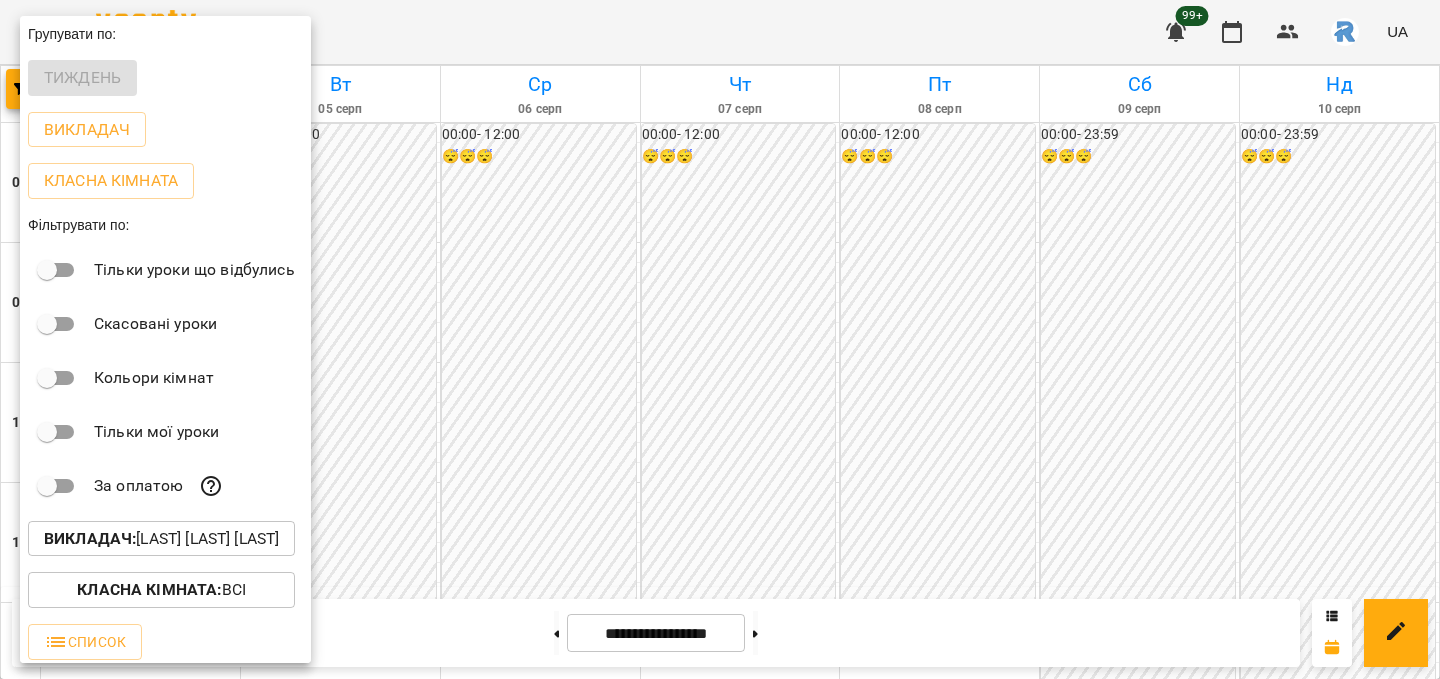 click at bounding box center (720, 339) 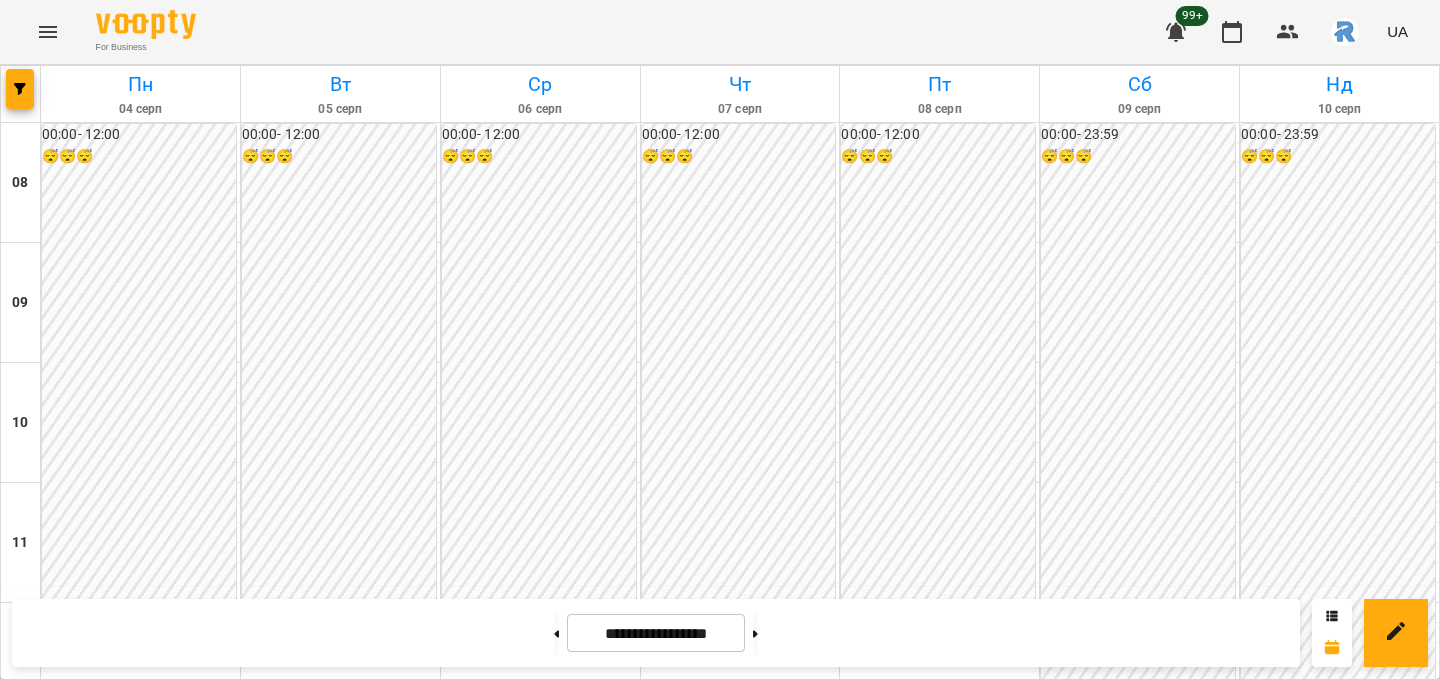 scroll, scrollTop: 429, scrollLeft: 0, axis: vertical 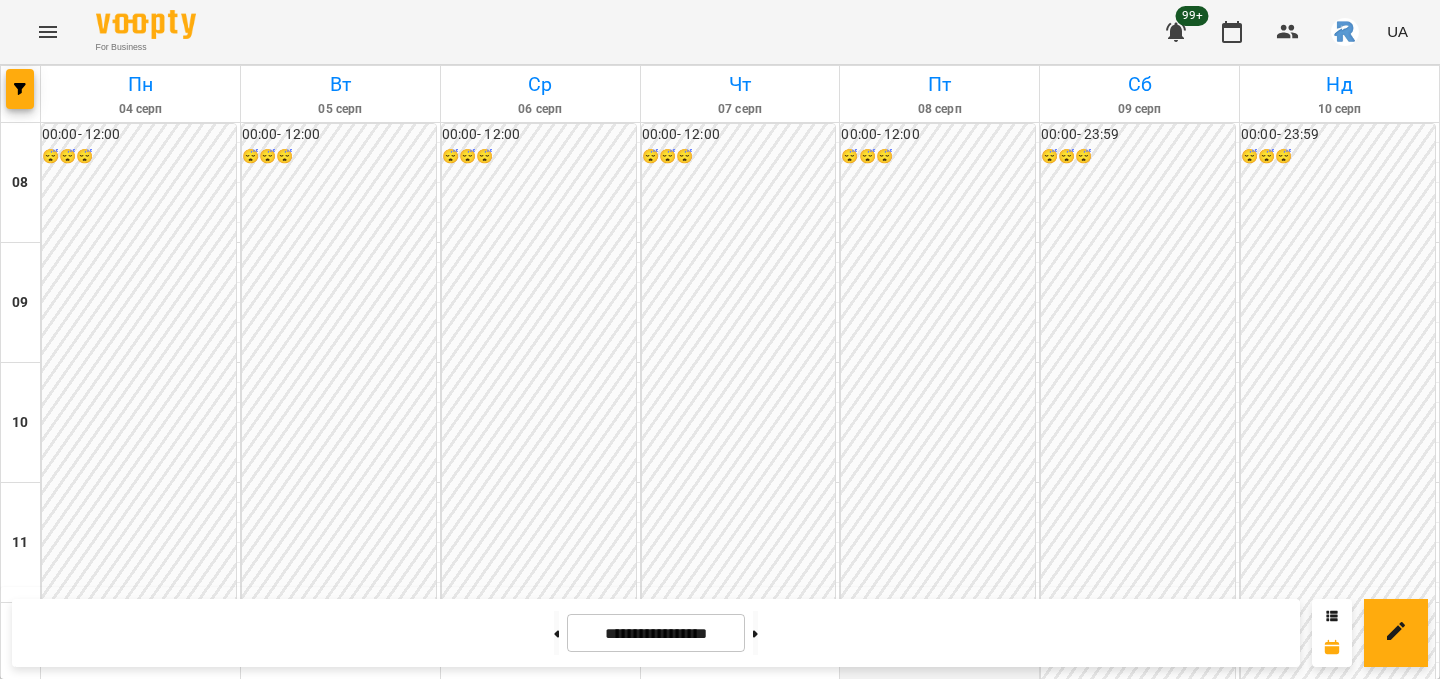click at bounding box center (939, 673) 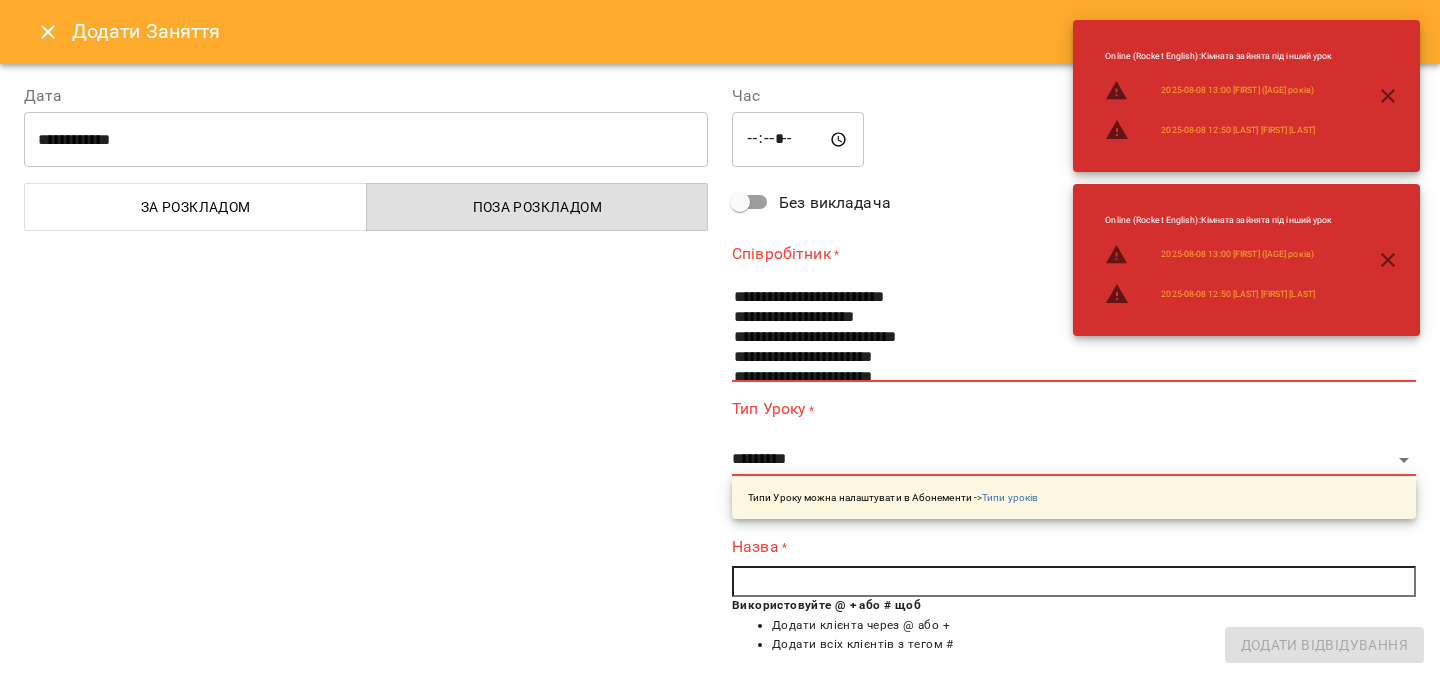scroll, scrollTop: 29, scrollLeft: 0, axis: vertical 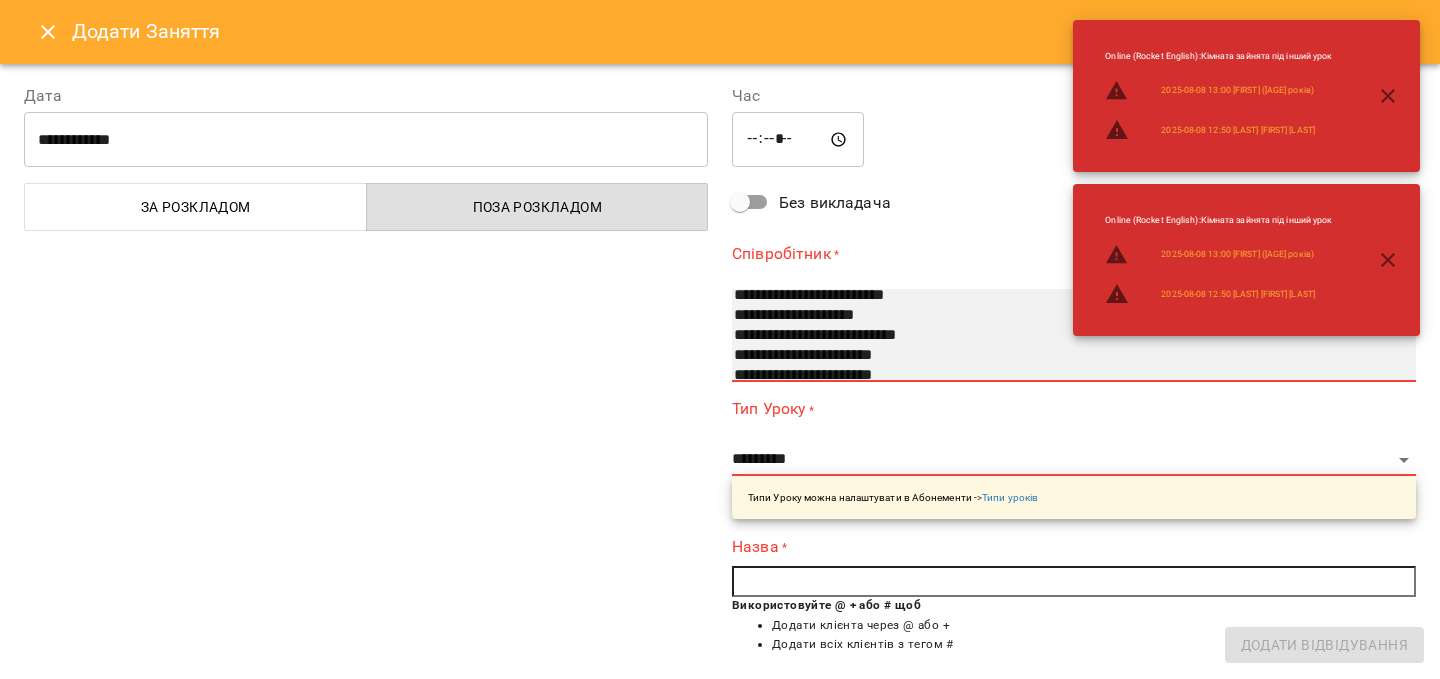 select on "**********" 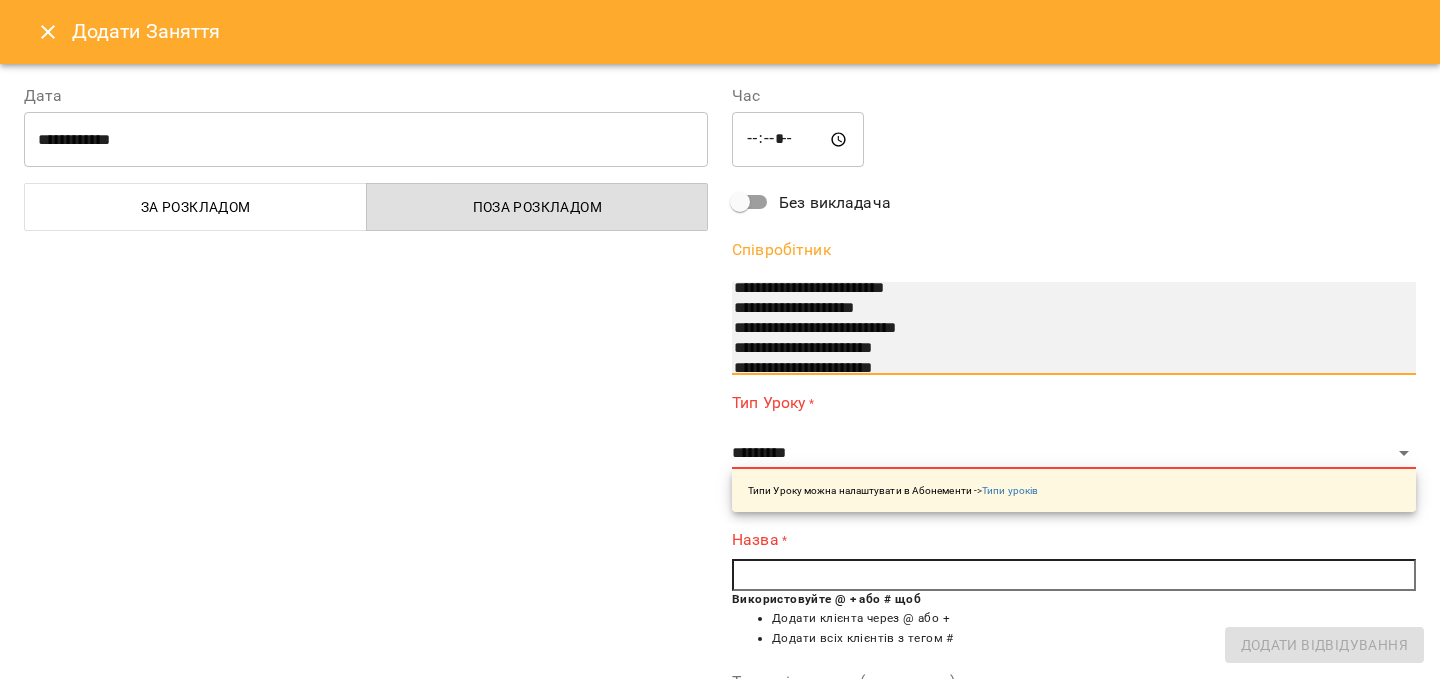 scroll, scrollTop: 0, scrollLeft: 0, axis: both 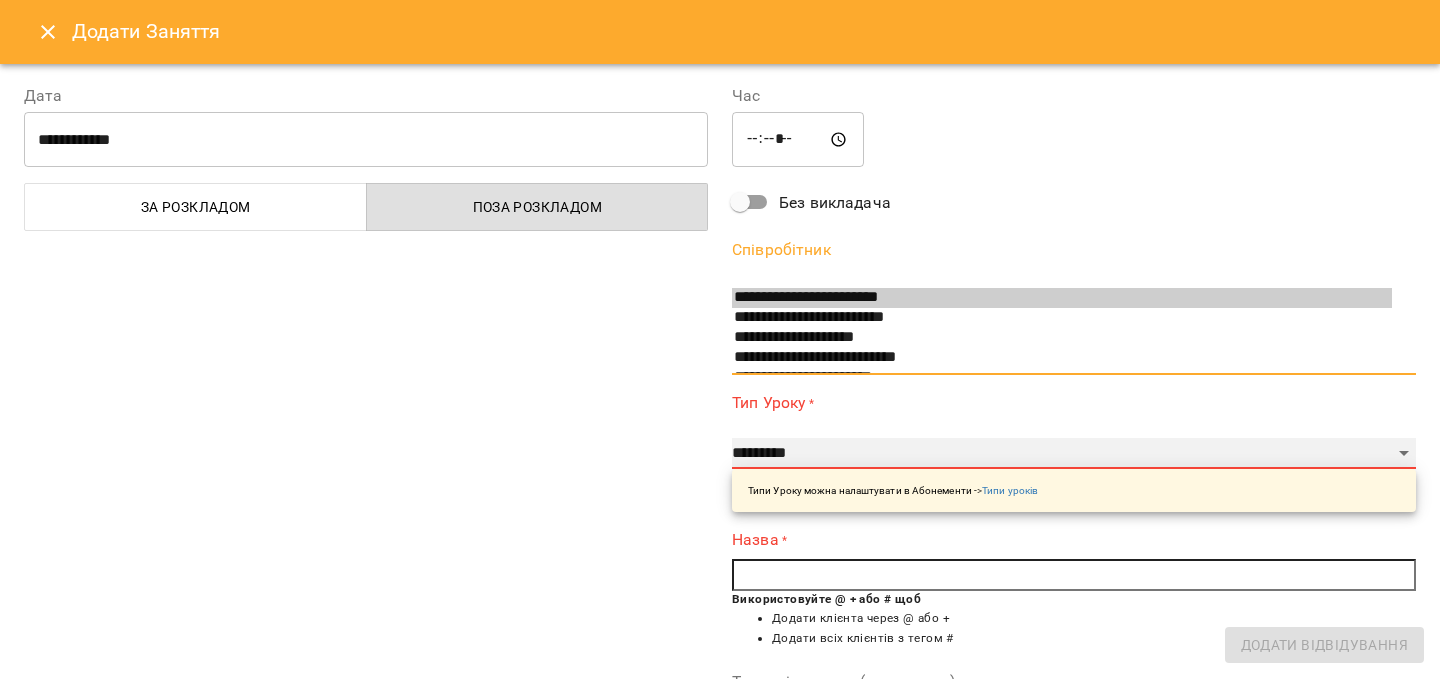click on "**********" at bounding box center (1074, 454) 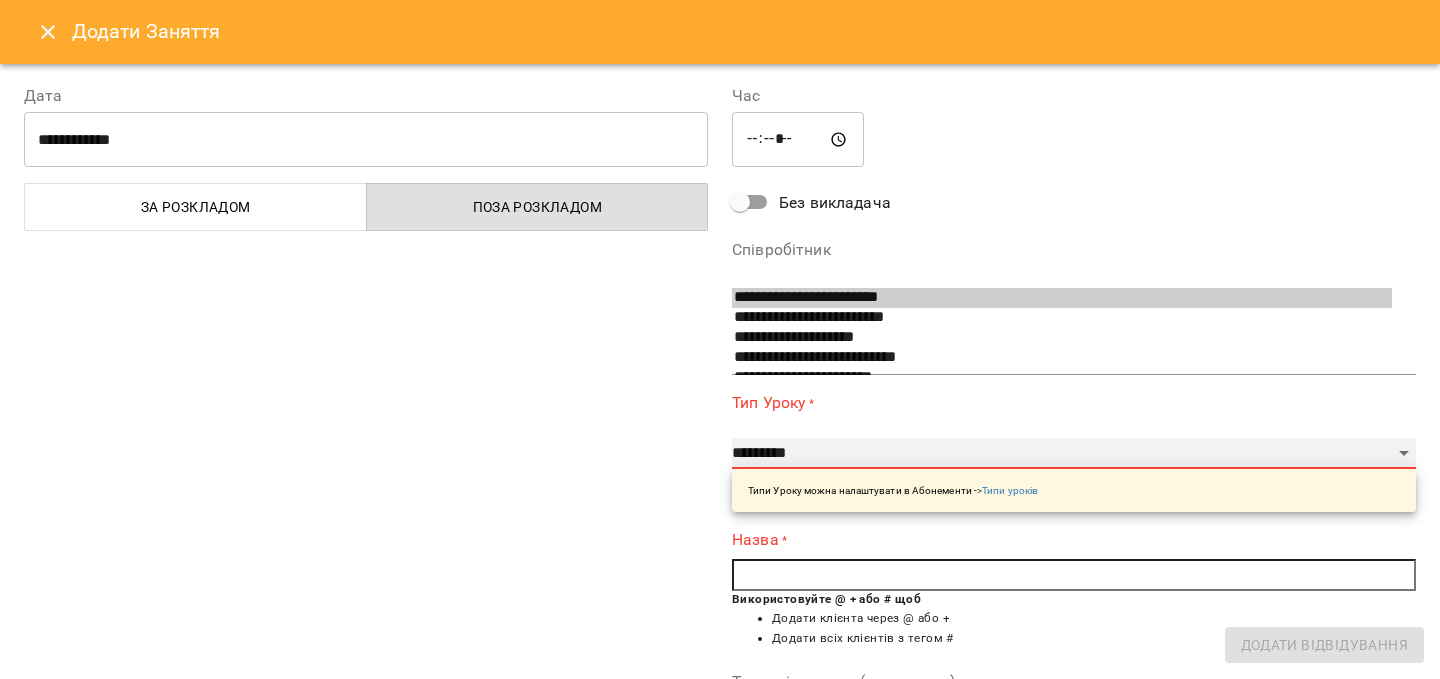 select on "**********" 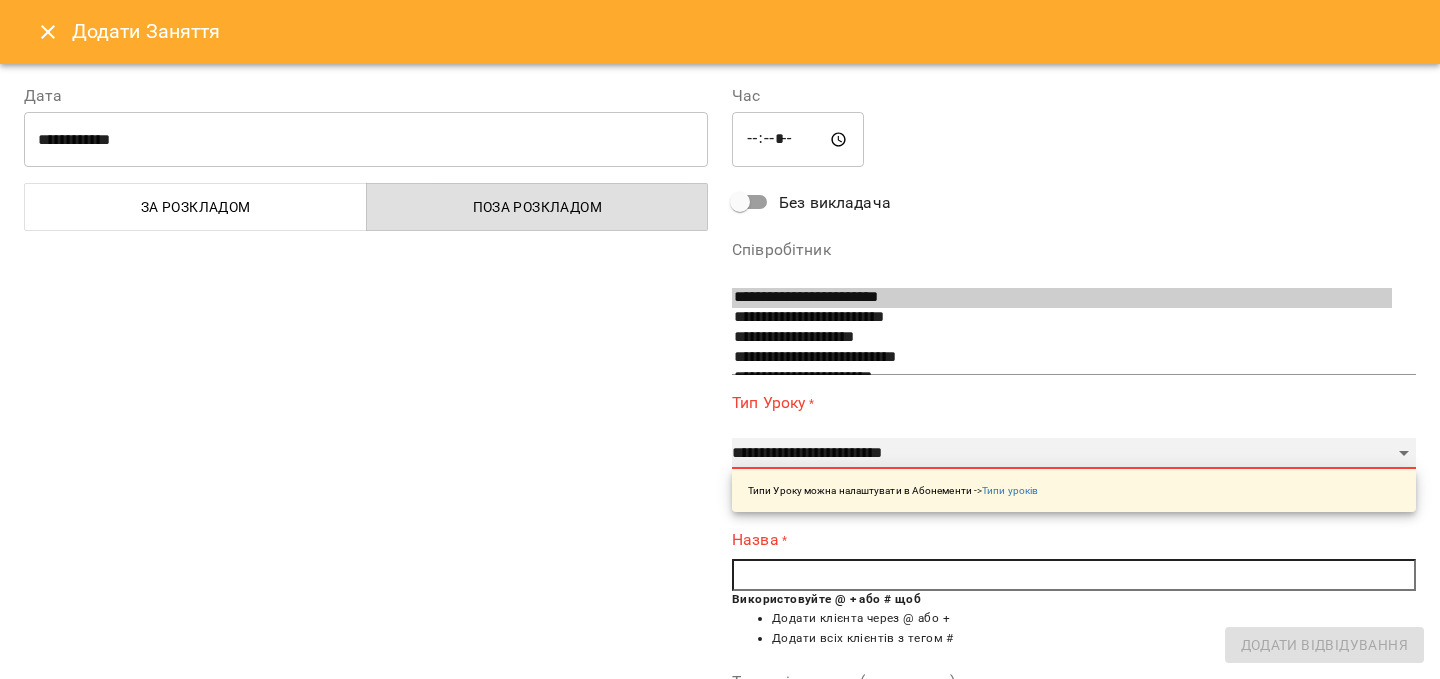 type on "**" 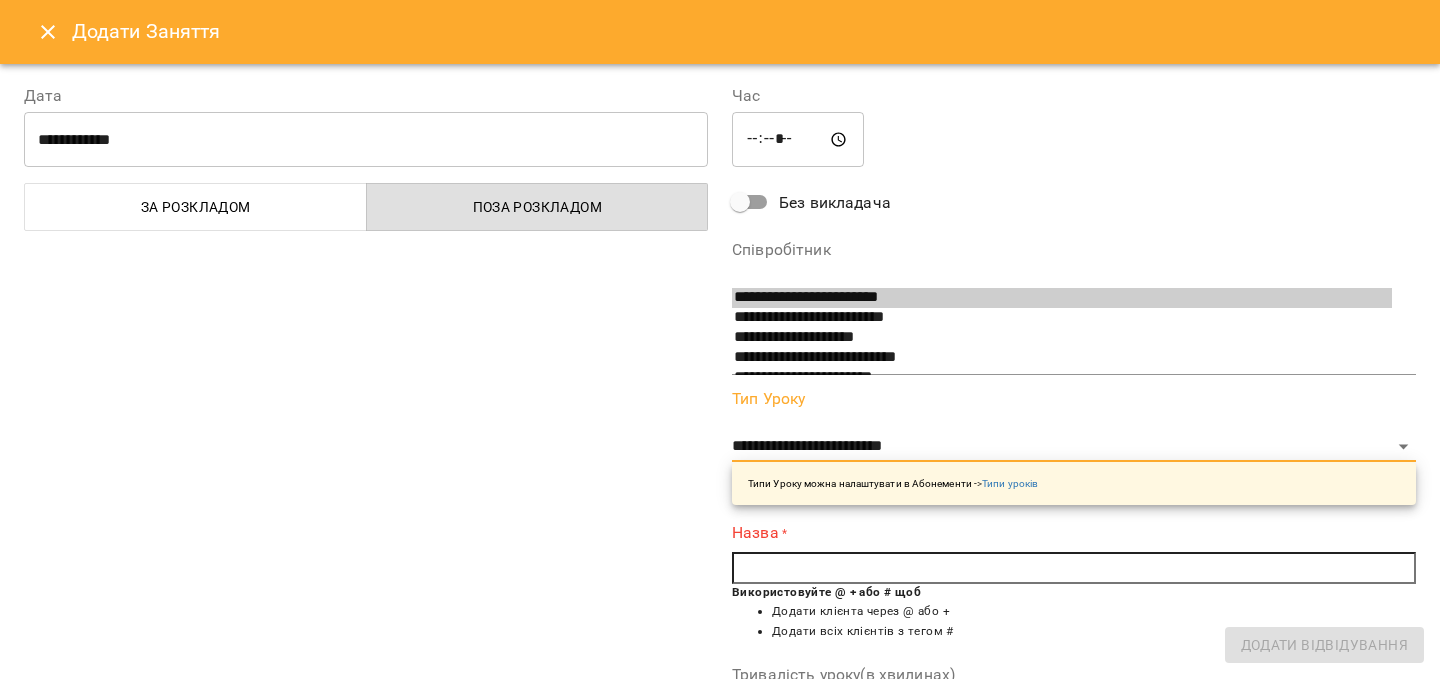 click at bounding box center [1074, 568] 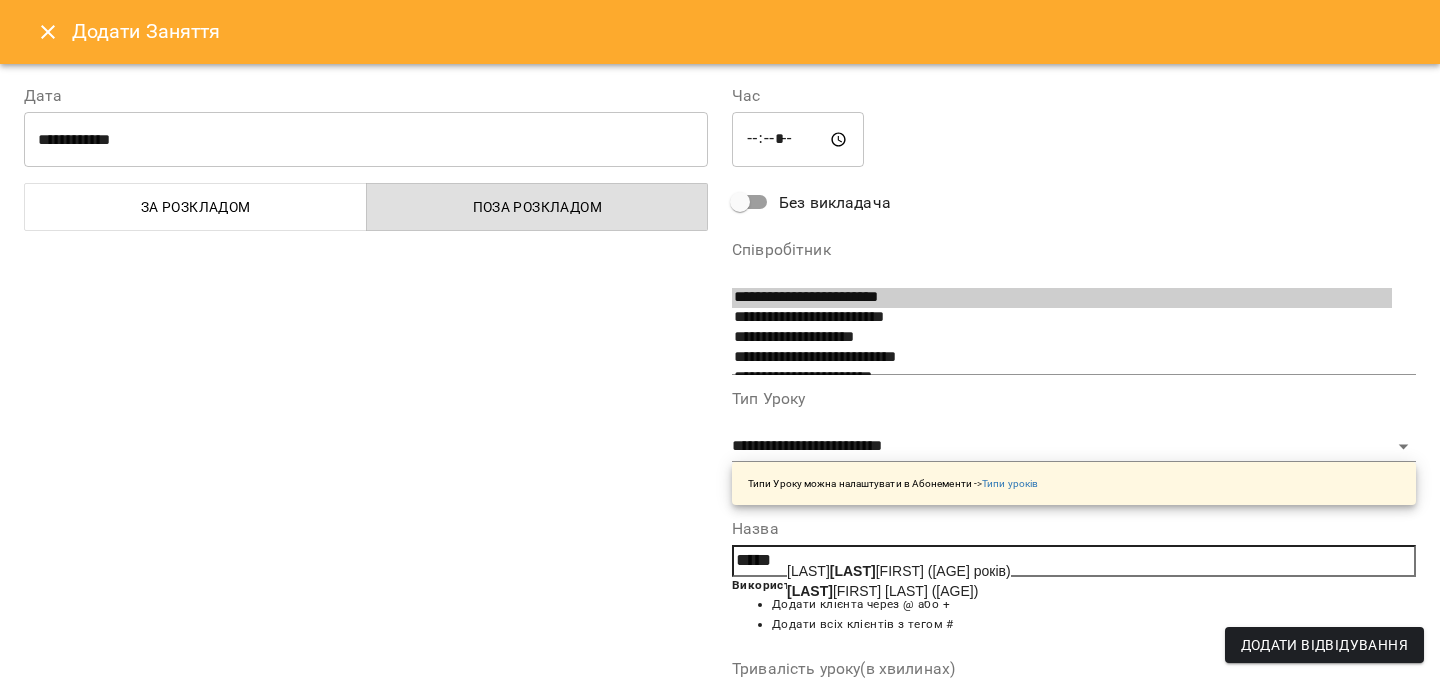 click on "[LAST] [LAST] ([AGE] років)" at bounding box center (899, 571) 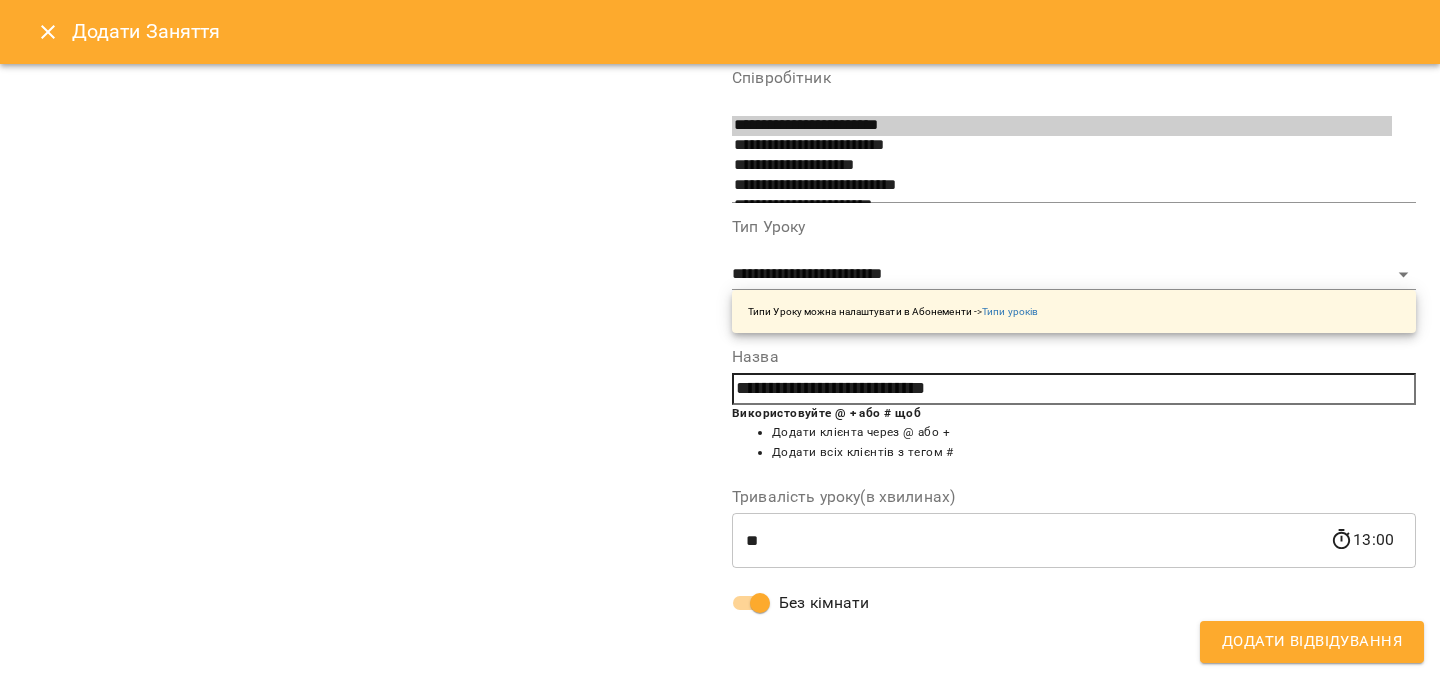 scroll, scrollTop: 0, scrollLeft: 0, axis: both 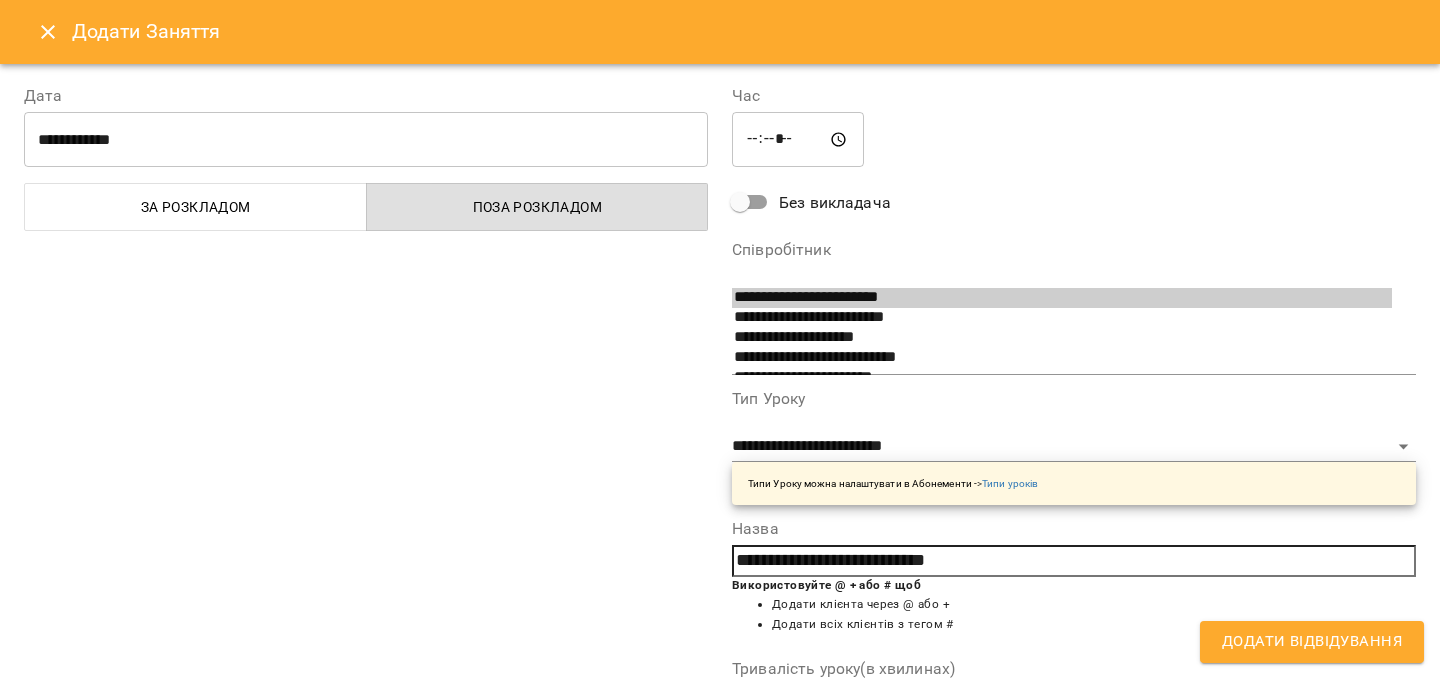 click on "Додати всіх клієнтів з тегом #" at bounding box center (1094, 625) 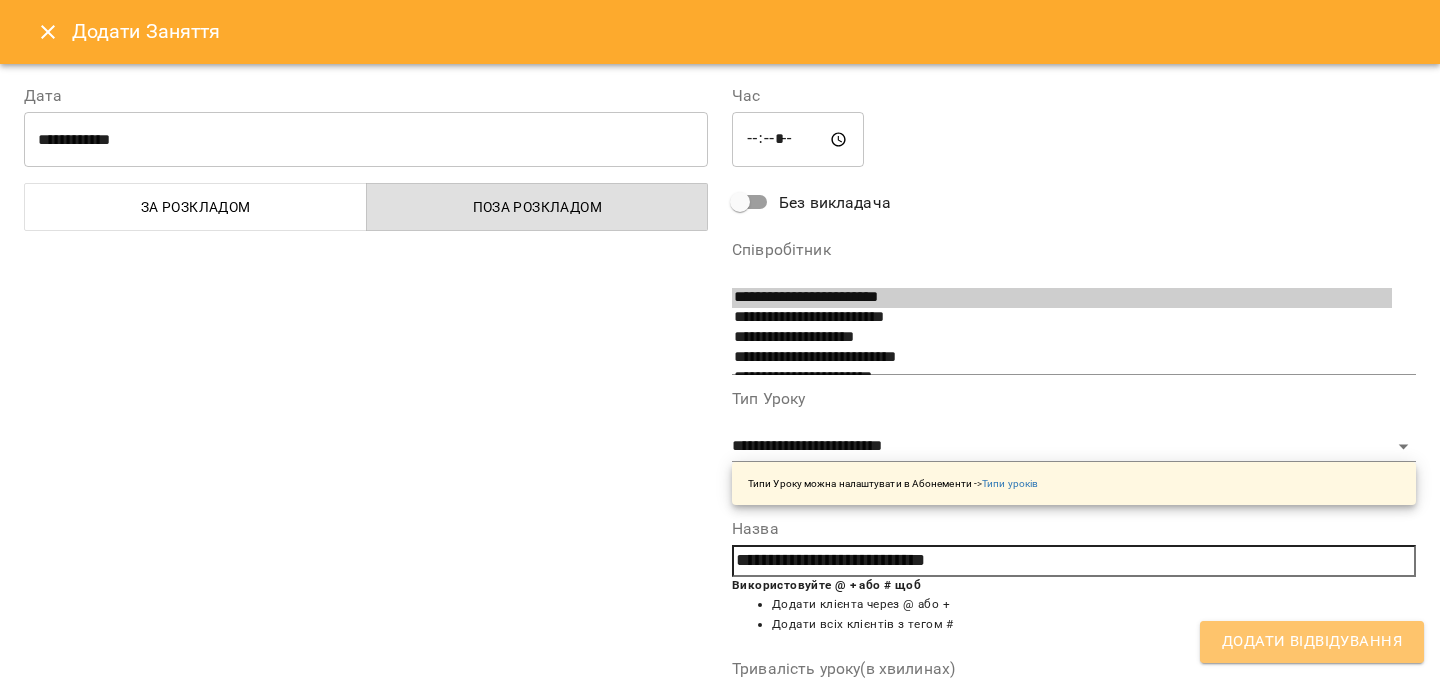 click on "Додати Відвідування" at bounding box center (1312, 642) 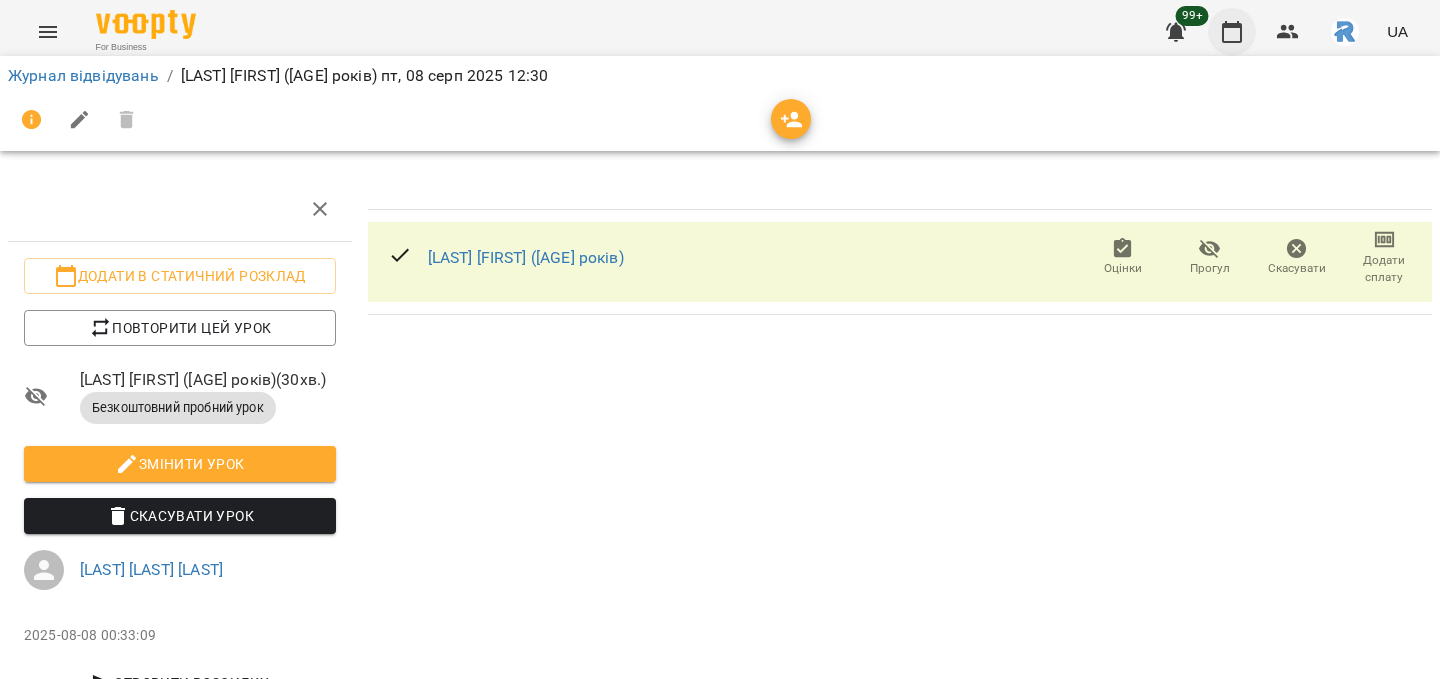 click at bounding box center (1232, 32) 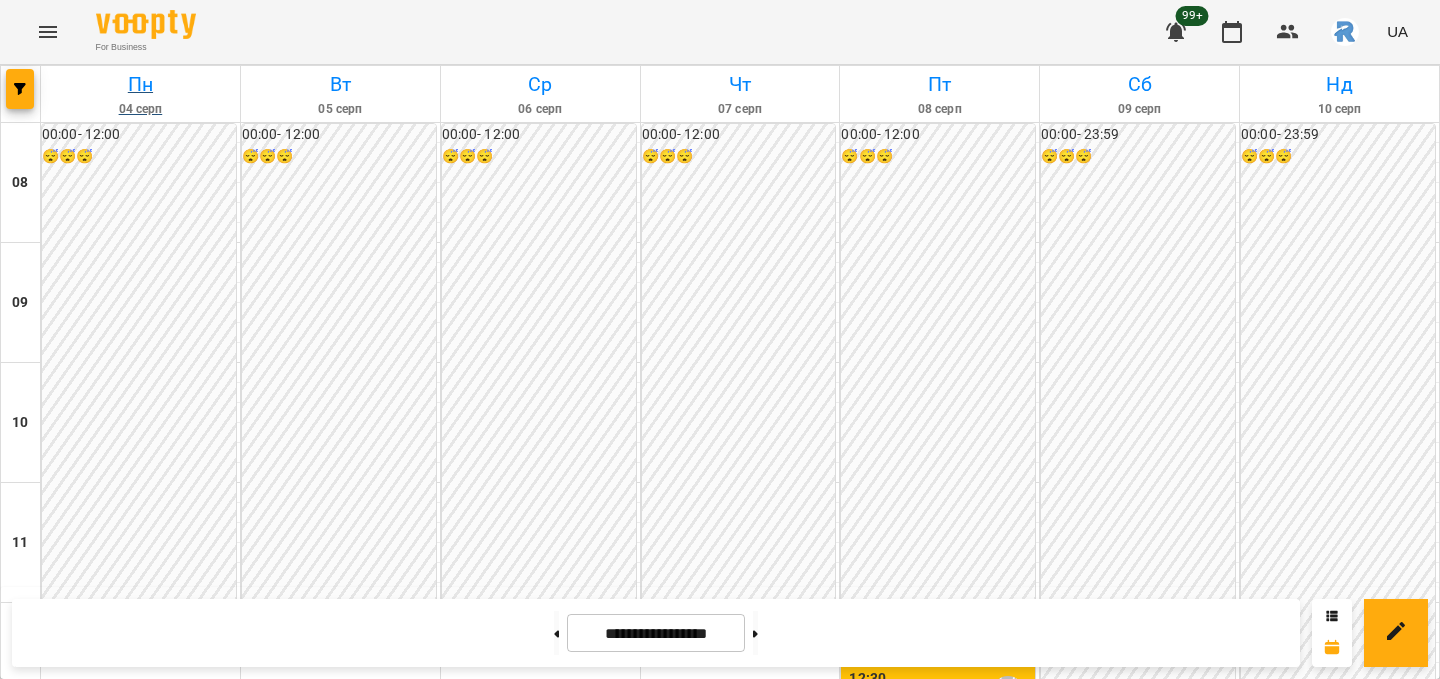 scroll, scrollTop: 603, scrollLeft: 0, axis: vertical 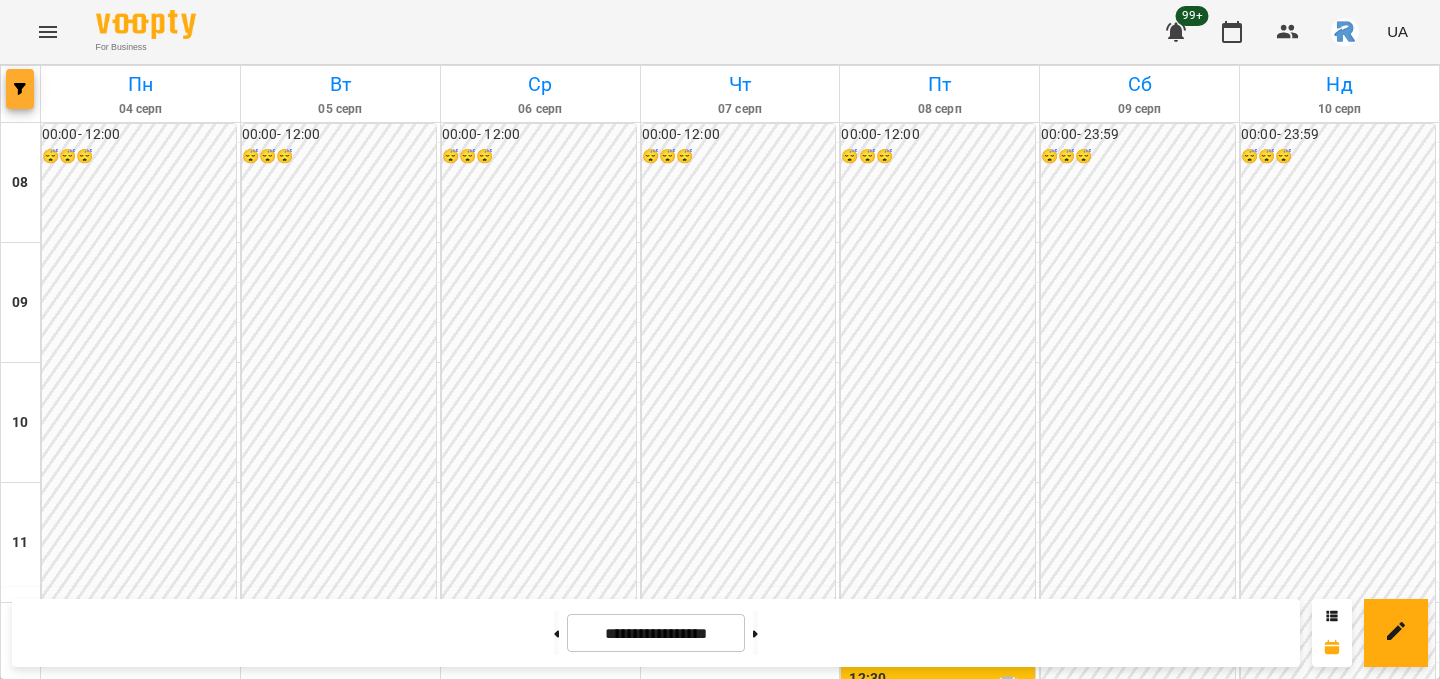 click 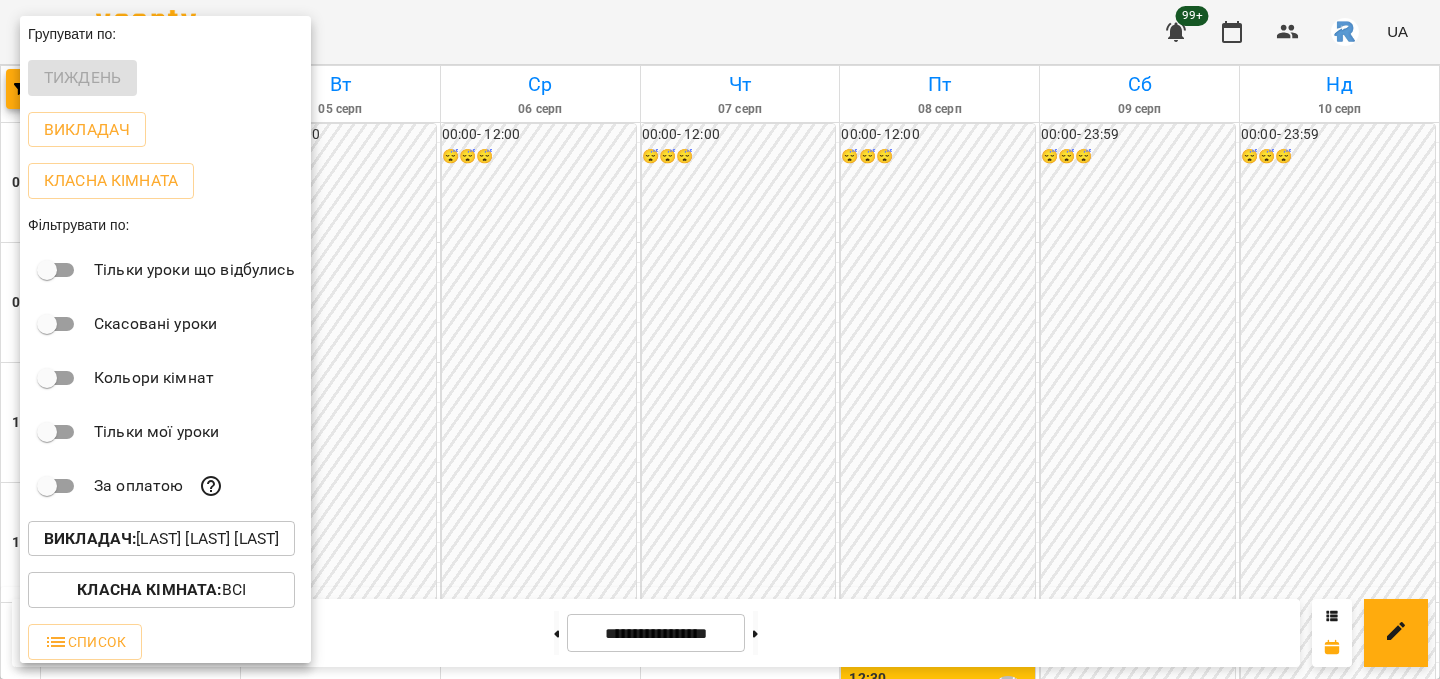 click on "Викладач : [LAST] [FIRST] [LAST]" at bounding box center [161, 539] 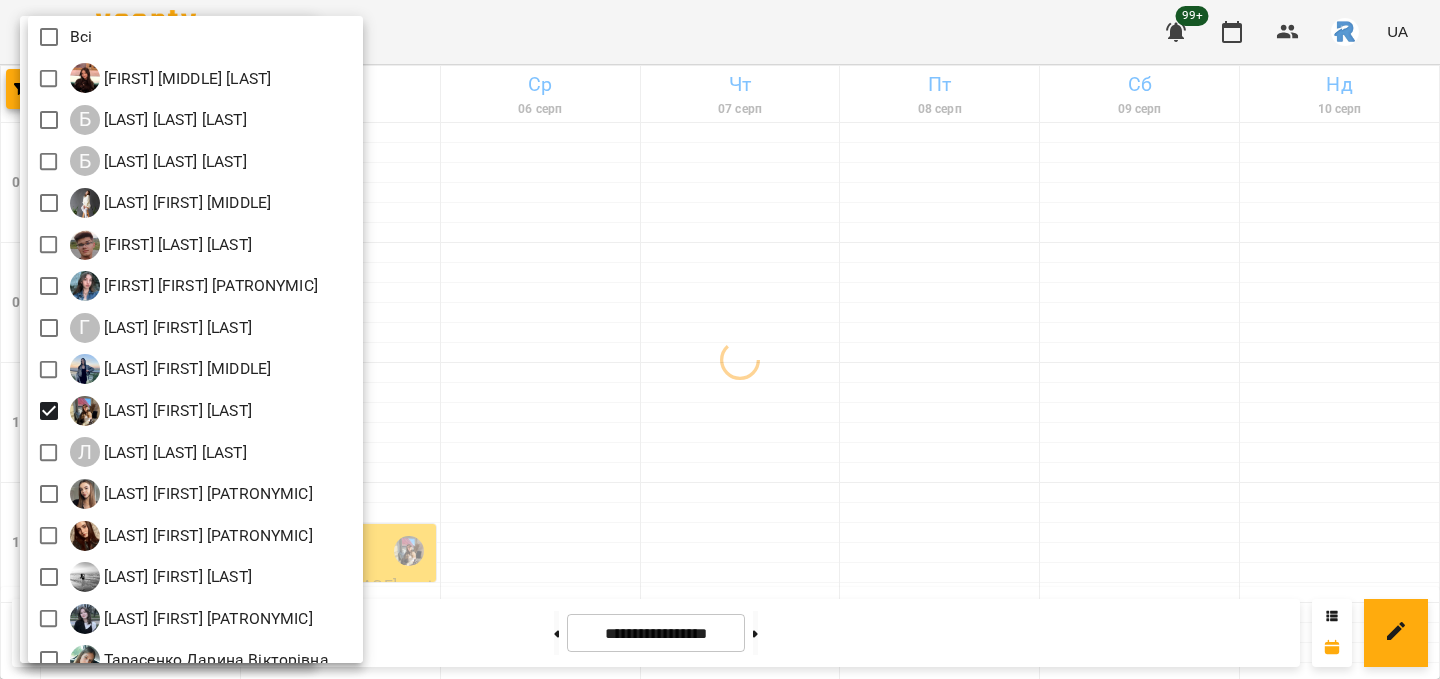 click at bounding box center (720, 339) 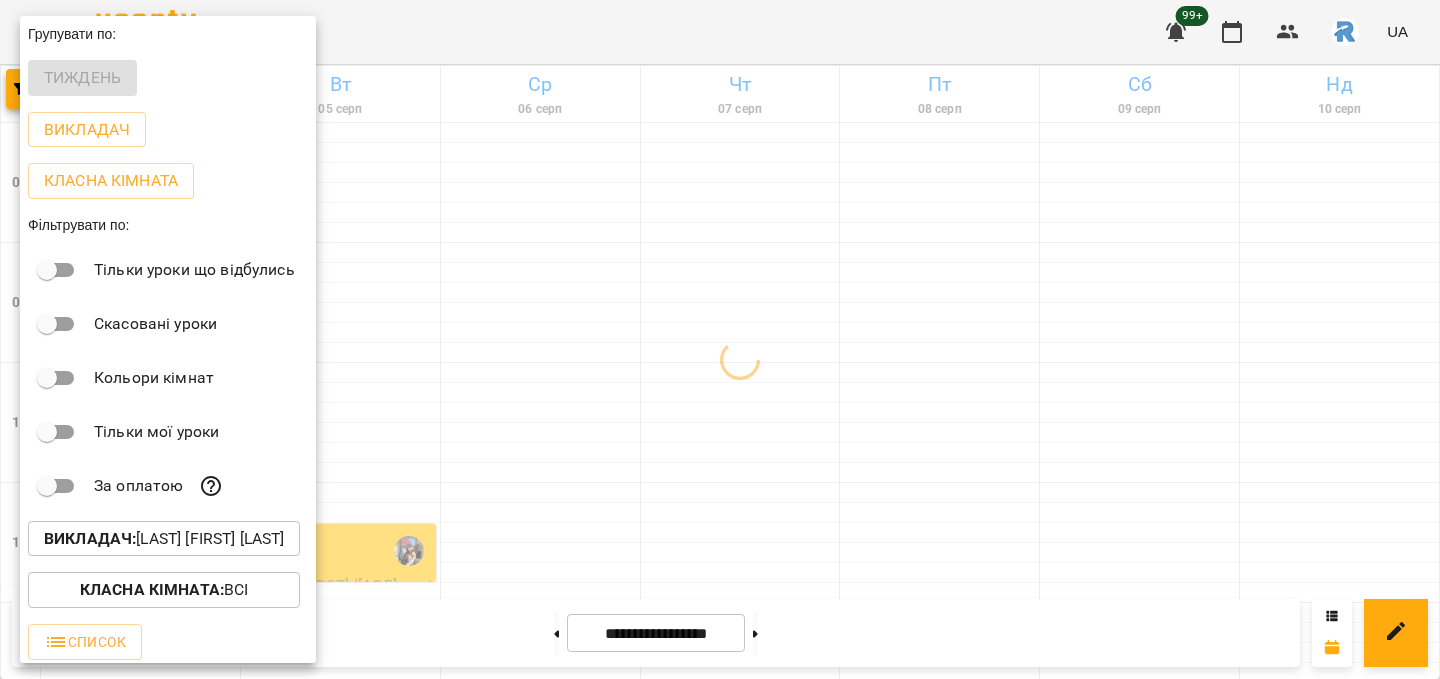 click at bounding box center [720, 339] 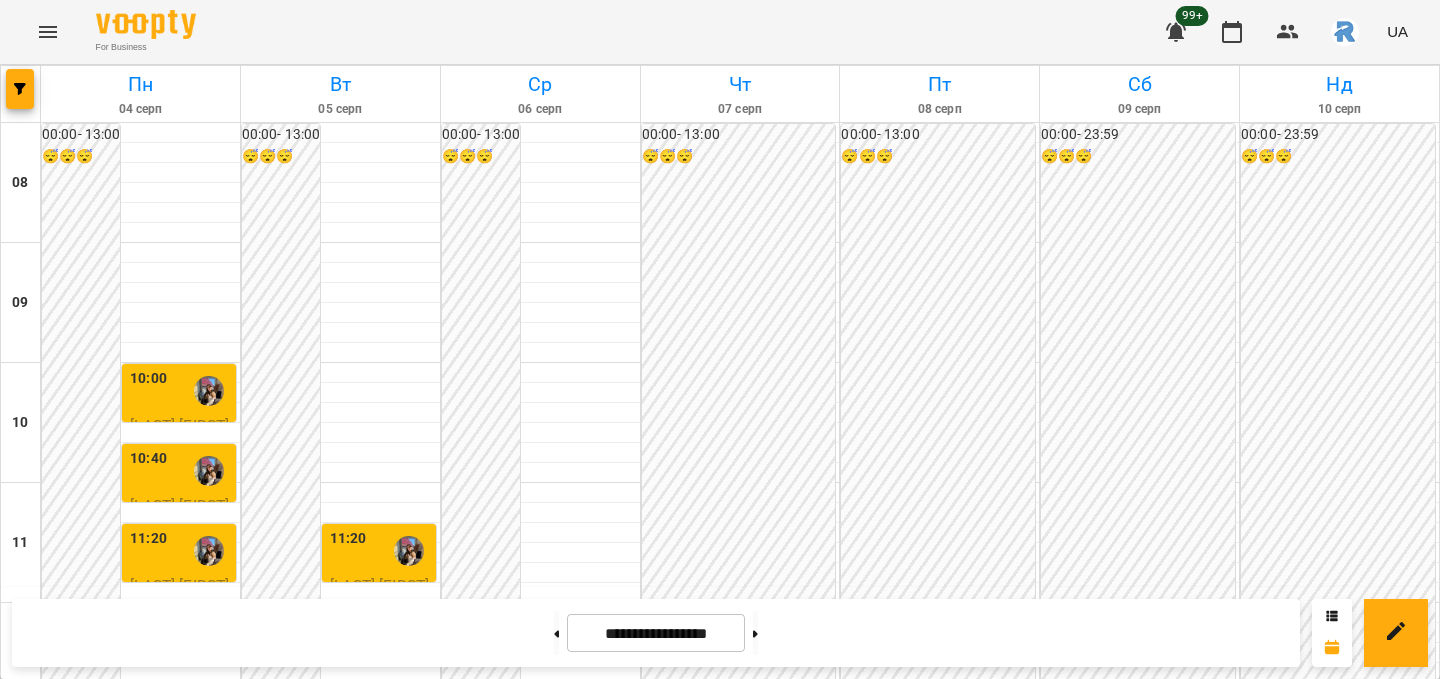scroll, scrollTop: 530, scrollLeft: 0, axis: vertical 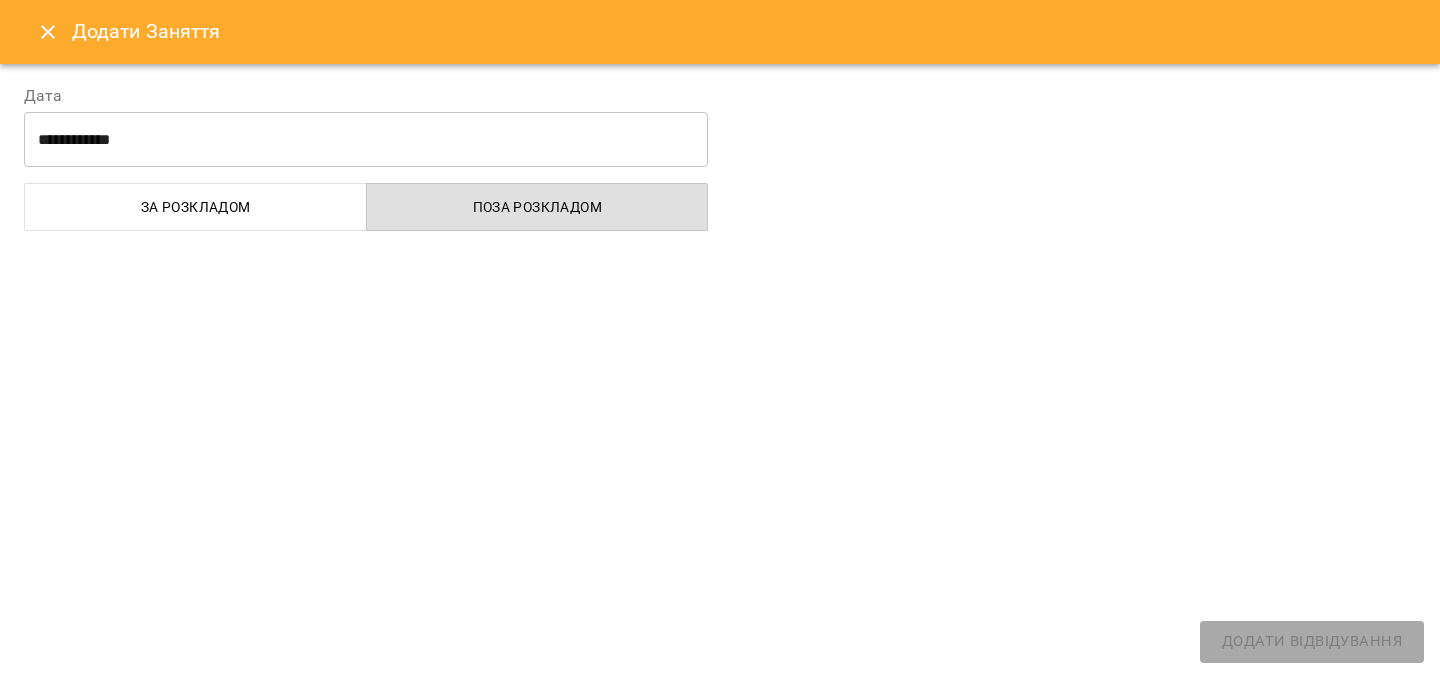 select 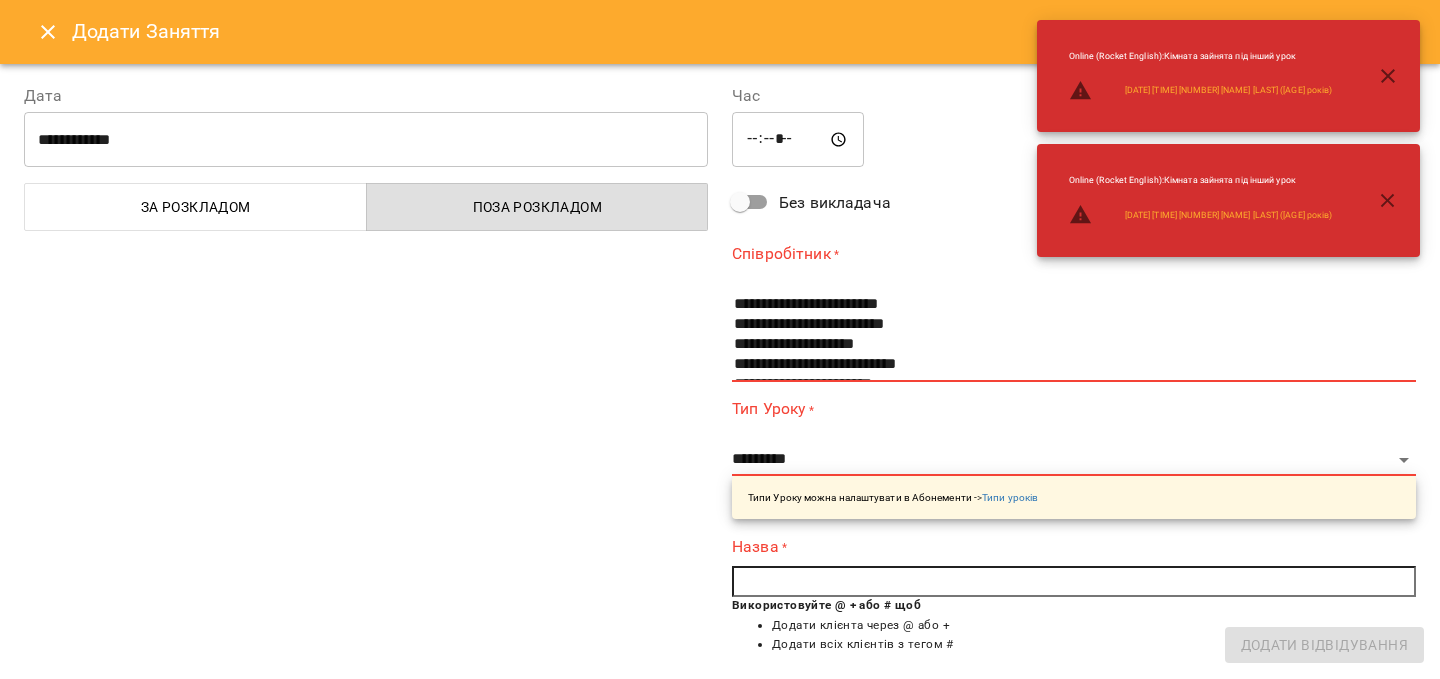 click on "*****" at bounding box center [798, 140] 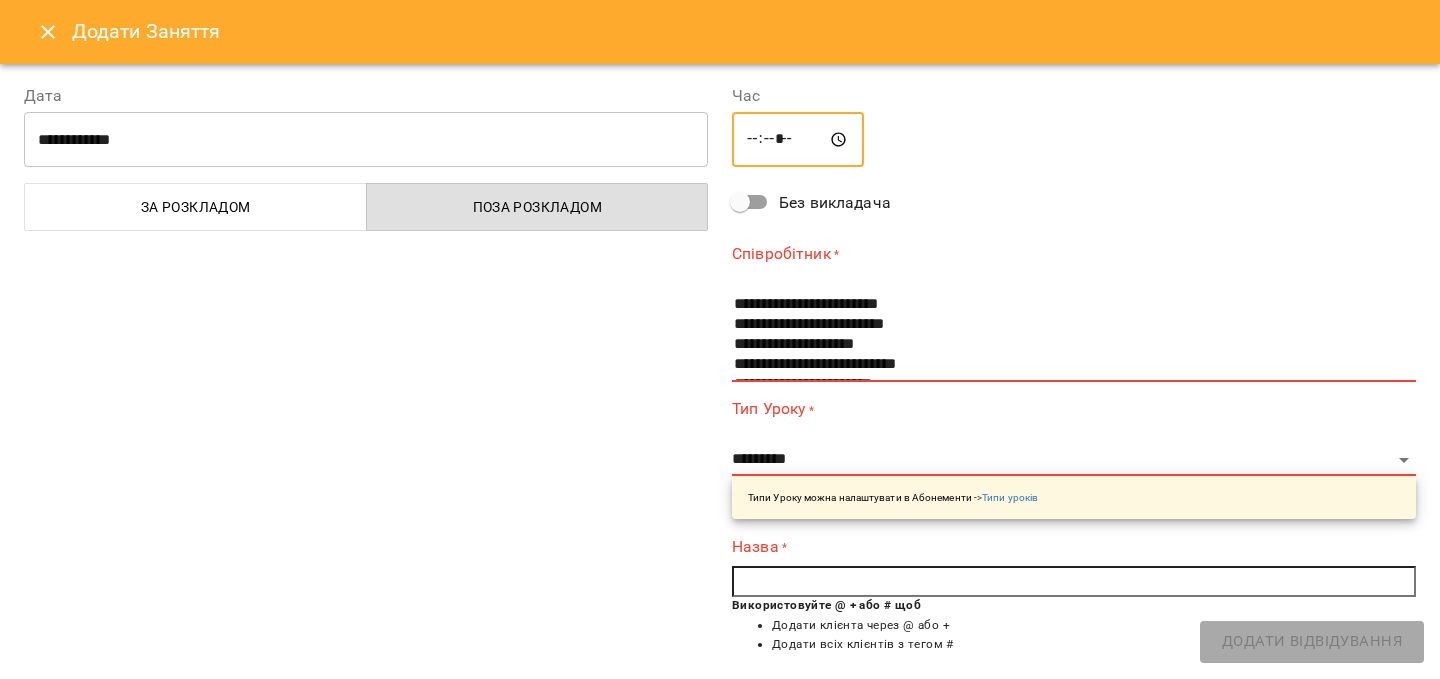 type on "*****" 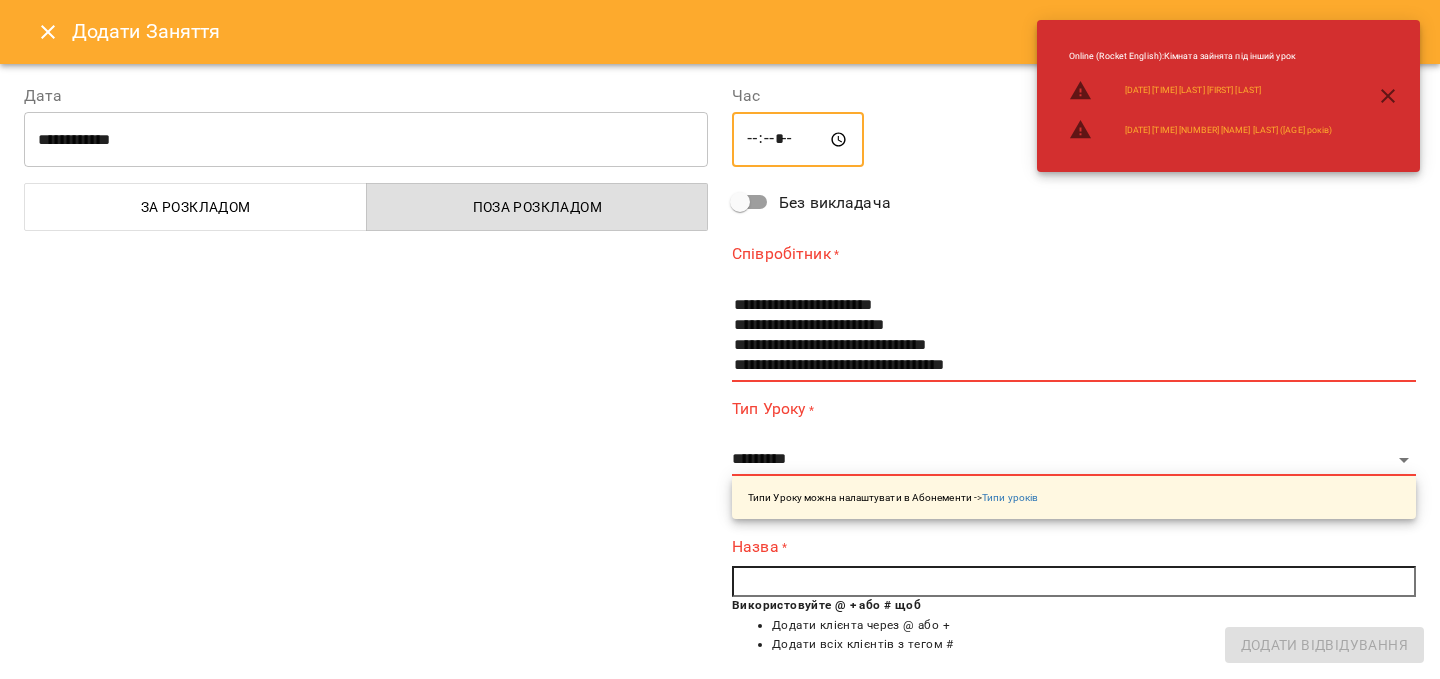scroll, scrollTop: 103, scrollLeft: 0, axis: vertical 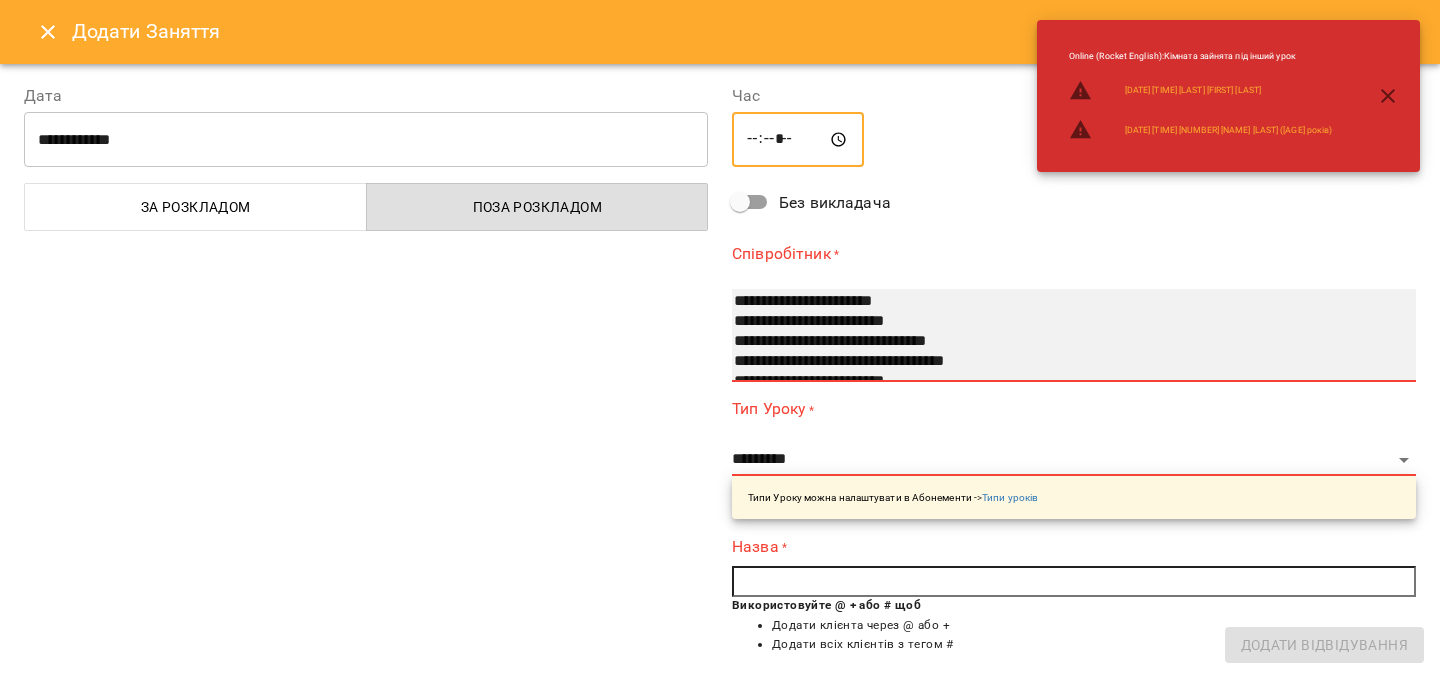select on "**********" 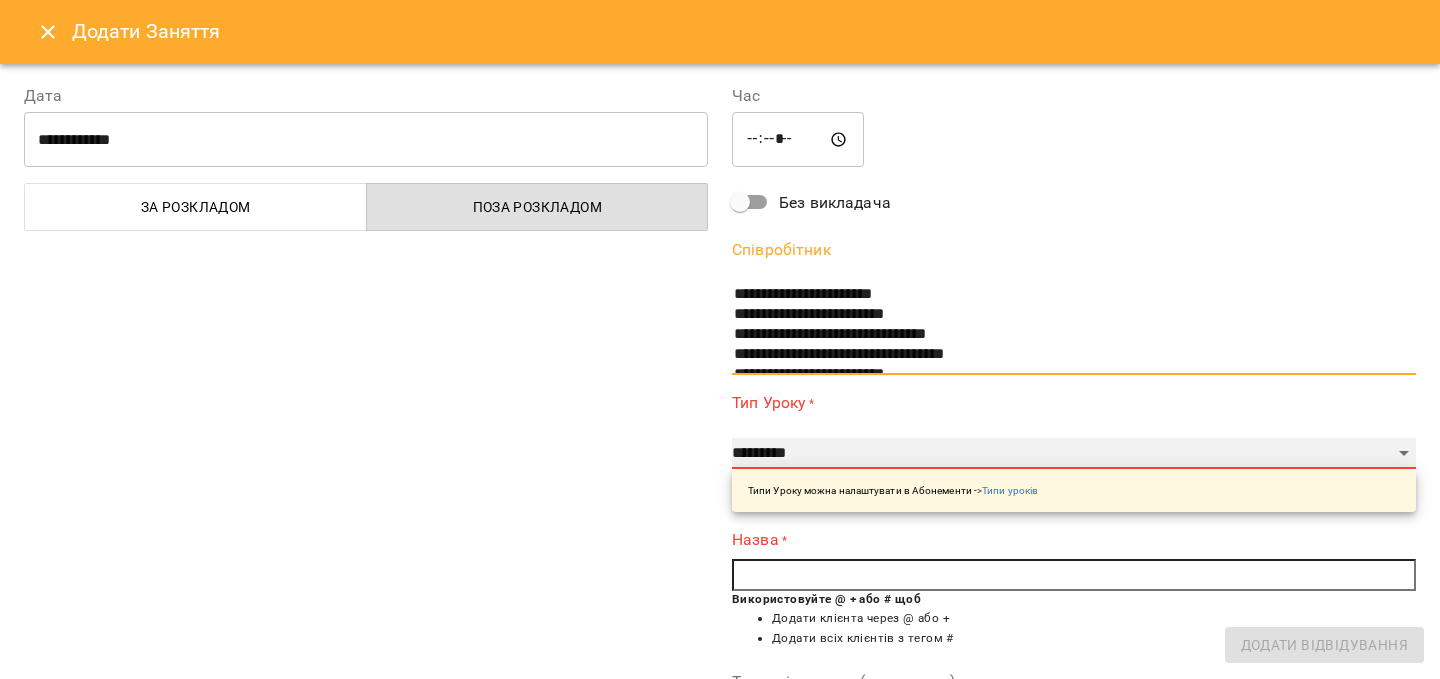 click on "**********" at bounding box center (1074, 454) 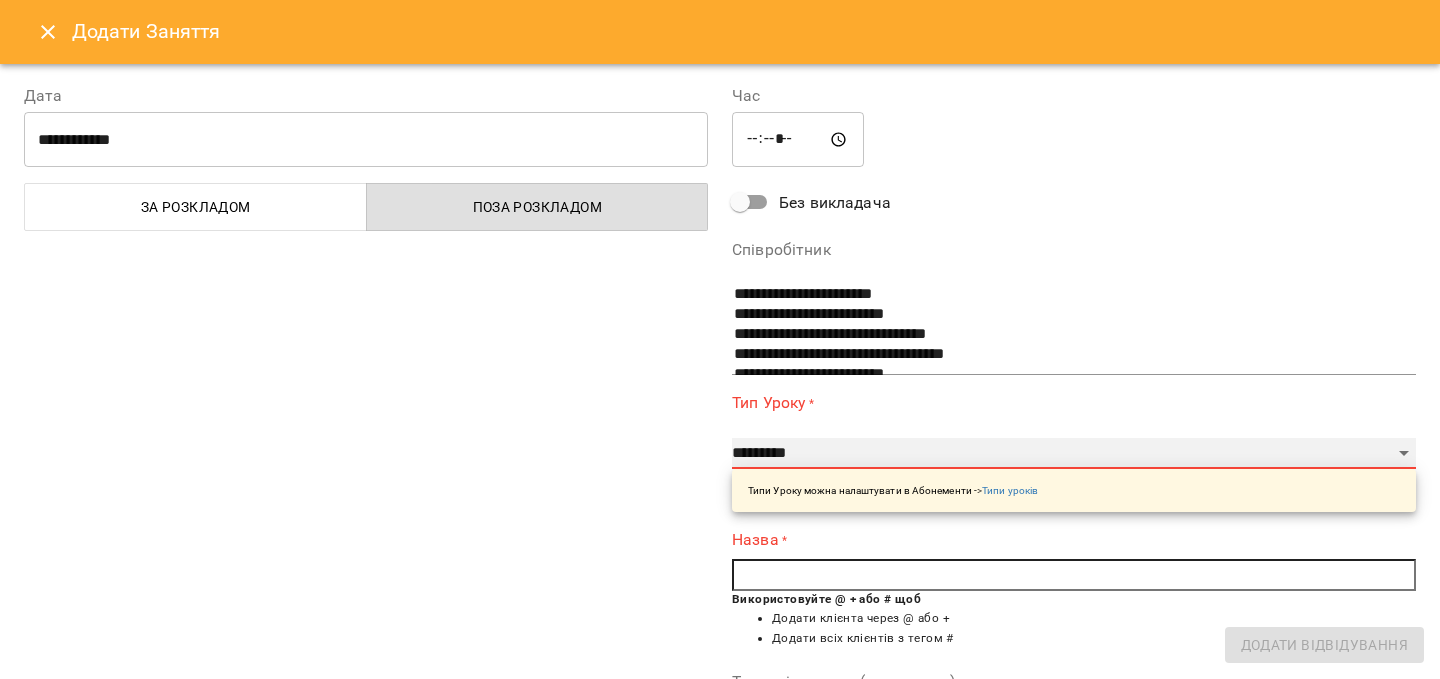 select on "**********" 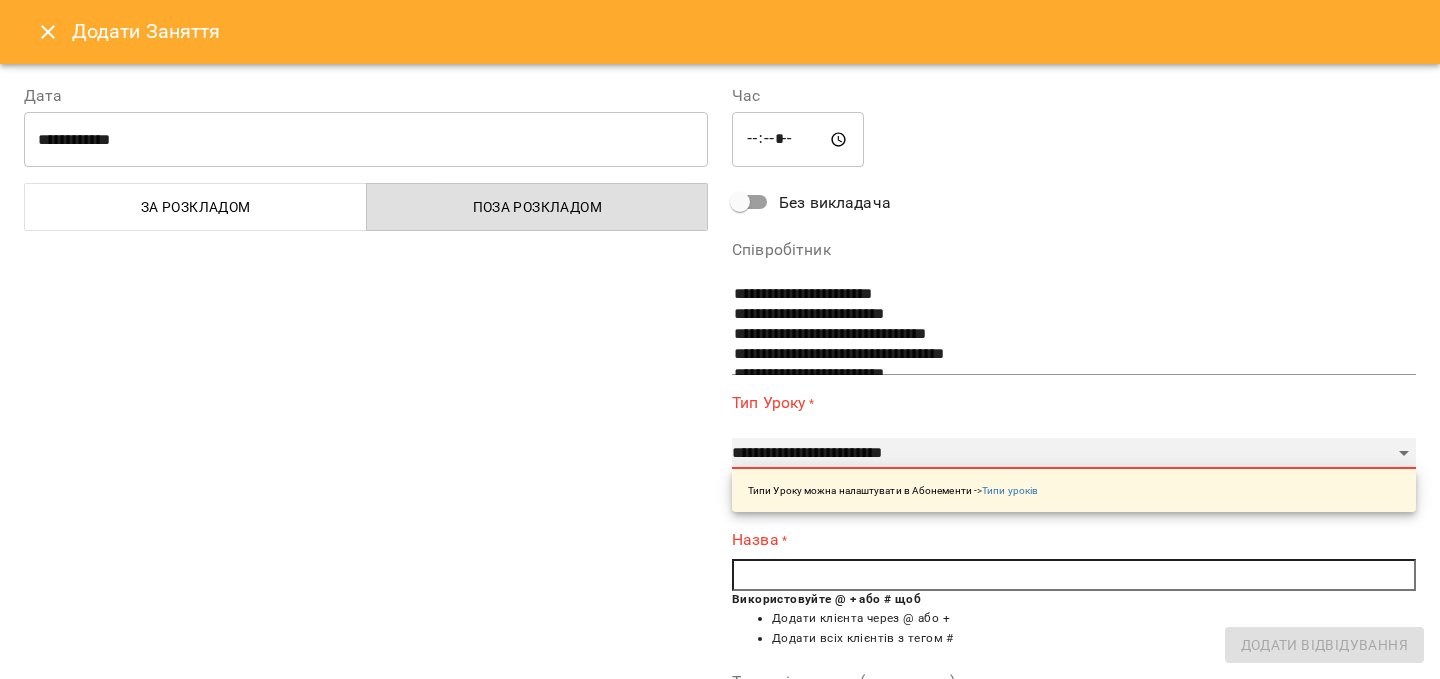 type on "**" 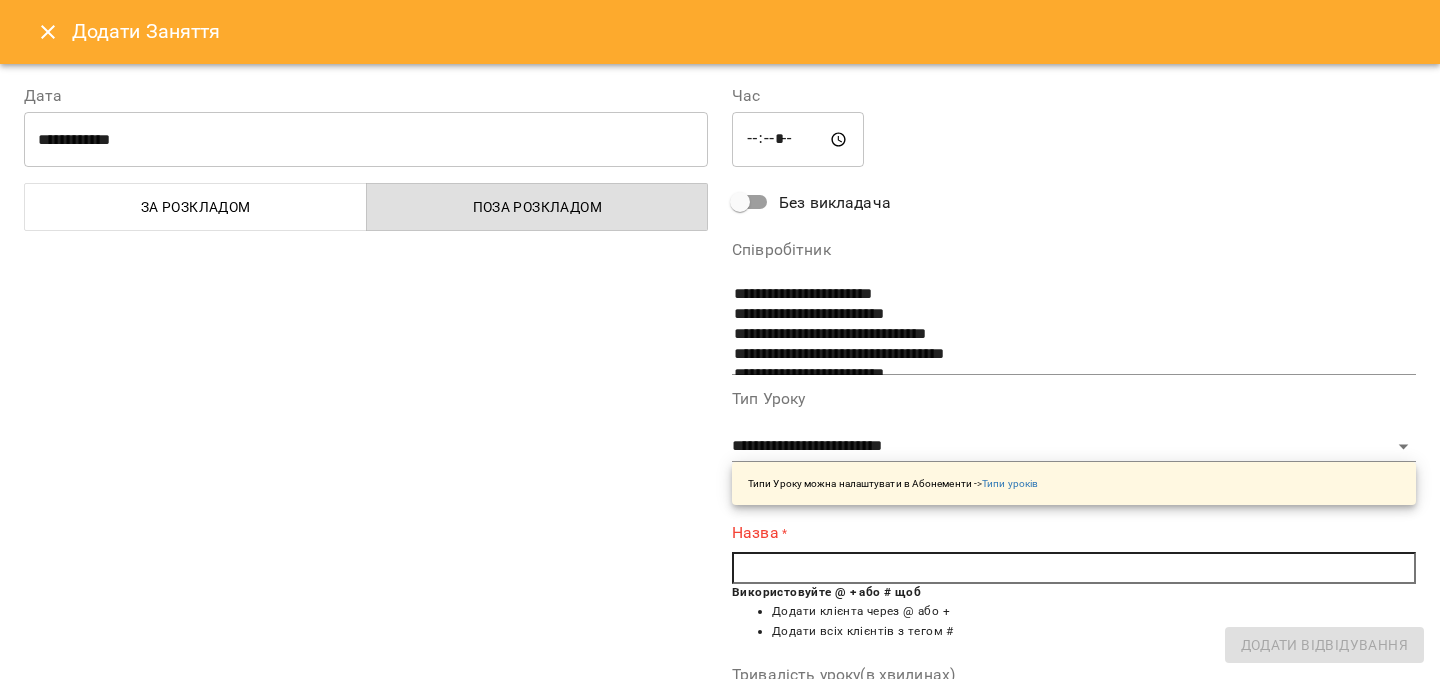 click at bounding box center [1074, 568] 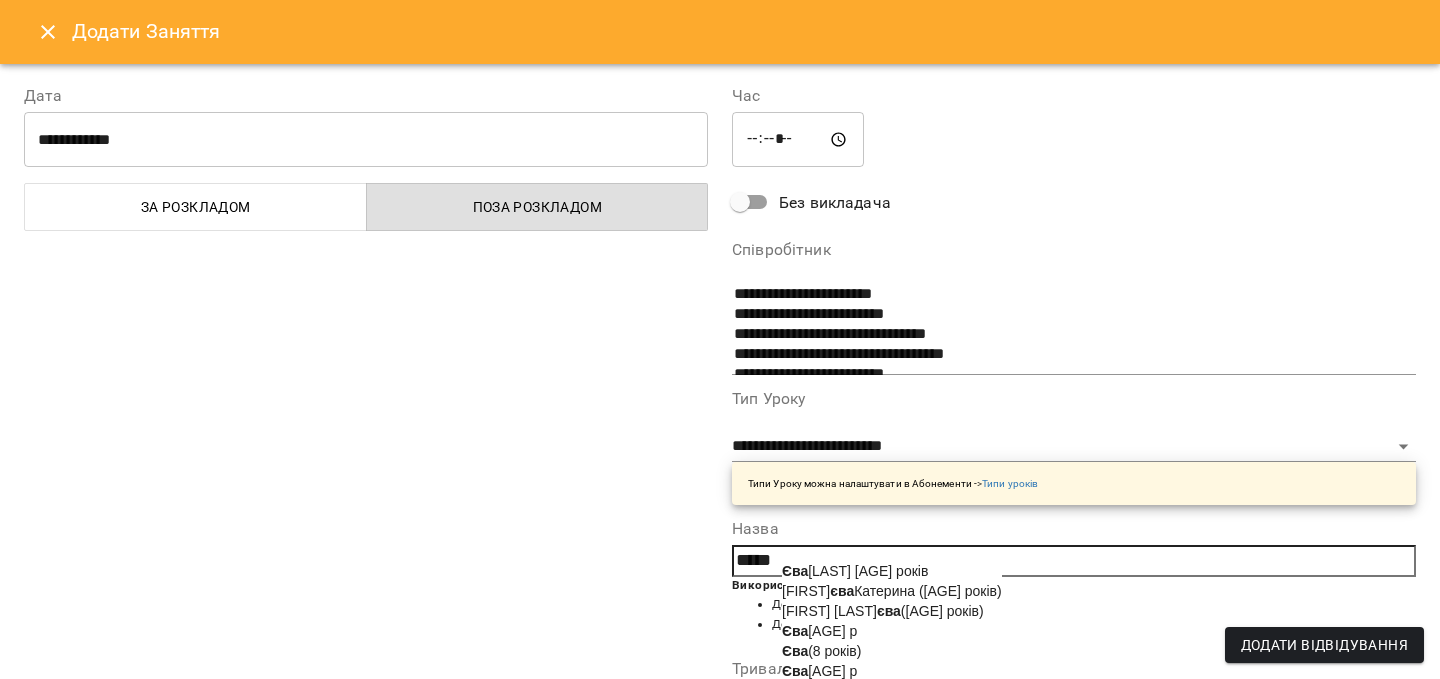 click on "[FIRST]  ([AGE] років)" at bounding box center (821, 651) 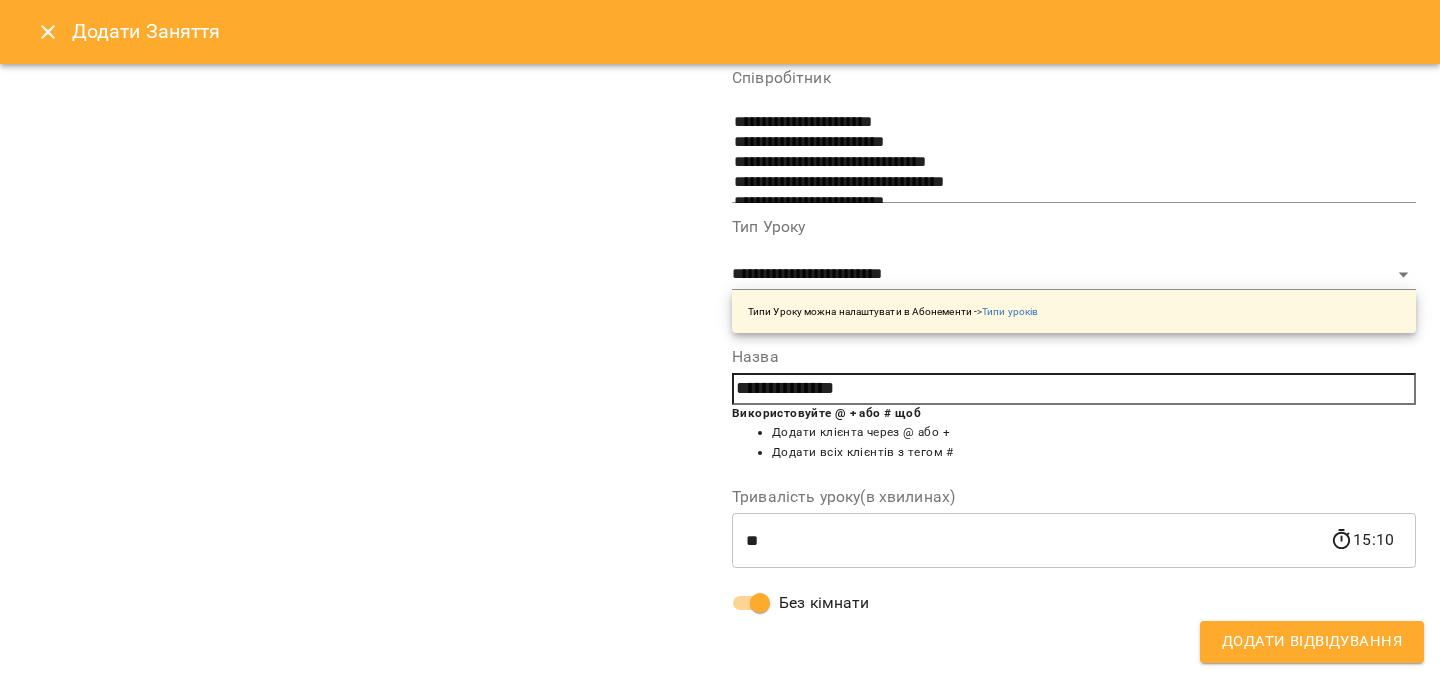 scroll, scrollTop: 0, scrollLeft: 0, axis: both 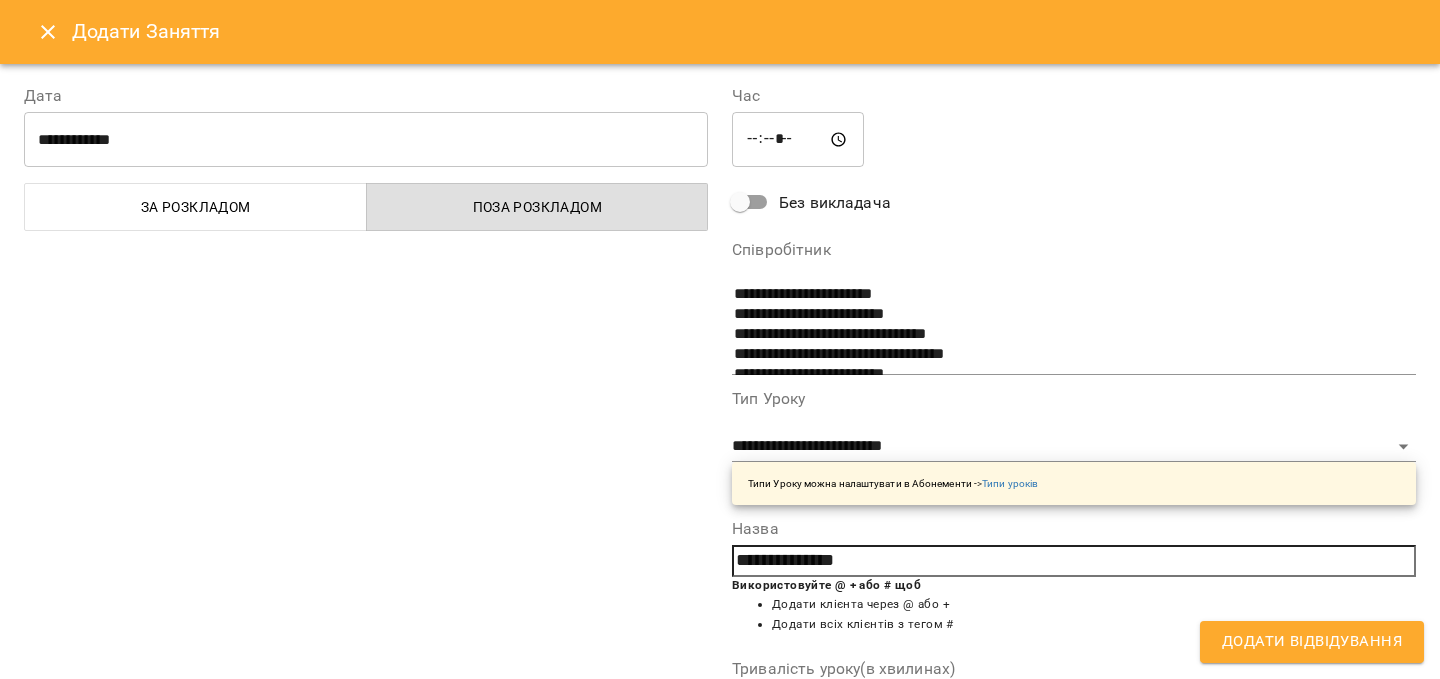 click on "Додати Відвідування" at bounding box center (1312, 642) 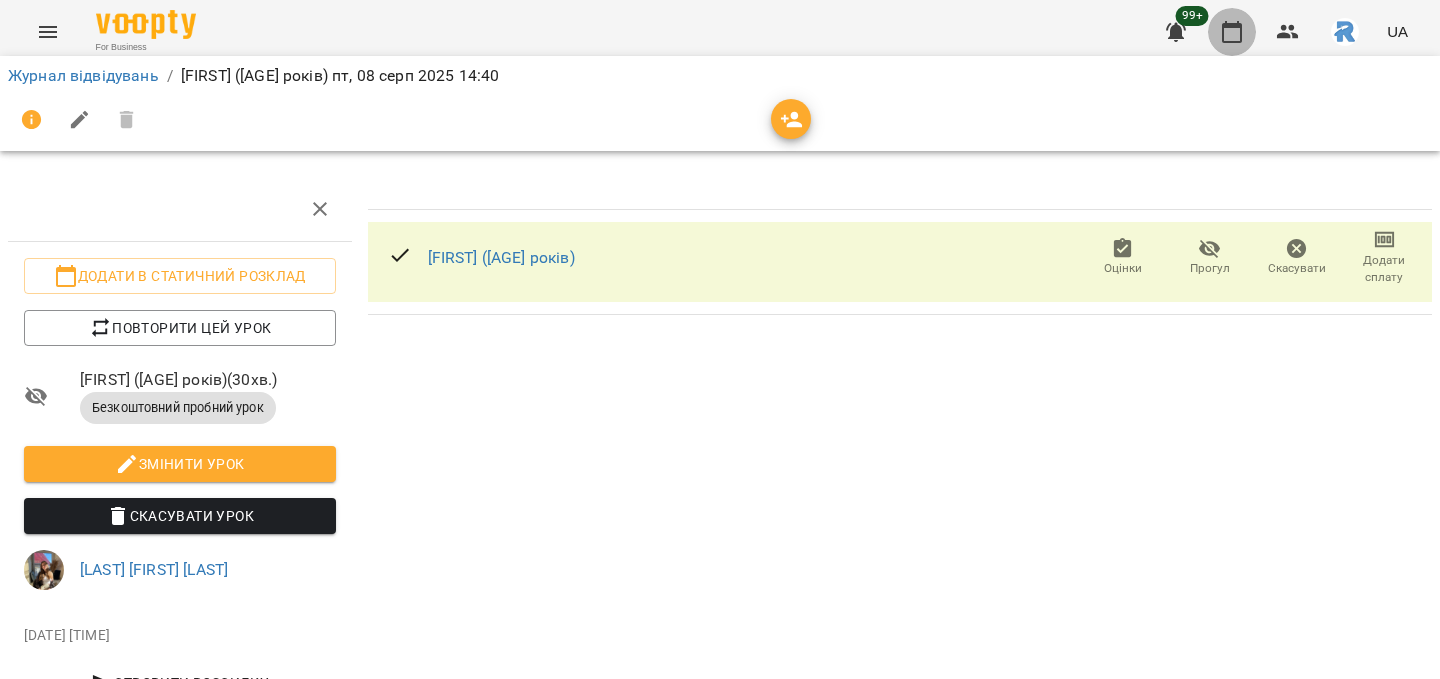 click at bounding box center (1232, 32) 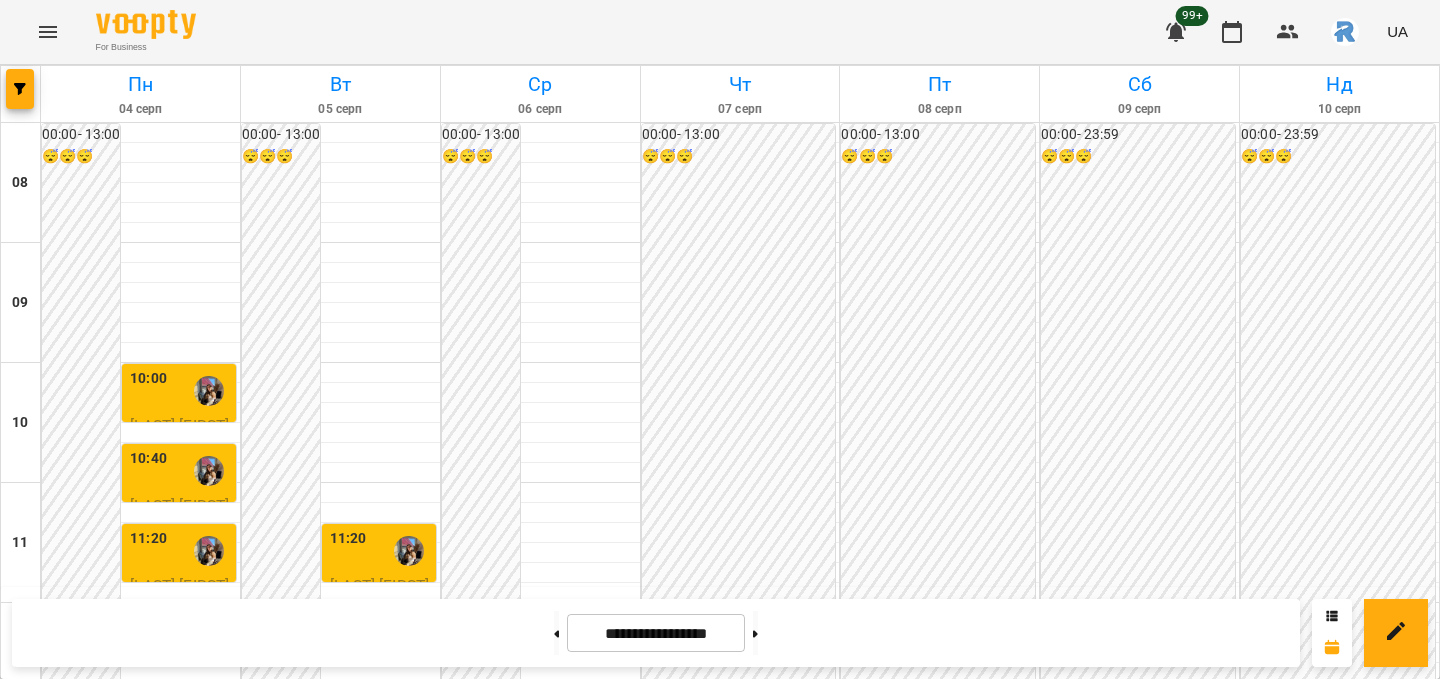 scroll, scrollTop: 490, scrollLeft: 0, axis: vertical 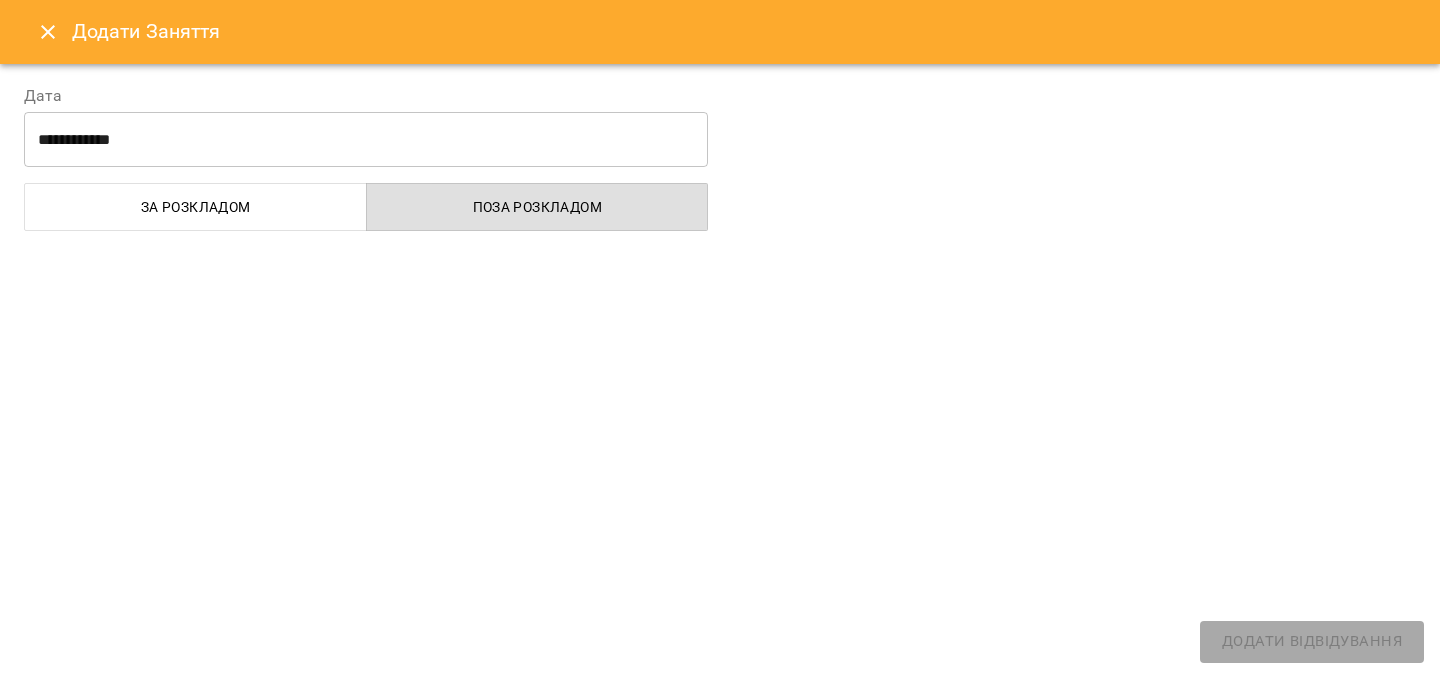 select 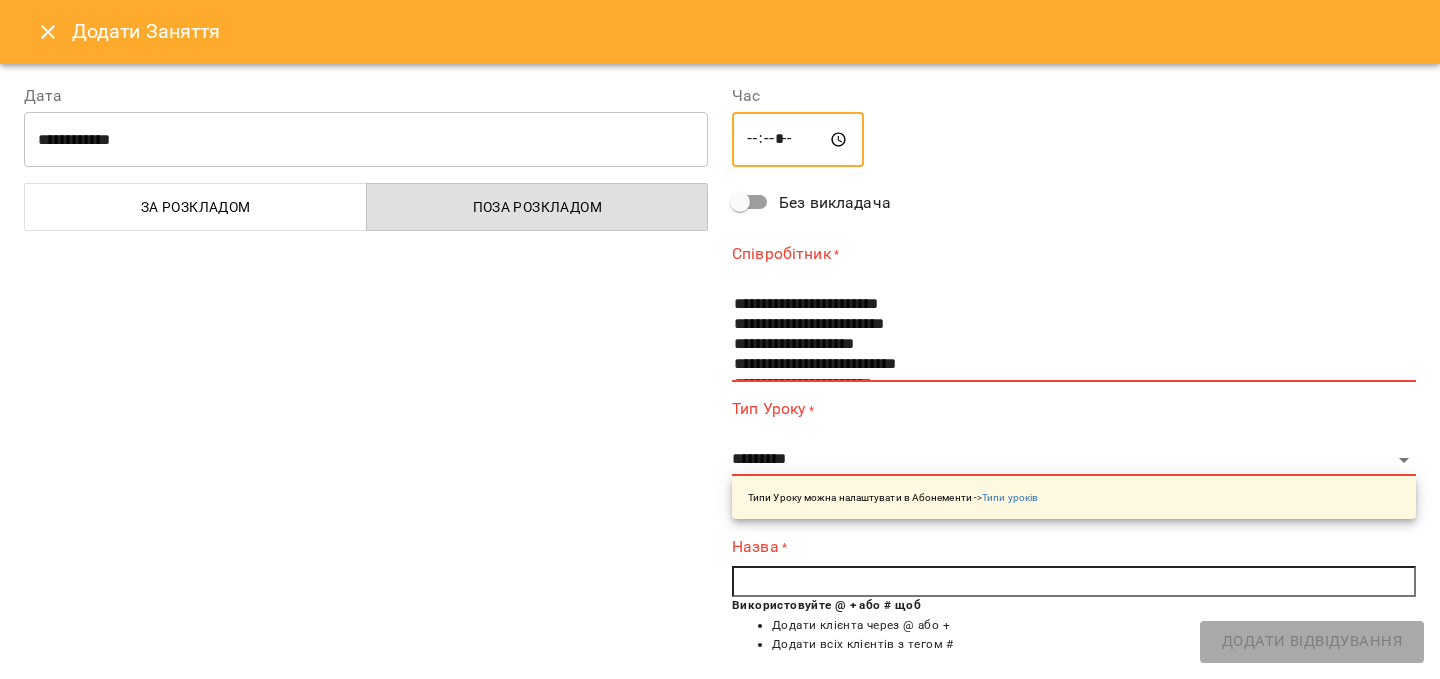click on "*****" at bounding box center (798, 140) 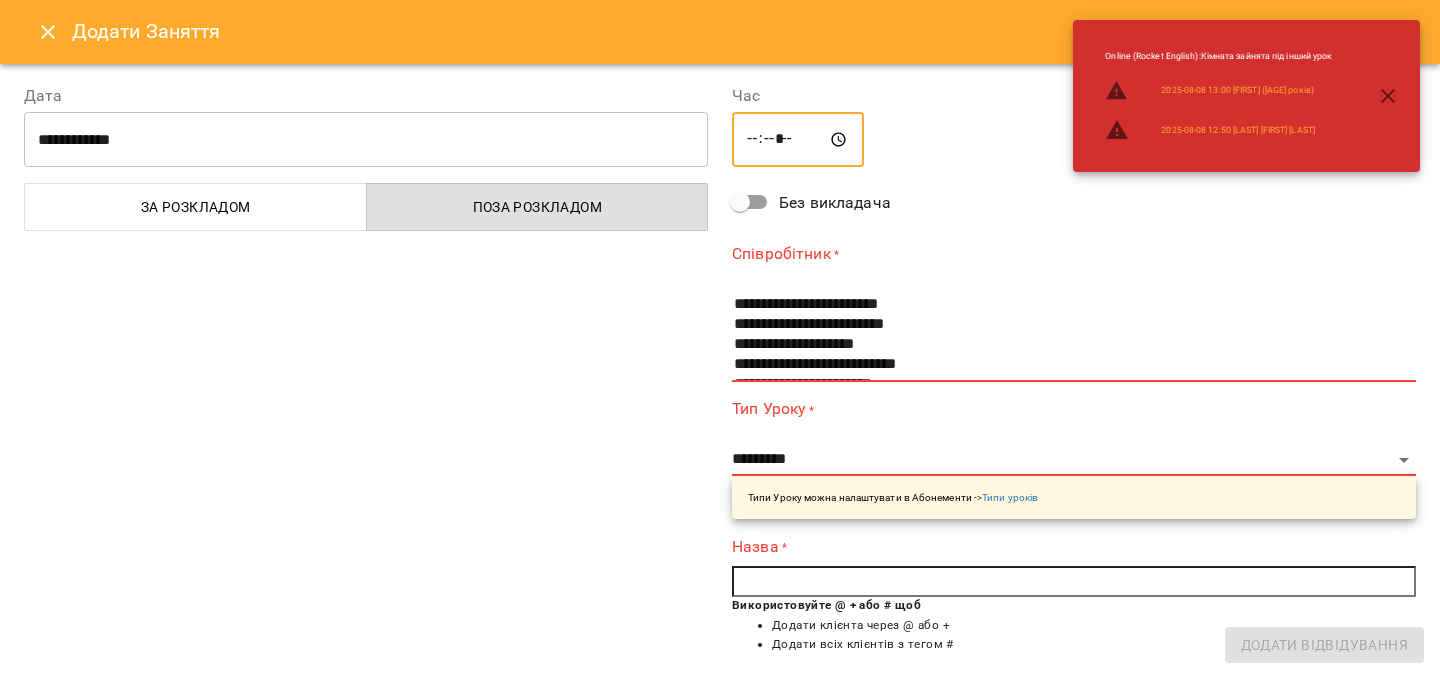 type on "*****" 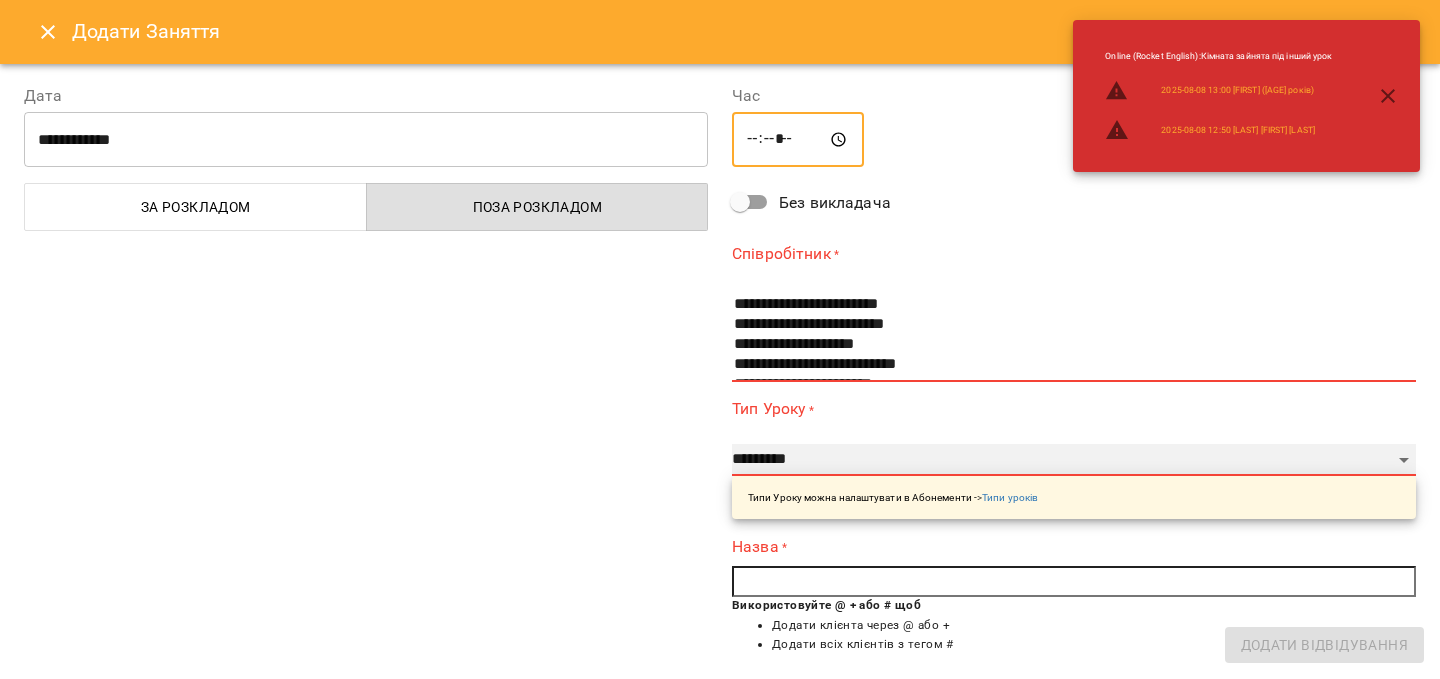 click on "**********" at bounding box center (1074, 460) 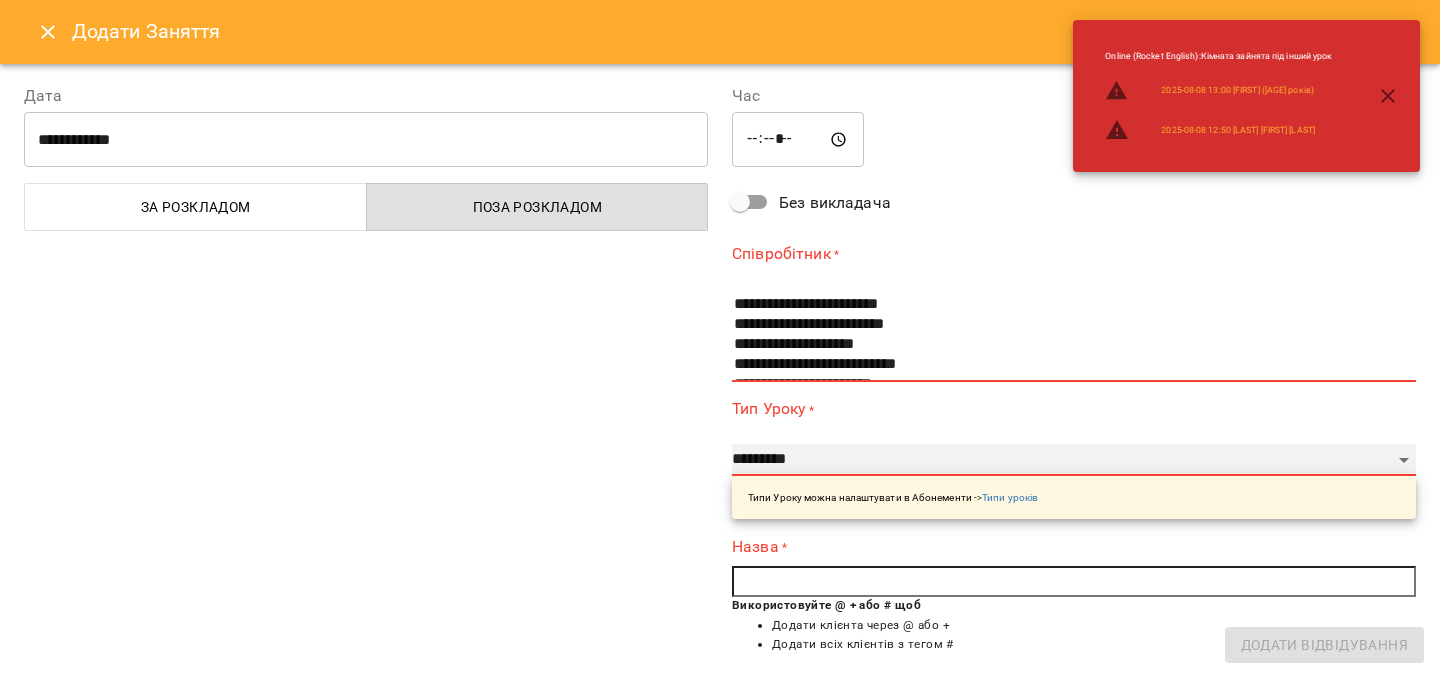 select on "**********" 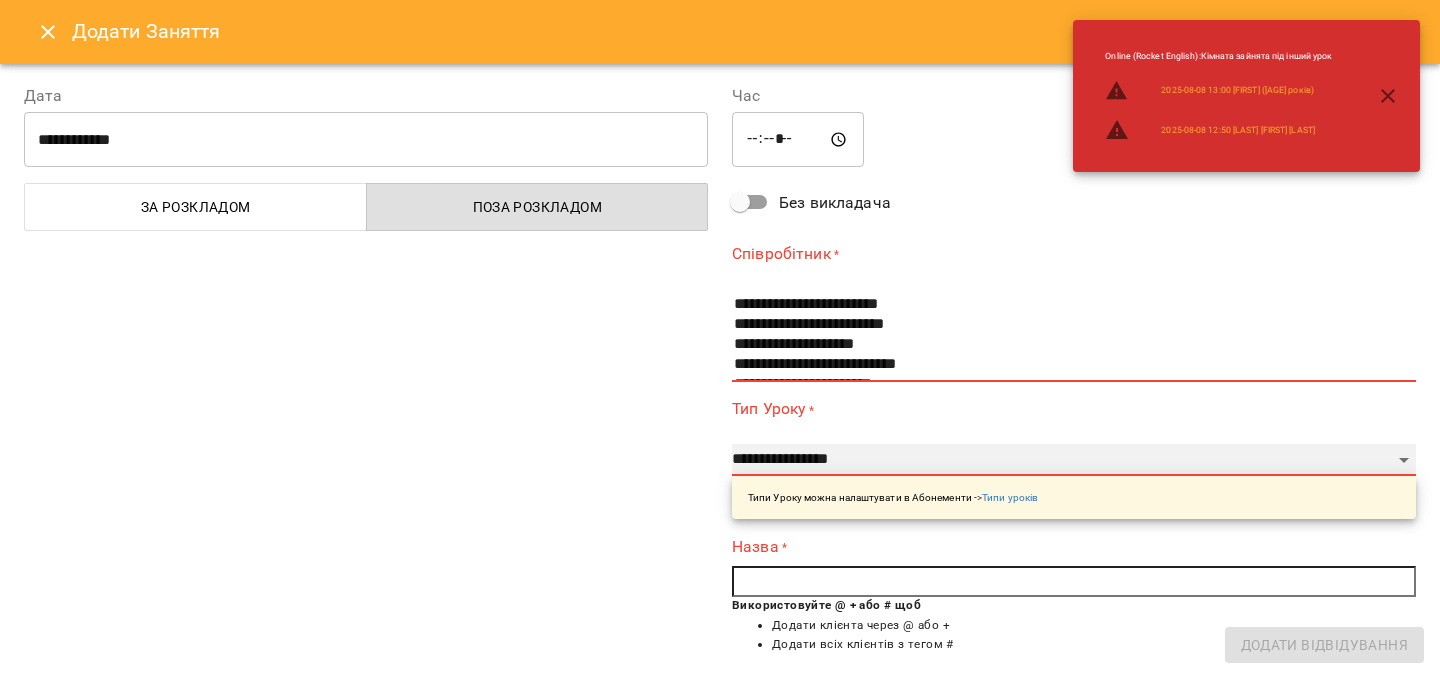 type on "**" 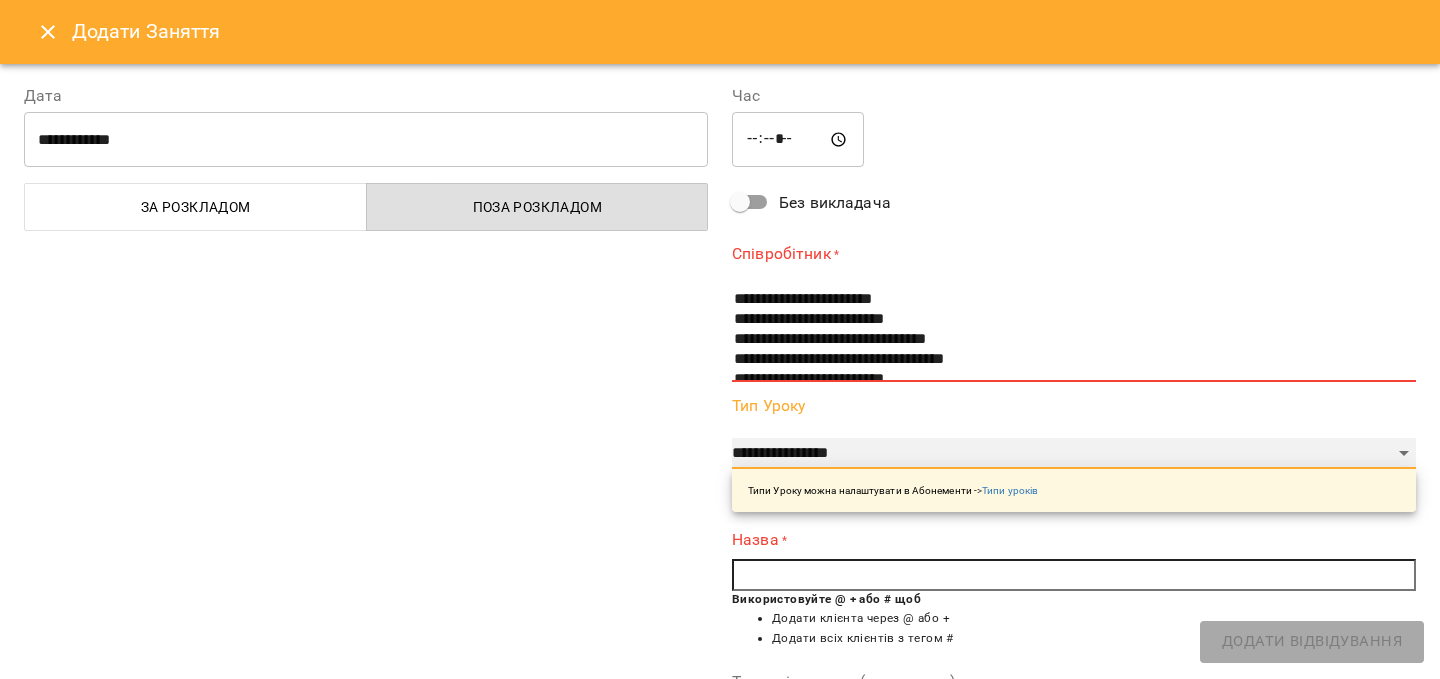 scroll, scrollTop: 109, scrollLeft: 0, axis: vertical 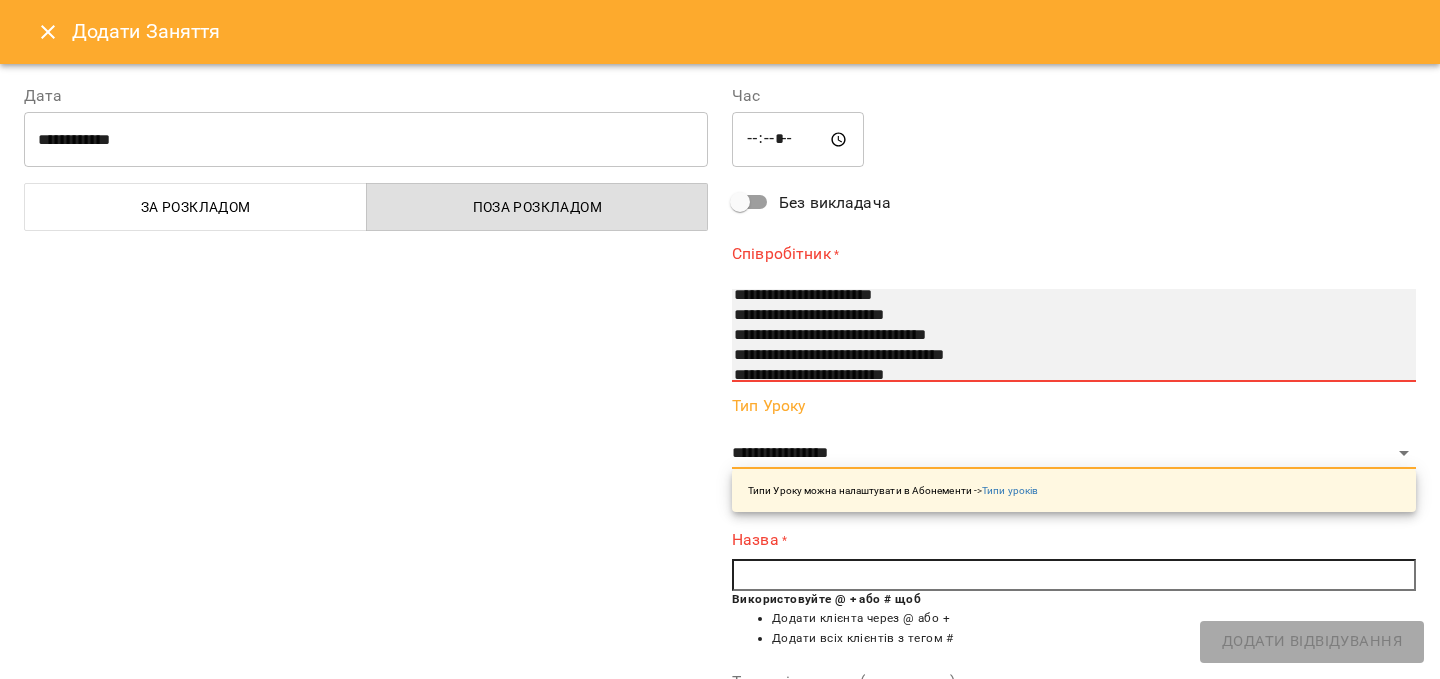 select on "**********" 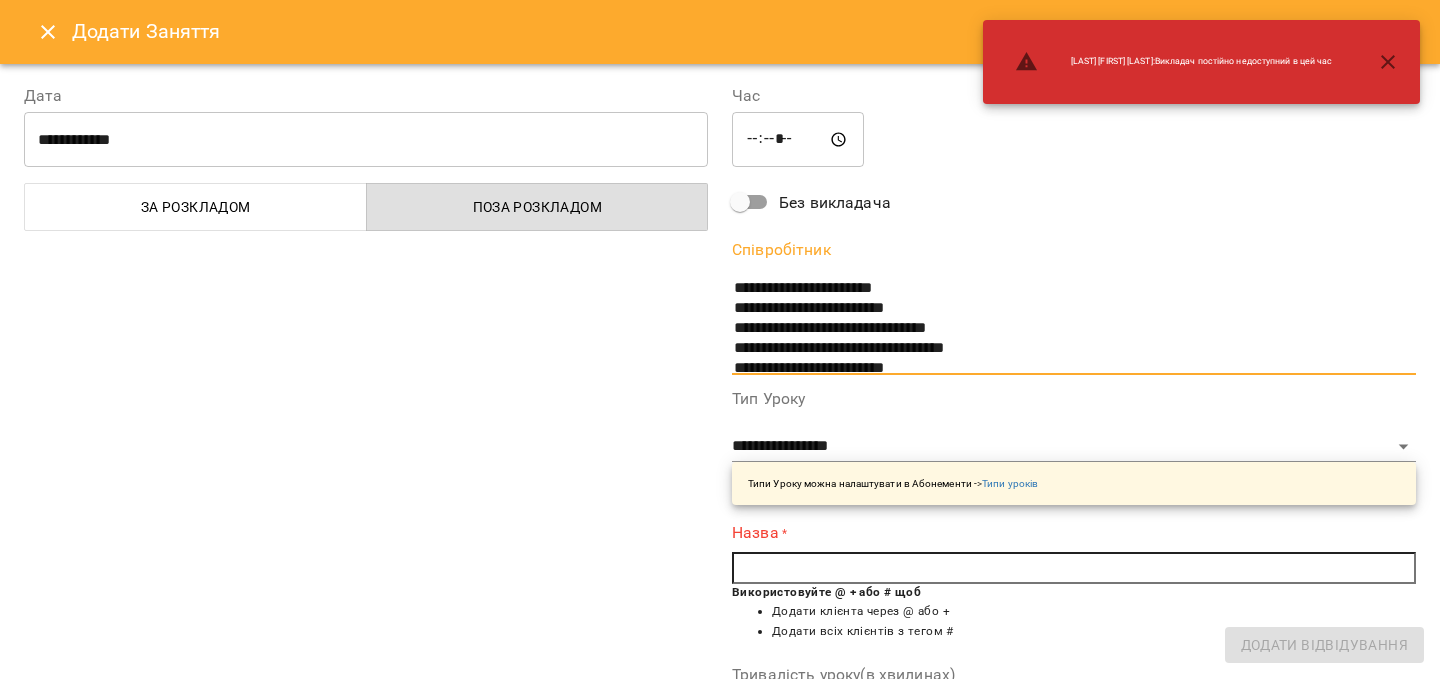 click at bounding box center (1074, 568) 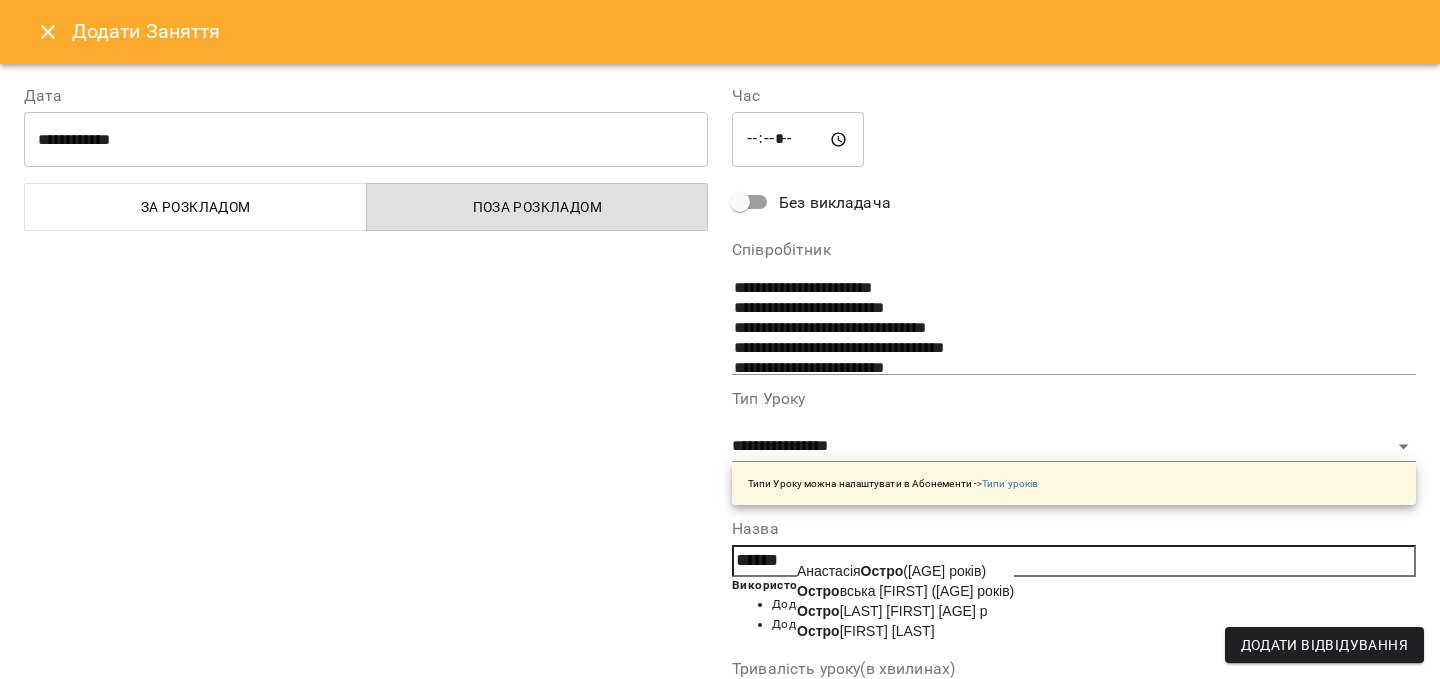 click on "[FIRST] [LAST] ([AGE] [UNIT])" at bounding box center (891, 571) 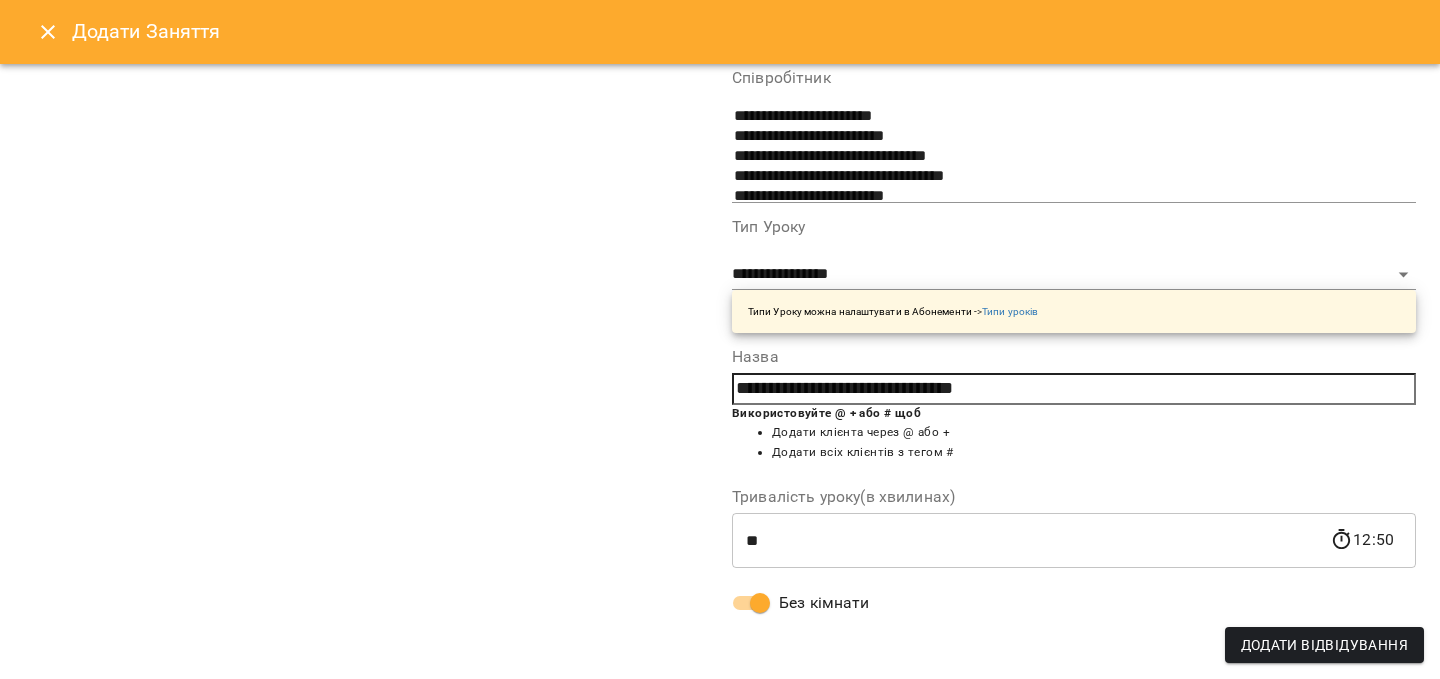 scroll, scrollTop: 172, scrollLeft: 0, axis: vertical 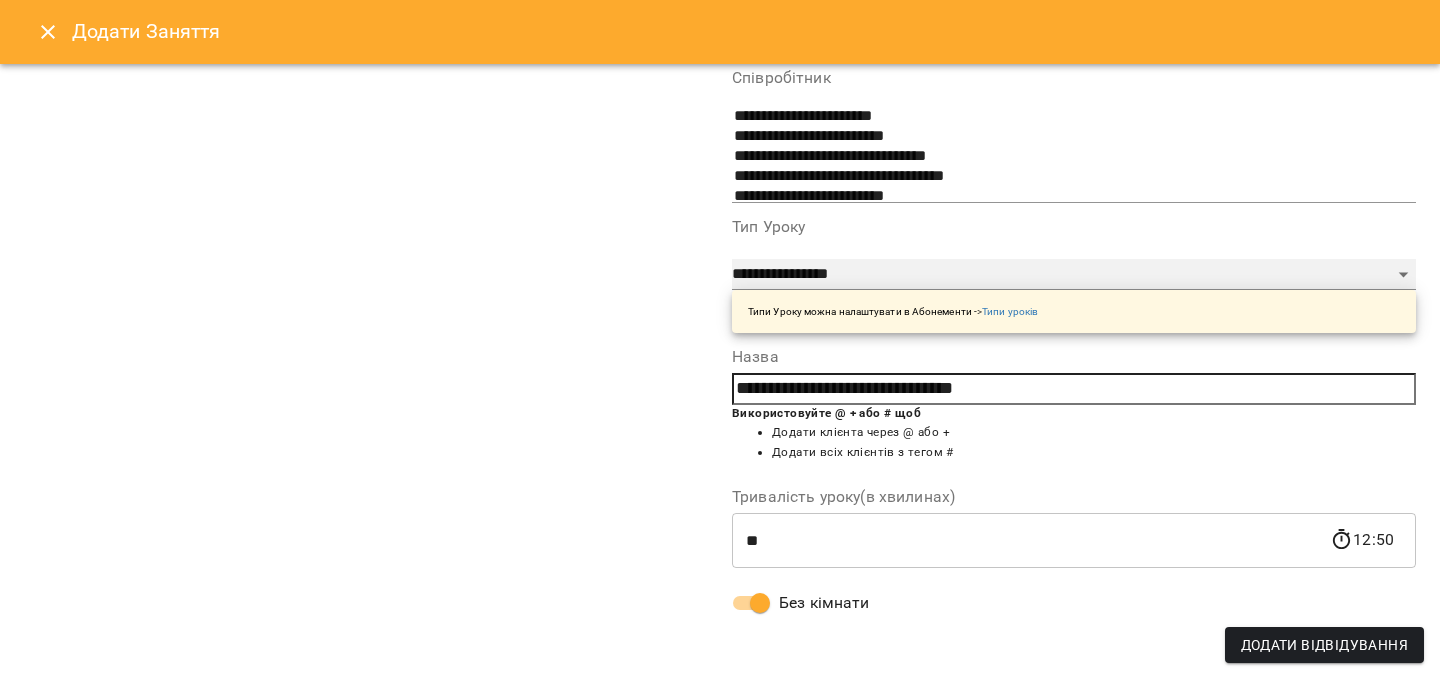 click on "**********" at bounding box center (1074, 275) 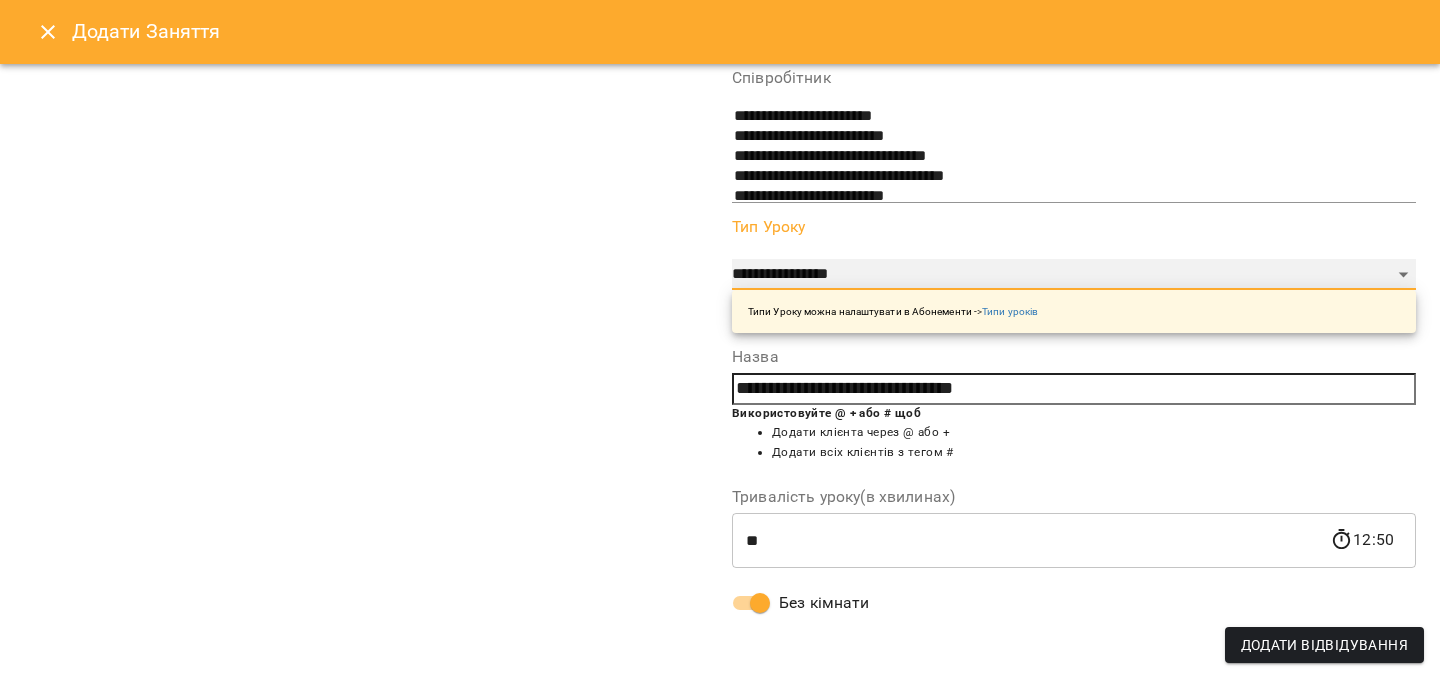 select on "**********" 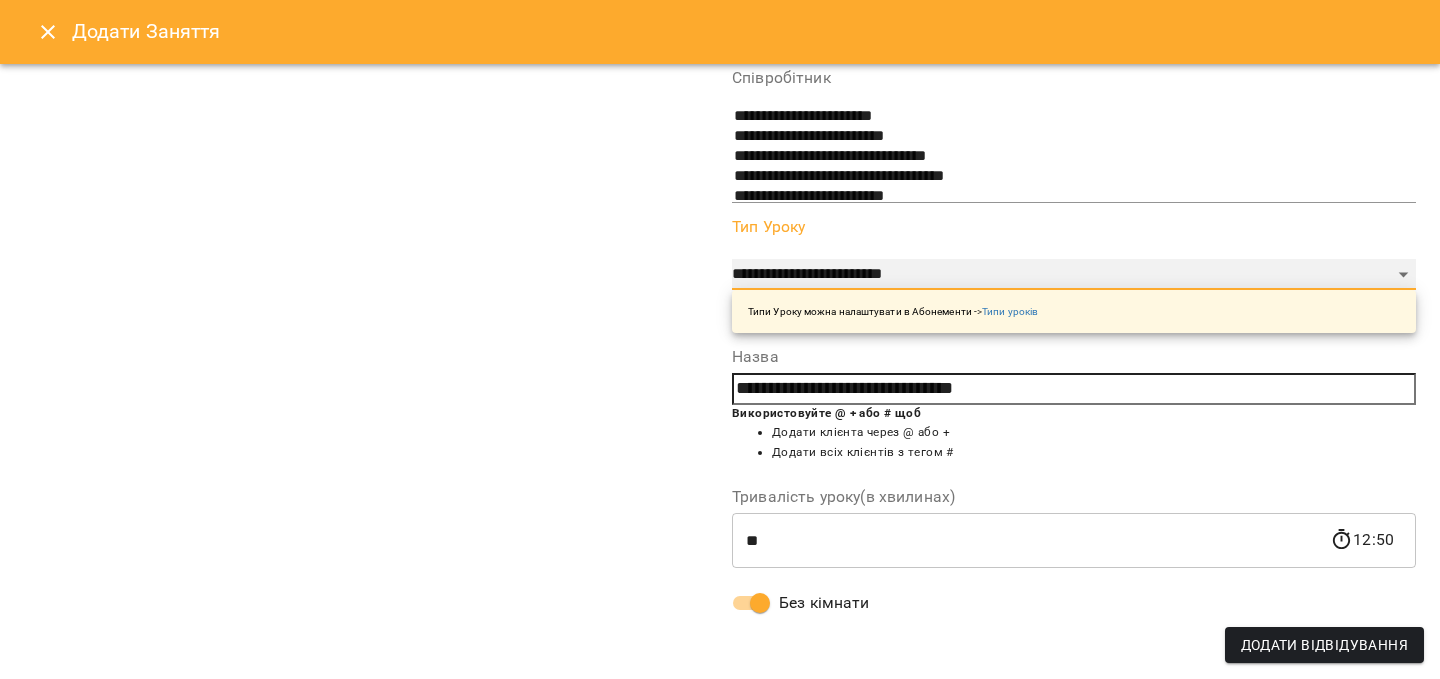 scroll, scrollTop: 0, scrollLeft: 0, axis: both 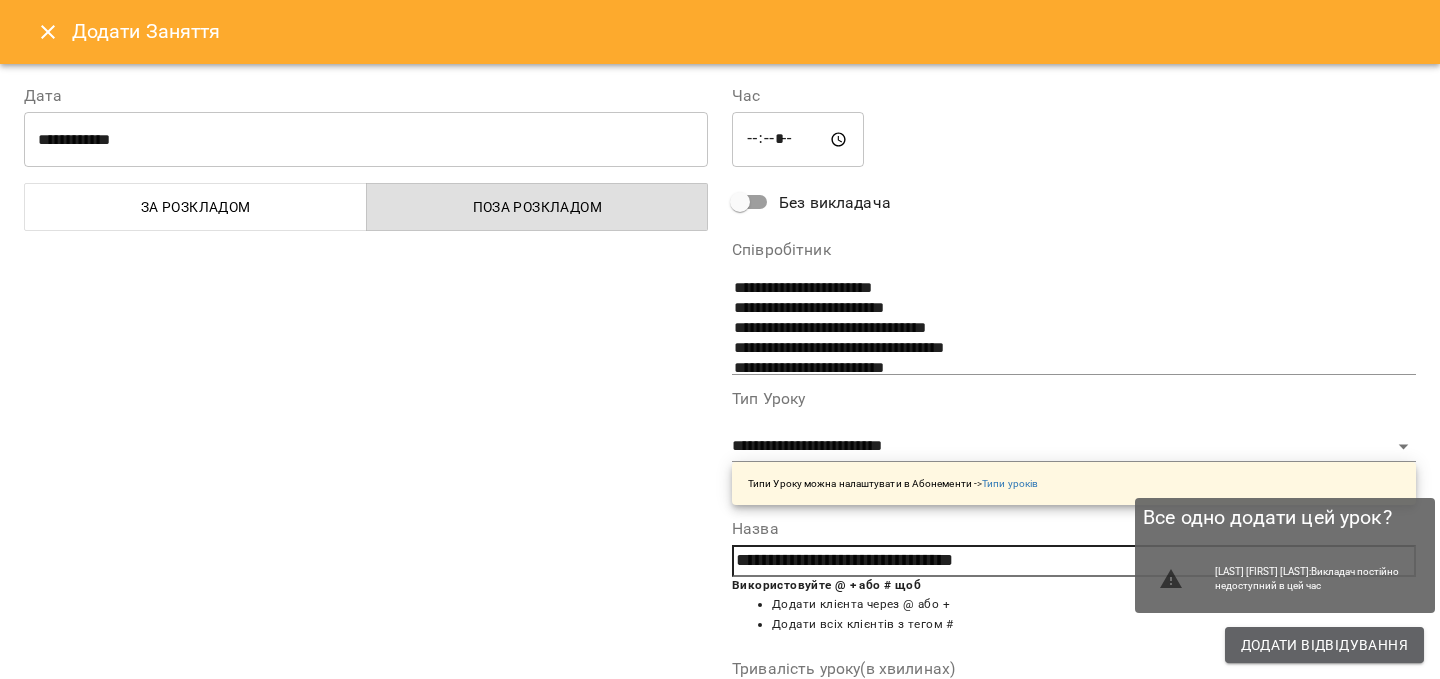 click on "Додати Відвідування" at bounding box center (1324, 645) 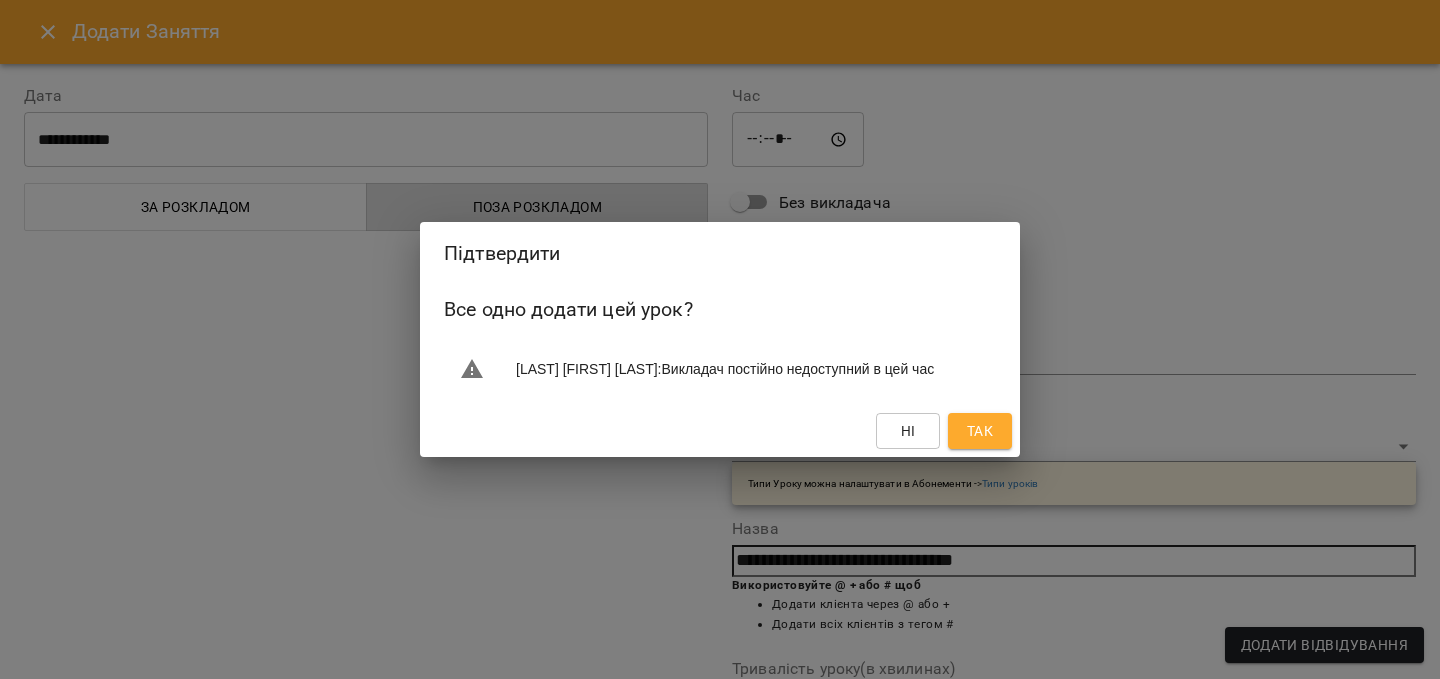 click on "Так" at bounding box center [980, 431] 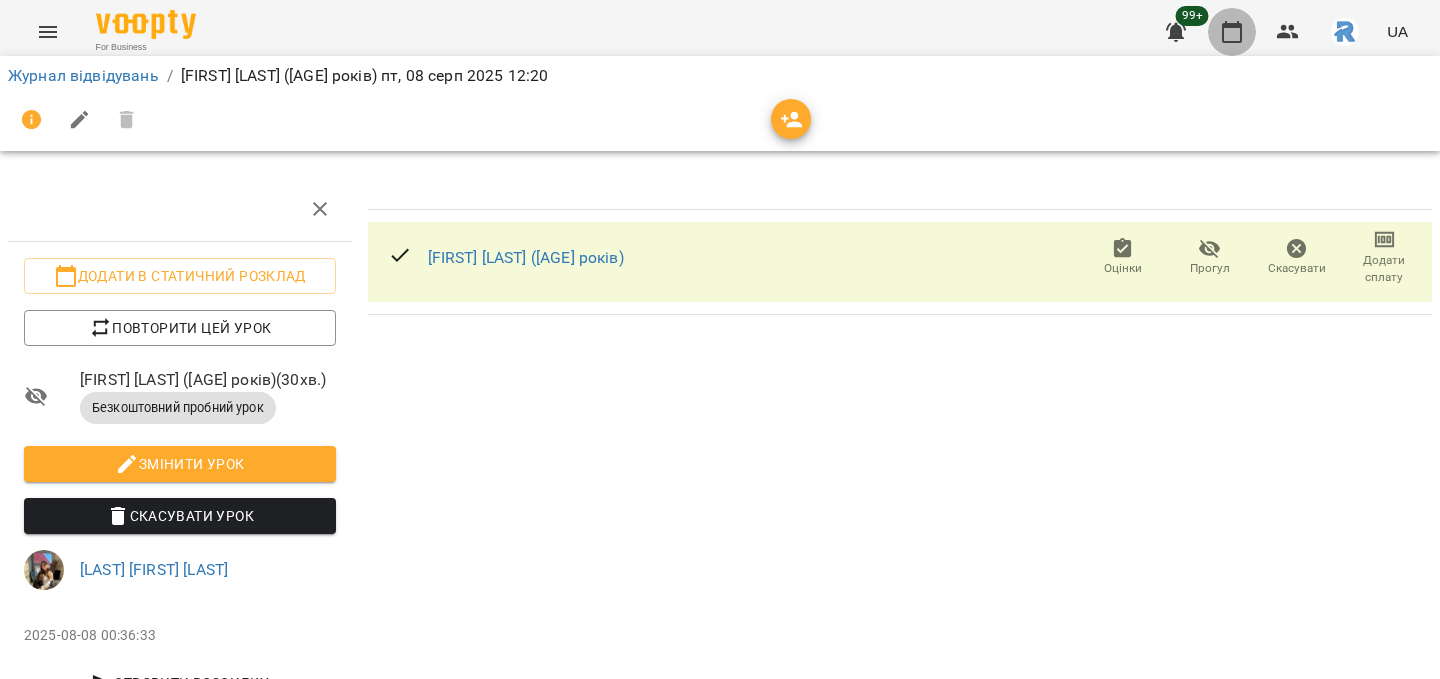 click 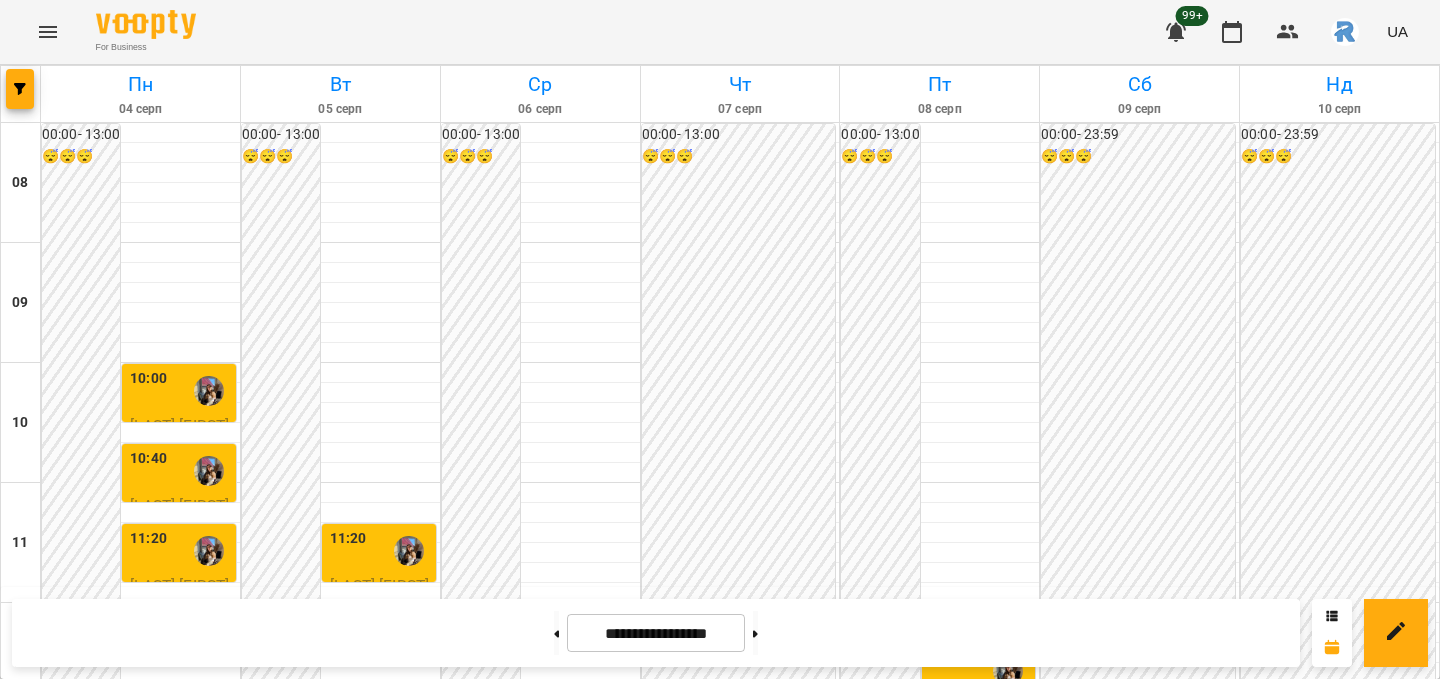 scroll, scrollTop: 509, scrollLeft: 0, axis: vertical 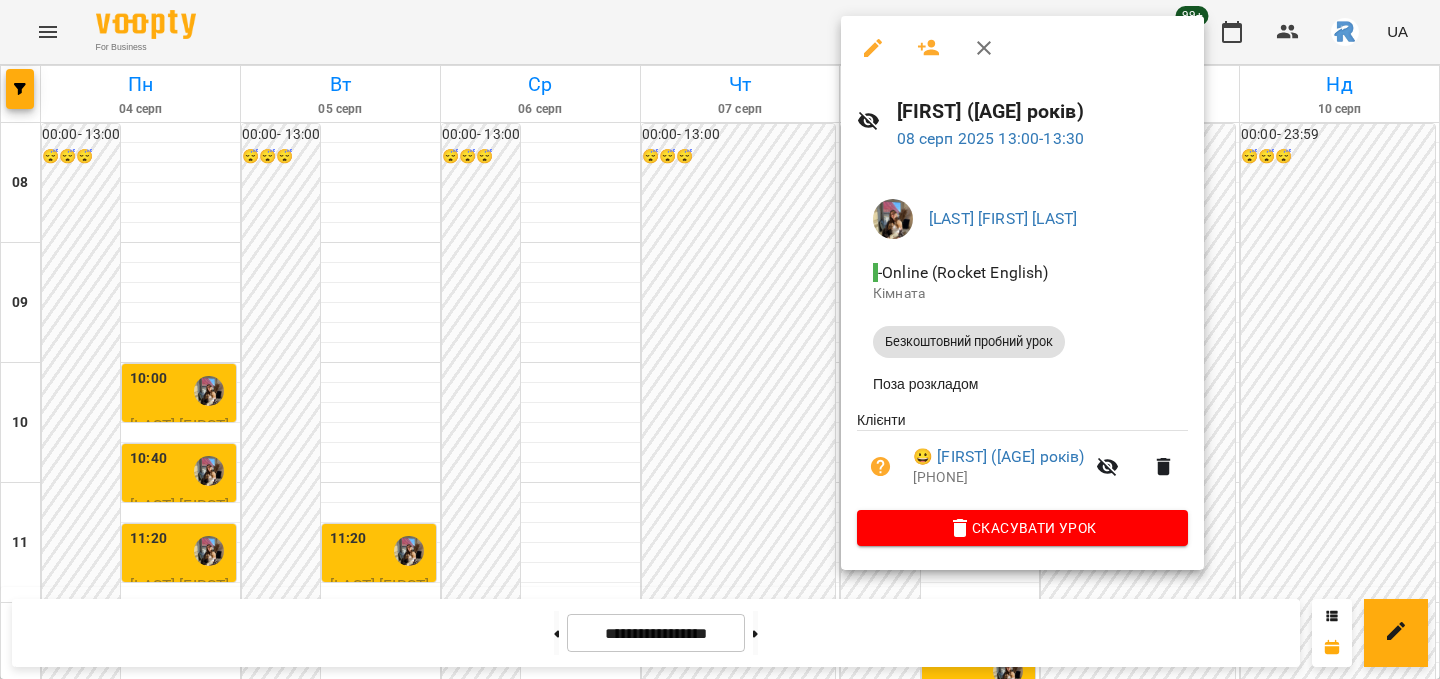 click at bounding box center [720, 339] 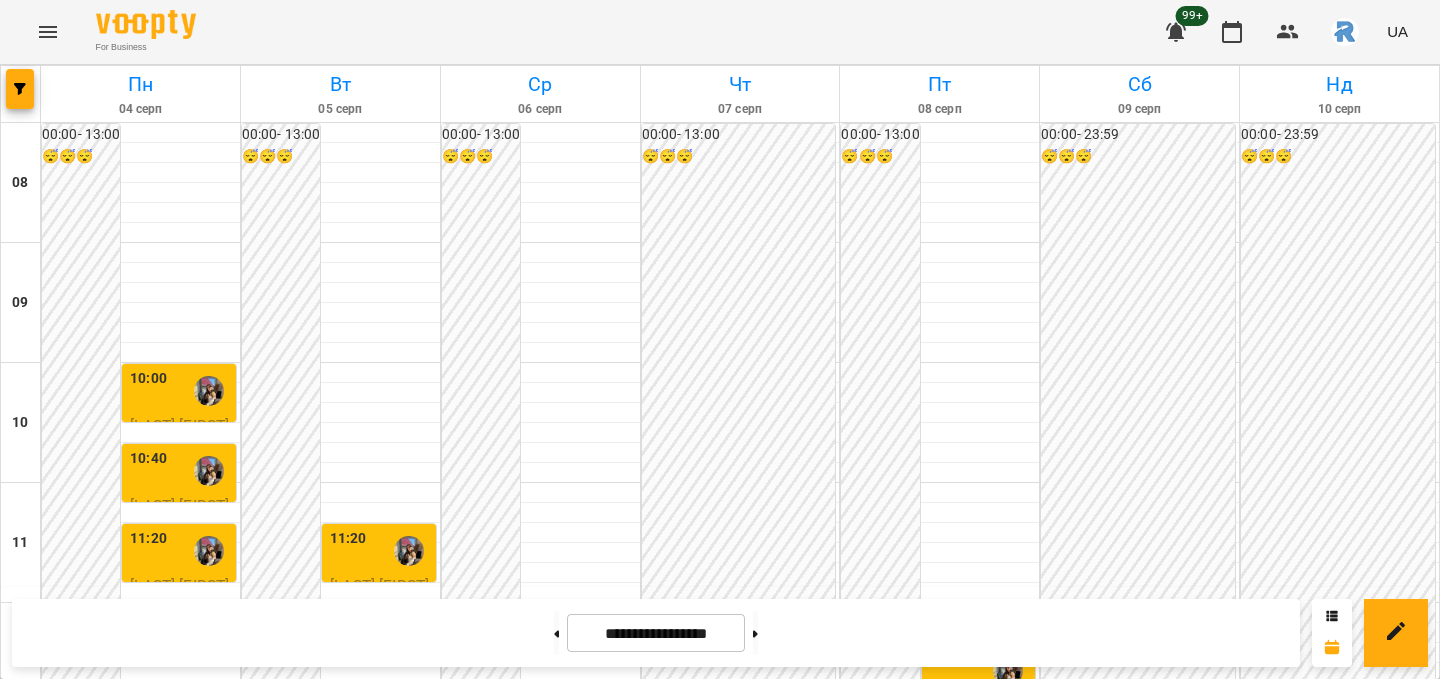 scroll, scrollTop: 708, scrollLeft: 0, axis: vertical 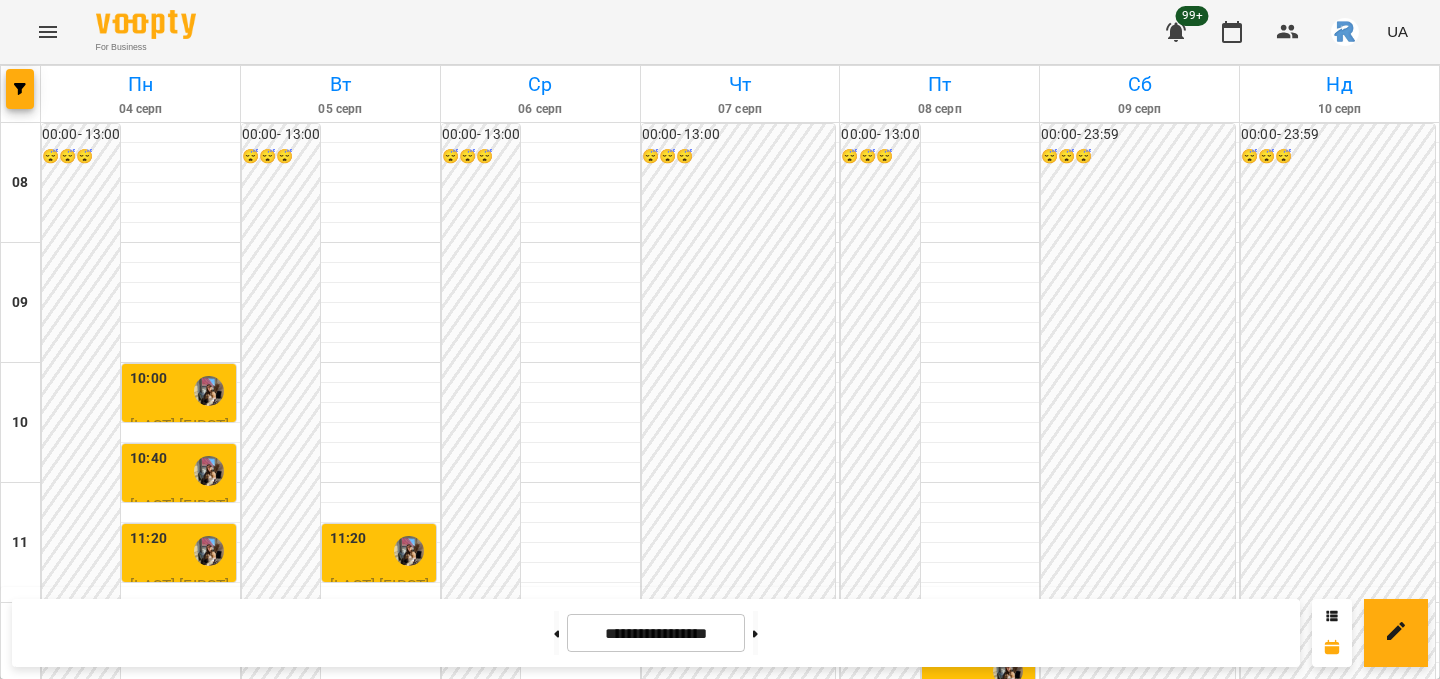 click at bounding box center [939, 1013] 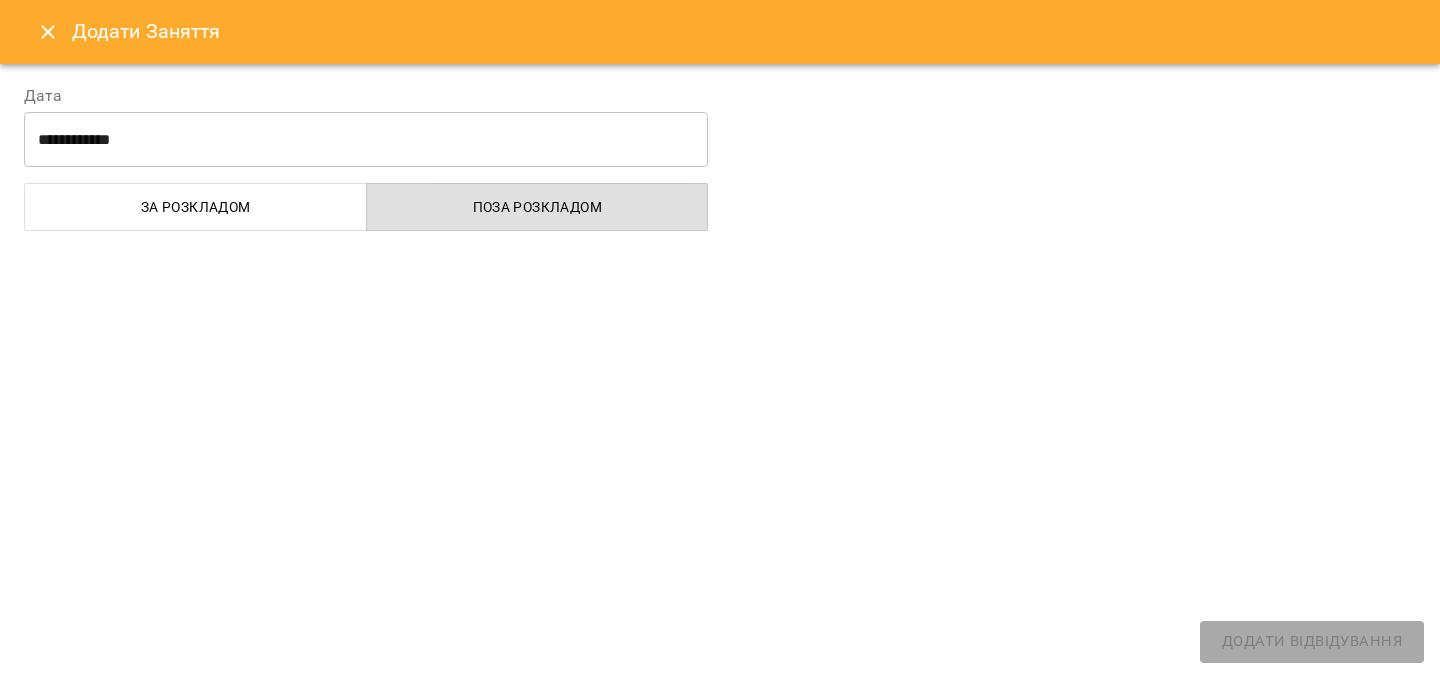 select 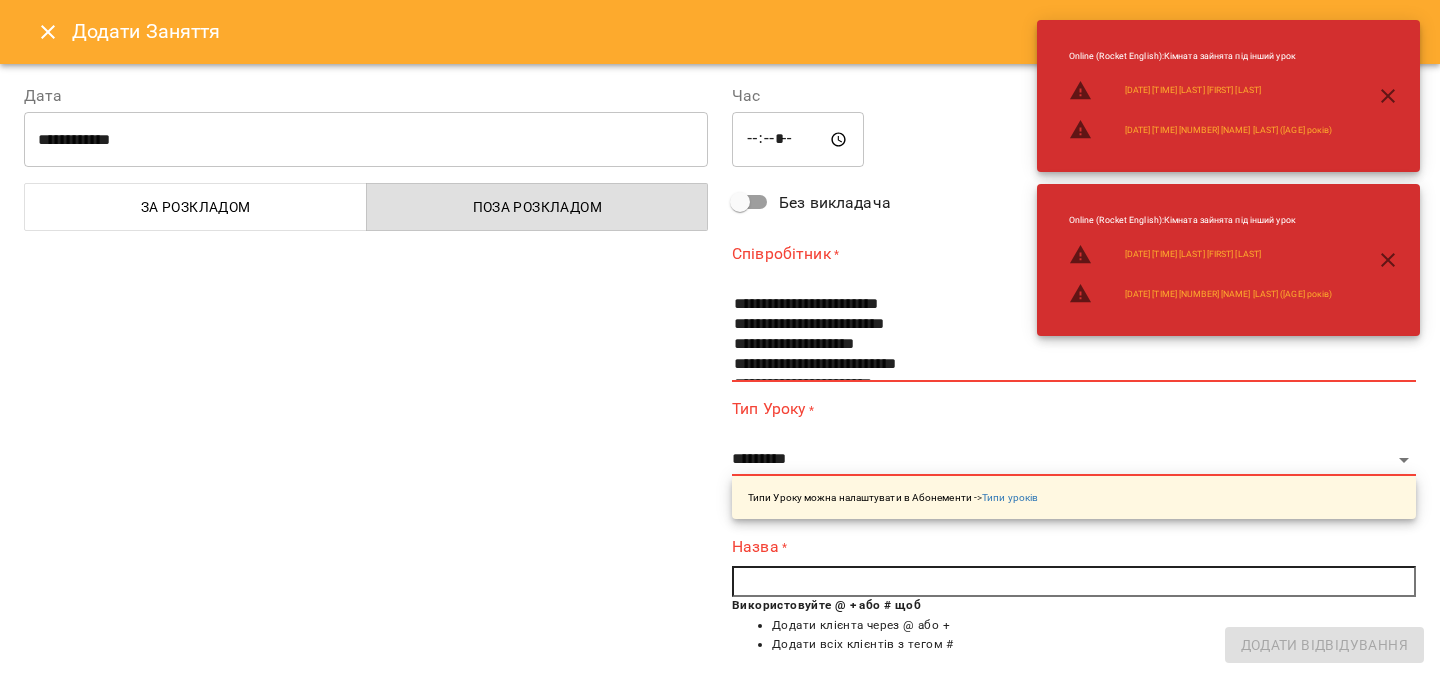 click on "*****" at bounding box center [798, 140] 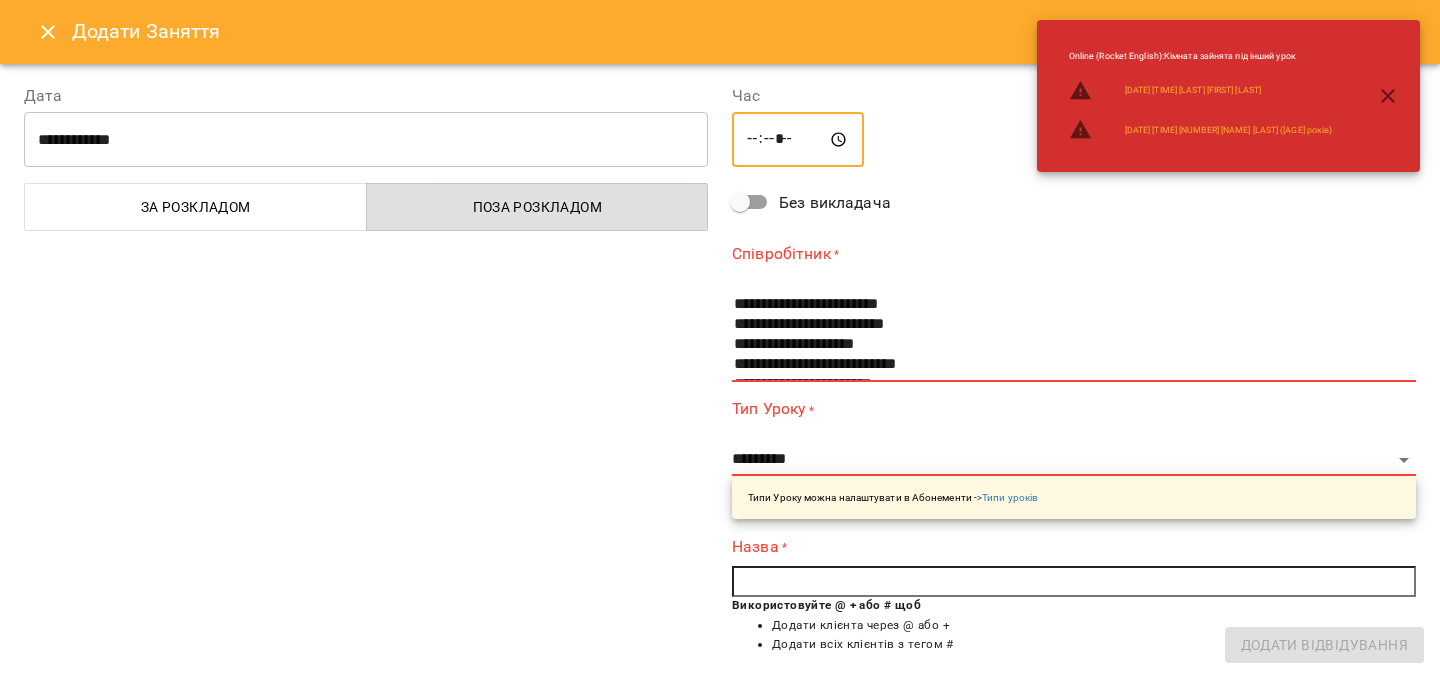 type on "*****" 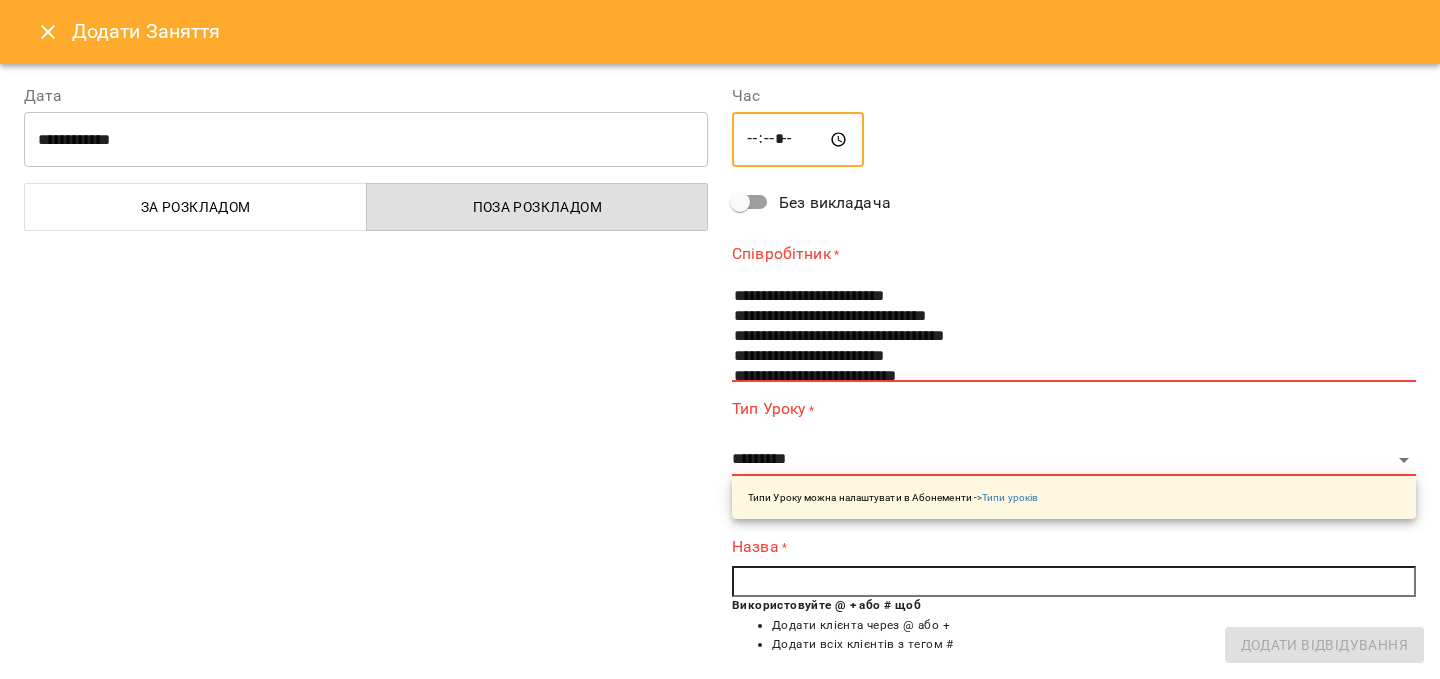 scroll, scrollTop: 131, scrollLeft: 0, axis: vertical 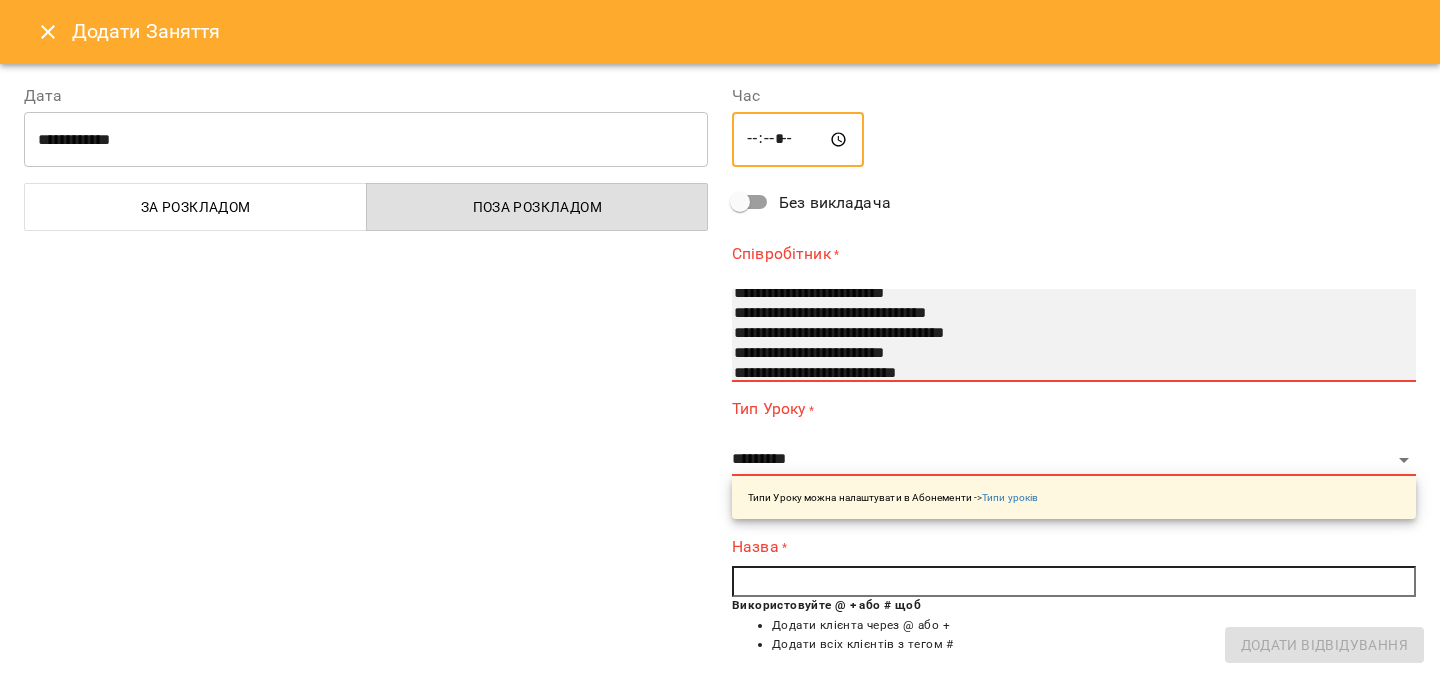 select on "**********" 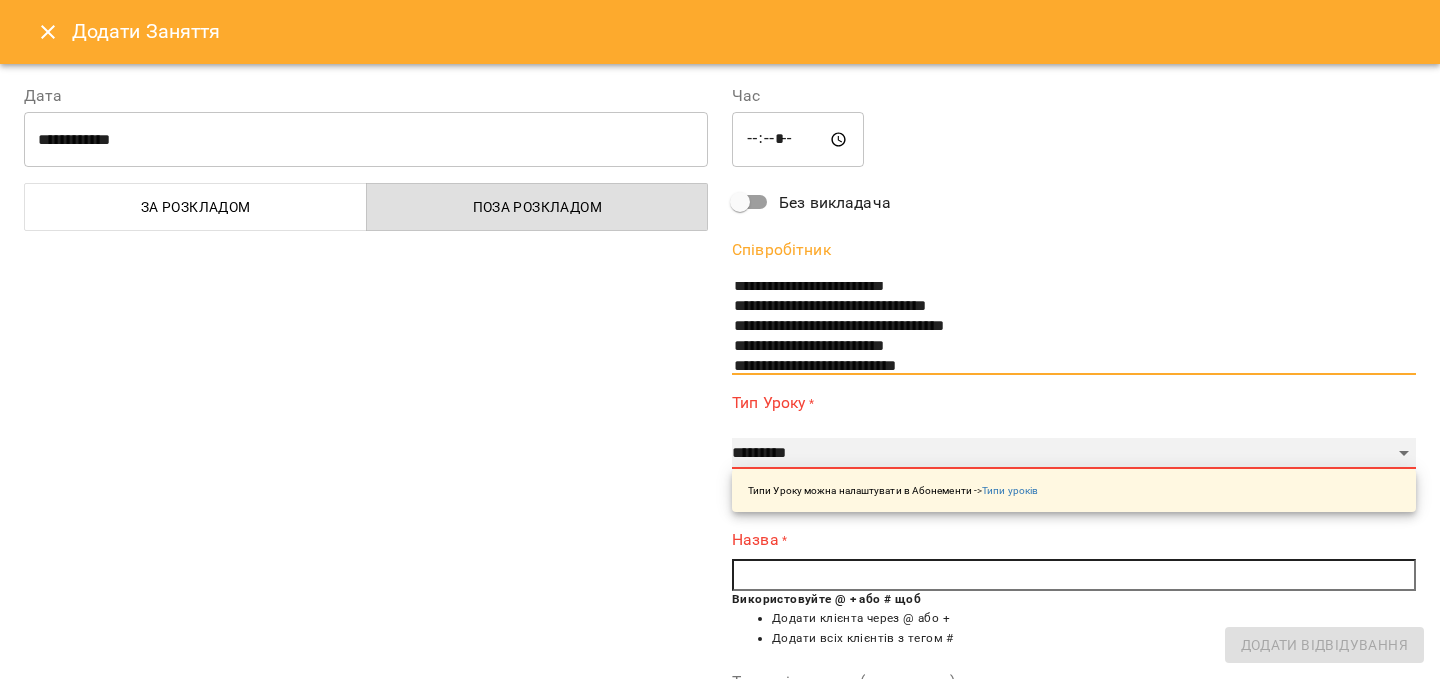 click on "**********" at bounding box center [1074, 454] 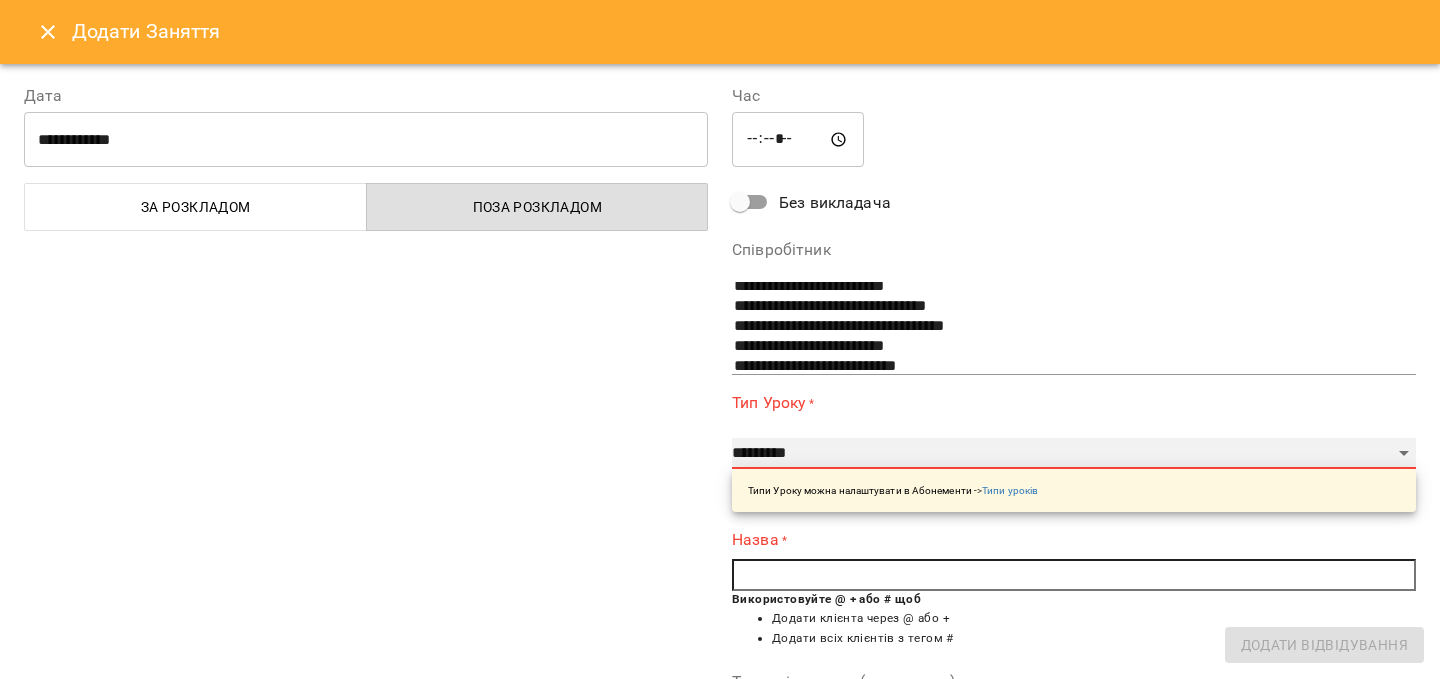 select on "**********" 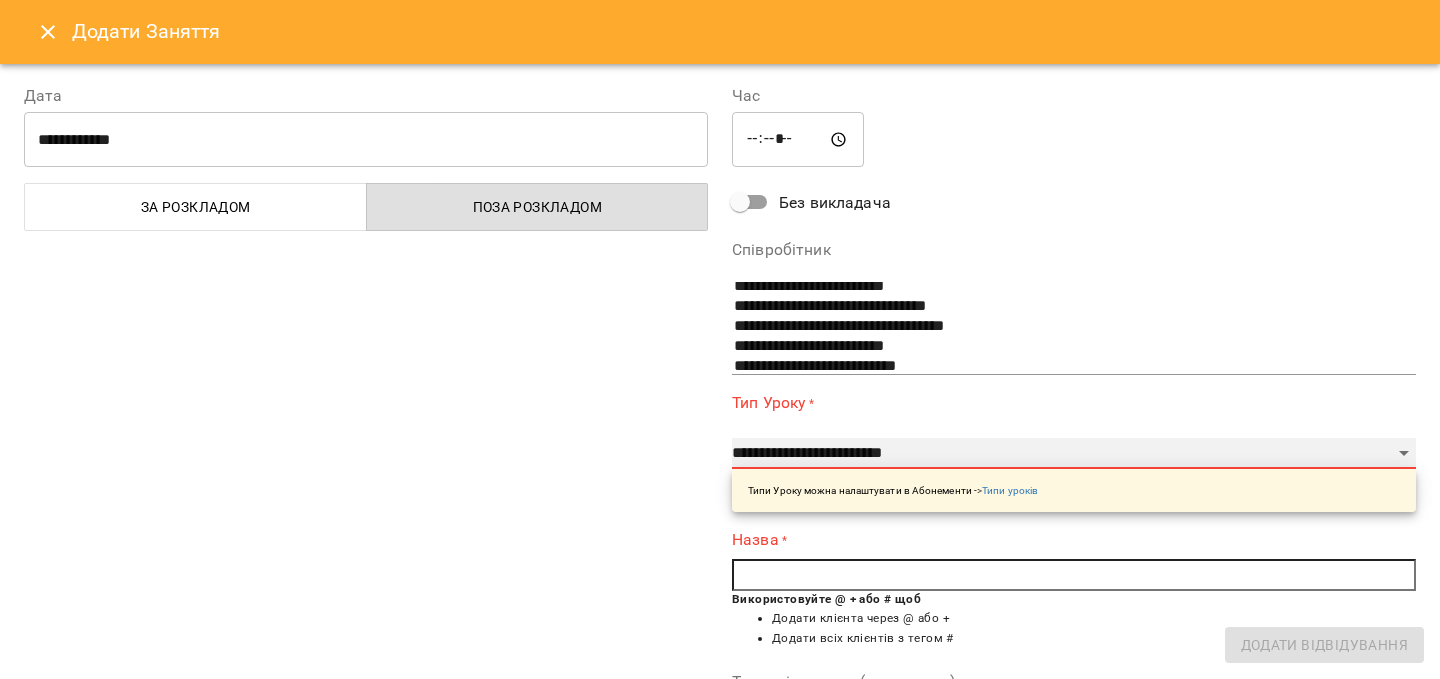 type on "**" 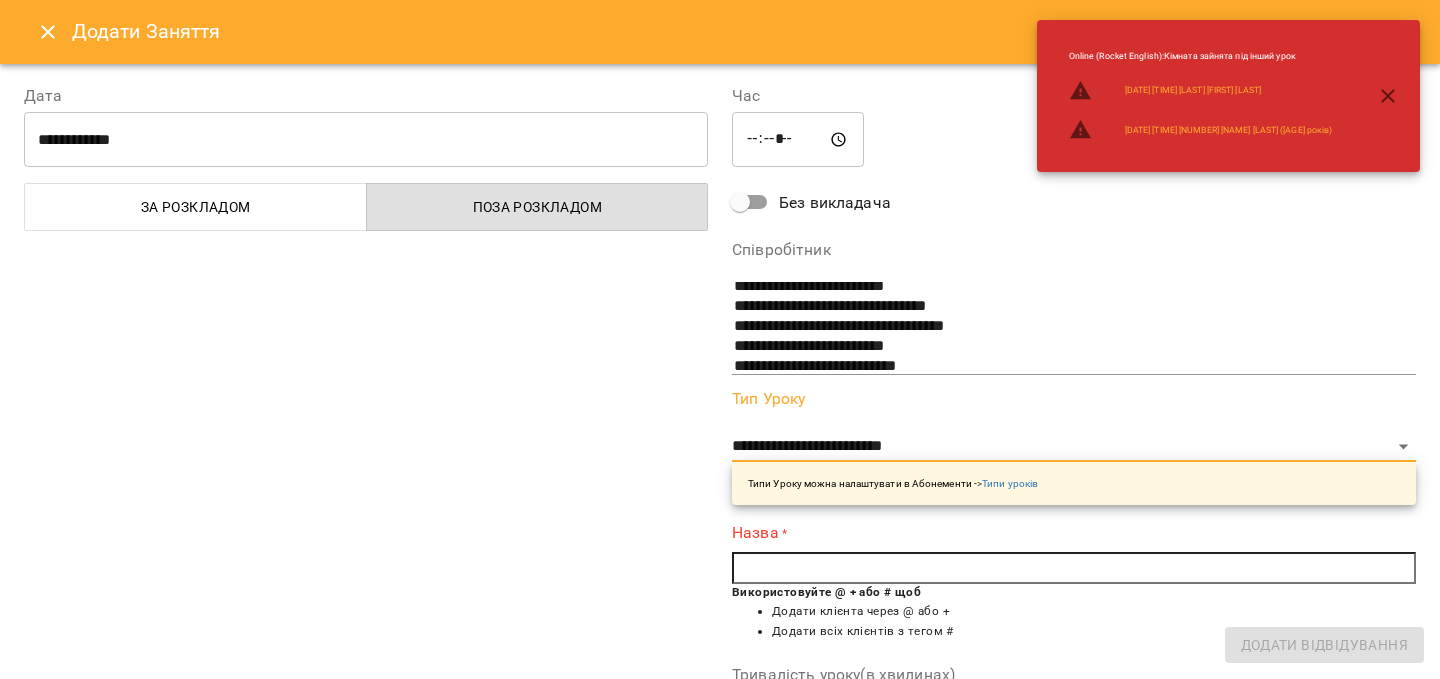 click at bounding box center (1074, 568) 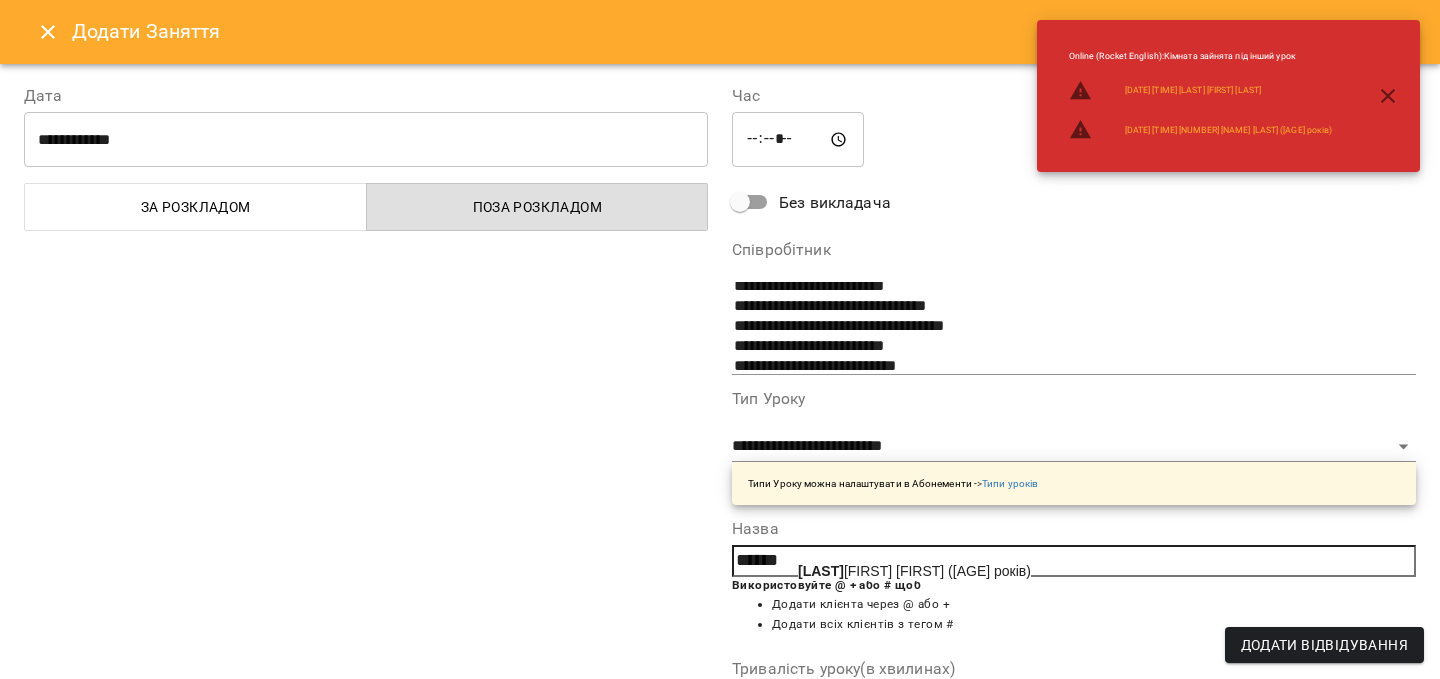 click on "[LAST] [FIRST] ([AGE] років)" at bounding box center [914, 571] 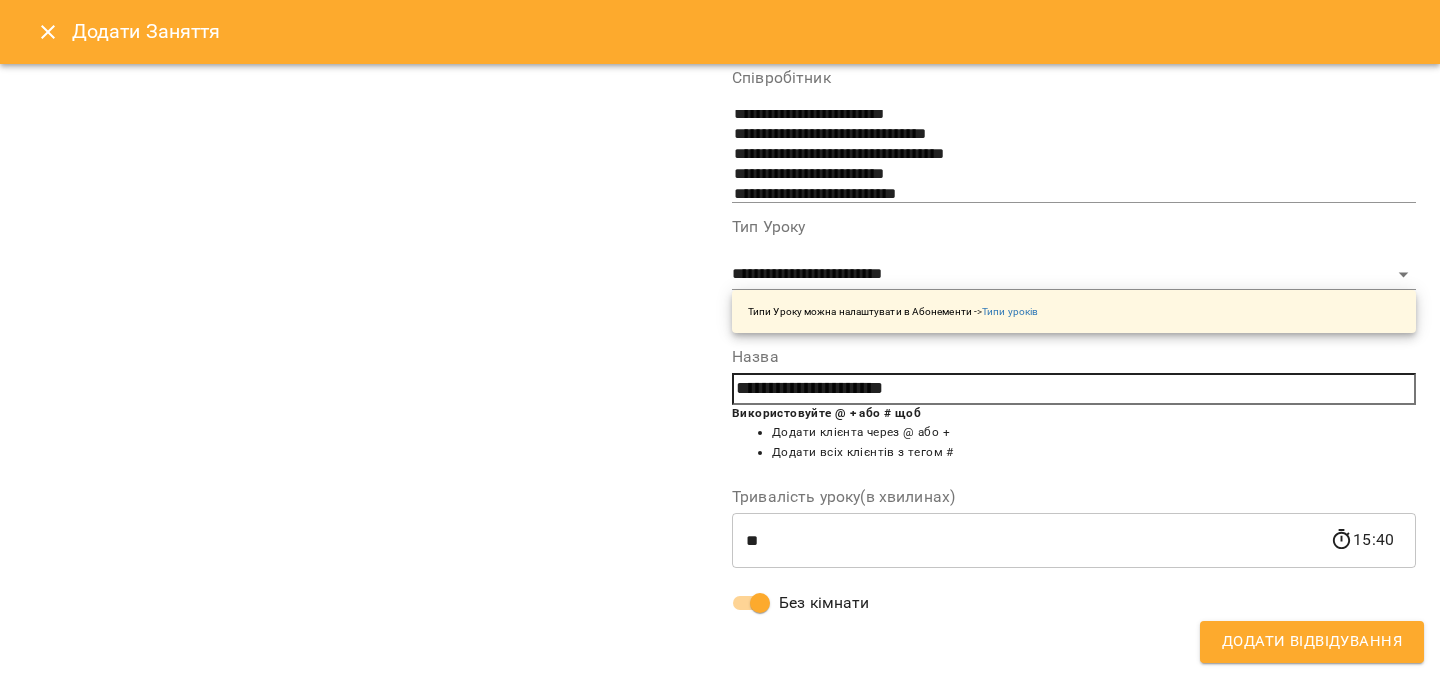 scroll, scrollTop: 0, scrollLeft: 0, axis: both 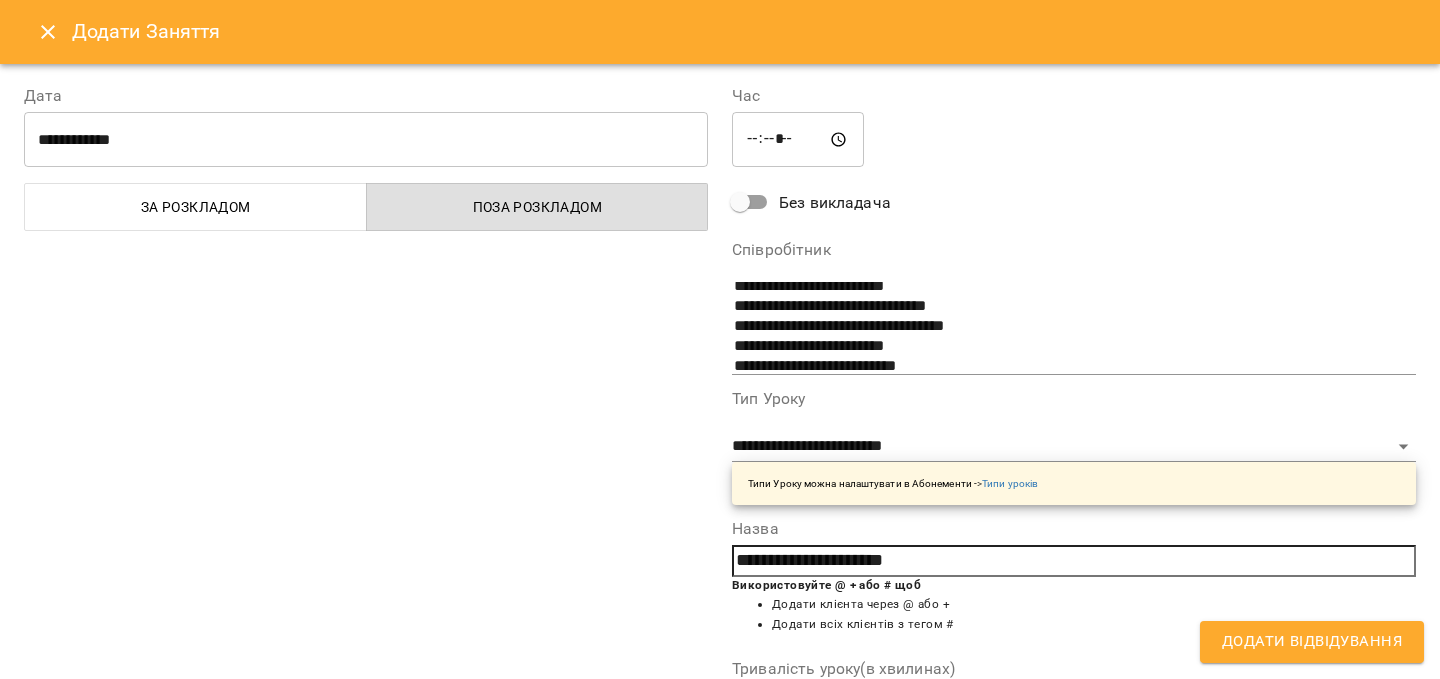 click on "Додати Відвідування" at bounding box center (1312, 642) 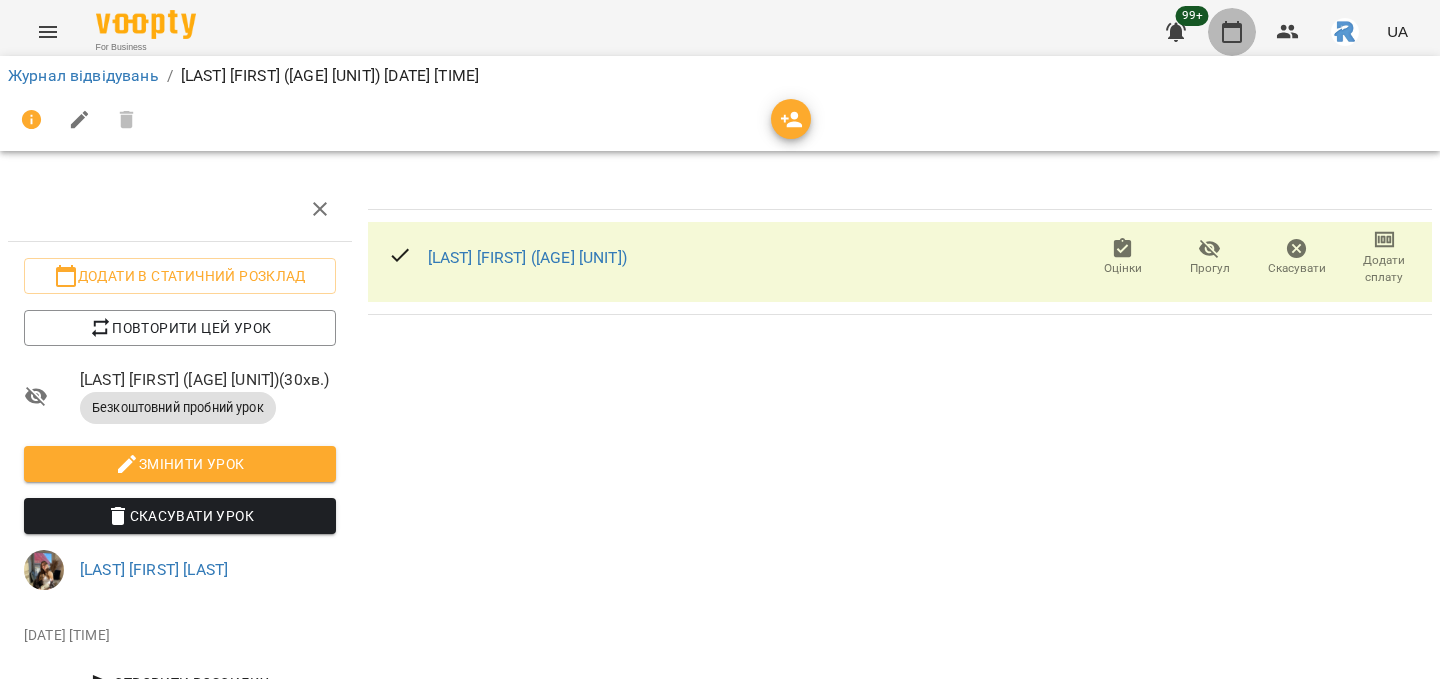click 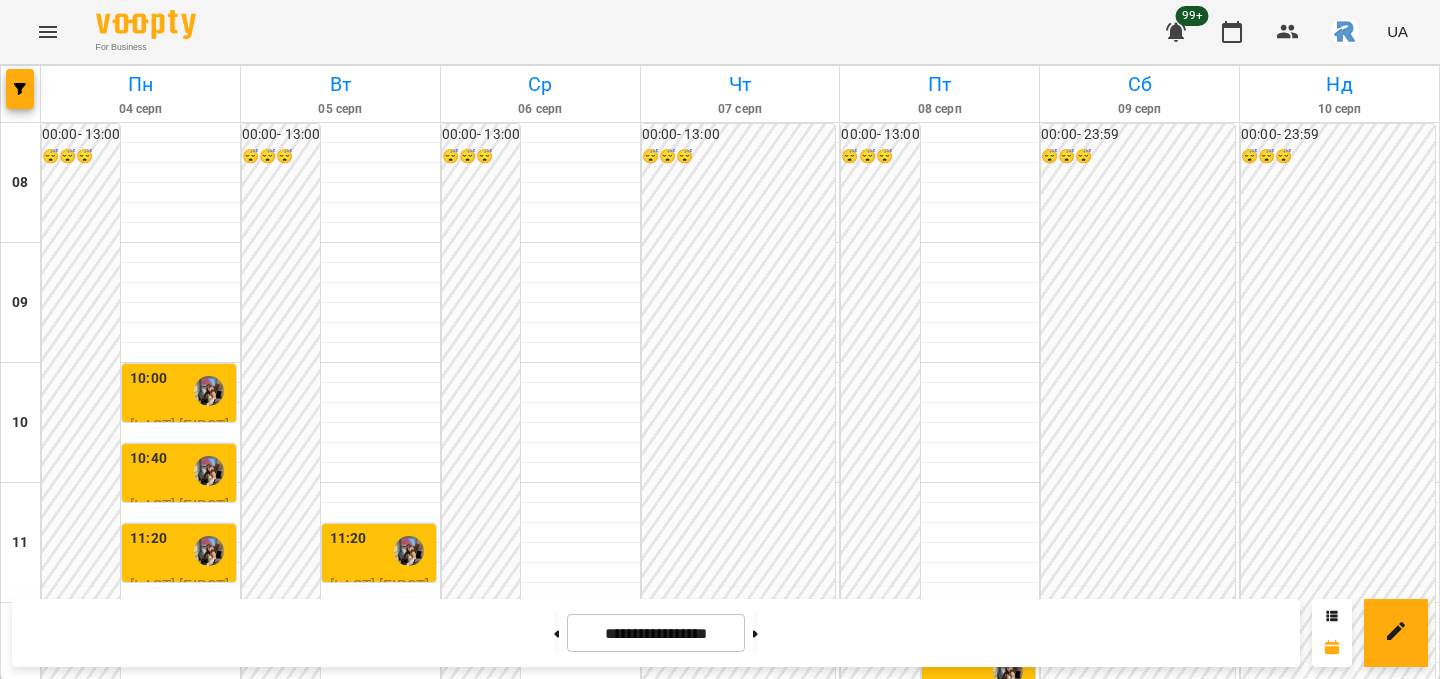 scroll, scrollTop: 572, scrollLeft: 0, axis: vertical 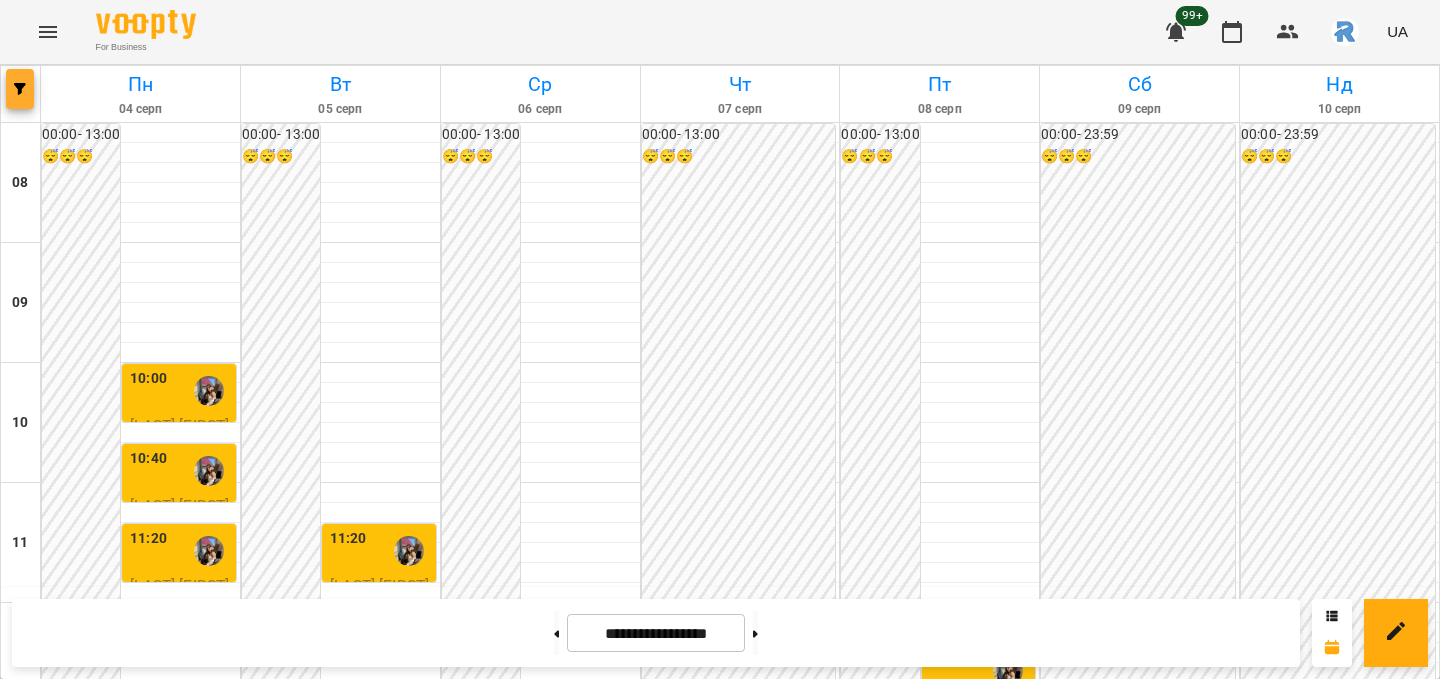 click at bounding box center (20, 89) 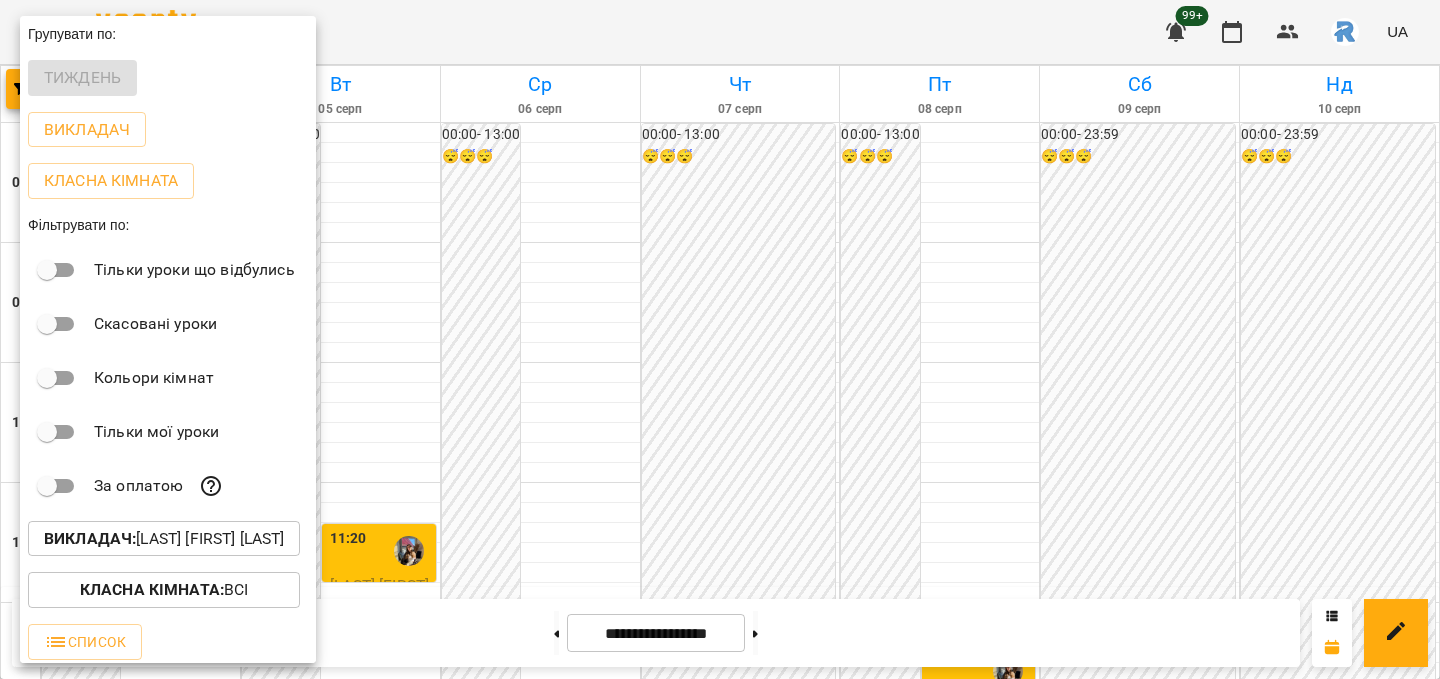 click on "Викладач :" at bounding box center (90, 538) 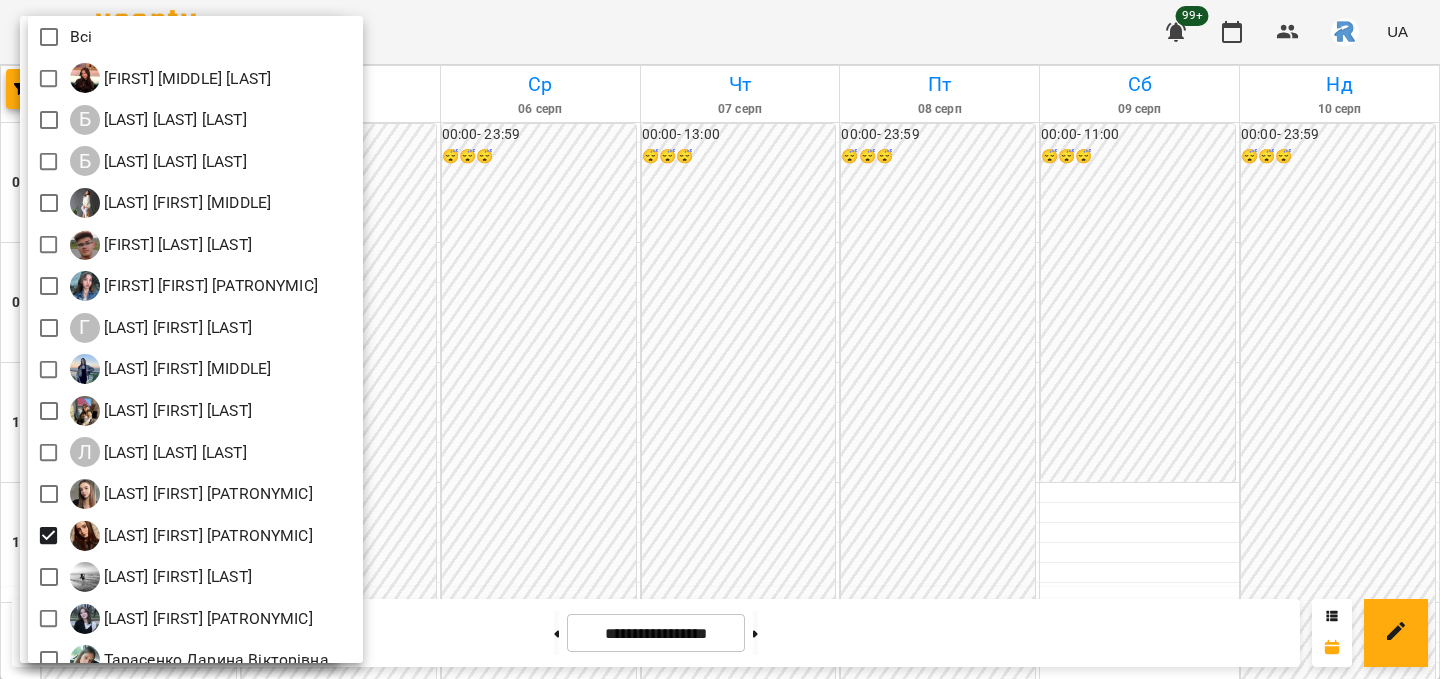 click at bounding box center [720, 339] 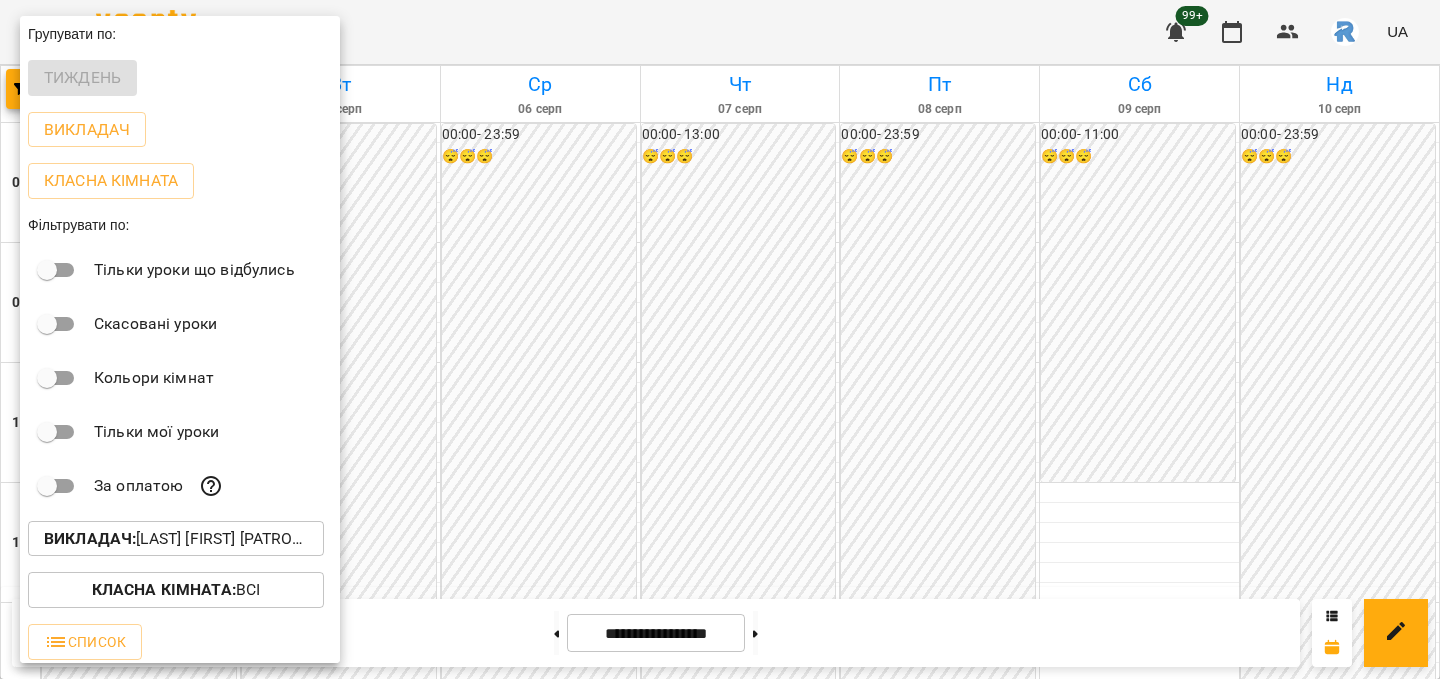 click at bounding box center [720, 339] 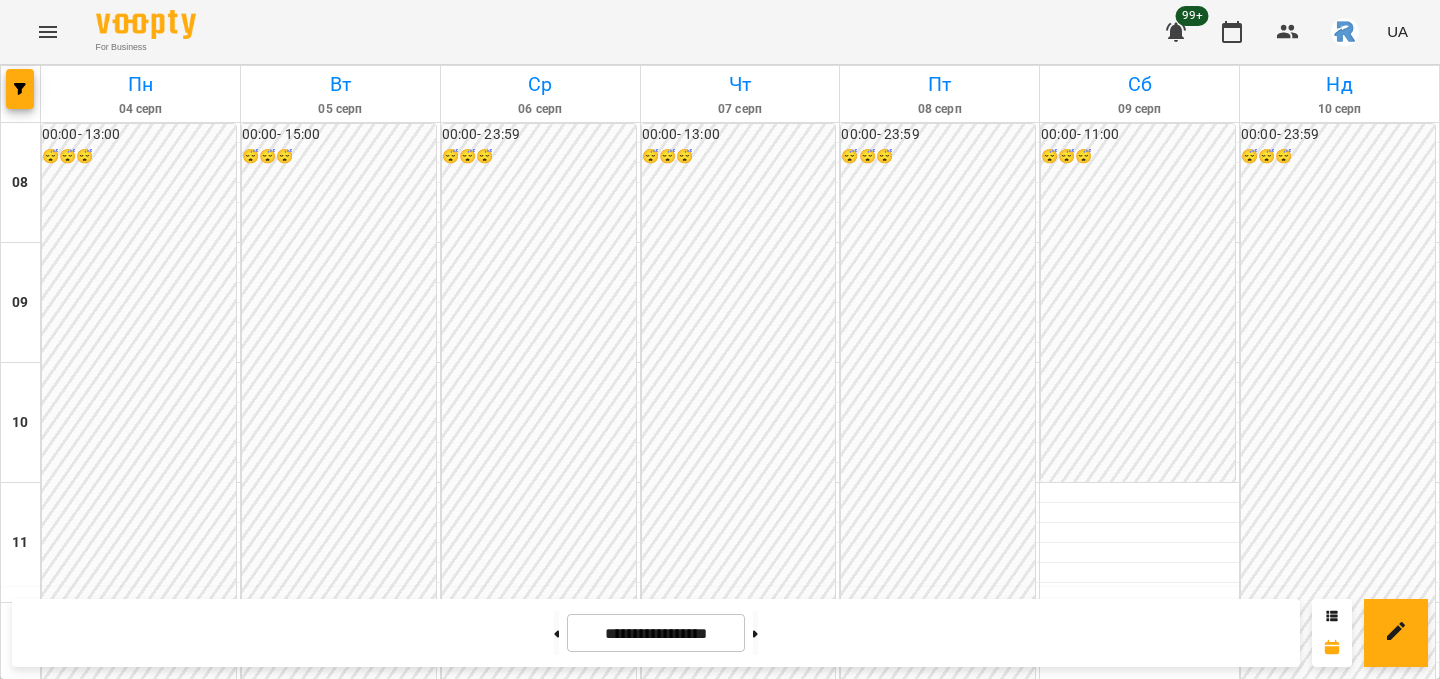 scroll, scrollTop: 803, scrollLeft: 0, axis: vertical 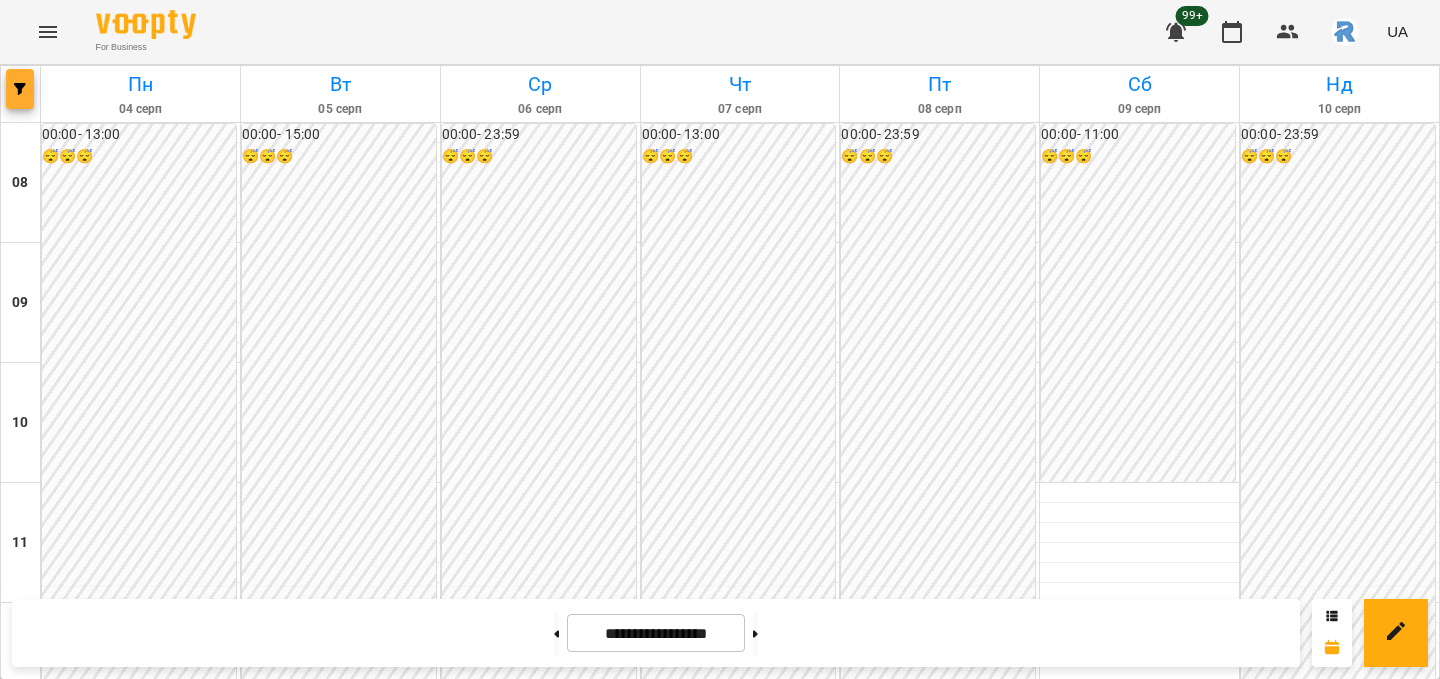 click at bounding box center (20, 89) 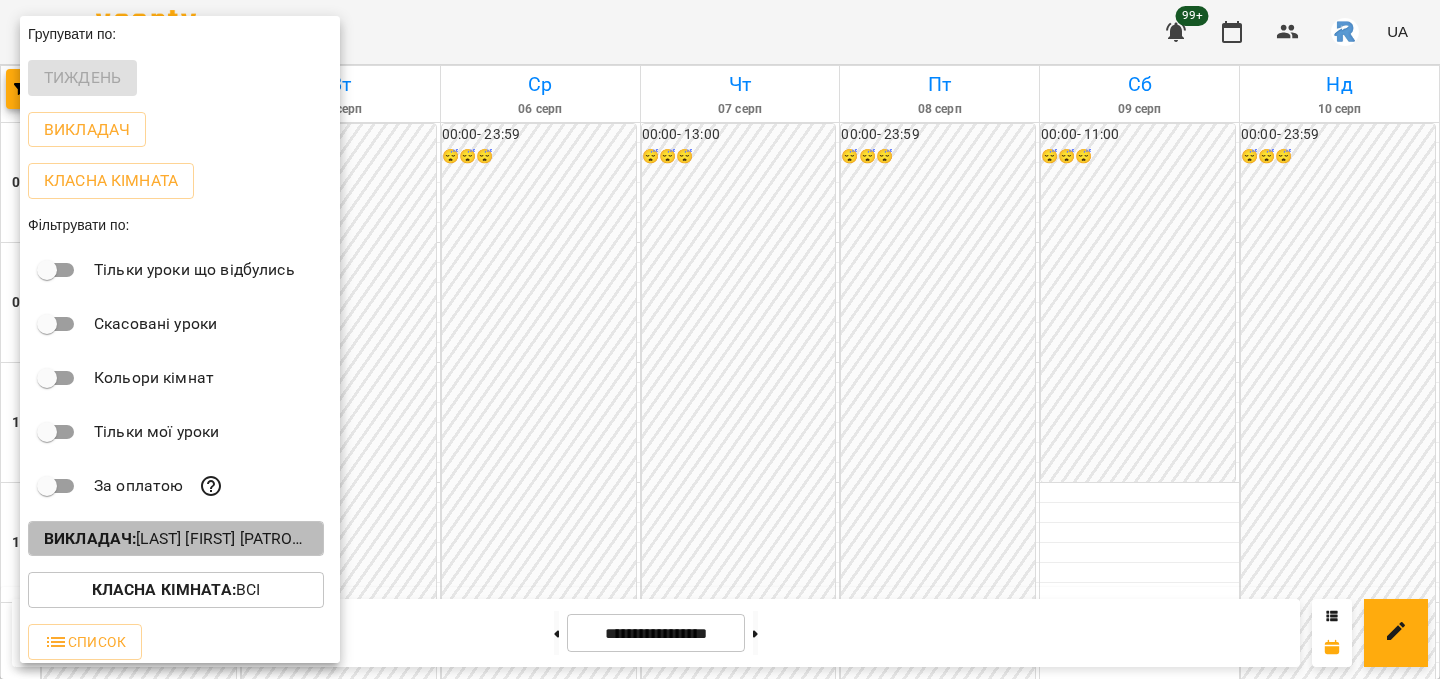 click on "Викладач : [LAST] [FIRST] [LAST]" at bounding box center [176, 539] 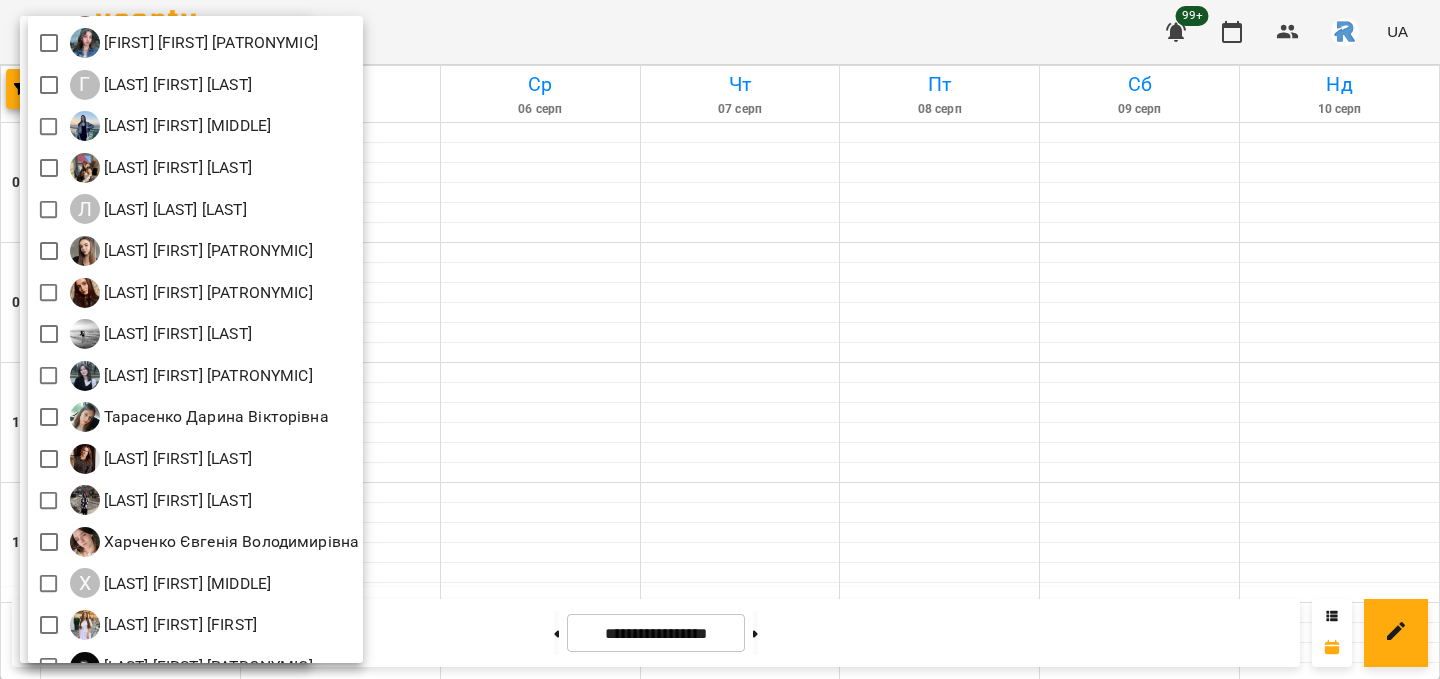 scroll, scrollTop: 271, scrollLeft: 0, axis: vertical 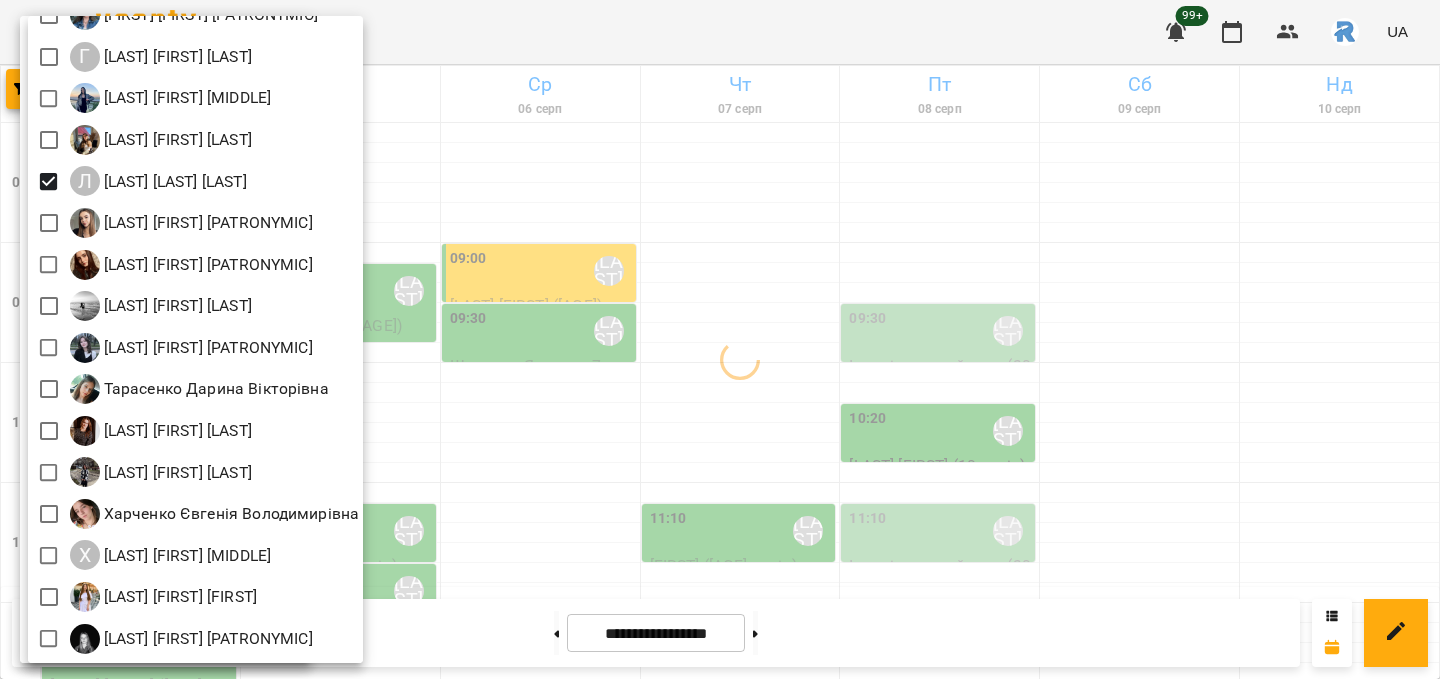 click at bounding box center [720, 339] 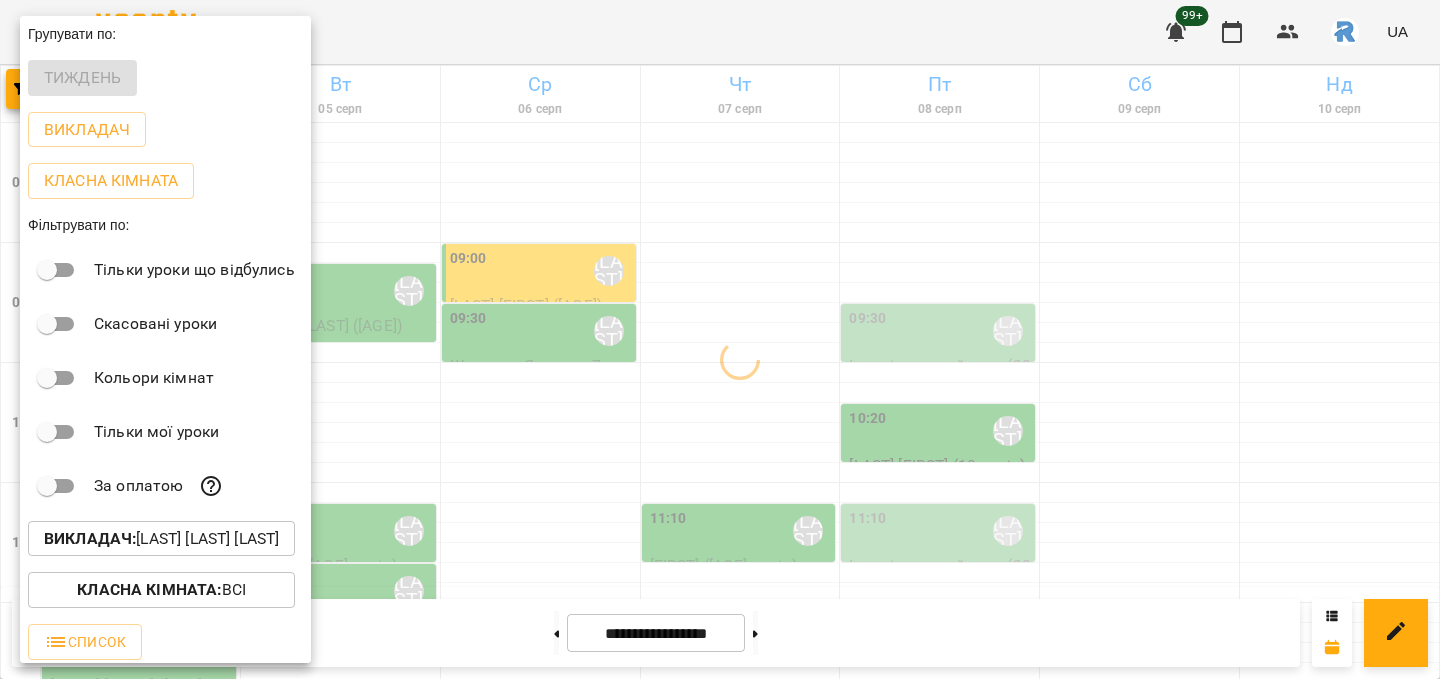 click at bounding box center [720, 339] 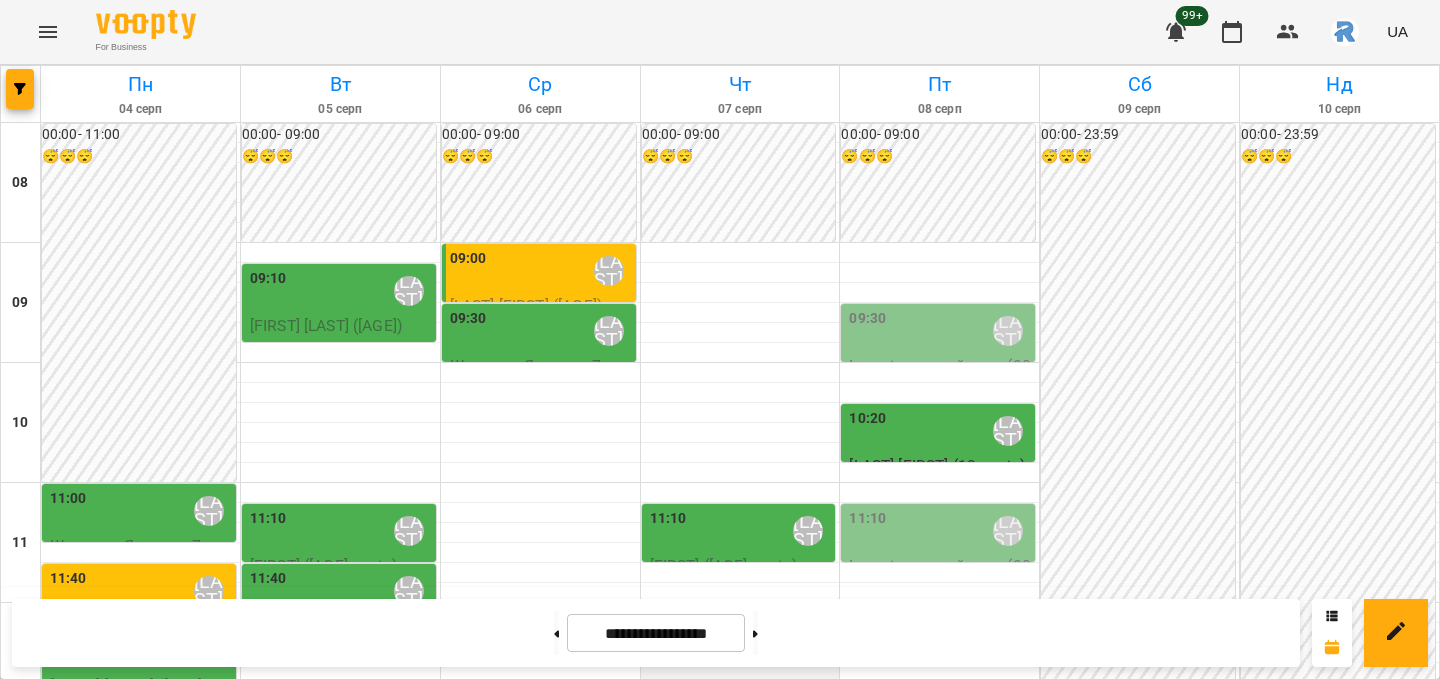 scroll, scrollTop: 0, scrollLeft: 0, axis: both 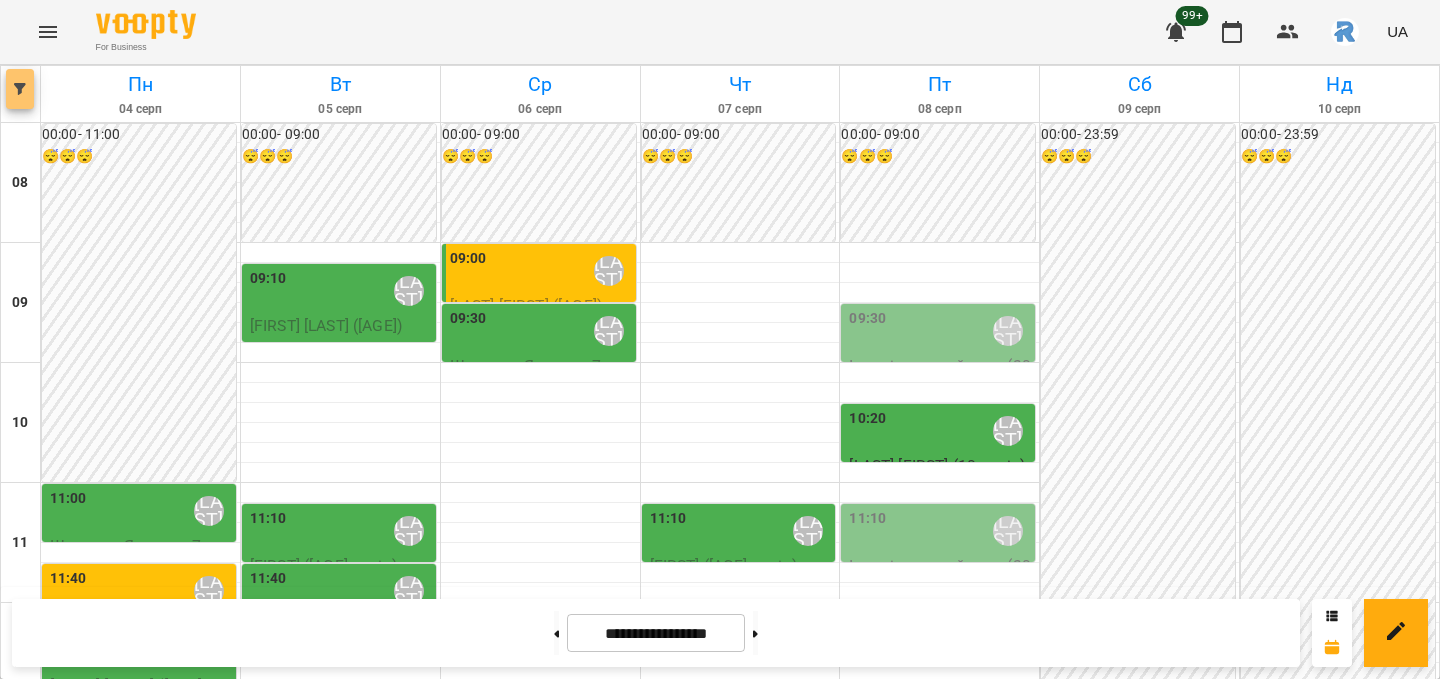 click at bounding box center [20, 89] 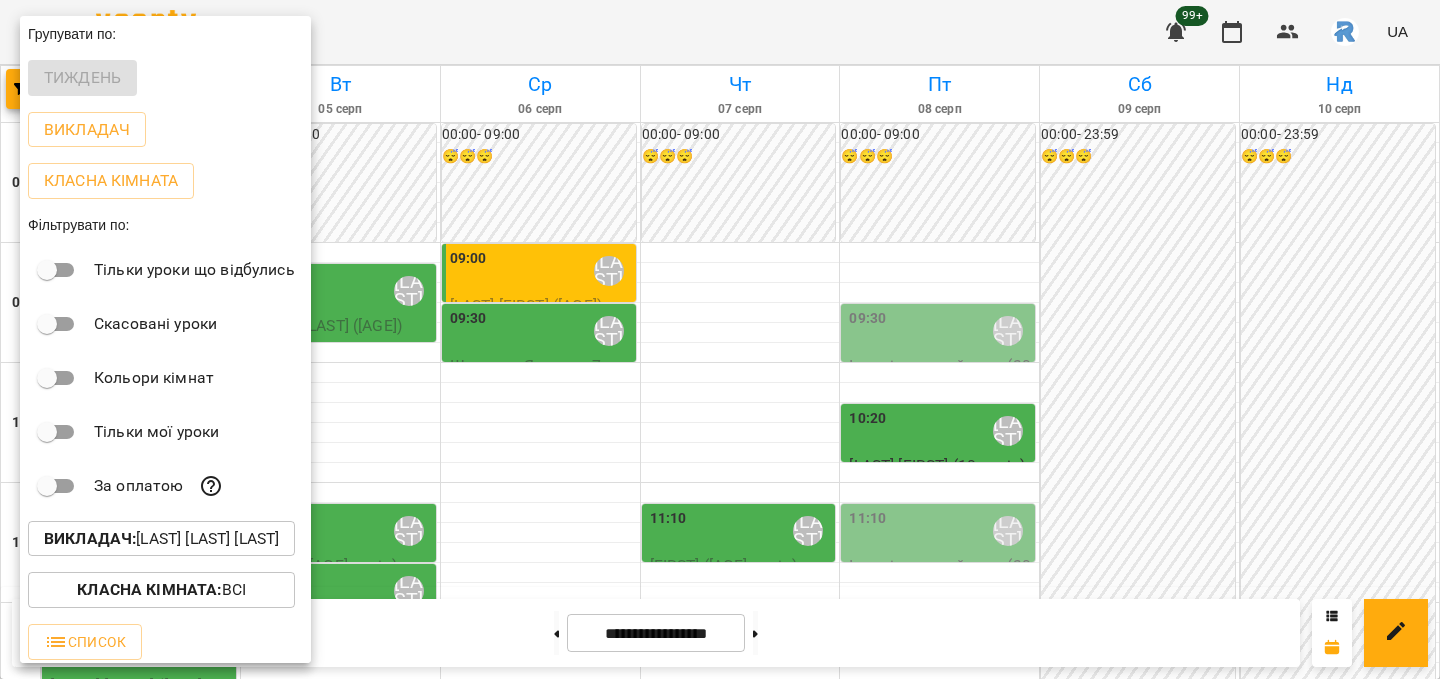 click at bounding box center (720, 339) 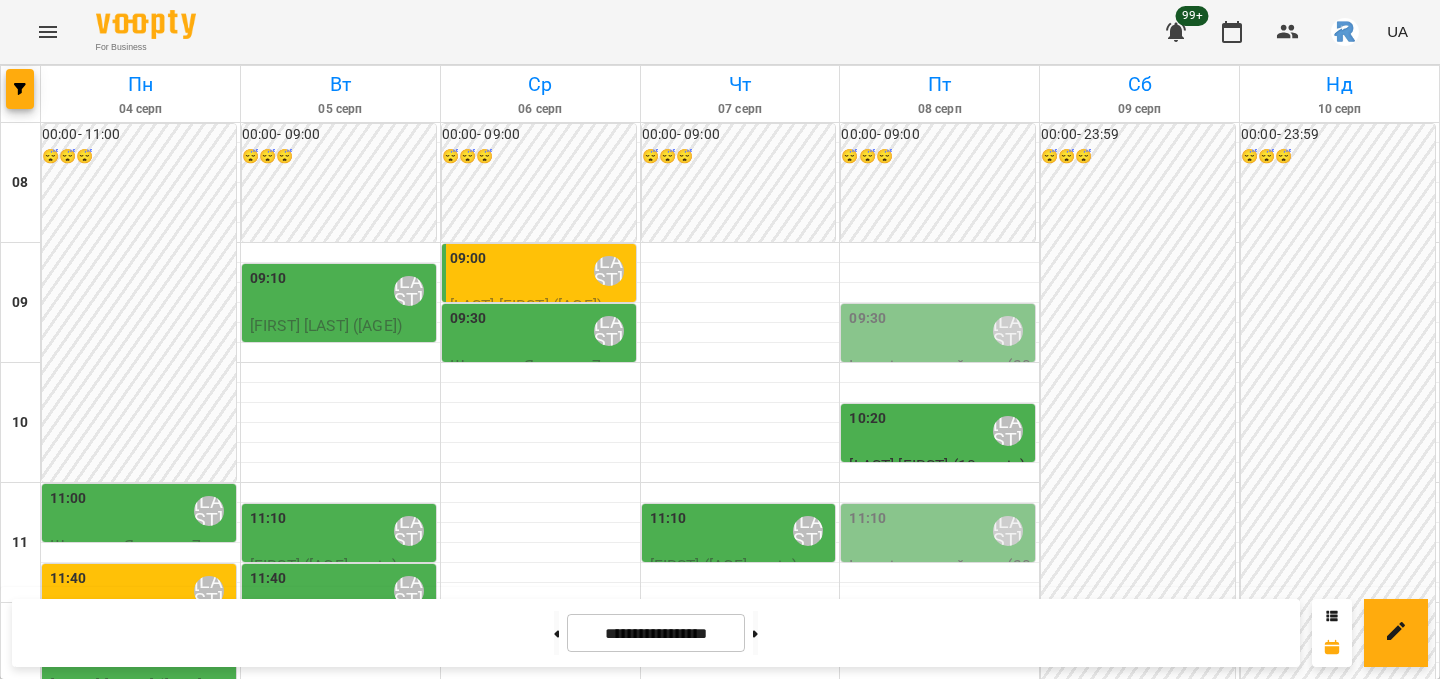 scroll, scrollTop: 562, scrollLeft: 0, axis: vertical 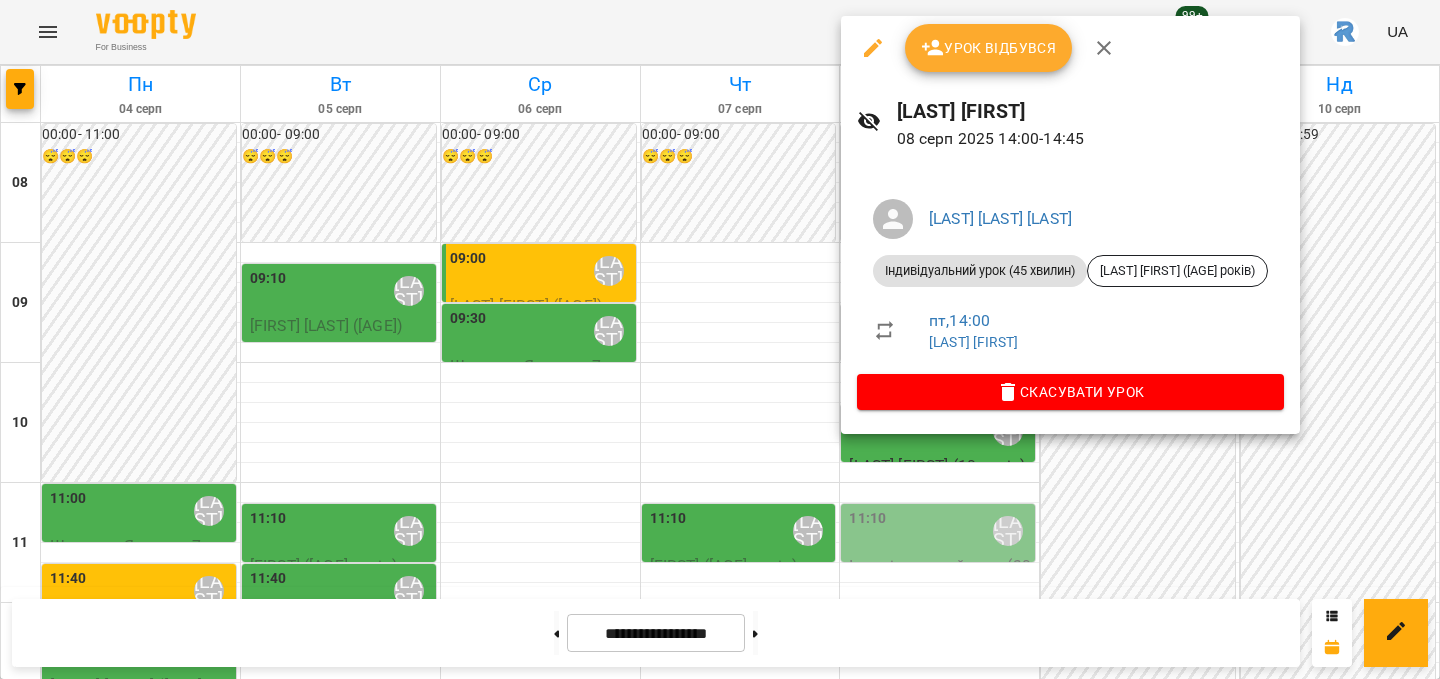 click at bounding box center (720, 339) 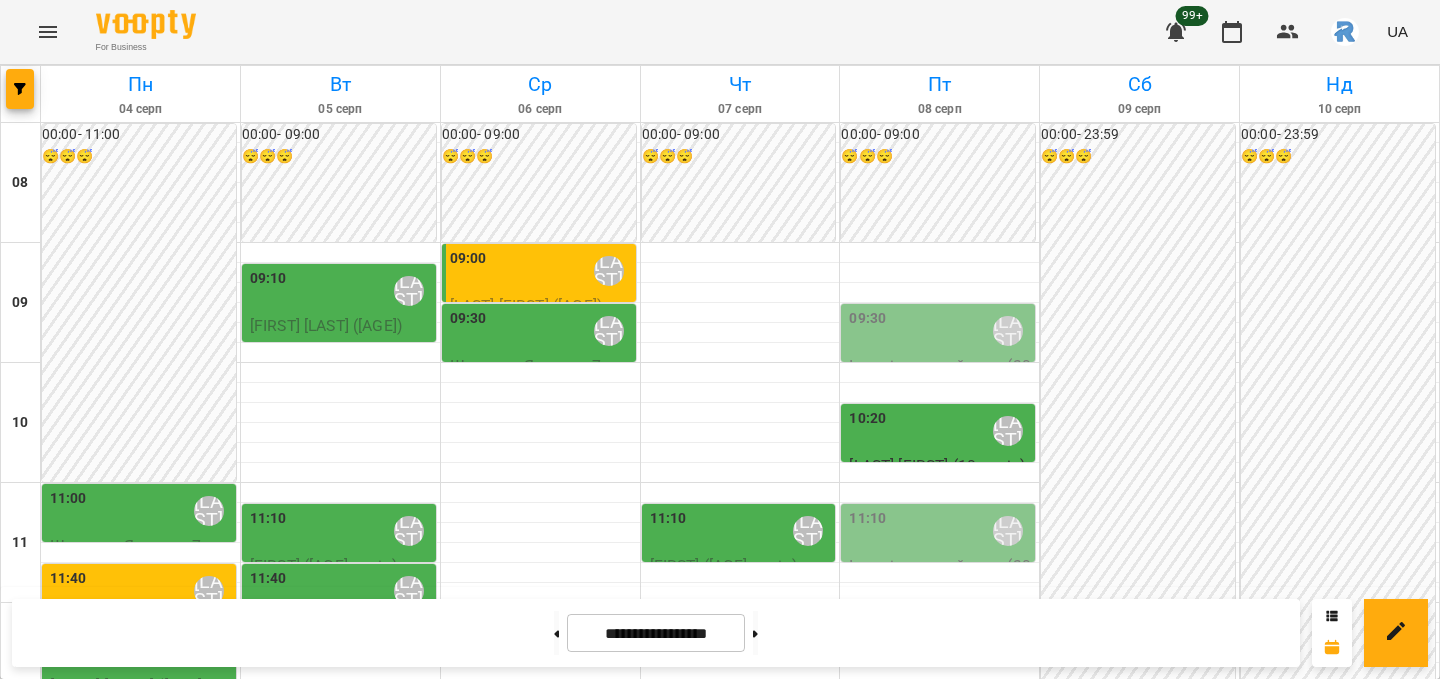 scroll, scrollTop: 366, scrollLeft: 0, axis: vertical 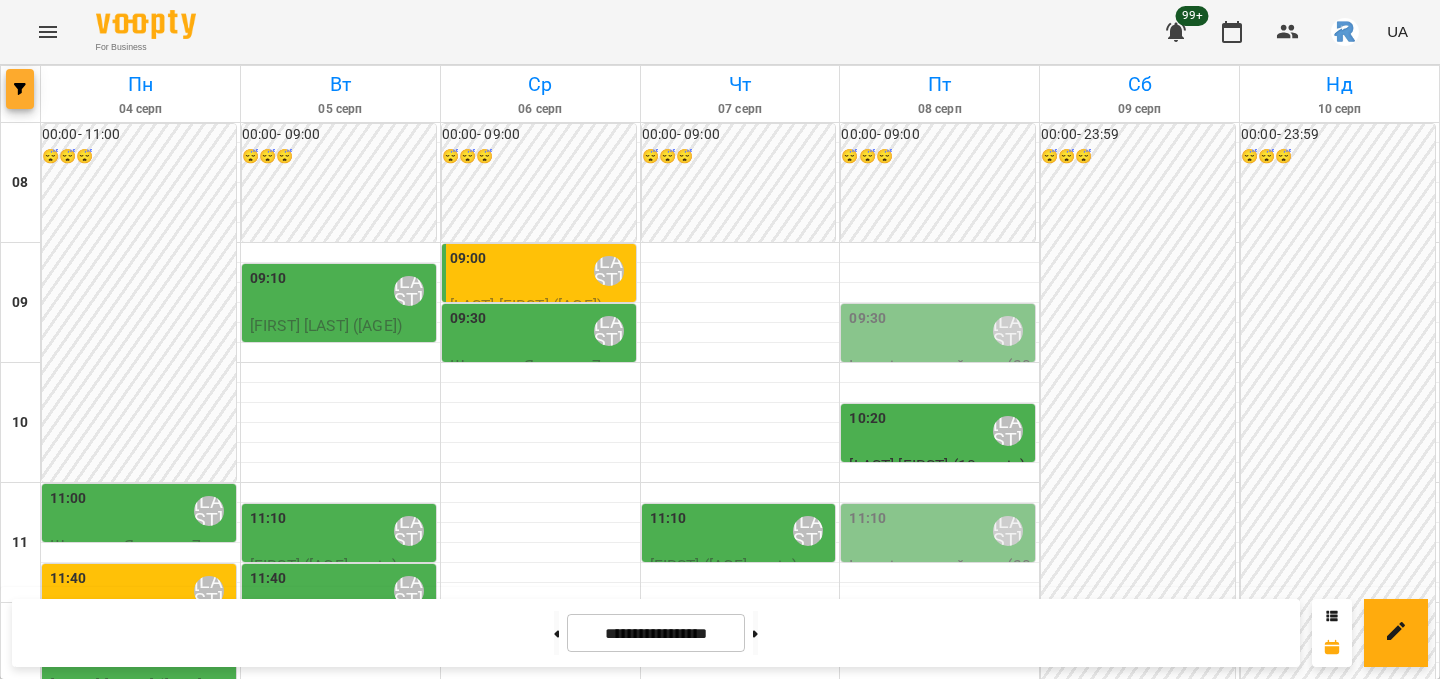 click at bounding box center [20, 89] 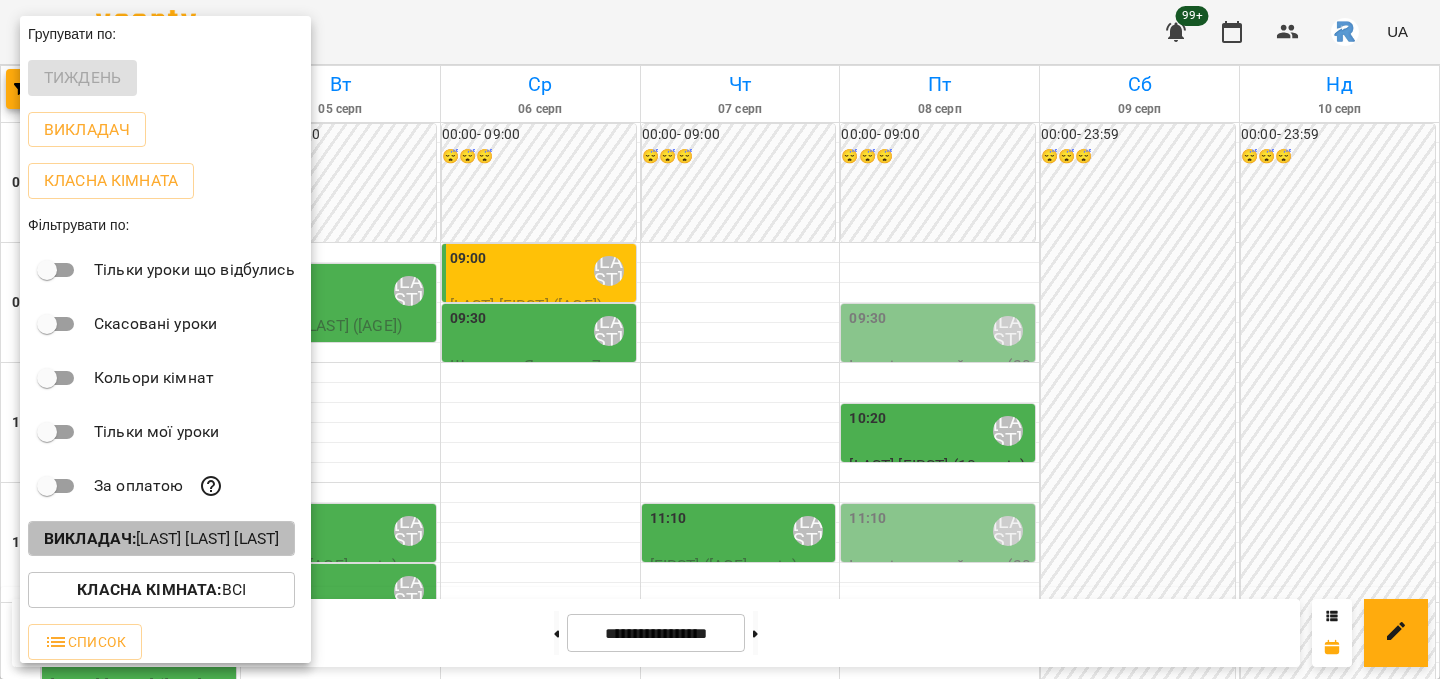 click on "Викладач :  [LAST] [FIRST]" at bounding box center [161, 539] 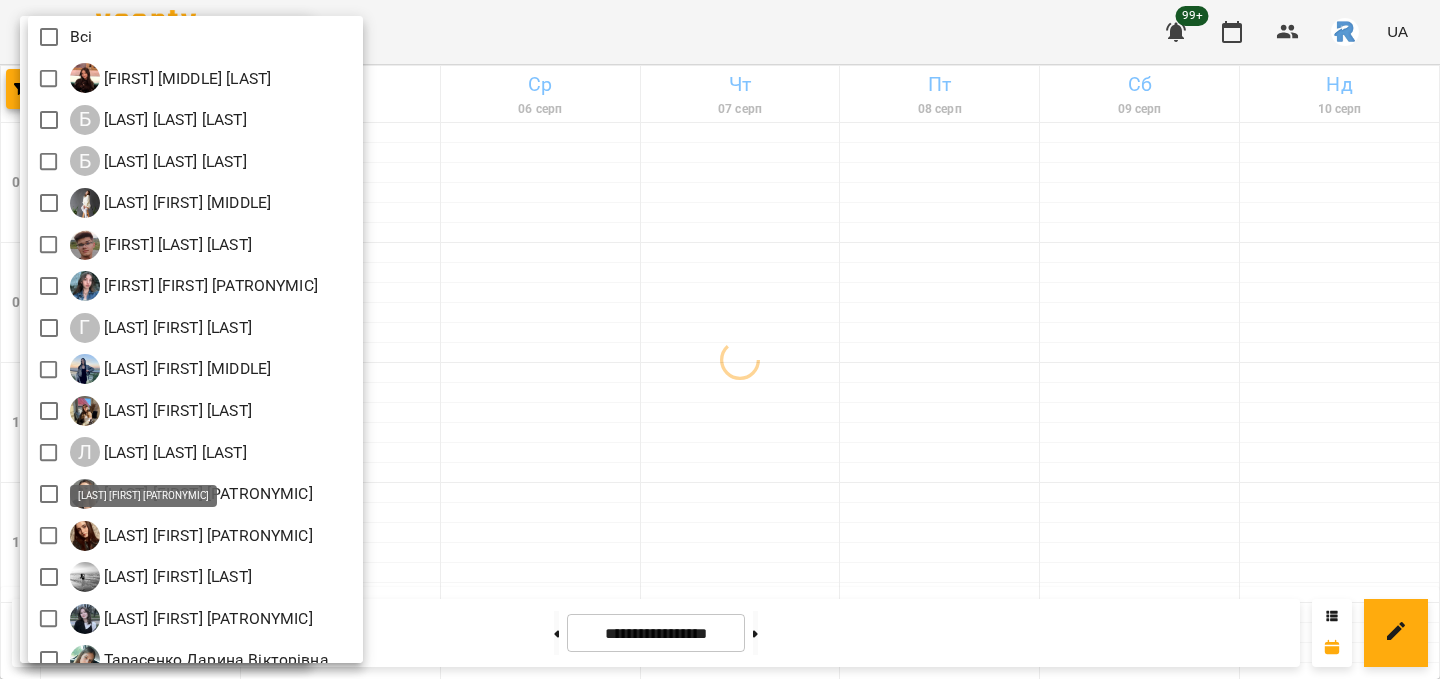 scroll, scrollTop: 271, scrollLeft: 0, axis: vertical 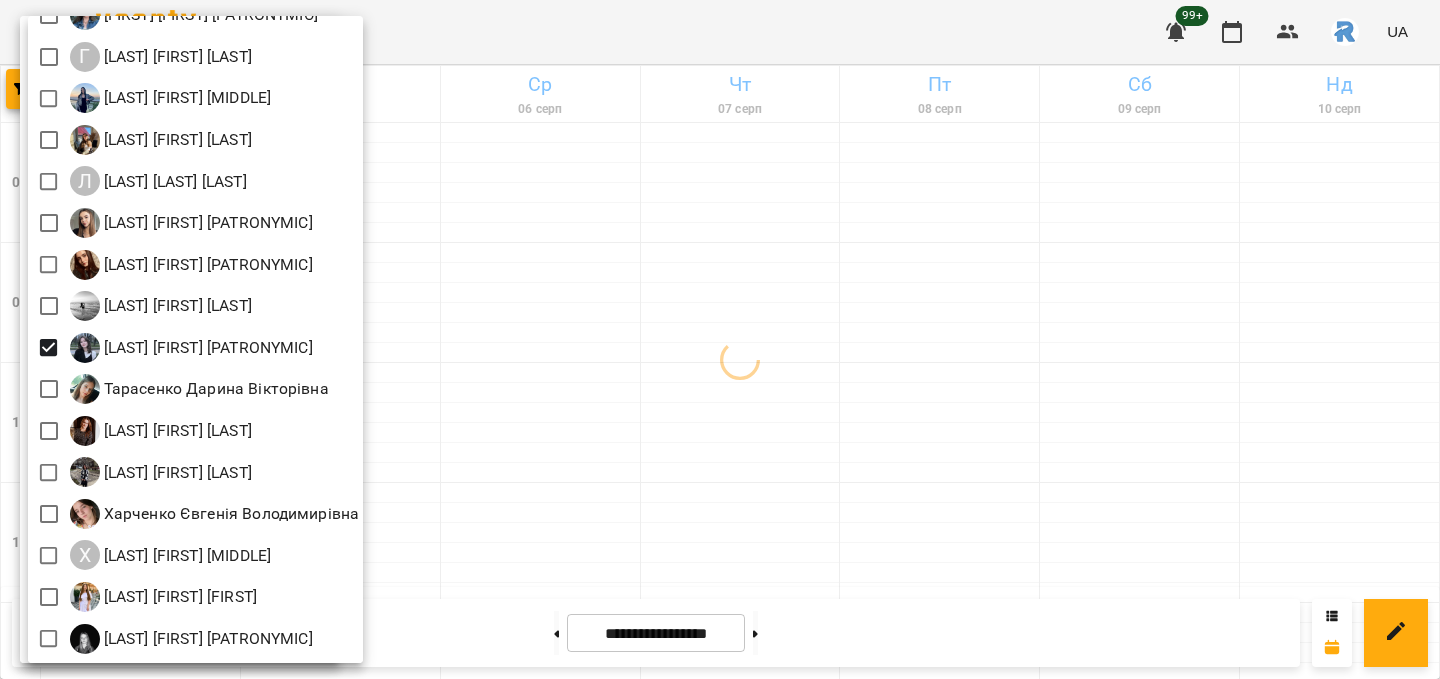 click at bounding box center [720, 339] 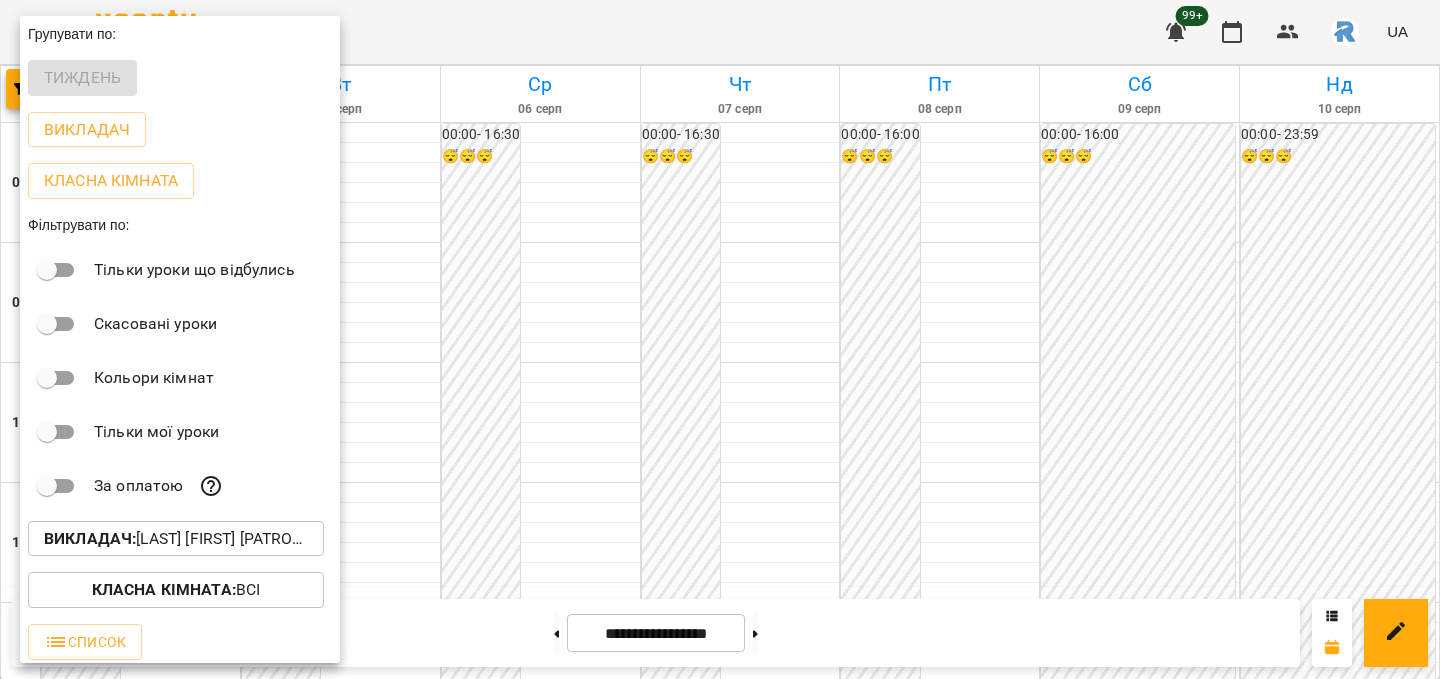 click at bounding box center [720, 339] 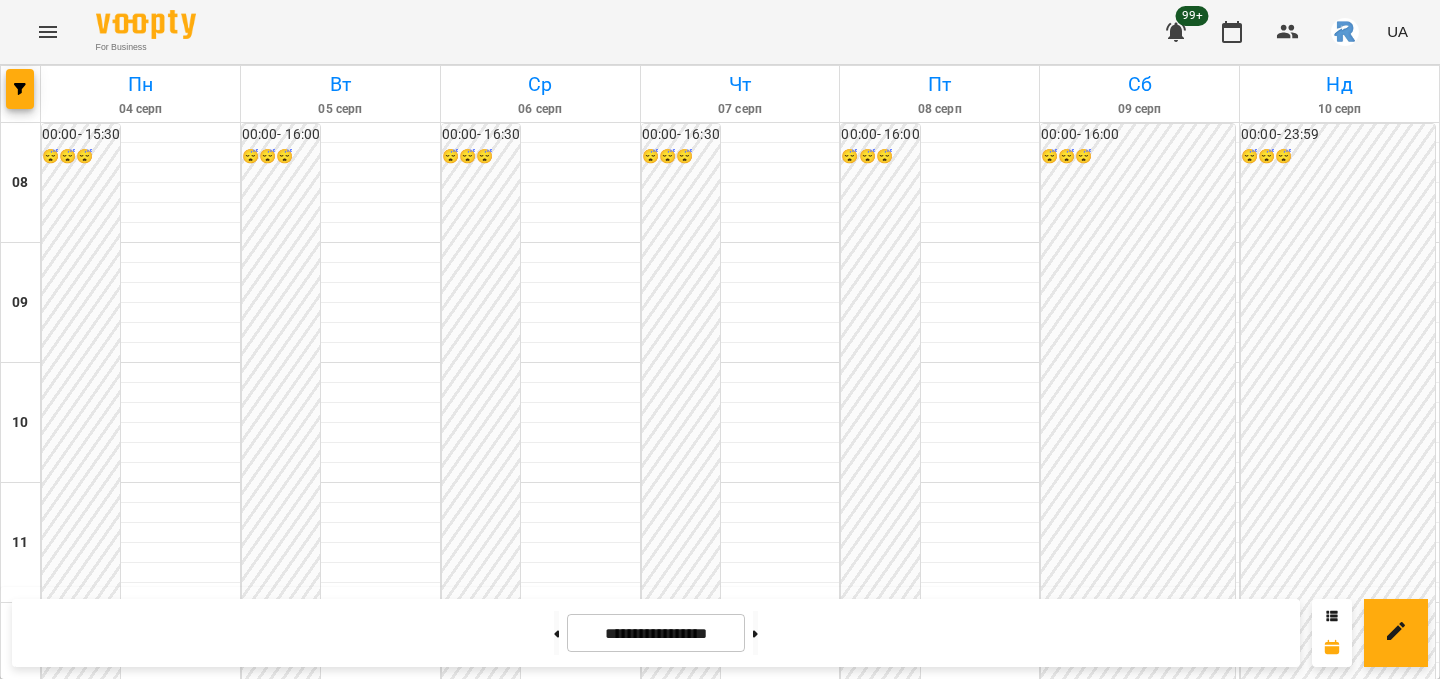 scroll, scrollTop: 504, scrollLeft: 0, axis: vertical 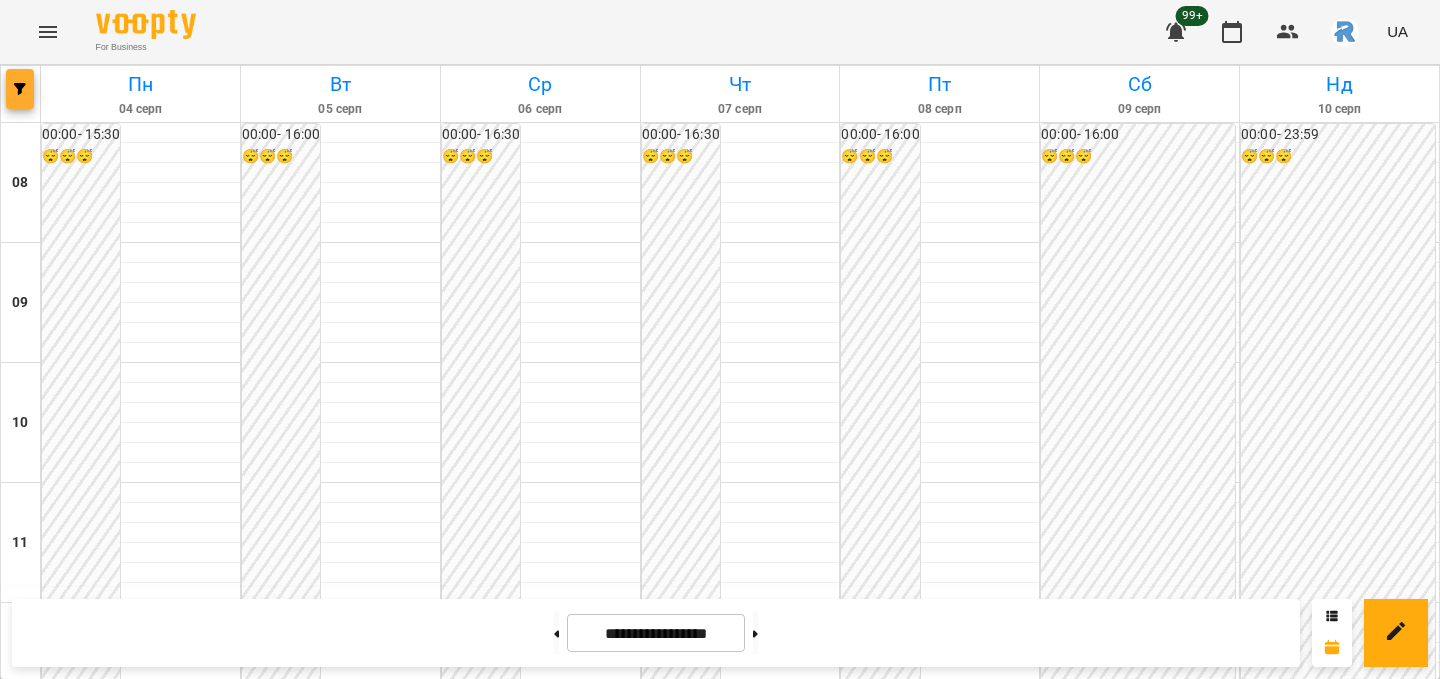click 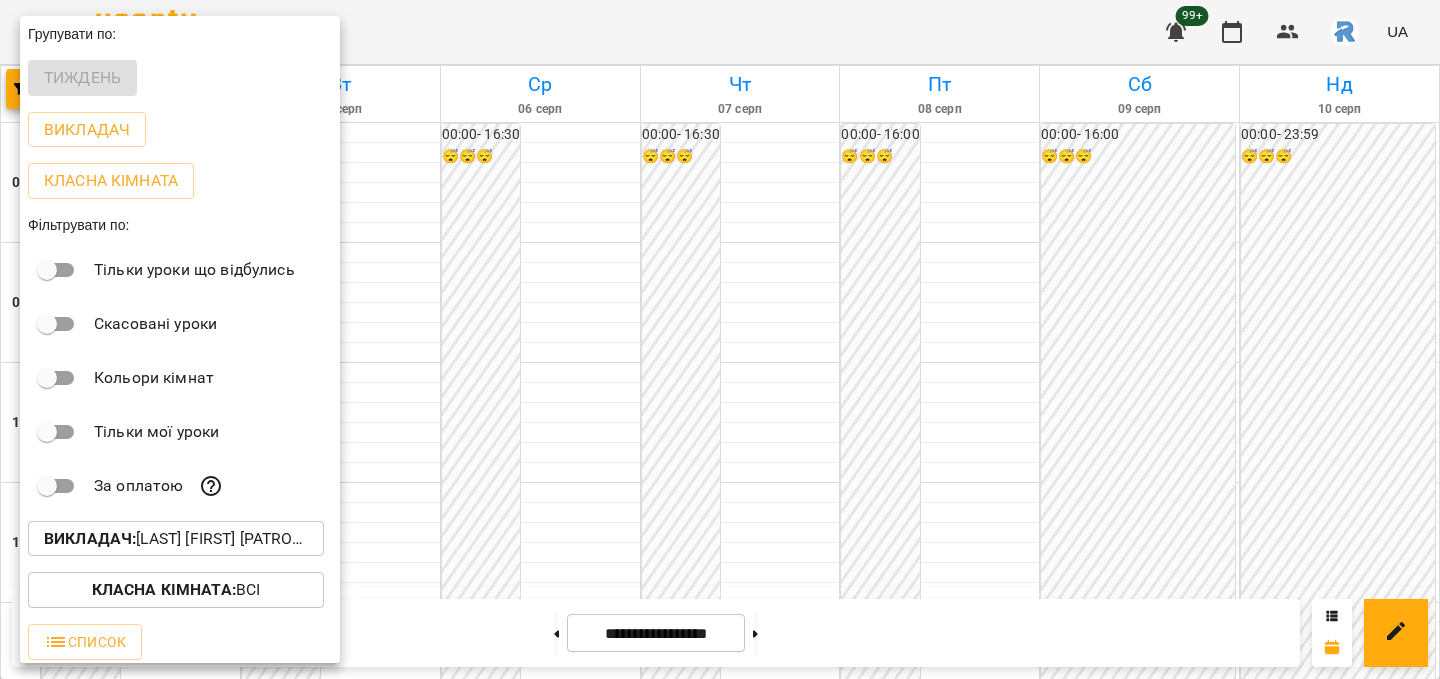 click on "Викладач : [LAST] [FIRST] [LAST]" at bounding box center [176, 539] 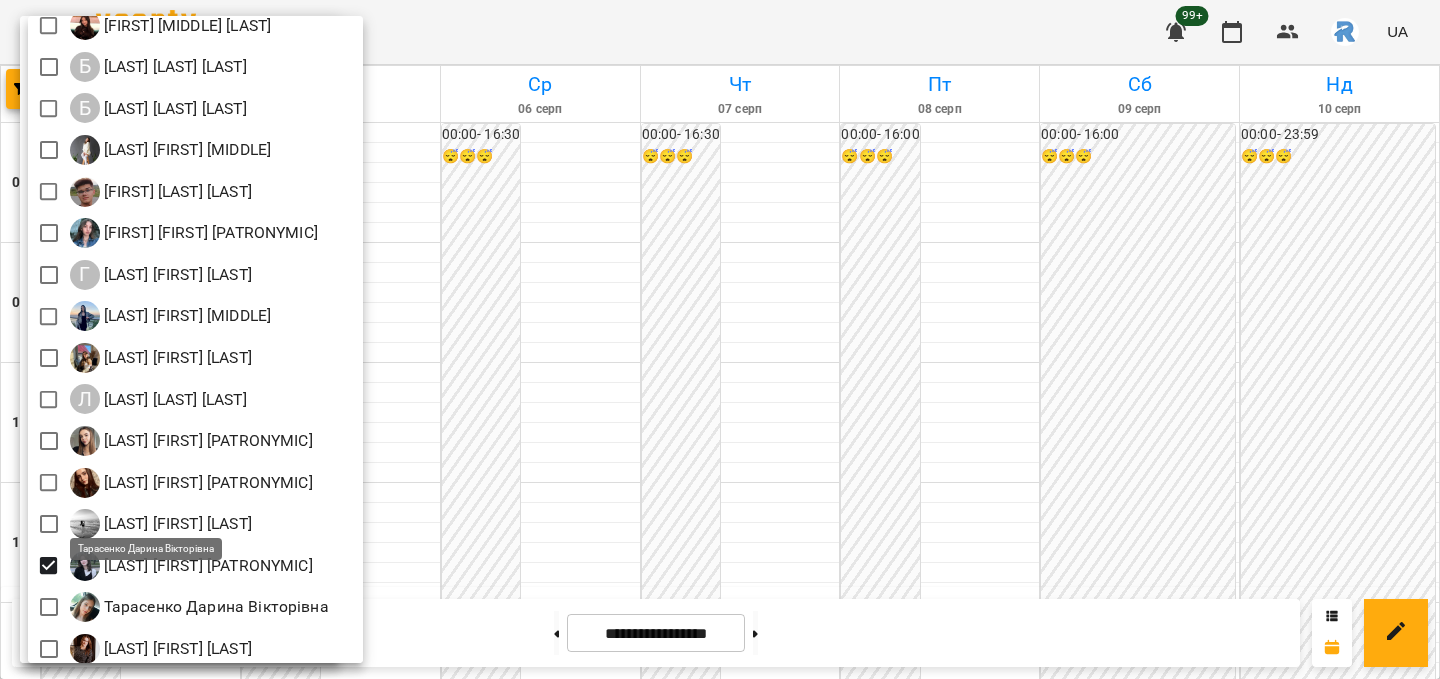 scroll, scrollTop: 75, scrollLeft: 0, axis: vertical 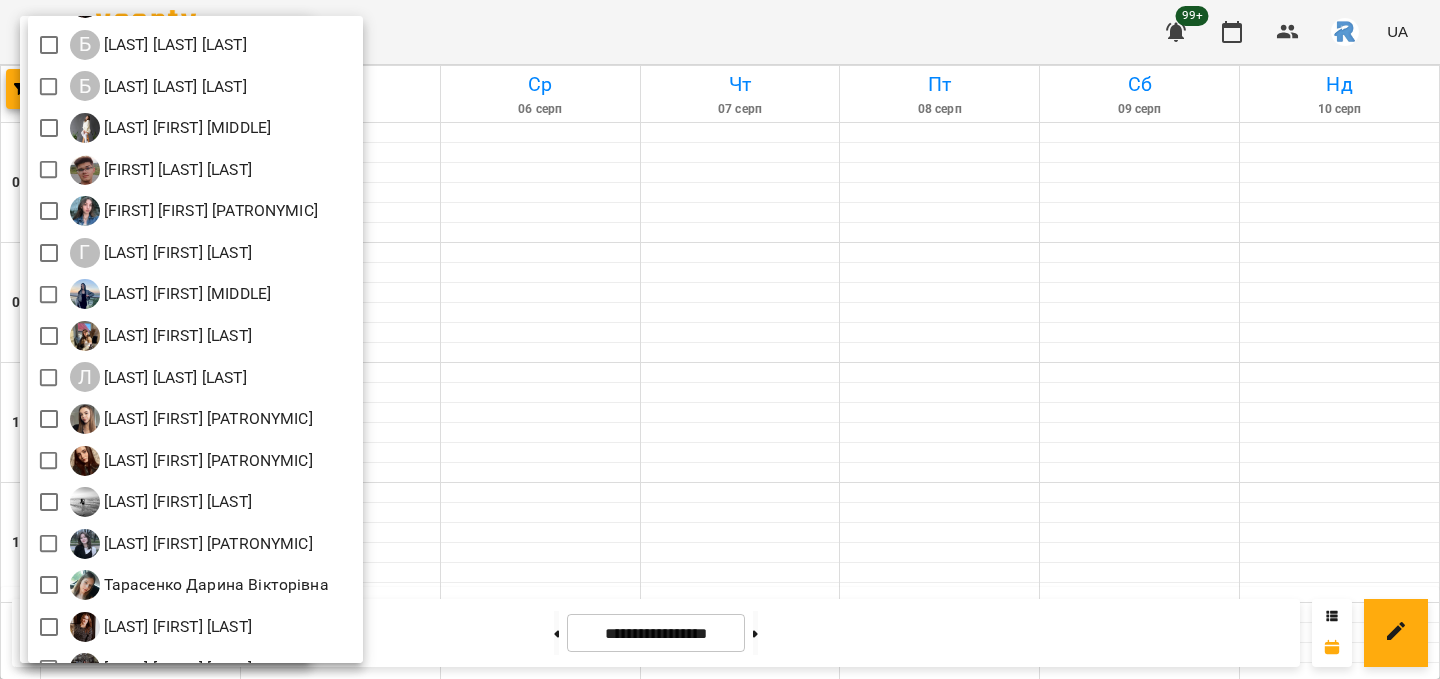 click at bounding box center (720, 339) 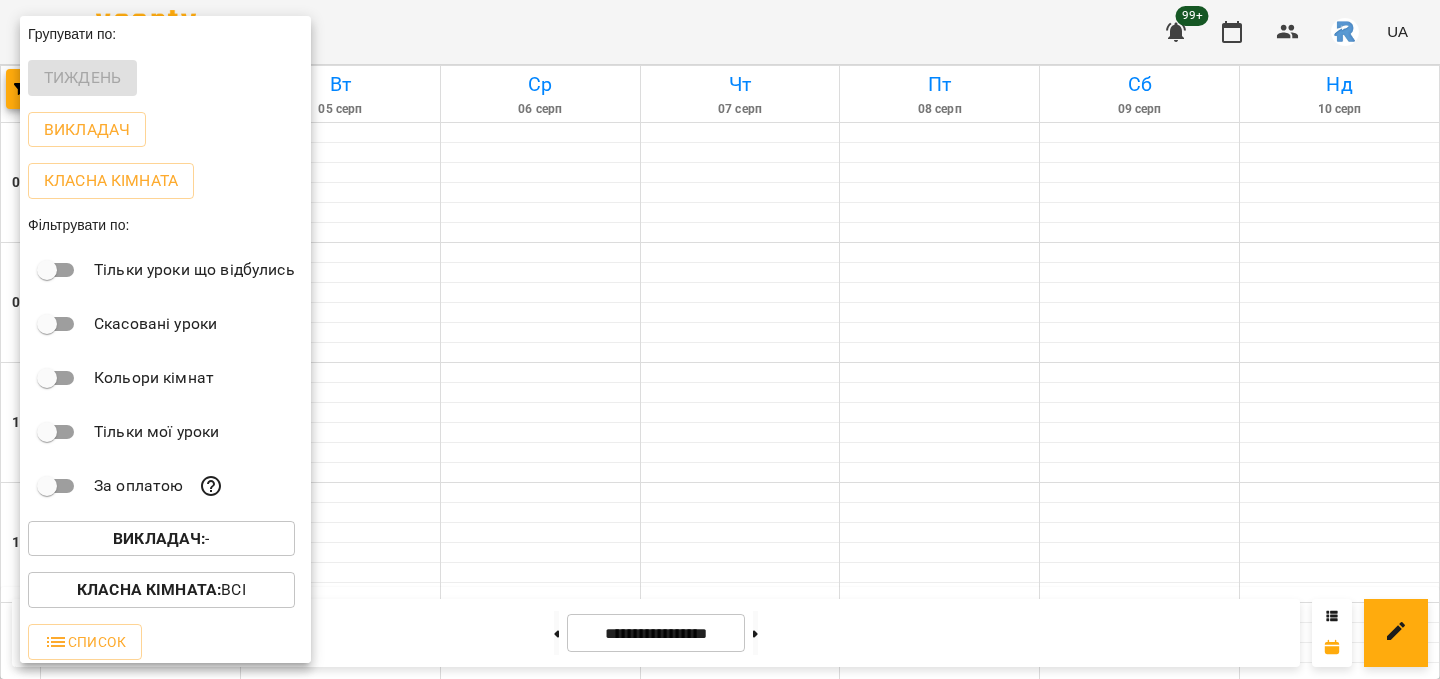 click at bounding box center [720, 339] 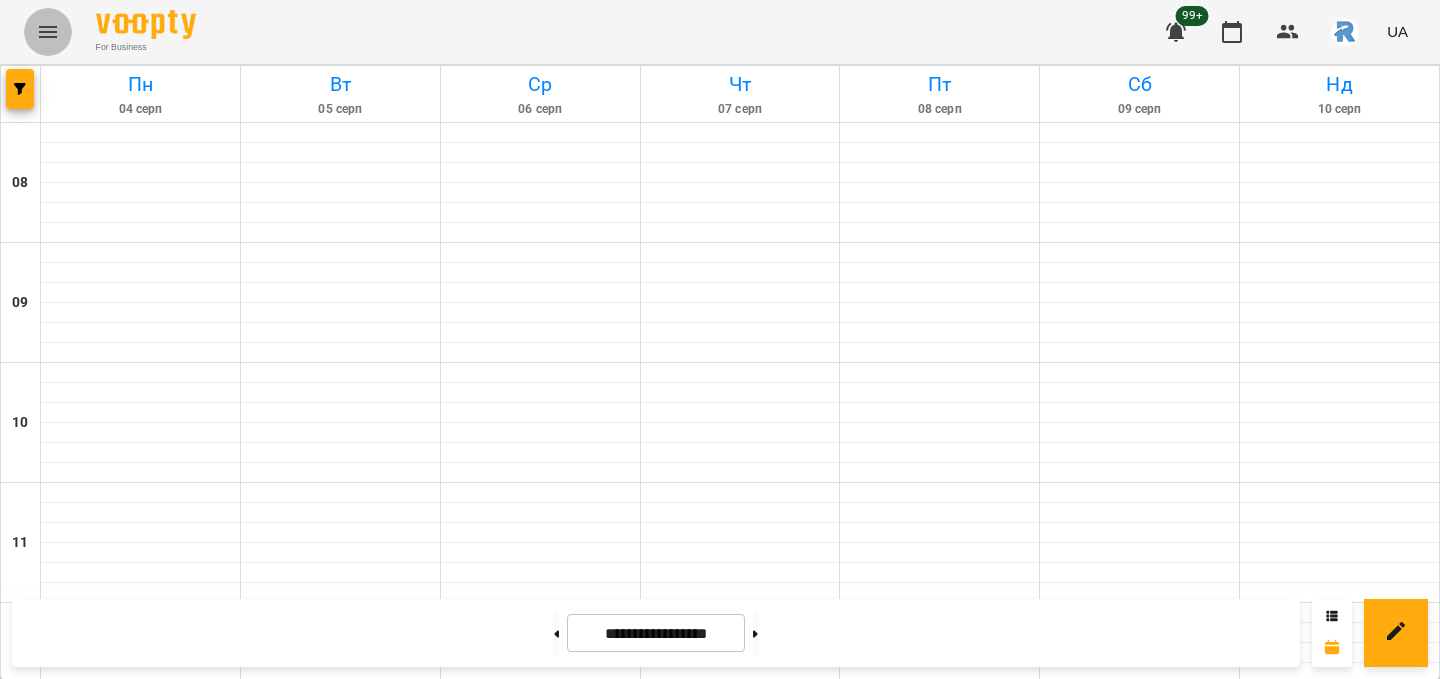 click 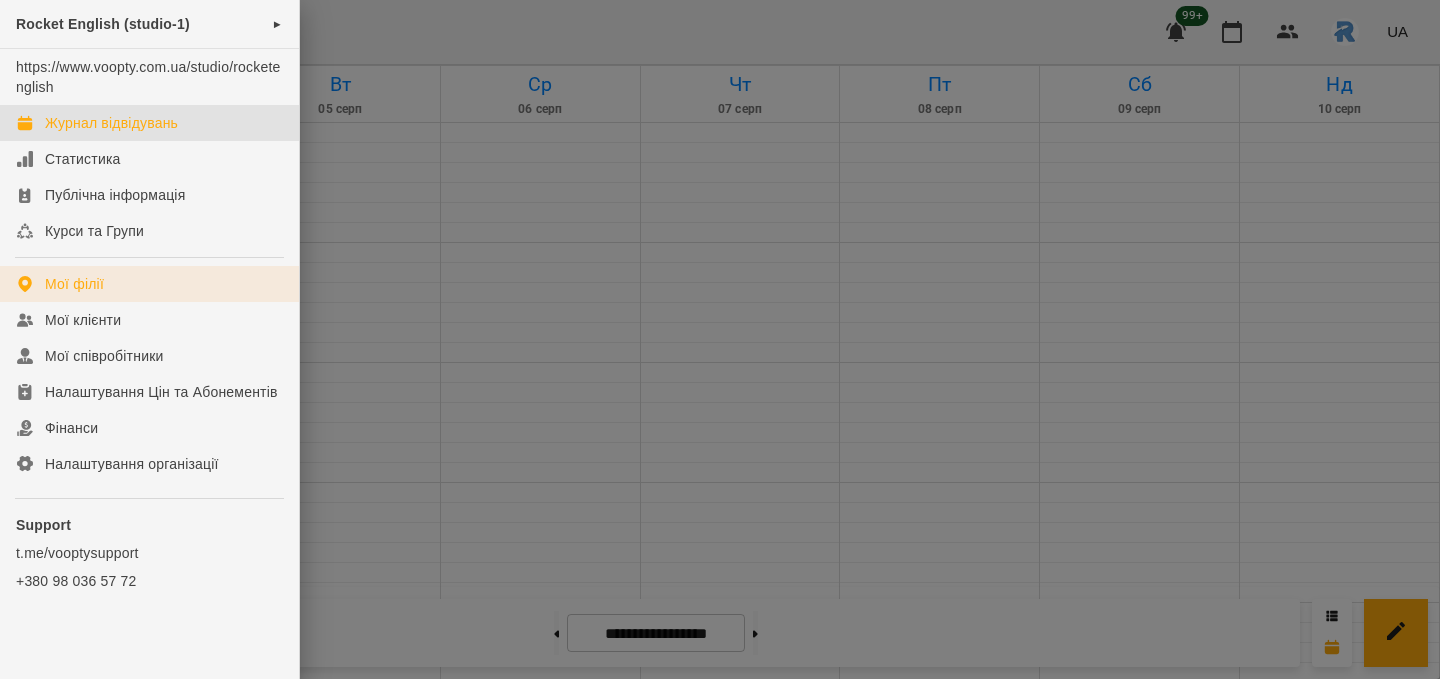 click on "Мої філії" at bounding box center (74, 284) 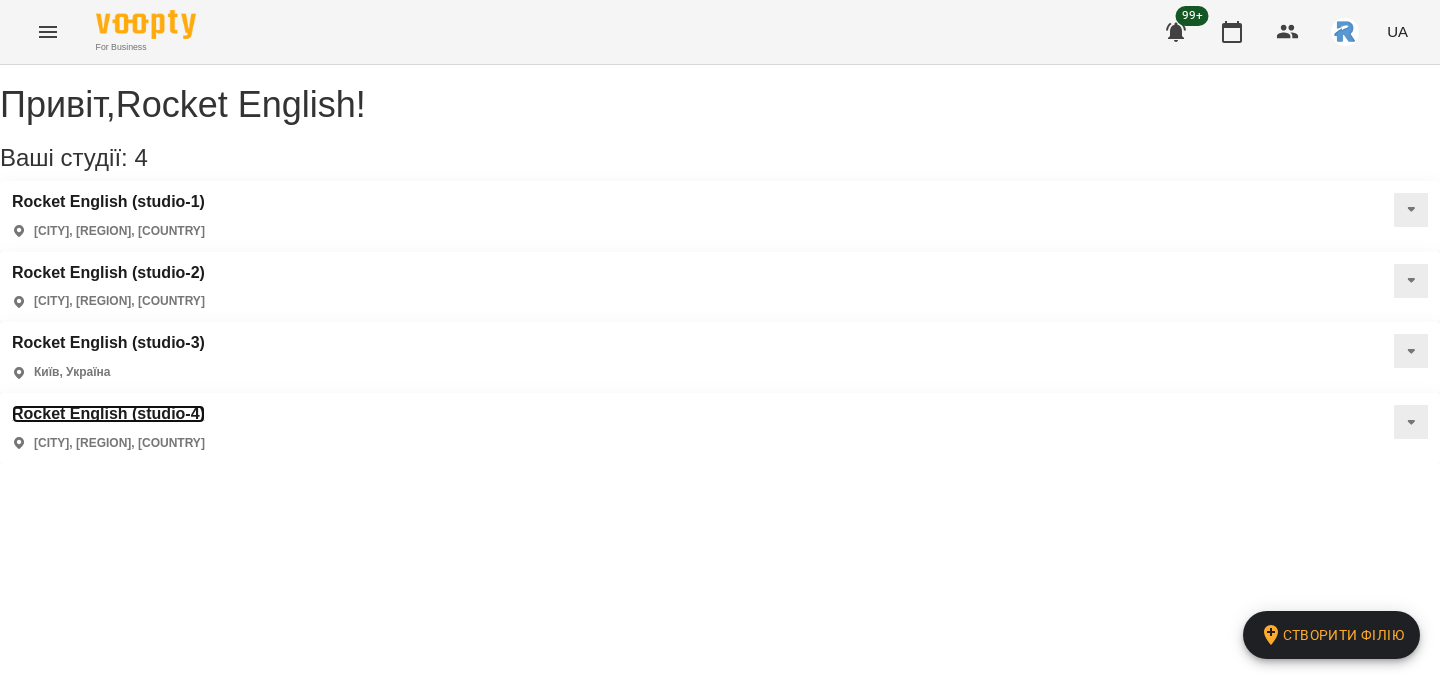 click on "Rocket English (studio-4)" at bounding box center [108, 414] 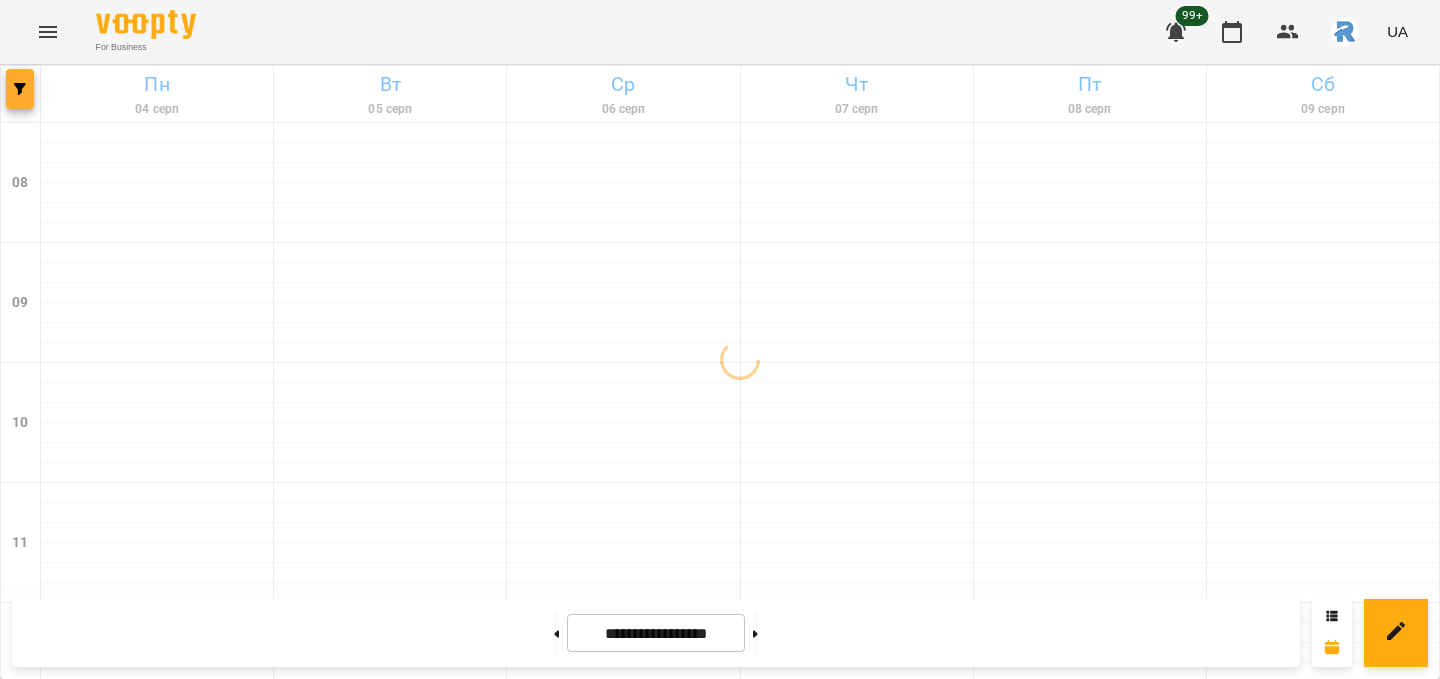 click 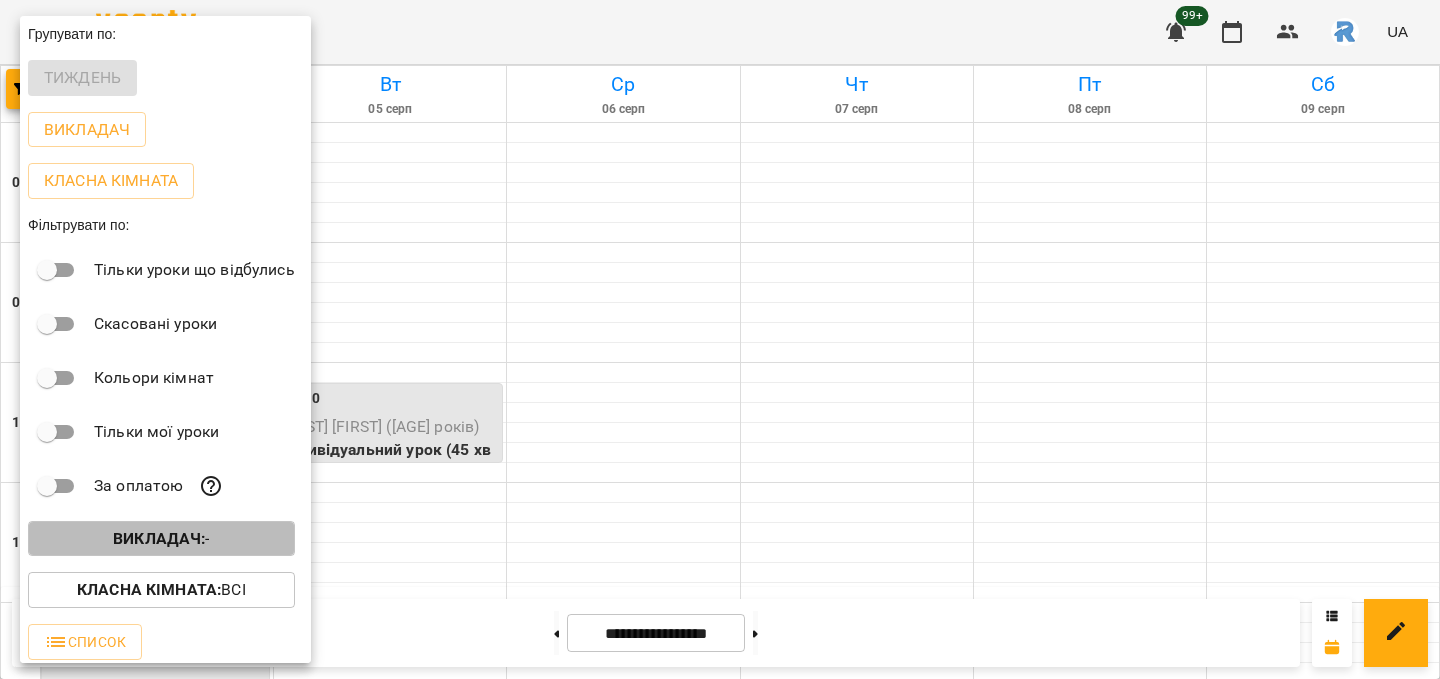 click on "Викладач :" at bounding box center [159, 538] 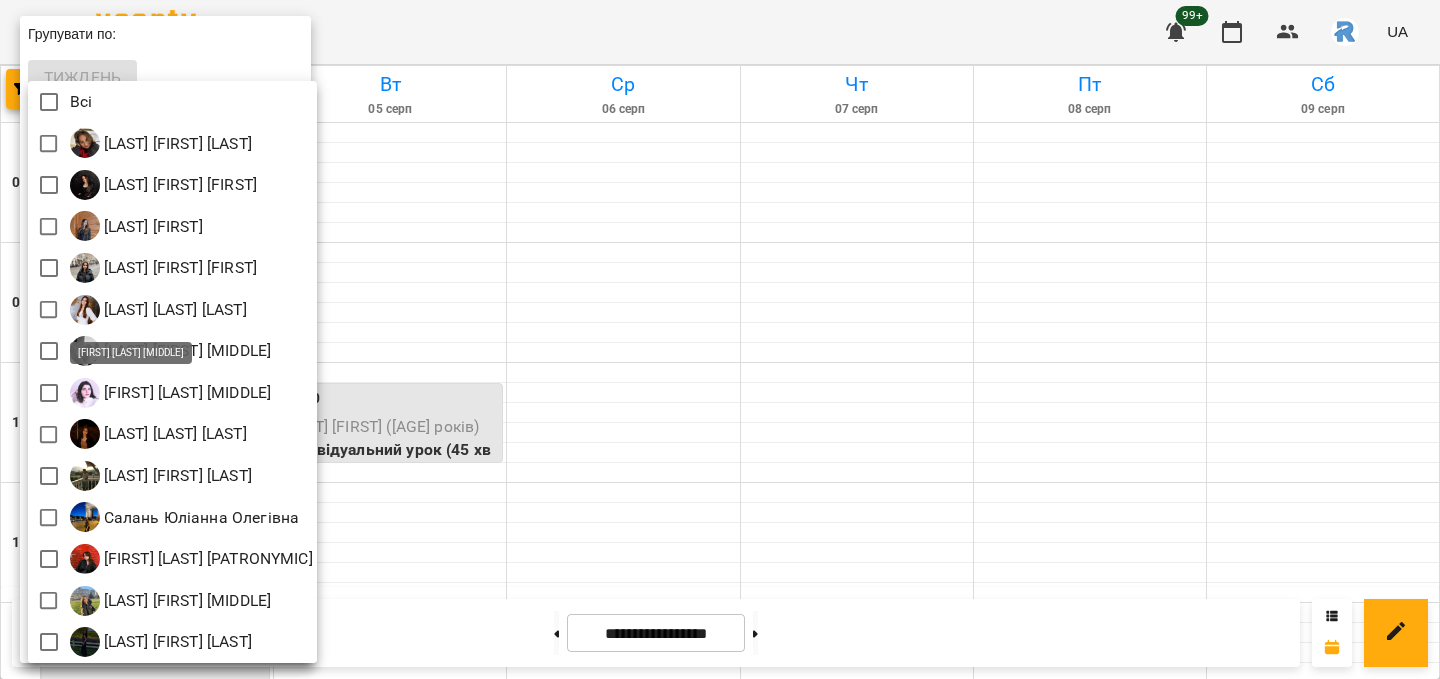 scroll, scrollTop: 4, scrollLeft: 0, axis: vertical 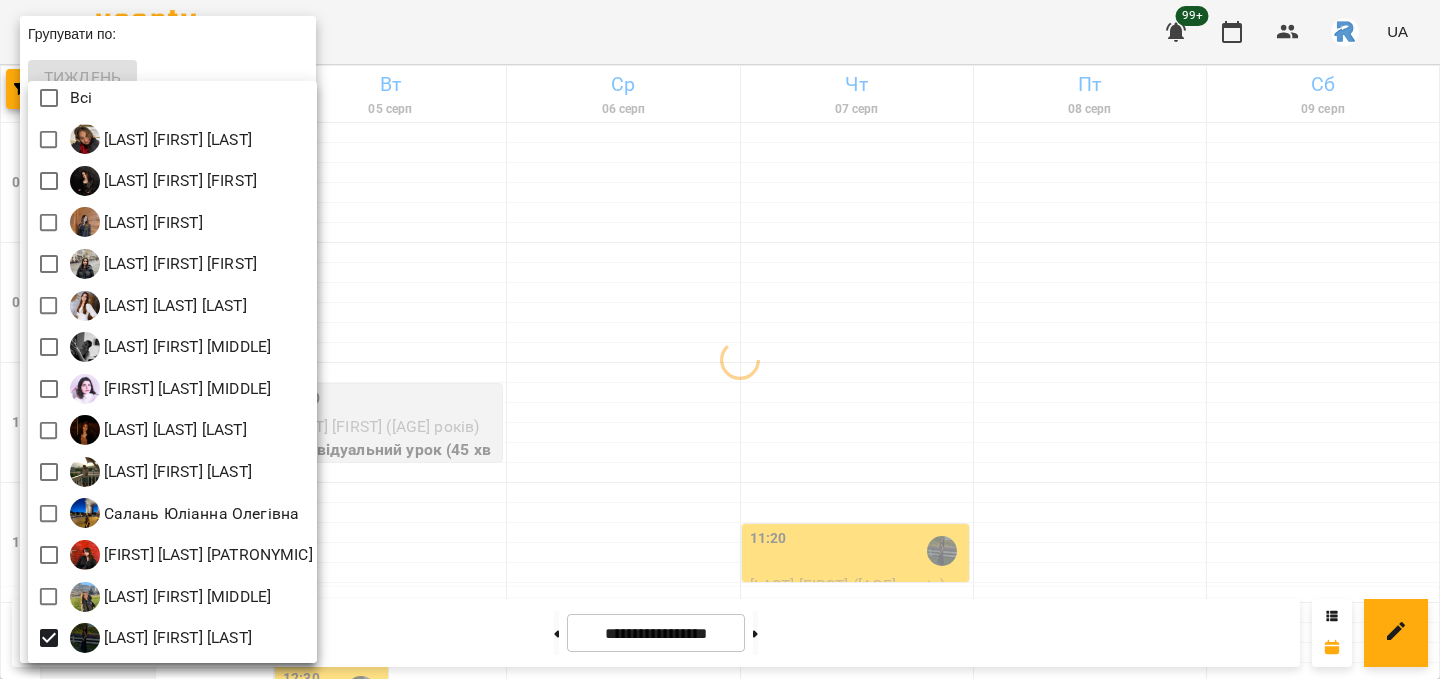 click at bounding box center [720, 339] 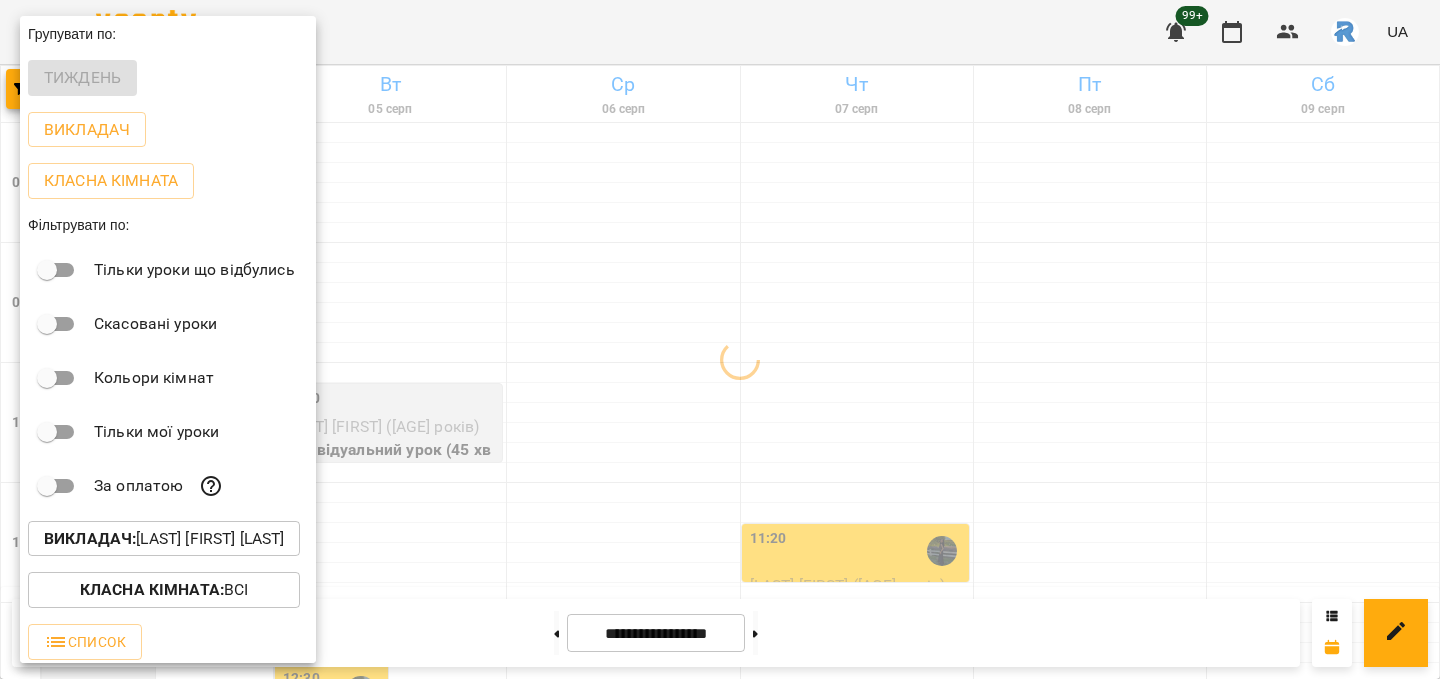 click at bounding box center [720, 339] 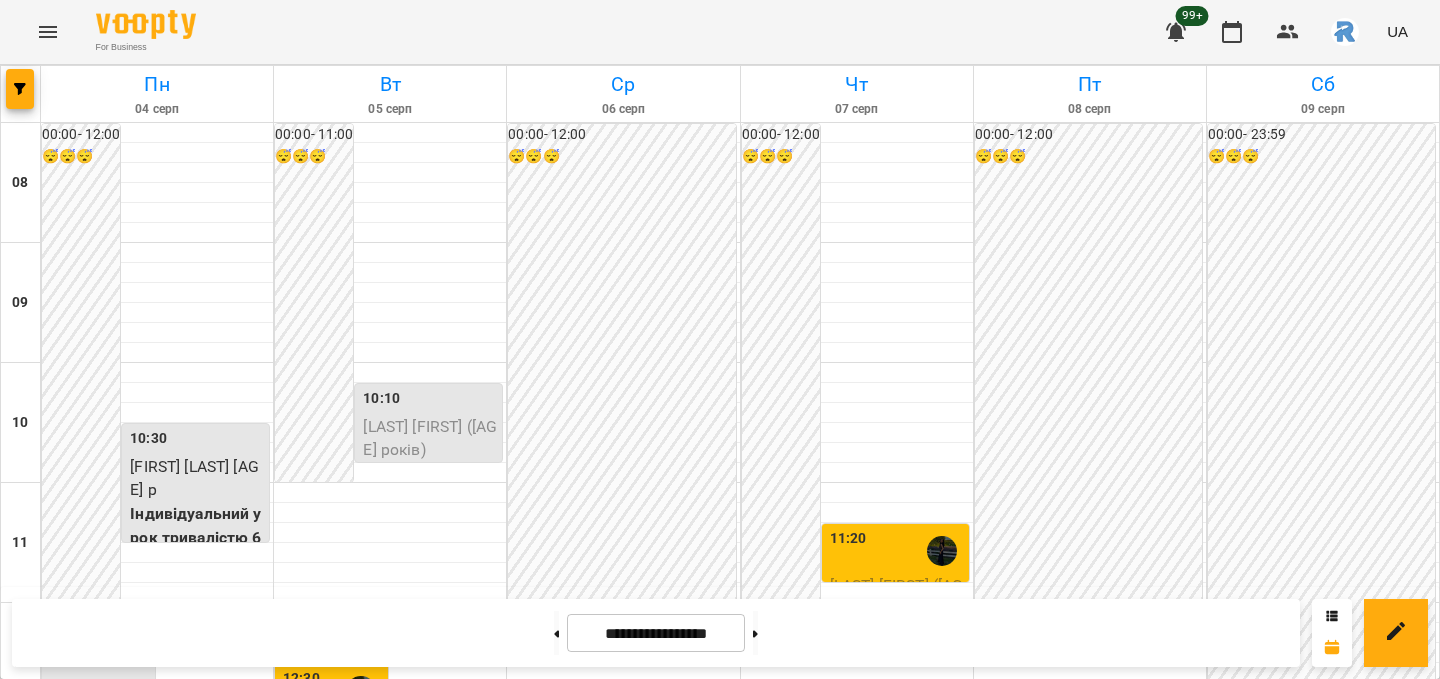 scroll, scrollTop: 581, scrollLeft: 0, axis: vertical 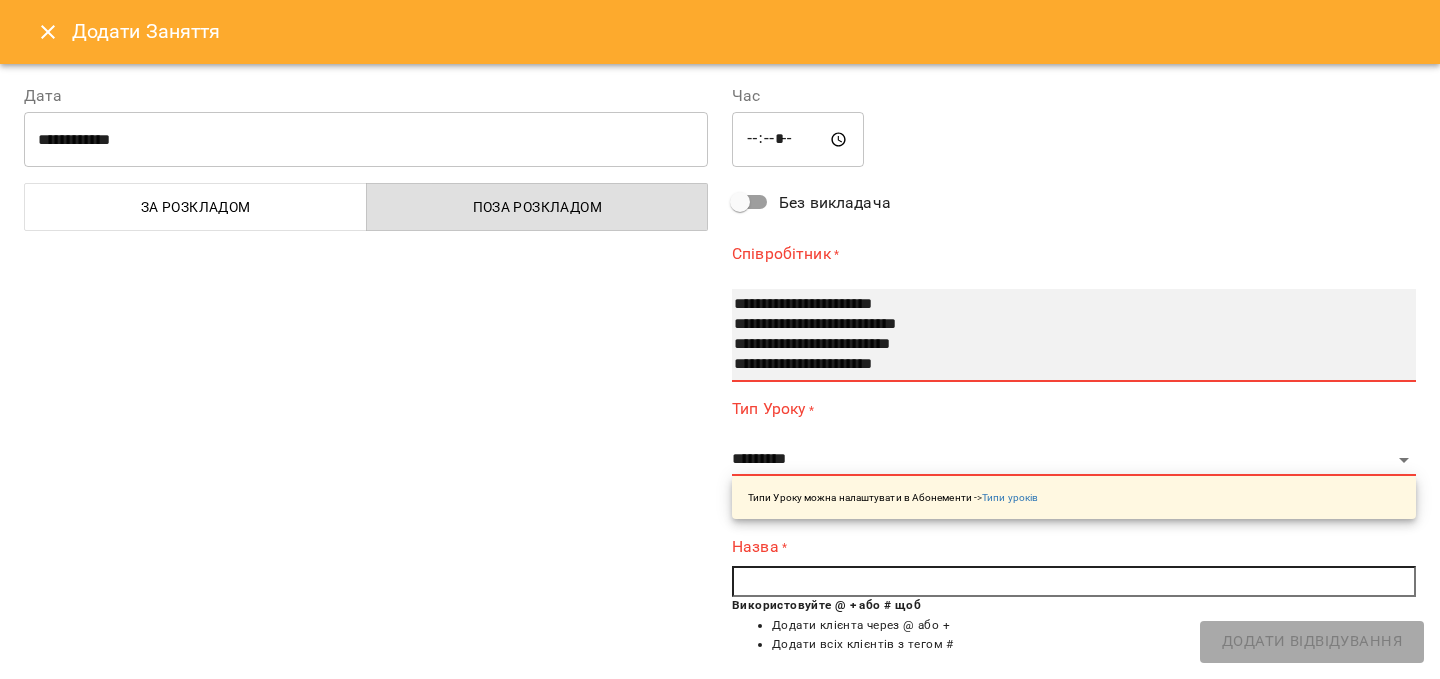 select on "**********" 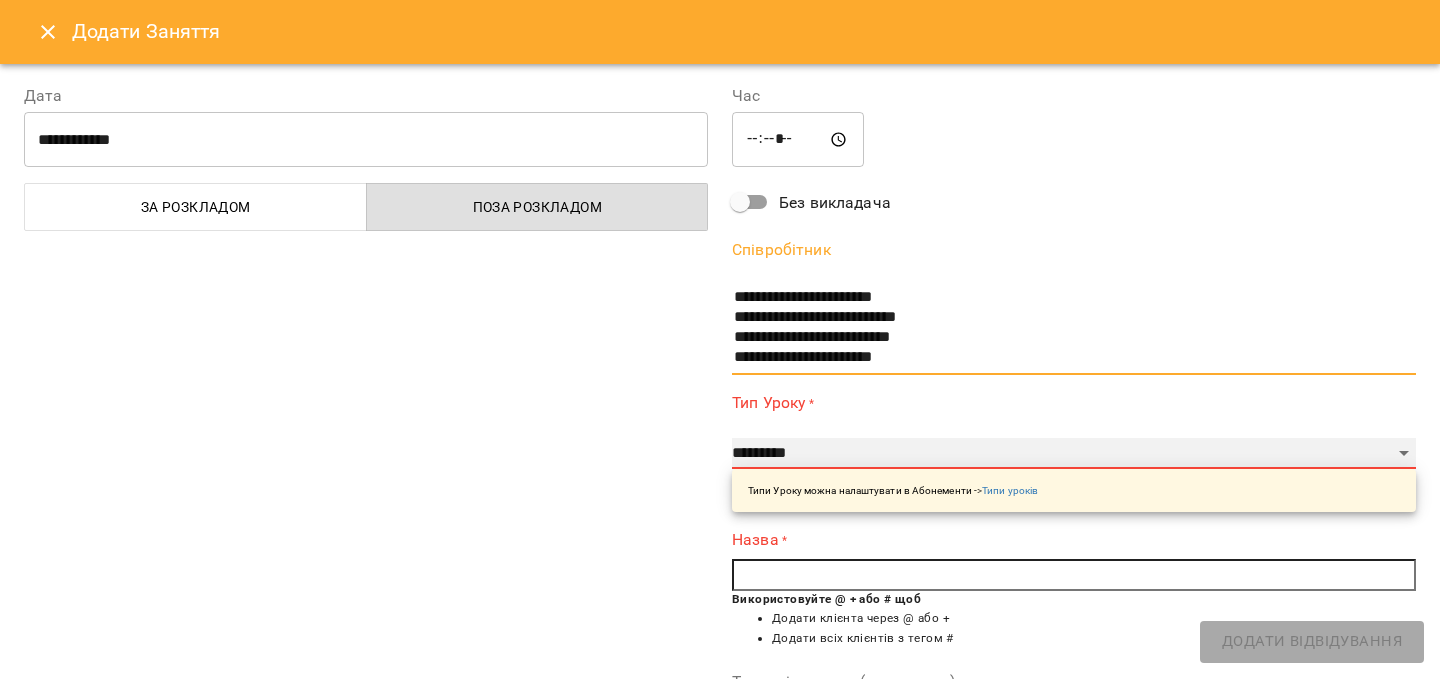 click on "**********" at bounding box center [1074, 454] 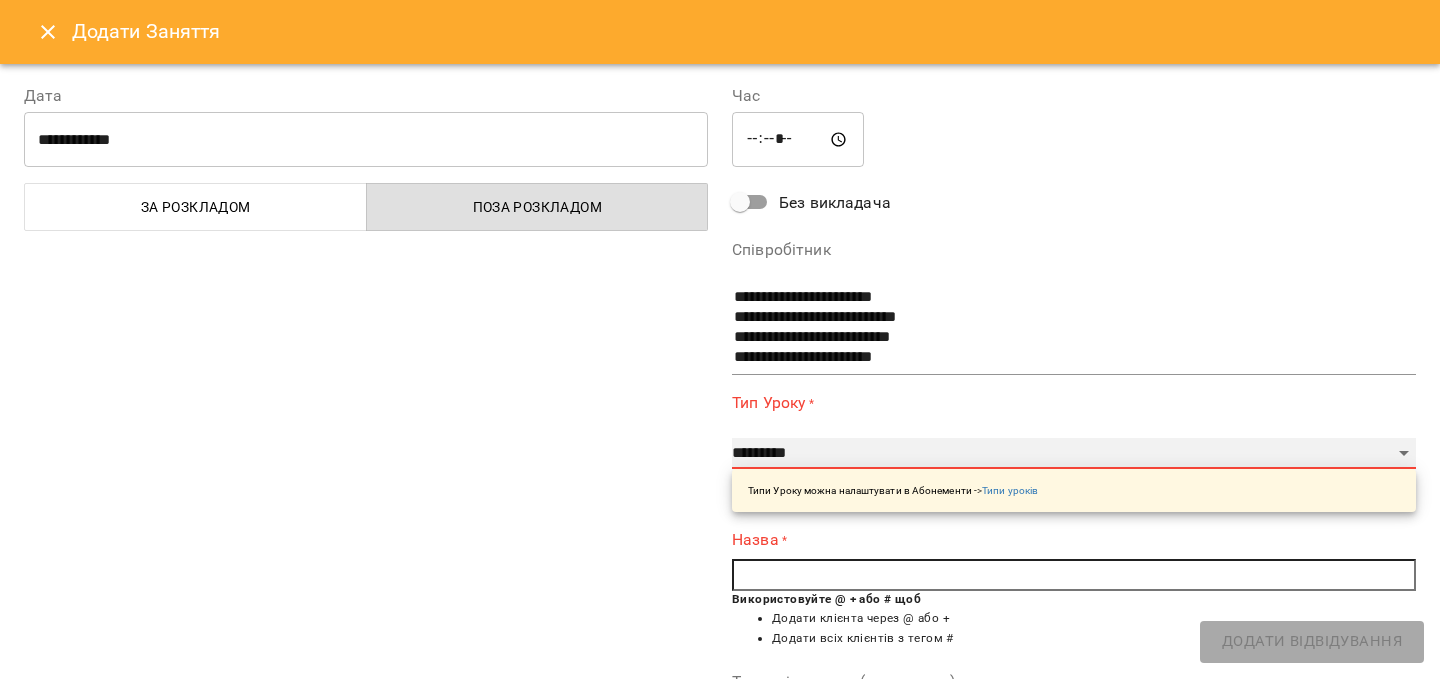select on "**********" 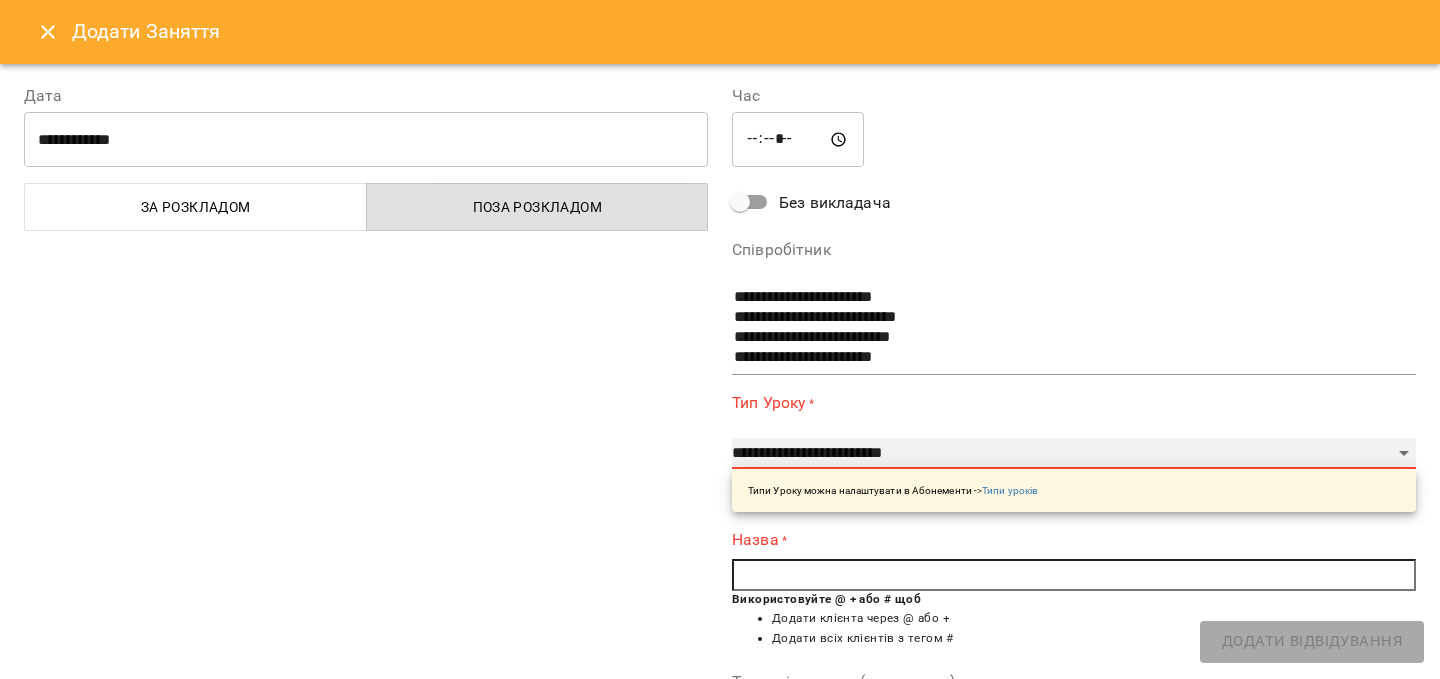 type on "**" 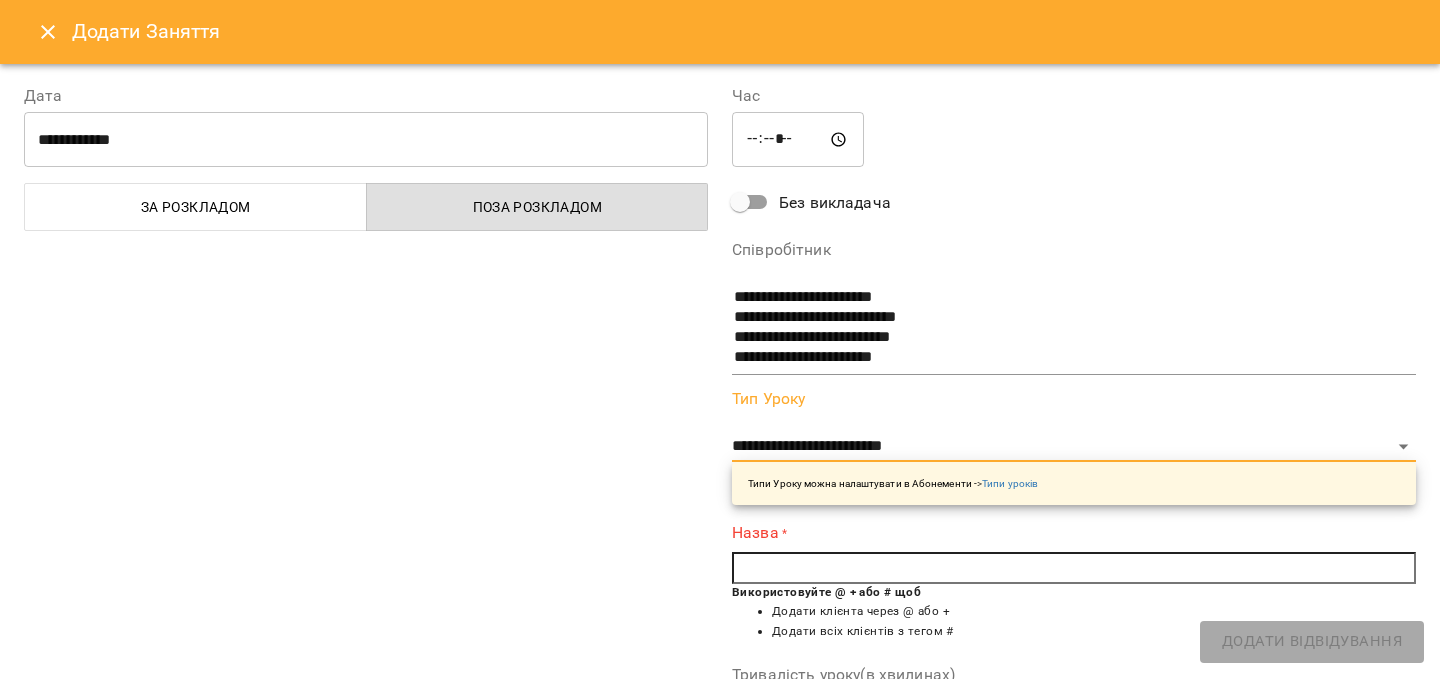 click at bounding box center (1074, 568) 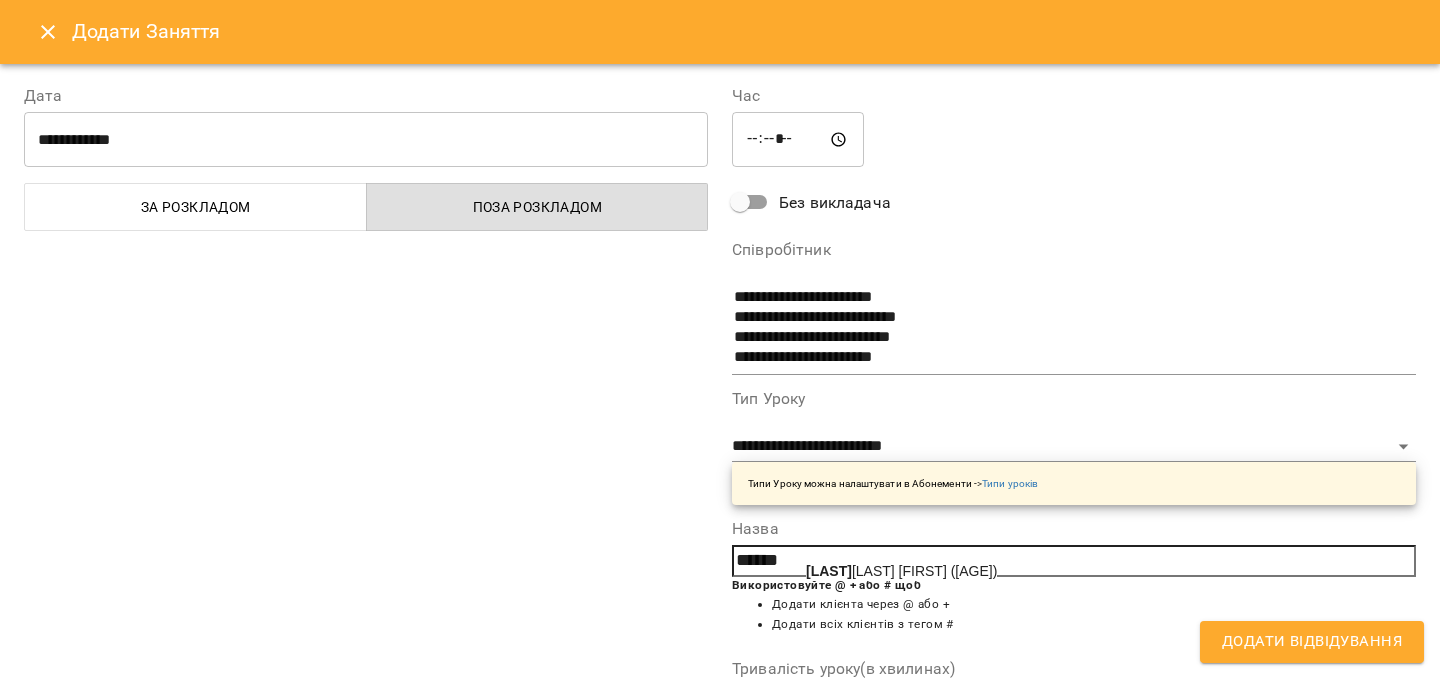 click on "[LAST] [LAST] [LAST] ([AGE] років)" at bounding box center (901, 571) 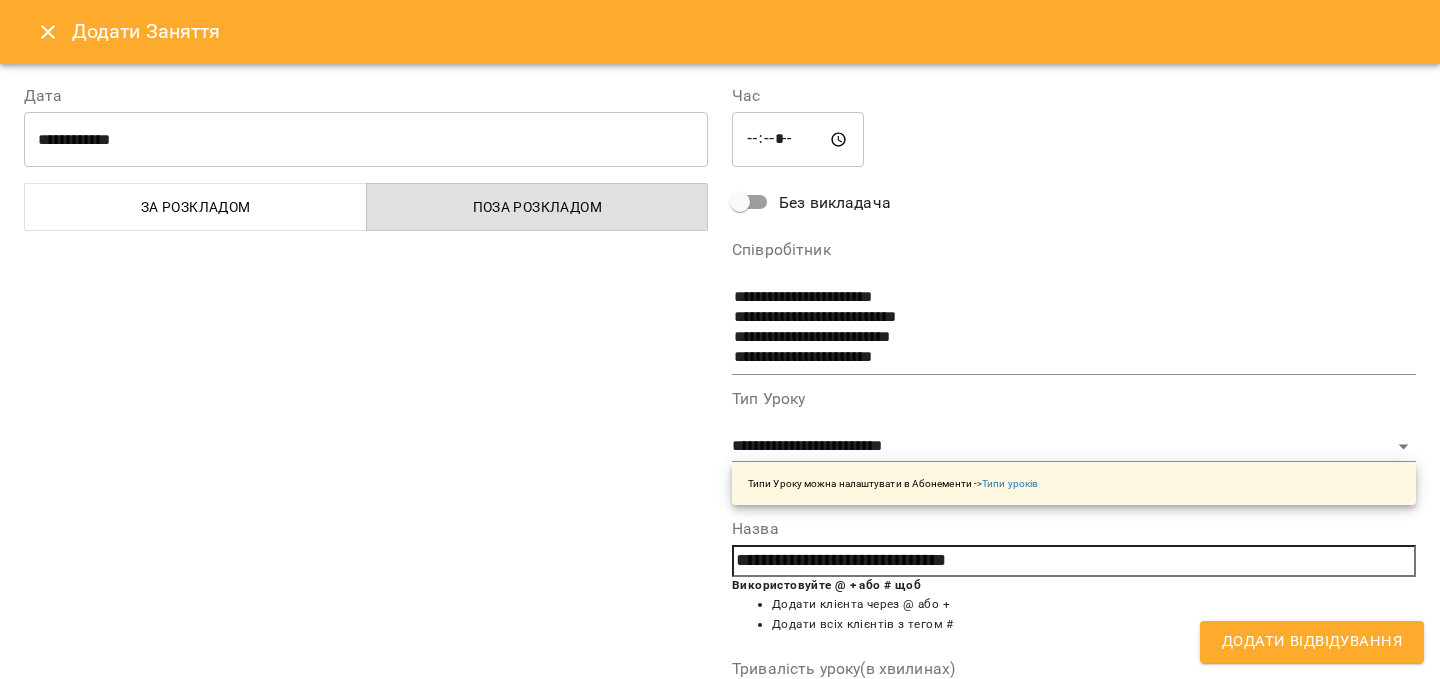 scroll, scrollTop: 318, scrollLeft: 0, axis: vertical 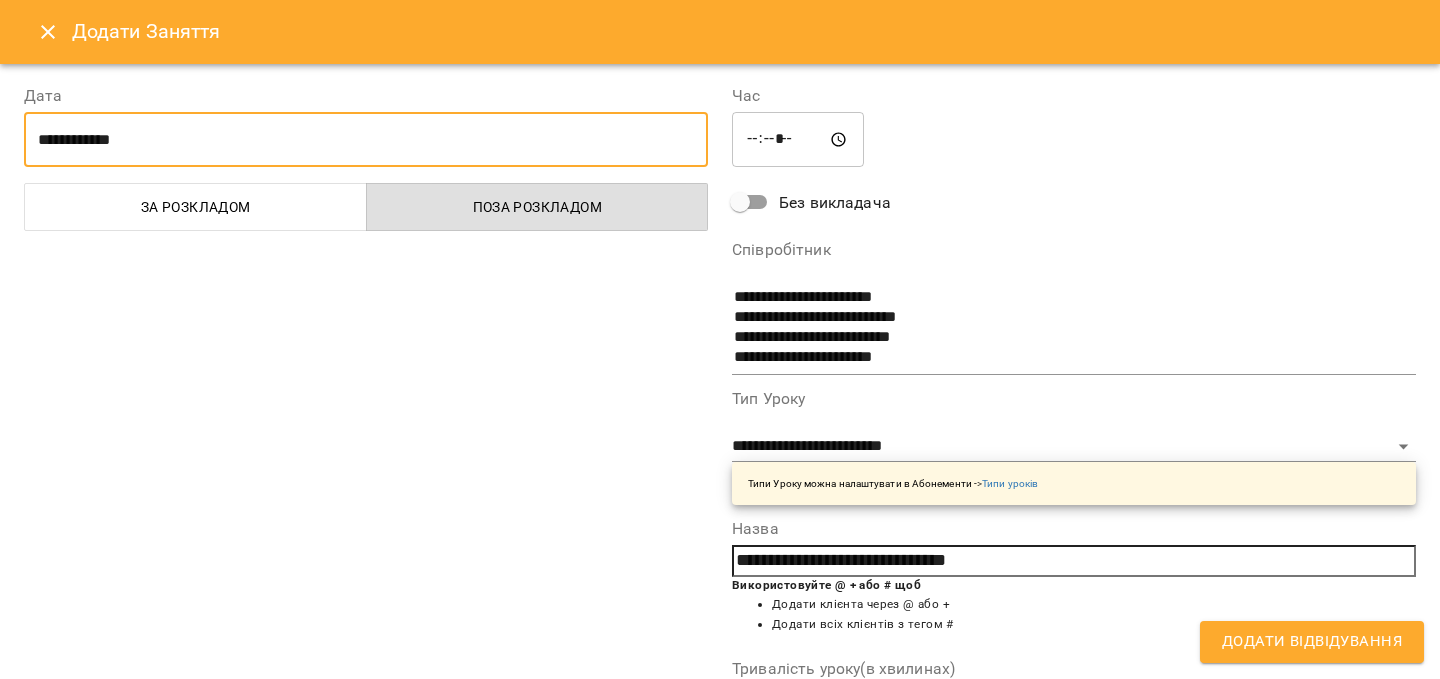 click on "**********" at bounding box center [366, 140] 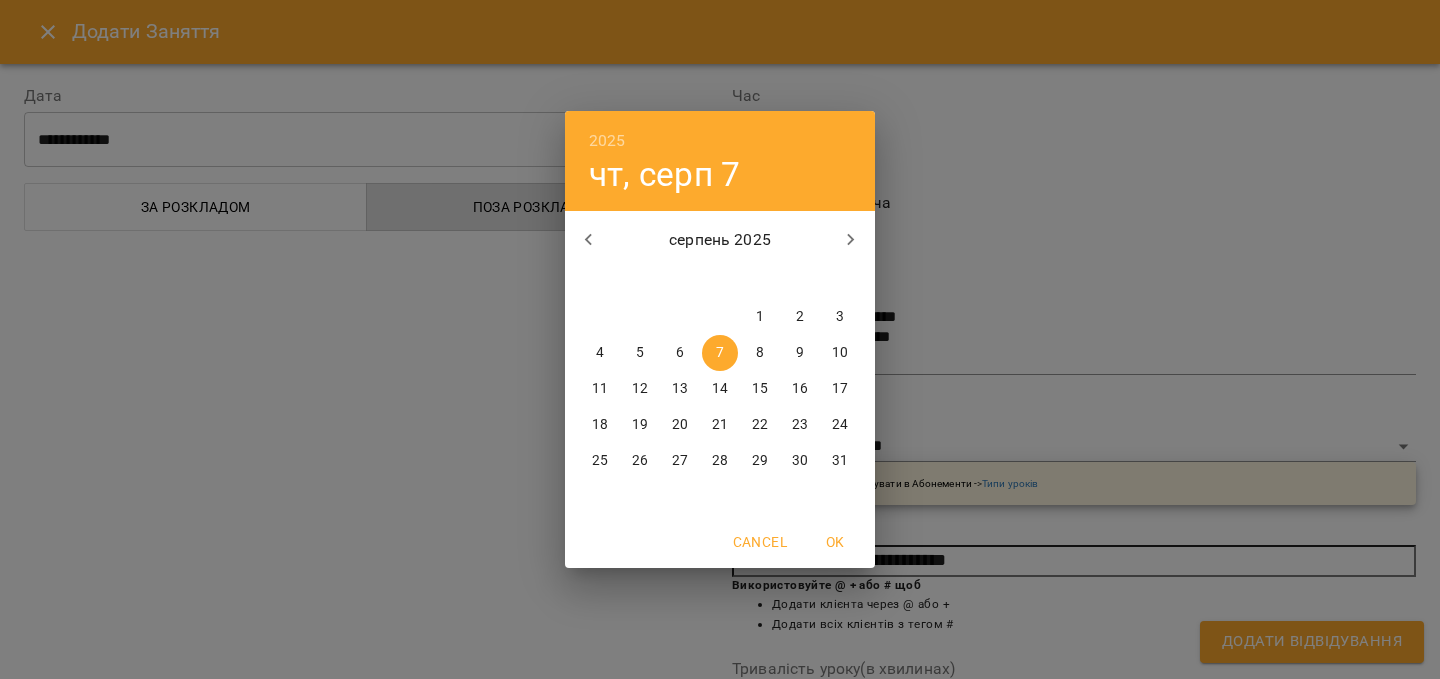 click on "2025 чт, серп 7 серпень 2025 пн вт ср чт пт сб нд 28 29 30 31 1 2 3 4 5 6 7 8 9 10 11 12 13 14 15 16 17 18 19 20 21 22 23 24 25 26 27 28 29 30 31 Cancel OK" at bounding box center [720, 339] 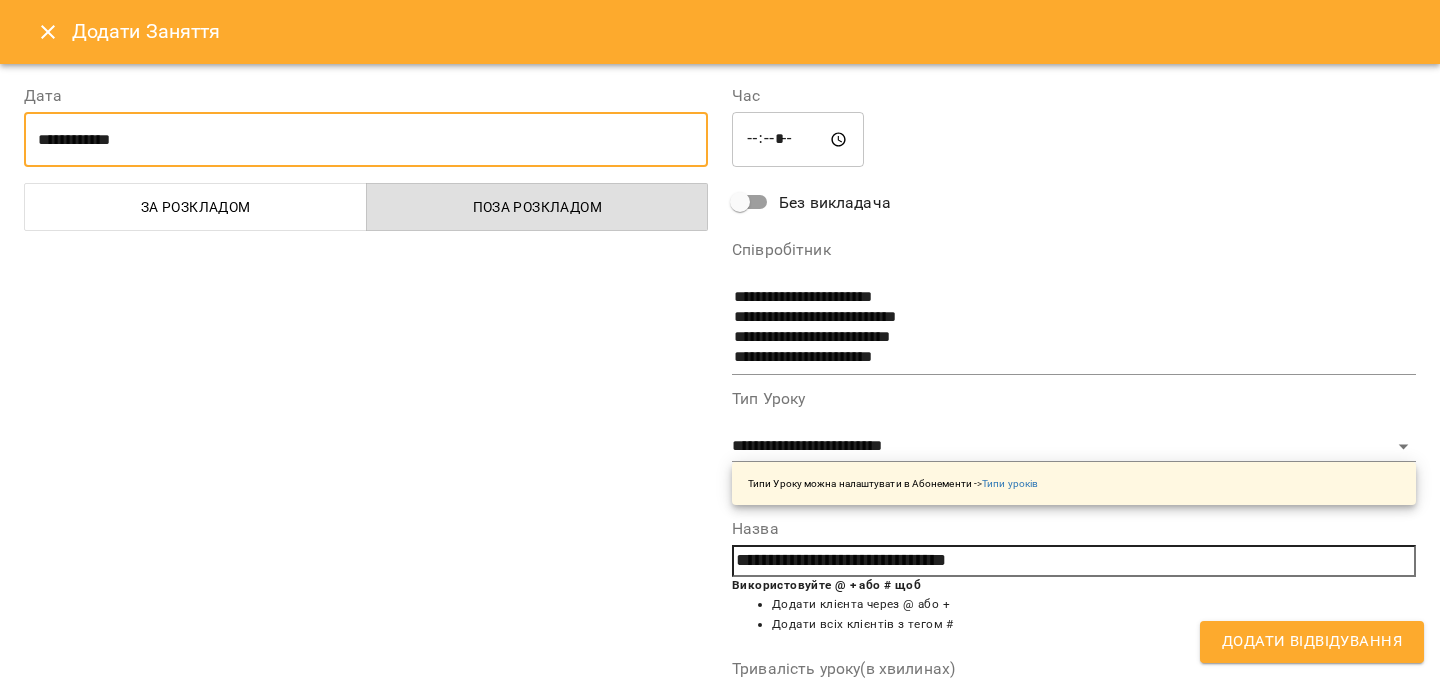 click 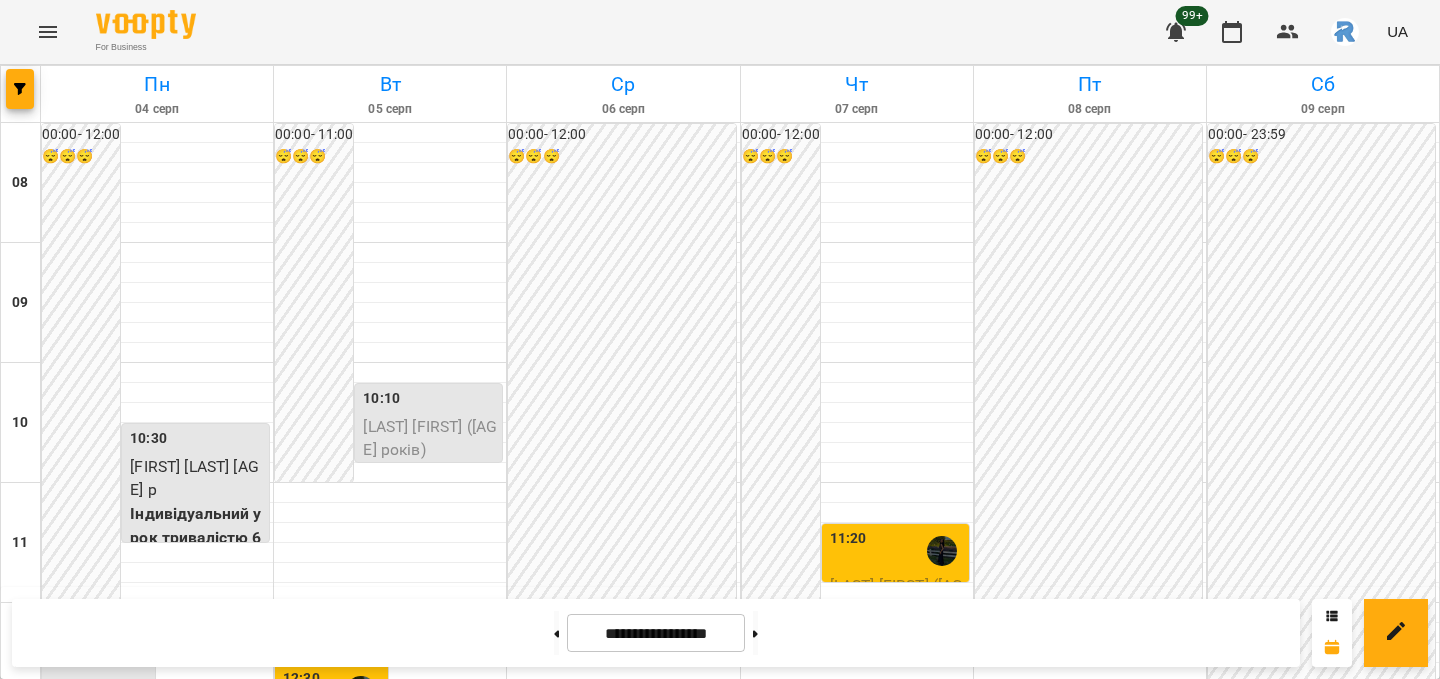 scroll, scrollTop: 639, scrollLeft: 0, axis: vertical 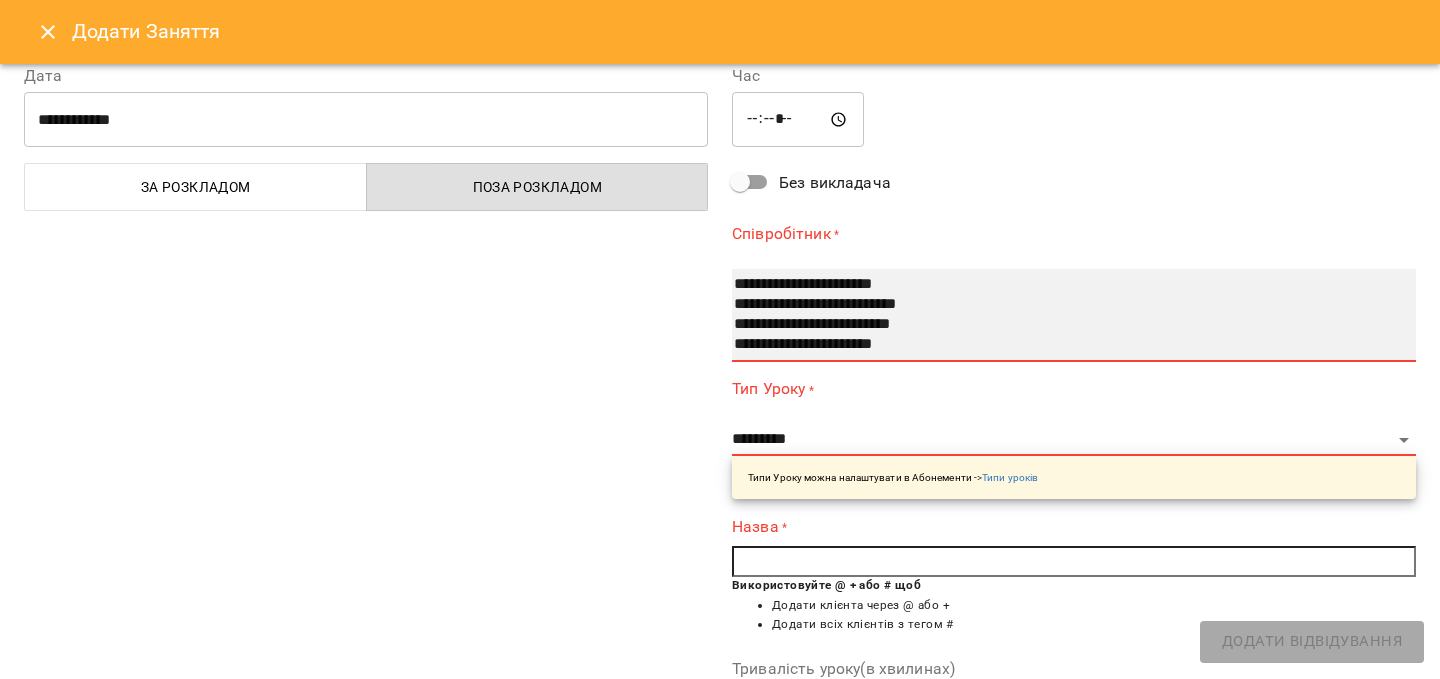 select on "**********" 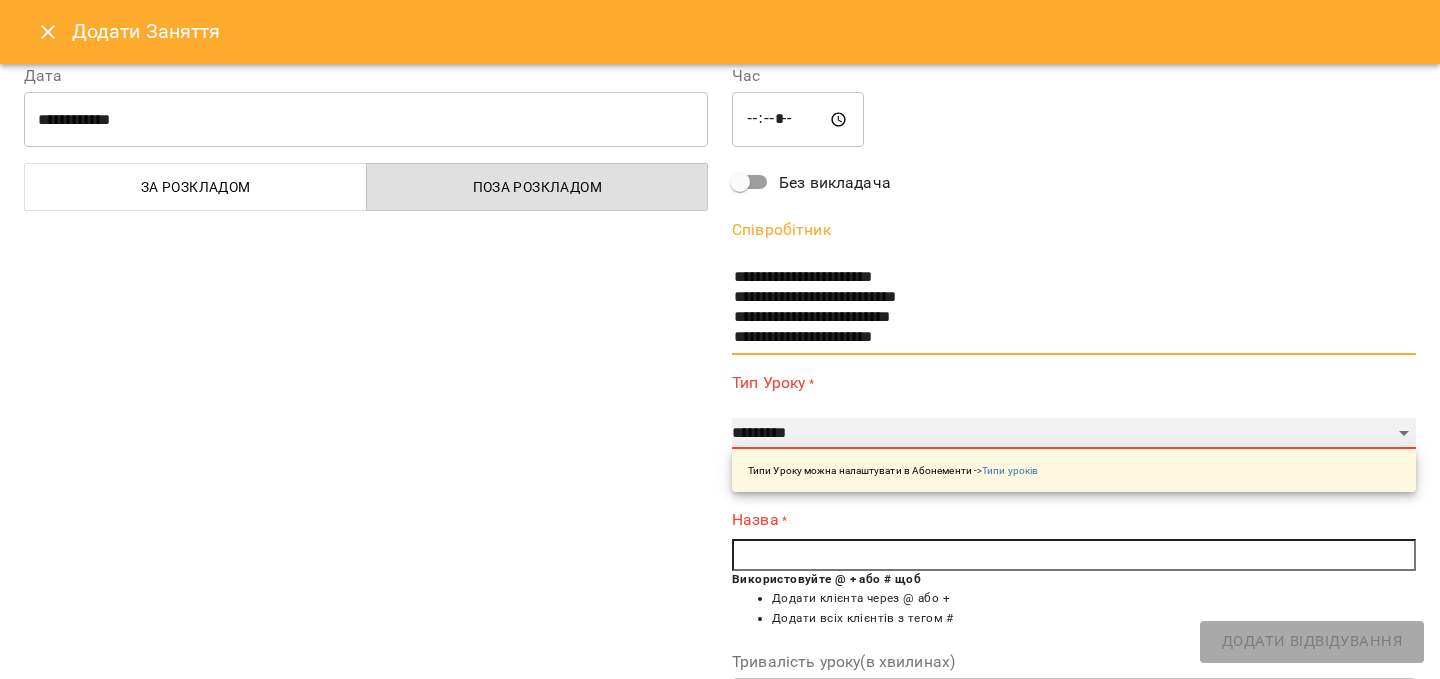 click on "**********" at bounding box center [1074, 434] 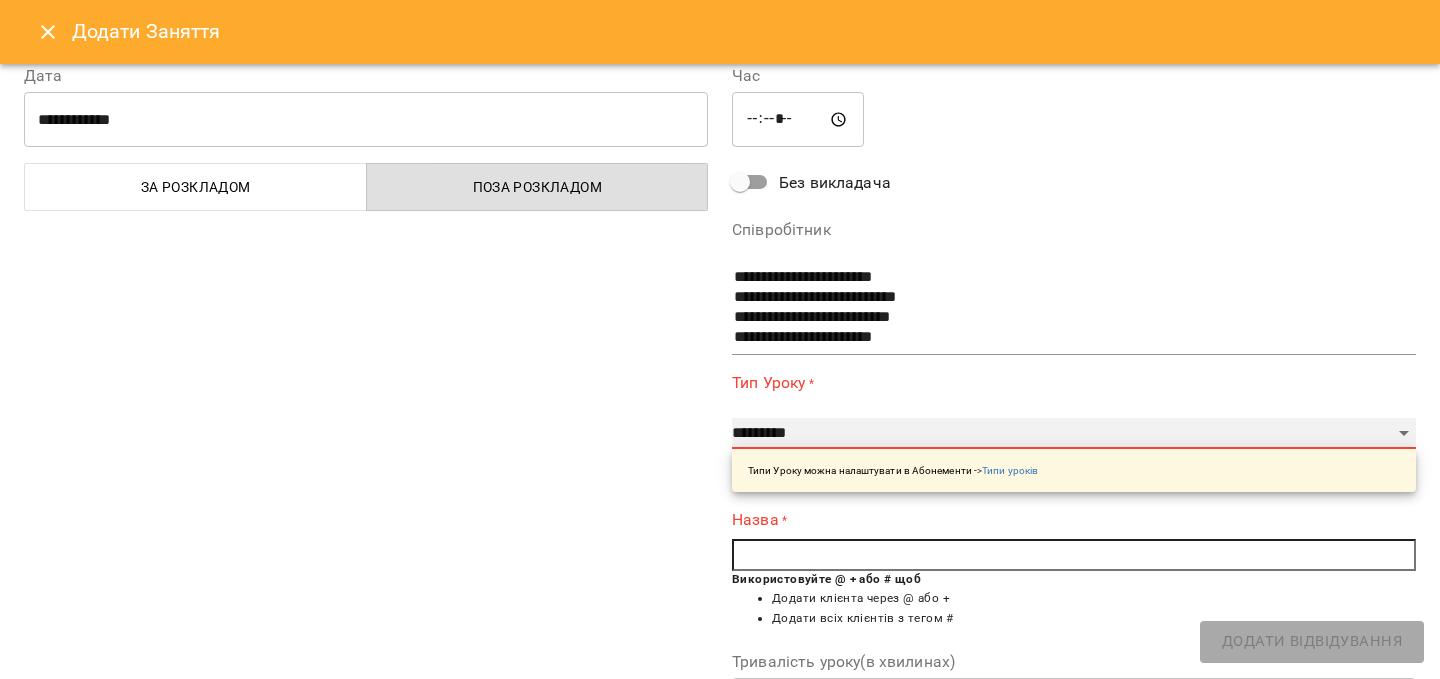 select on "**********" 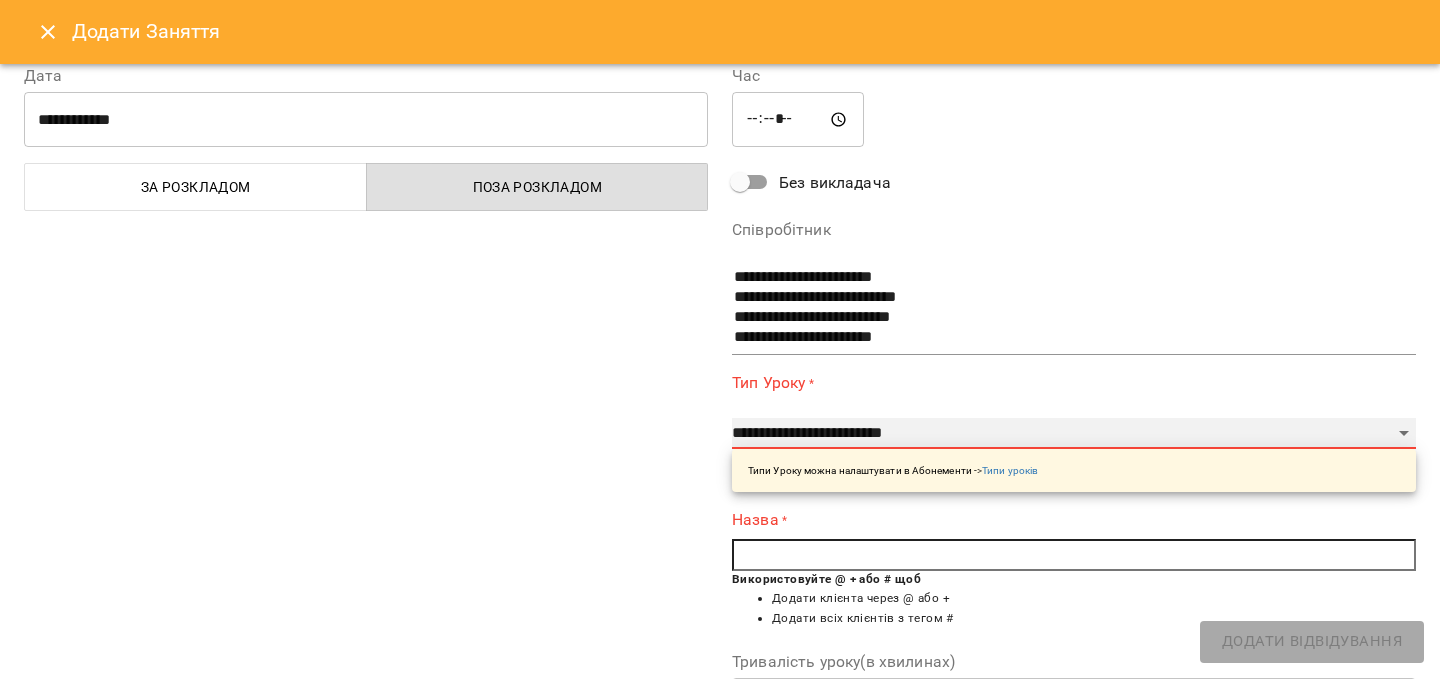 type on "**" 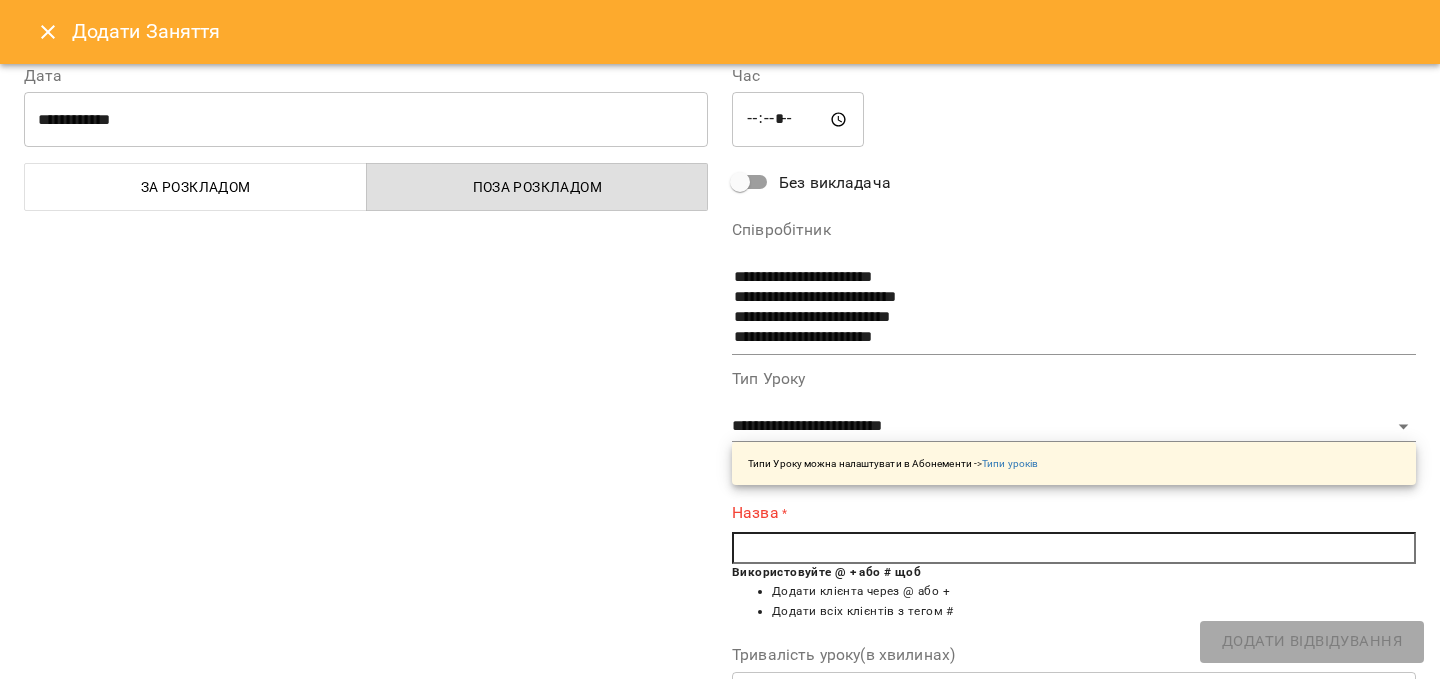 click at bounding box center (1074, 548) 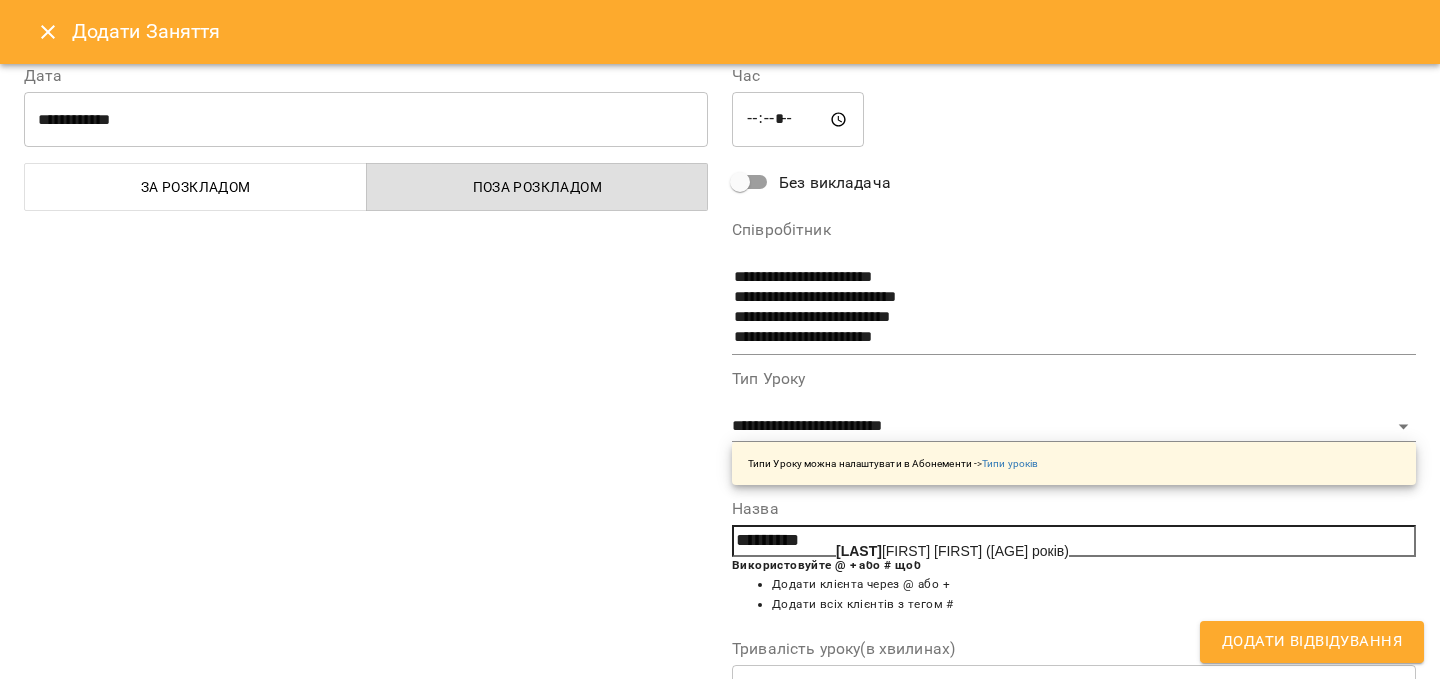 click on "[LAST]" 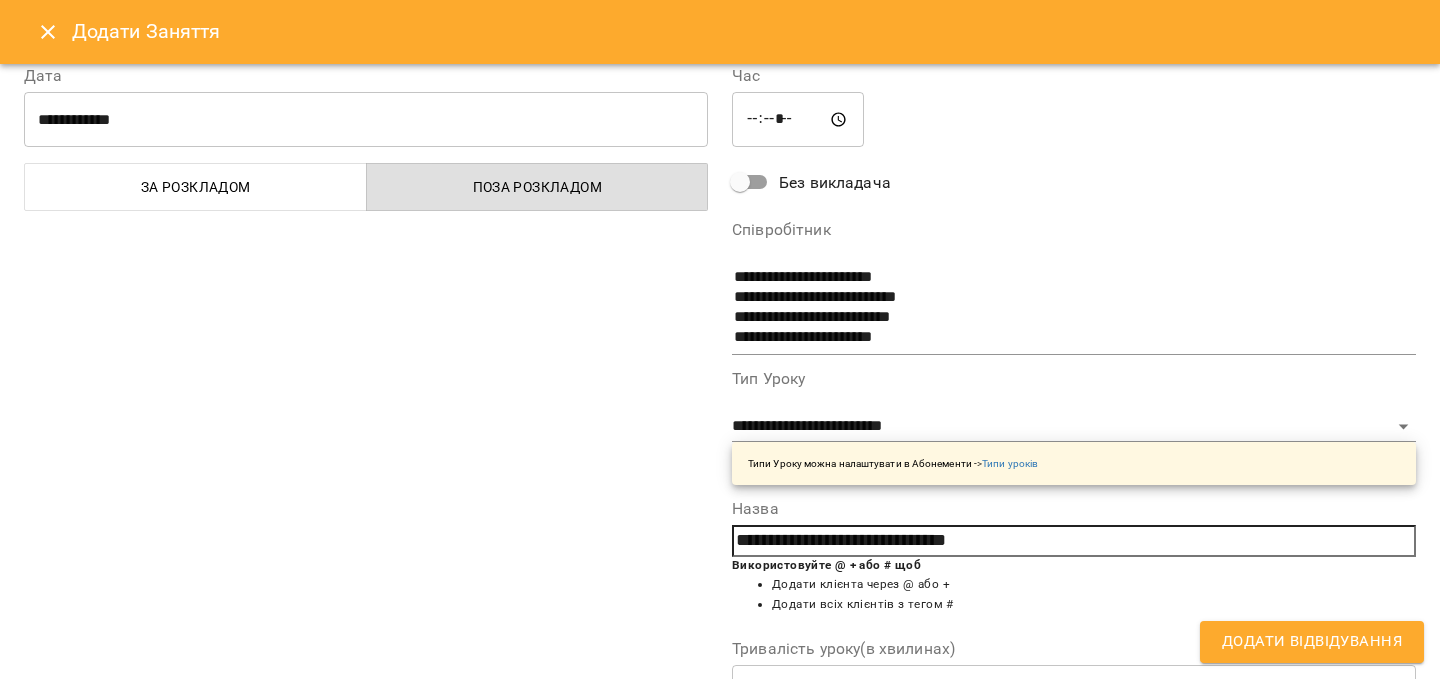 scroll, scrollTop: 0, scrollLeft: 0, axis: both 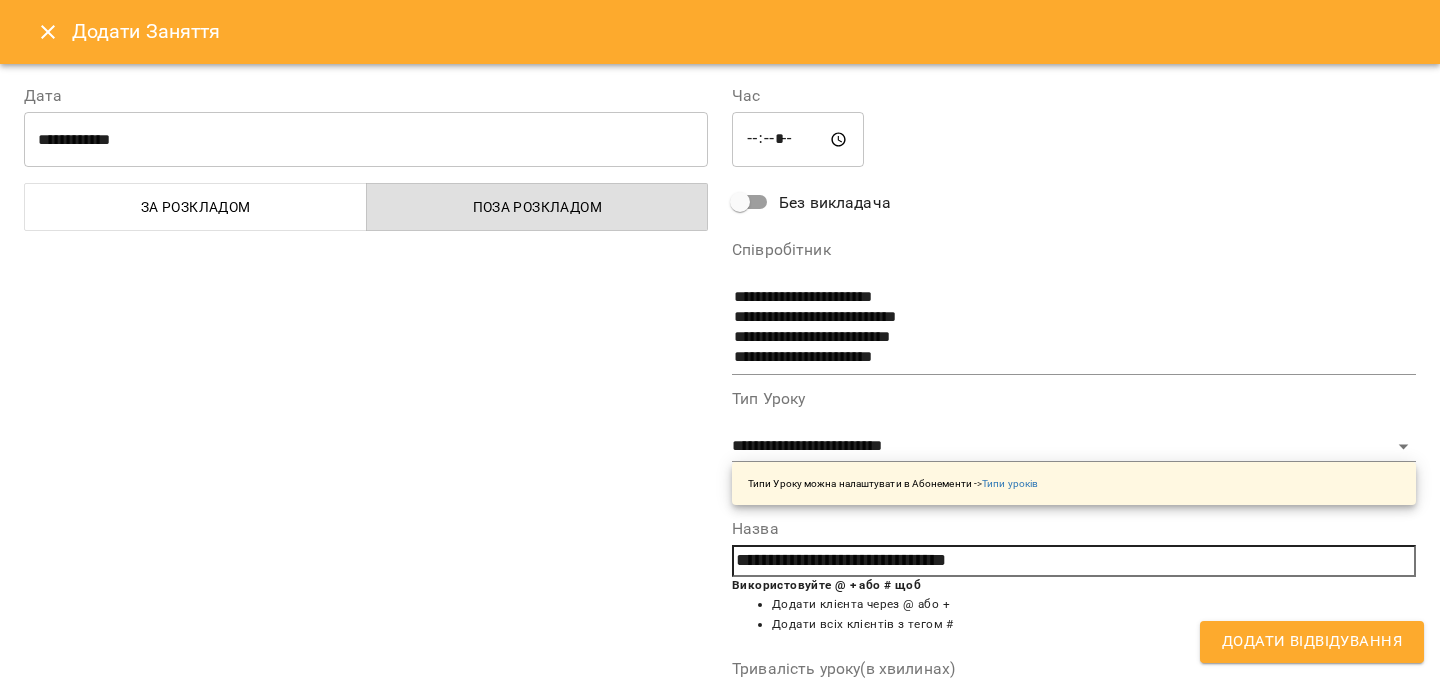 click on "Додати Відвідування" at bounding box center (1312, 642) 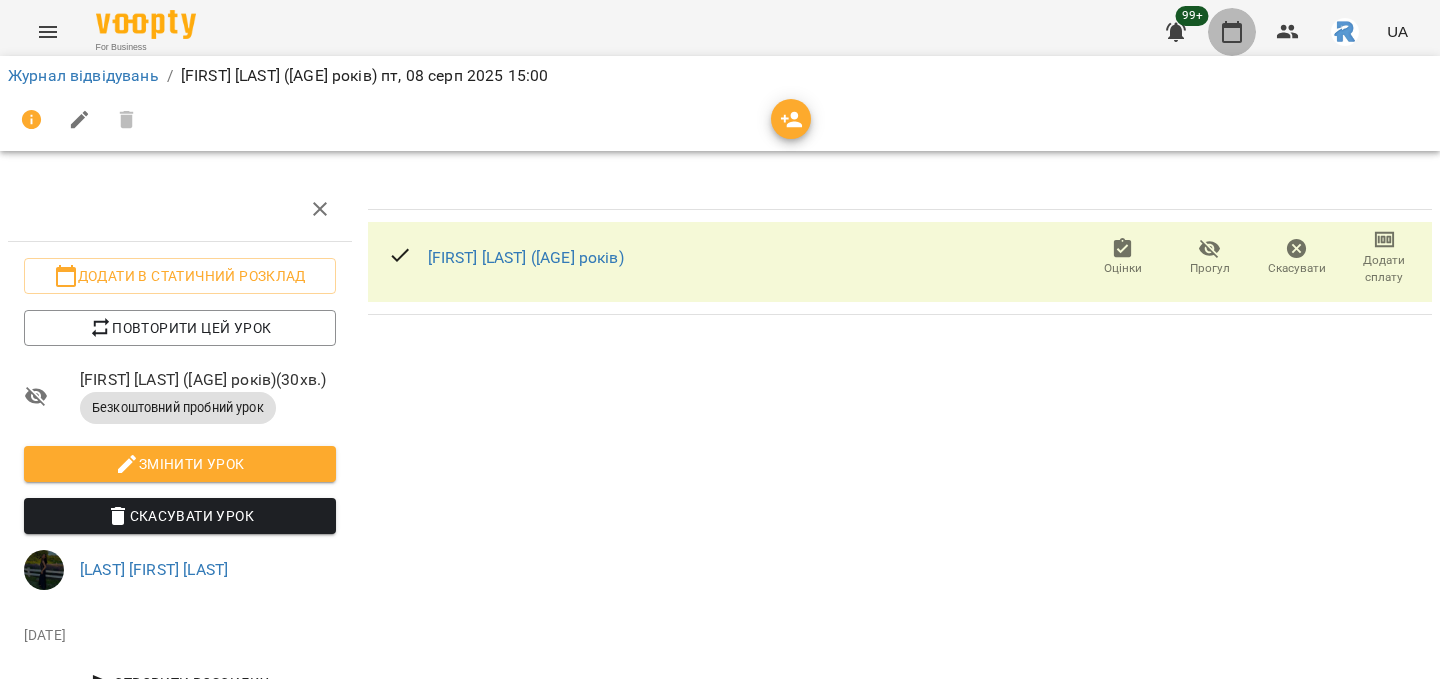 click 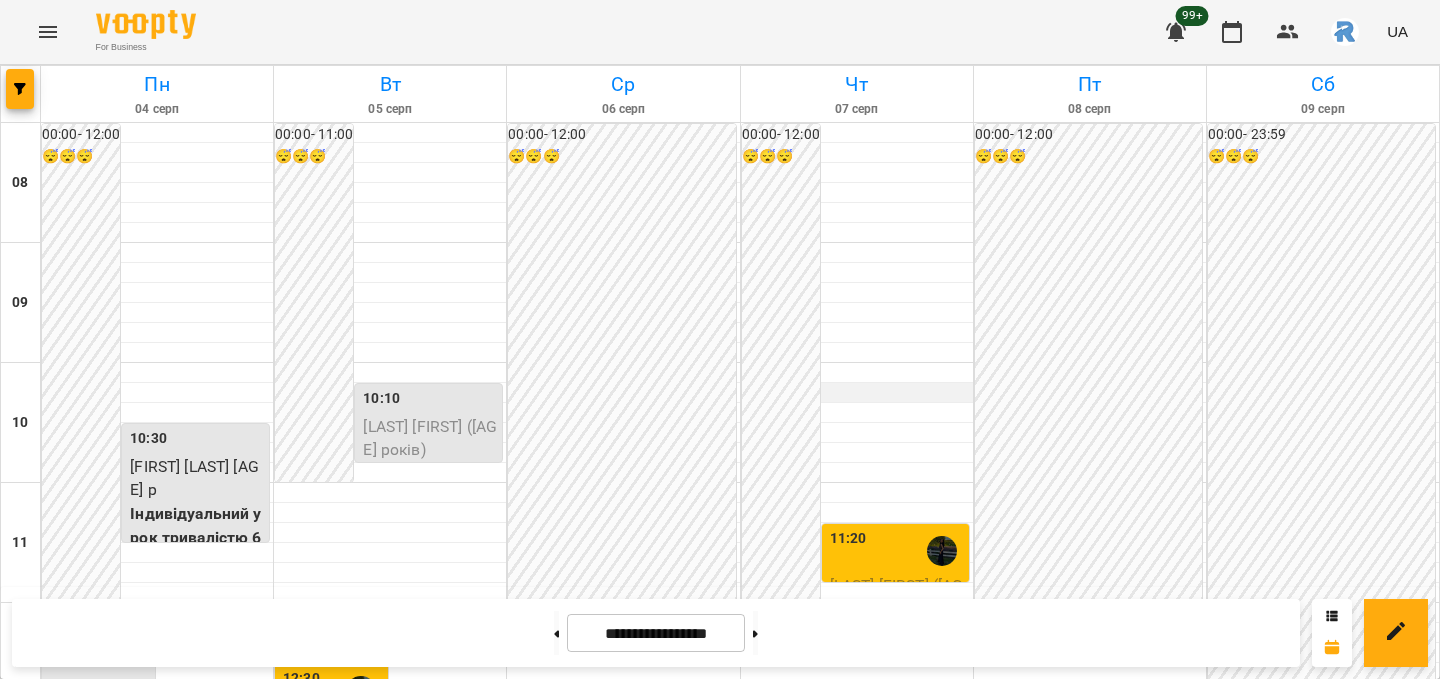 scroll, scrollTop: 524, scrollLeft: 0, axis: vertical 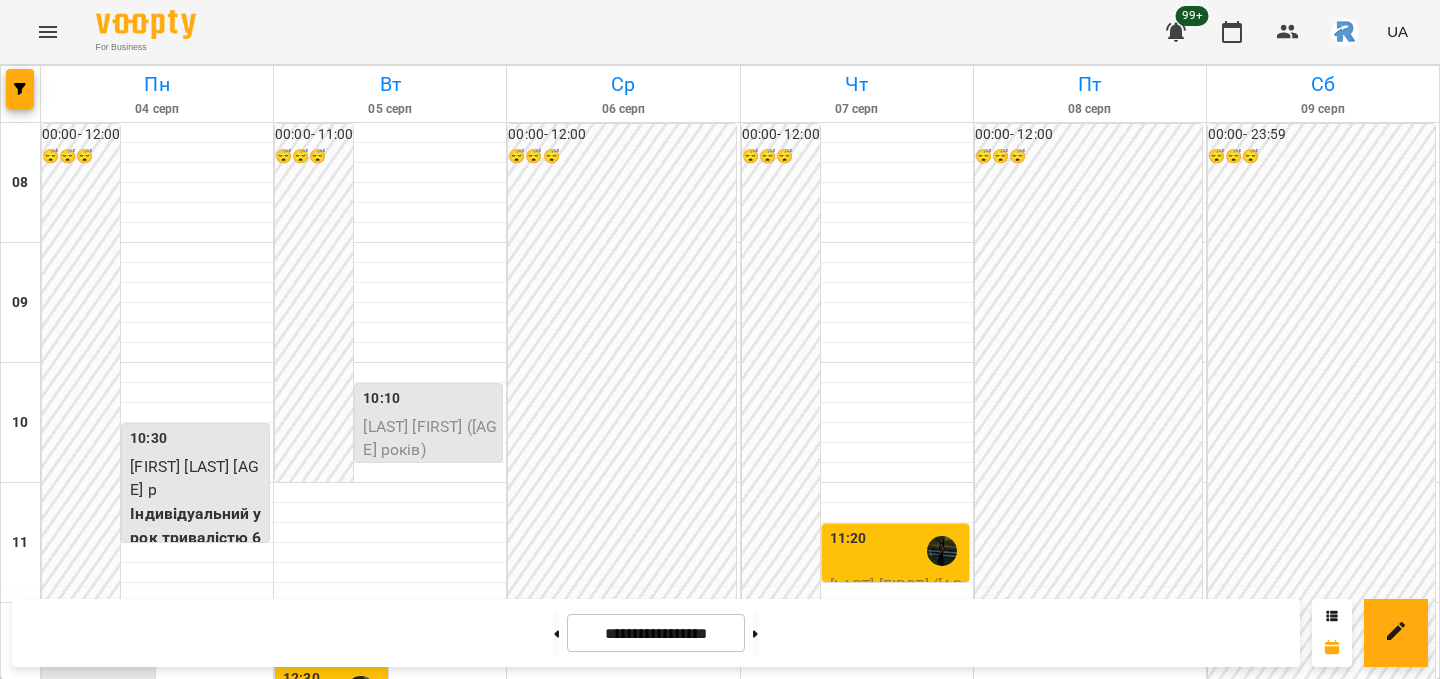 click on "Індивідуальний урок ([DURATION]) - [FIRST] ([AGE])" at bounding box center [1090, 757] 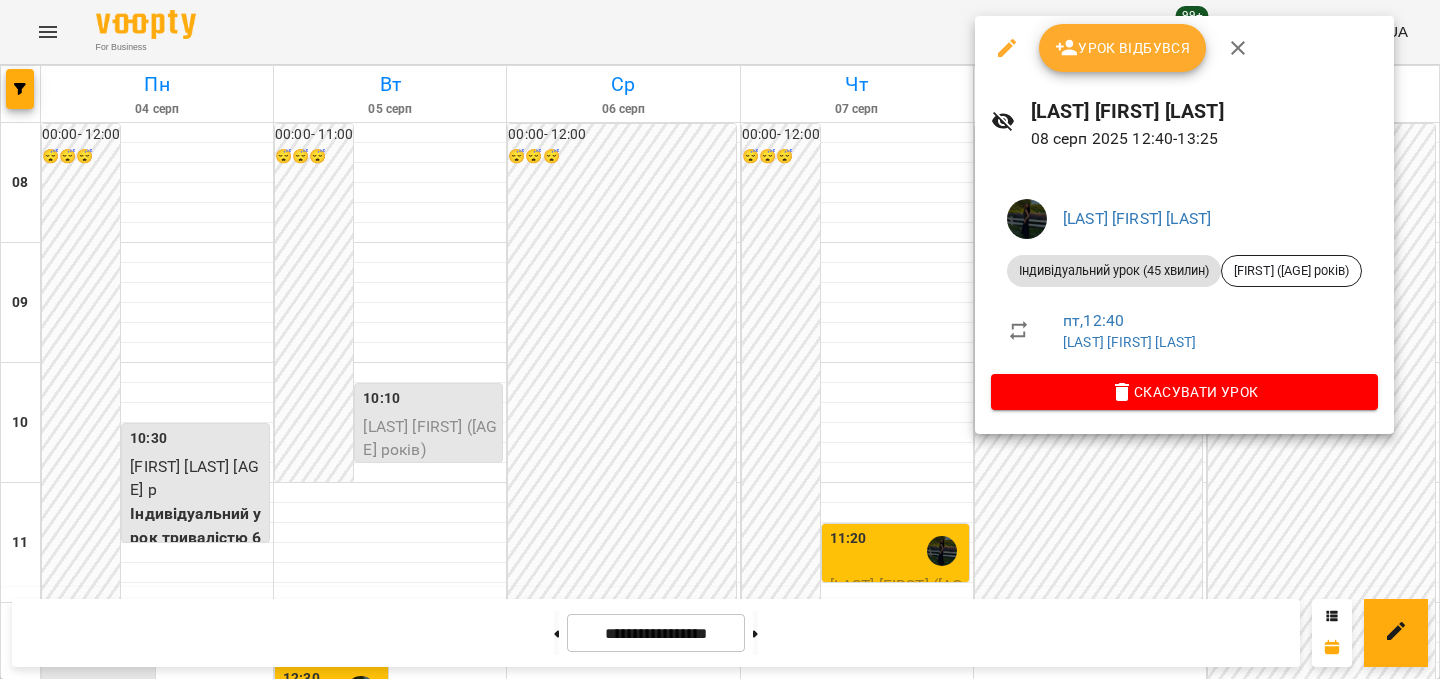click at bounding box center [720, 339] 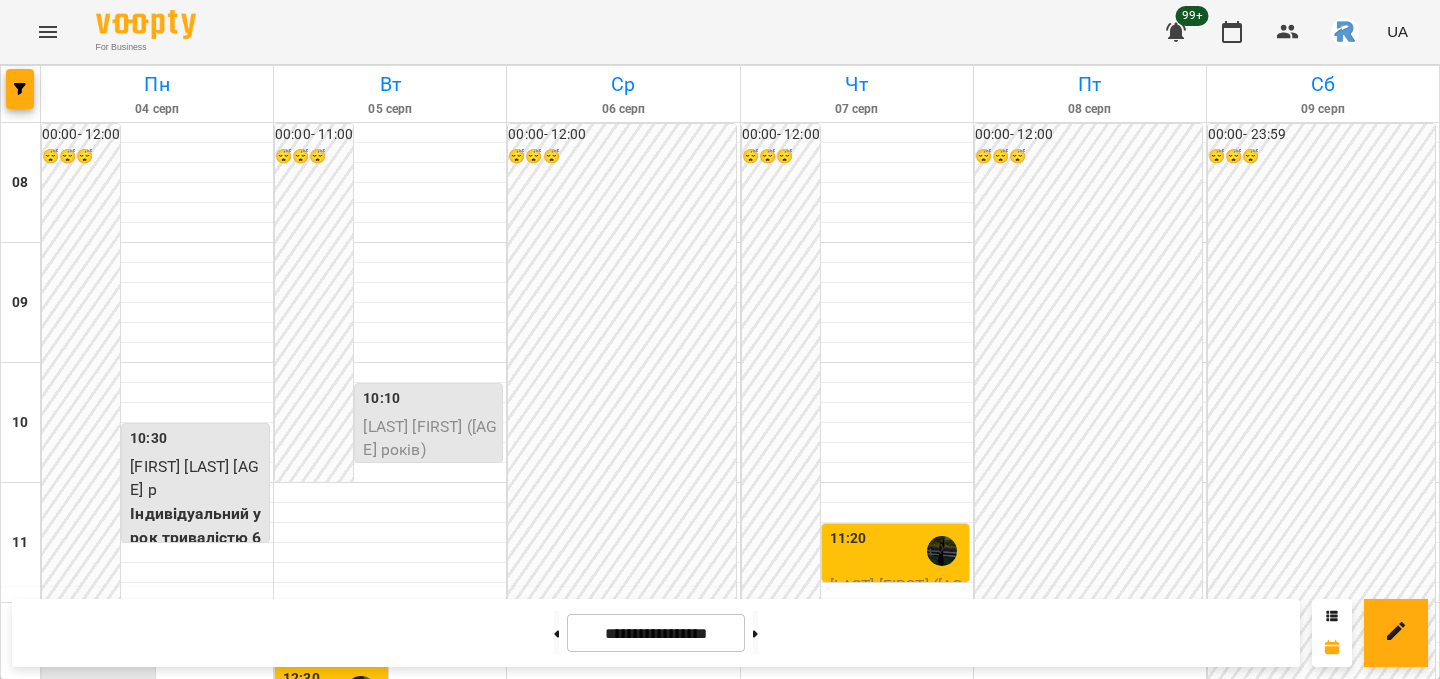 scroll, scrollTop: 685, scrollLeft: 0, axis: vertical 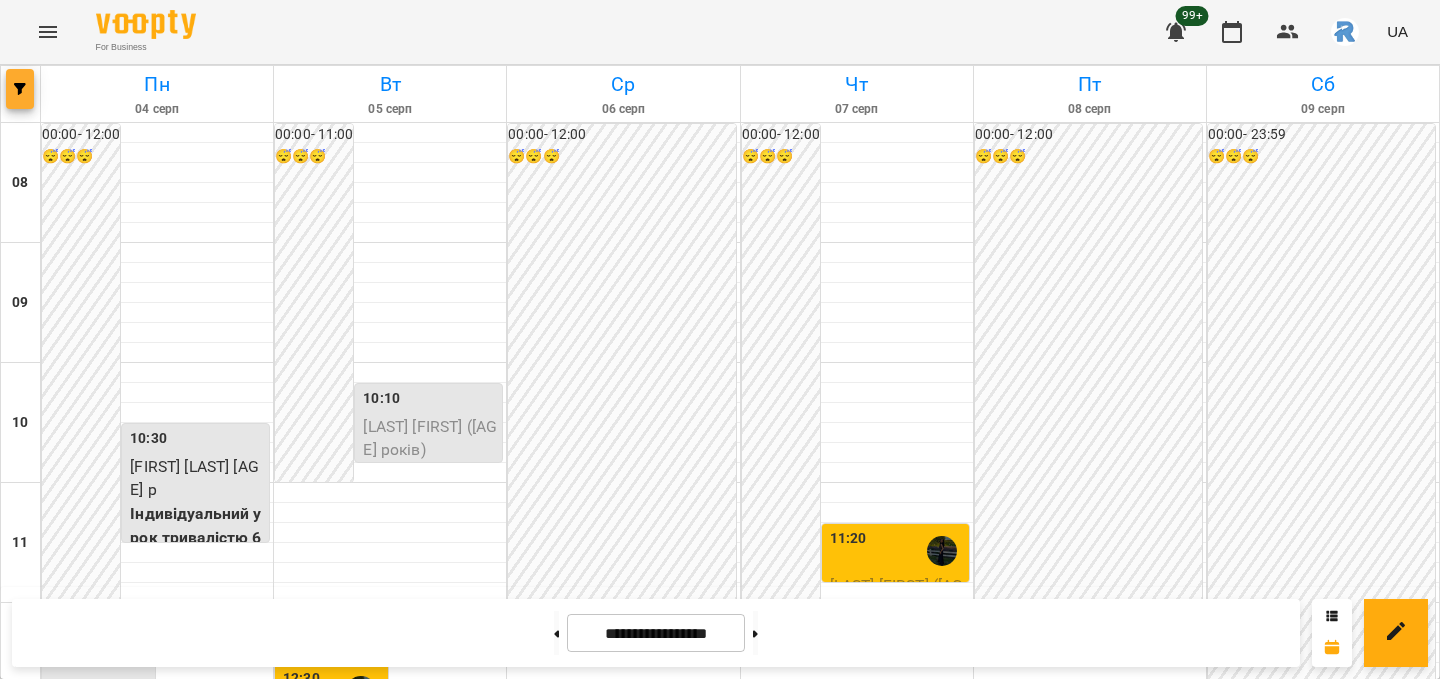 click at bounding box center [20, 89] 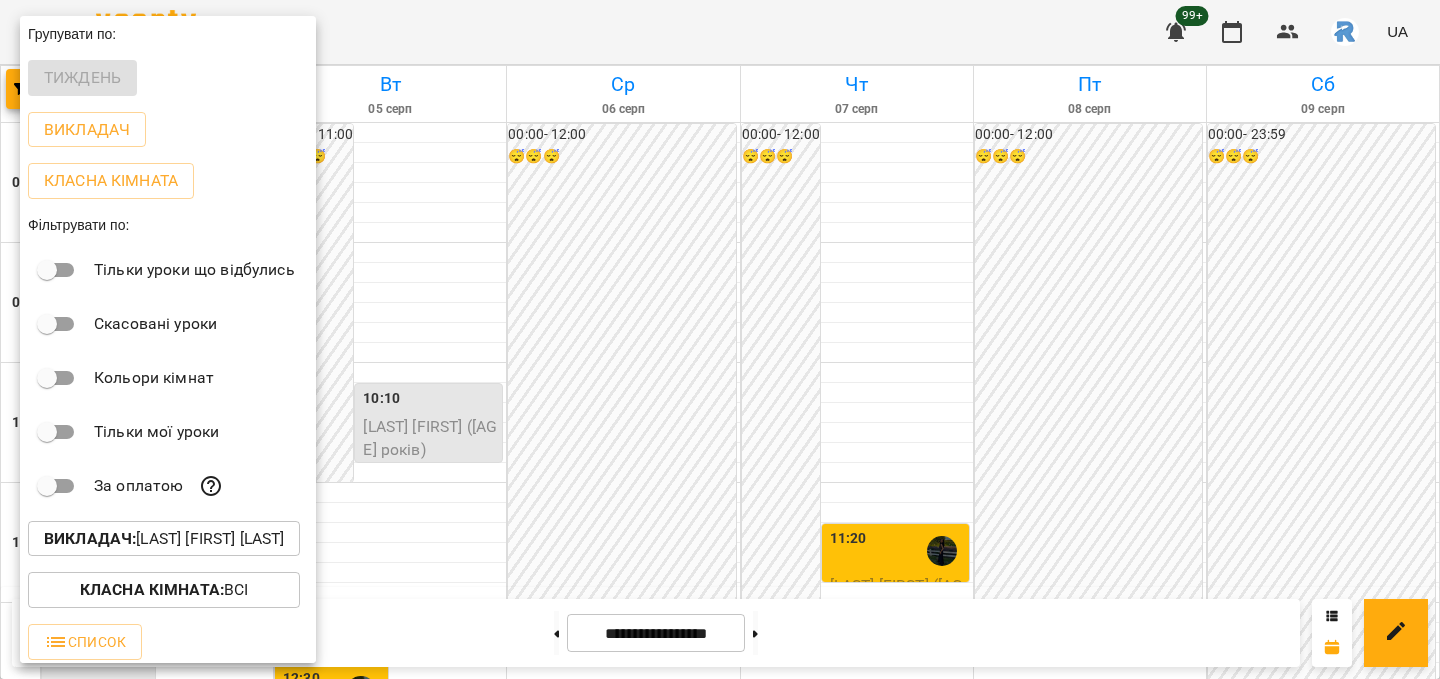 click on "Teacher : [FULL_NAME]" at bounding box center (164, 539) 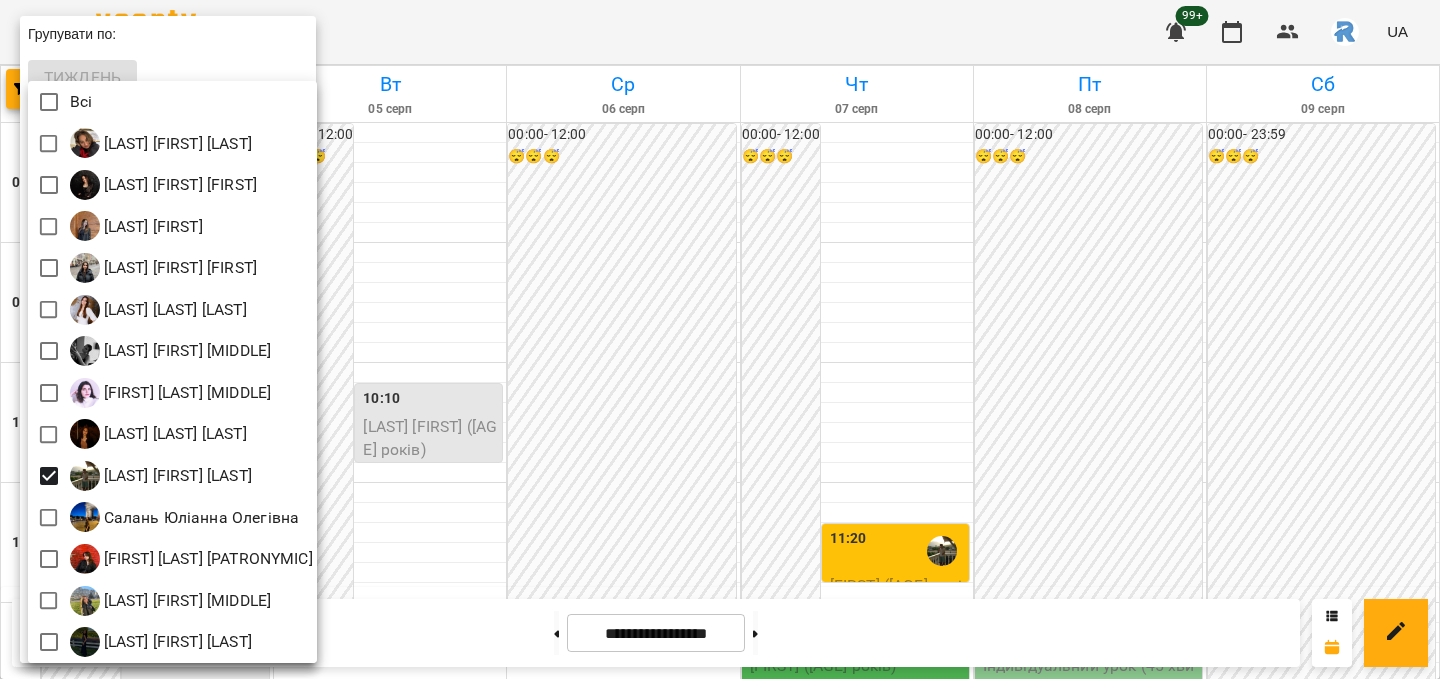 click at bounding box center (720, 339) 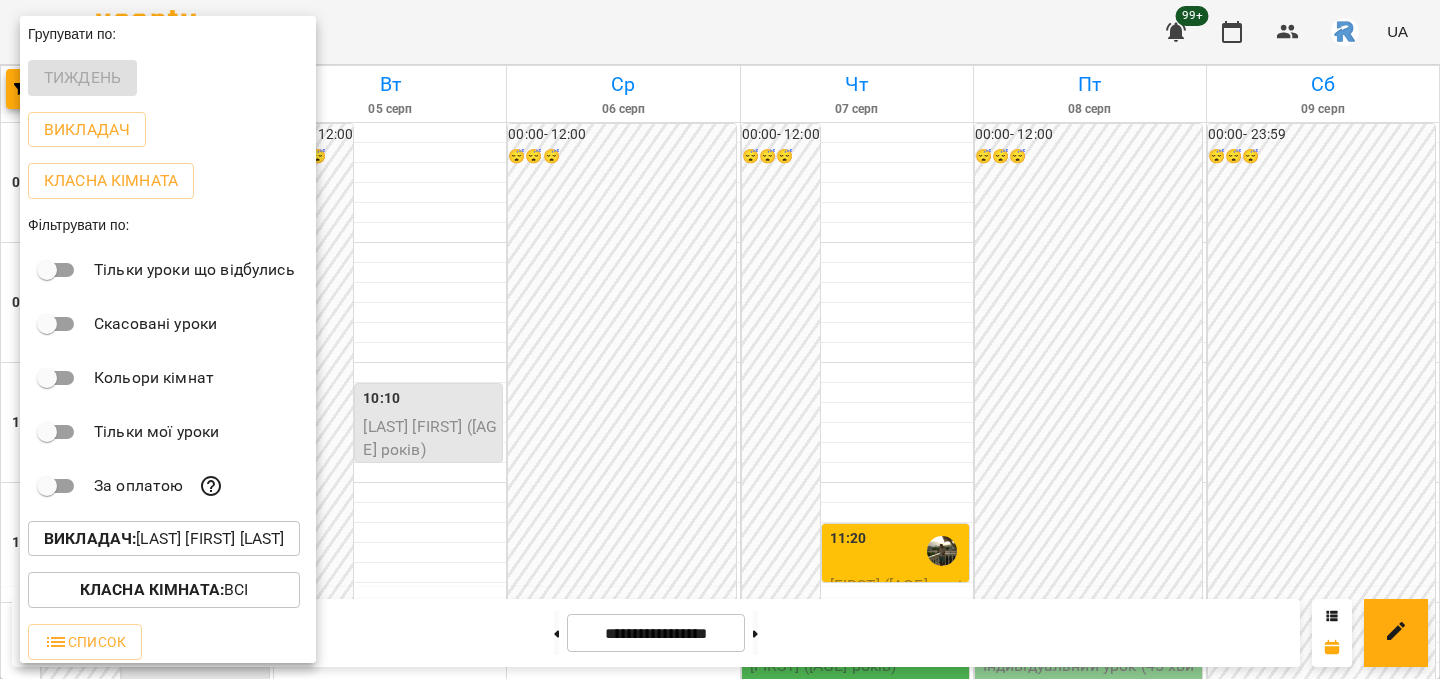 click on "Викладач : [LAST] [FIRST] [LAST]" at bounding box center [164, 539] 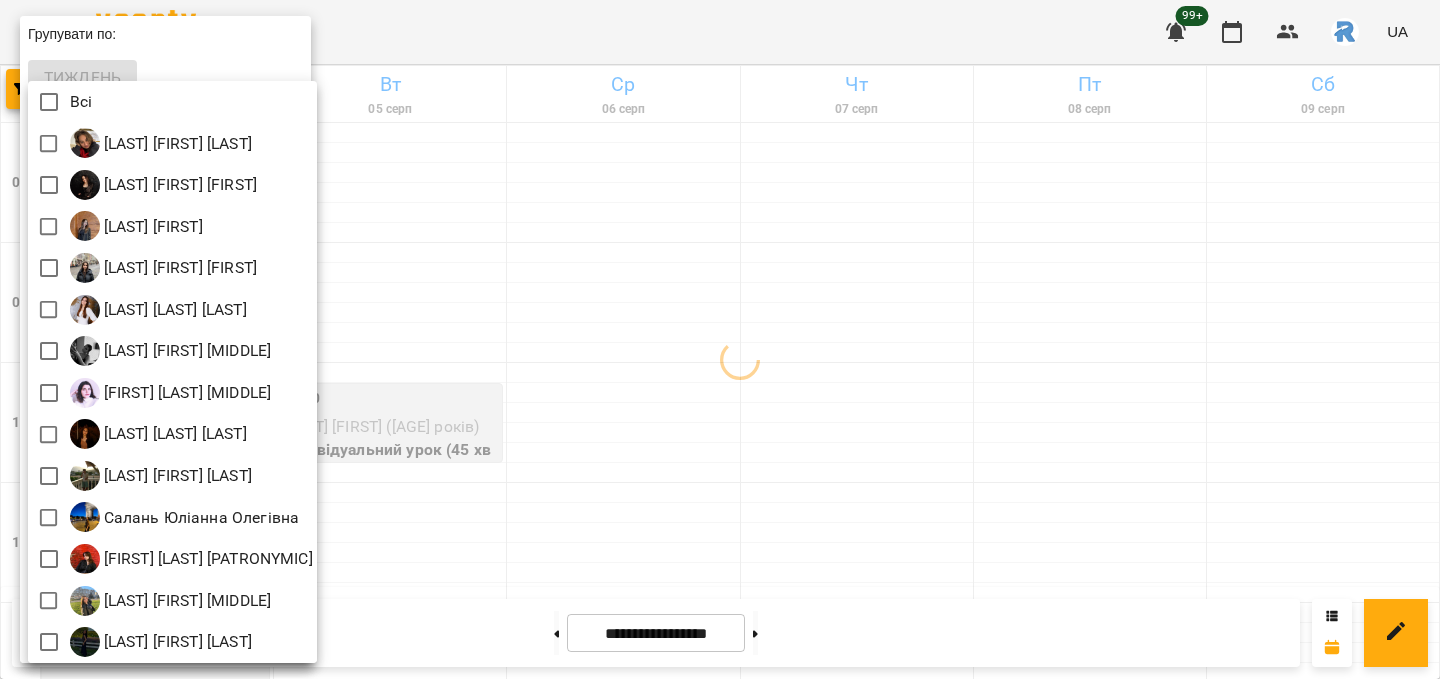 scroll, scrollTop: 4, scrollLeft: 0, axis: vertical 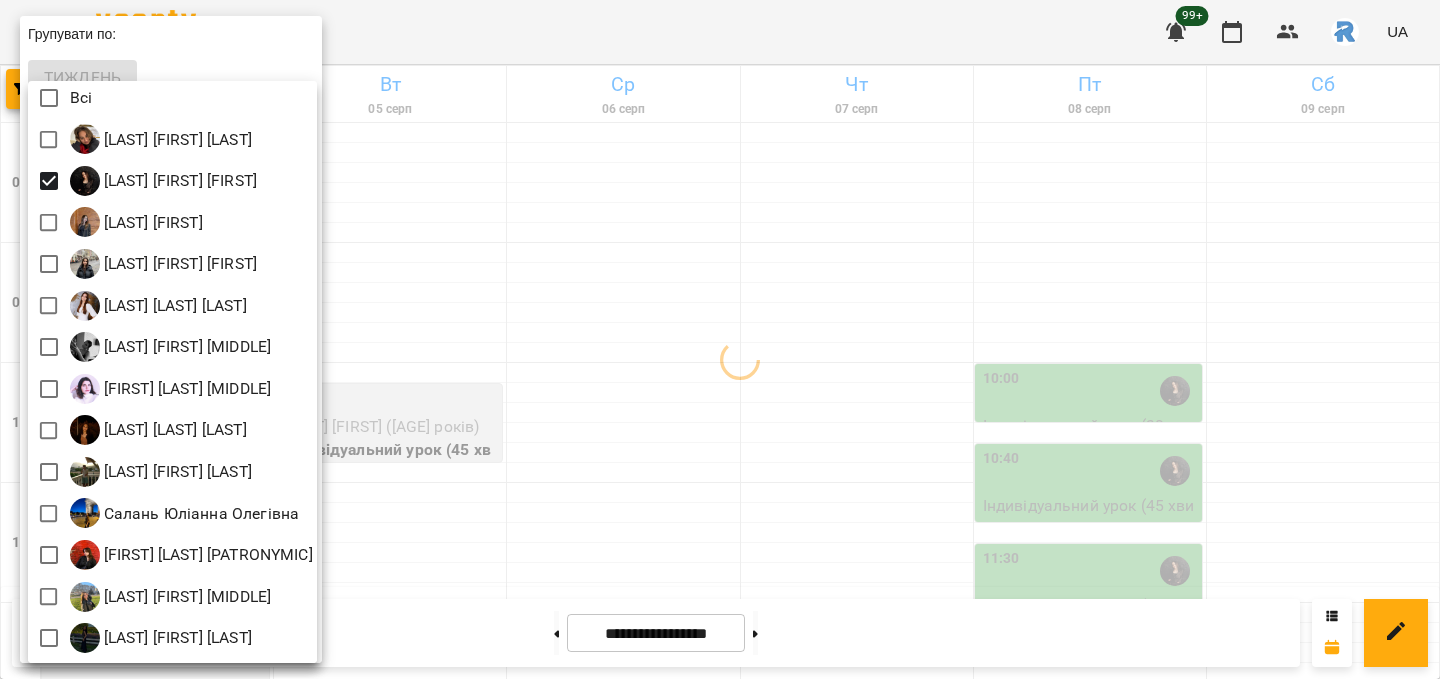 click at bounding box center (720, 339) 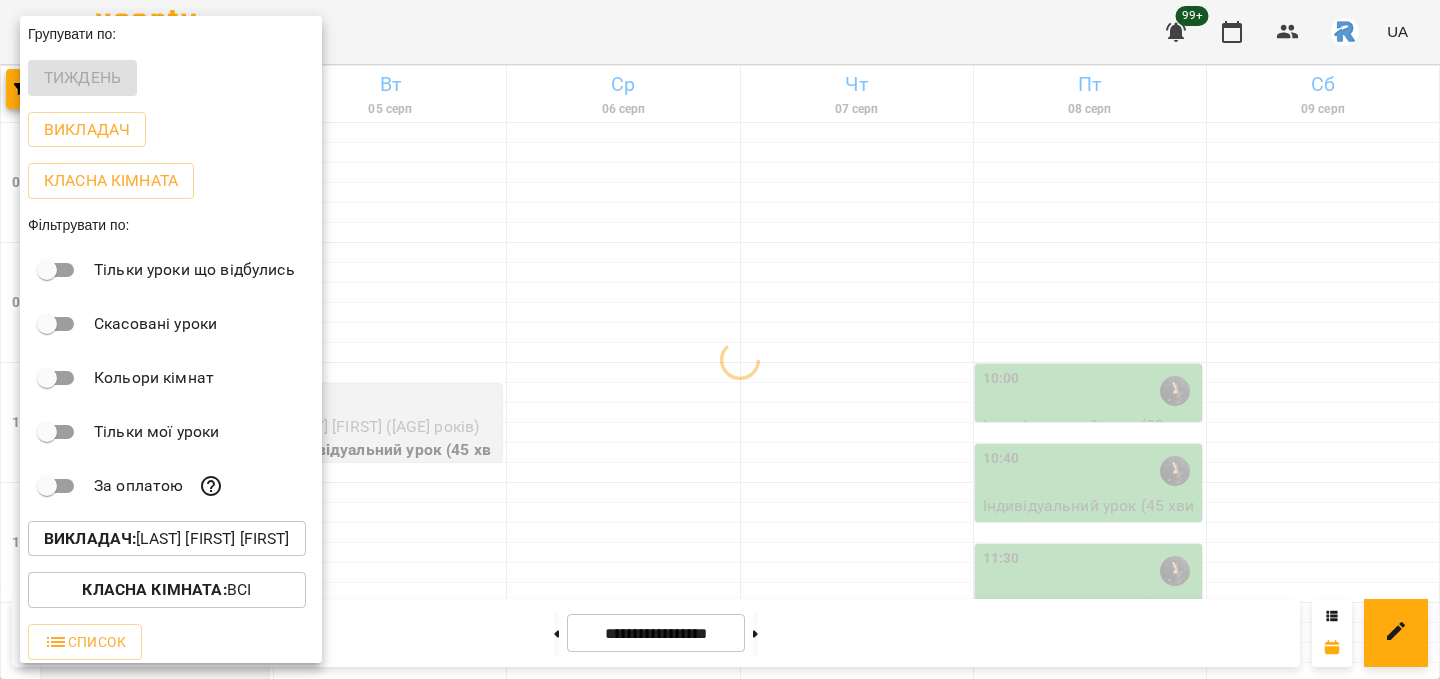 click at bounding box center (720, 339) 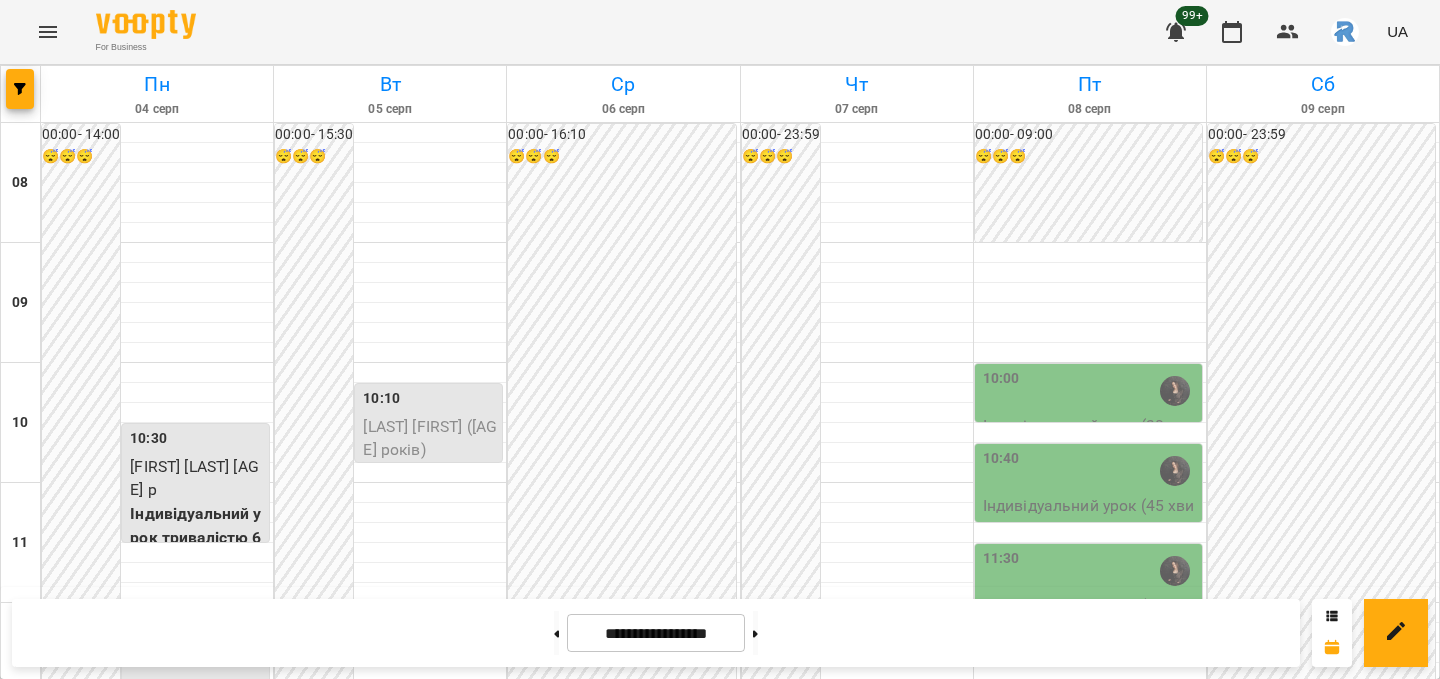 scroll, scrollTop: 532, scrollLeft: 0, axis: vertical 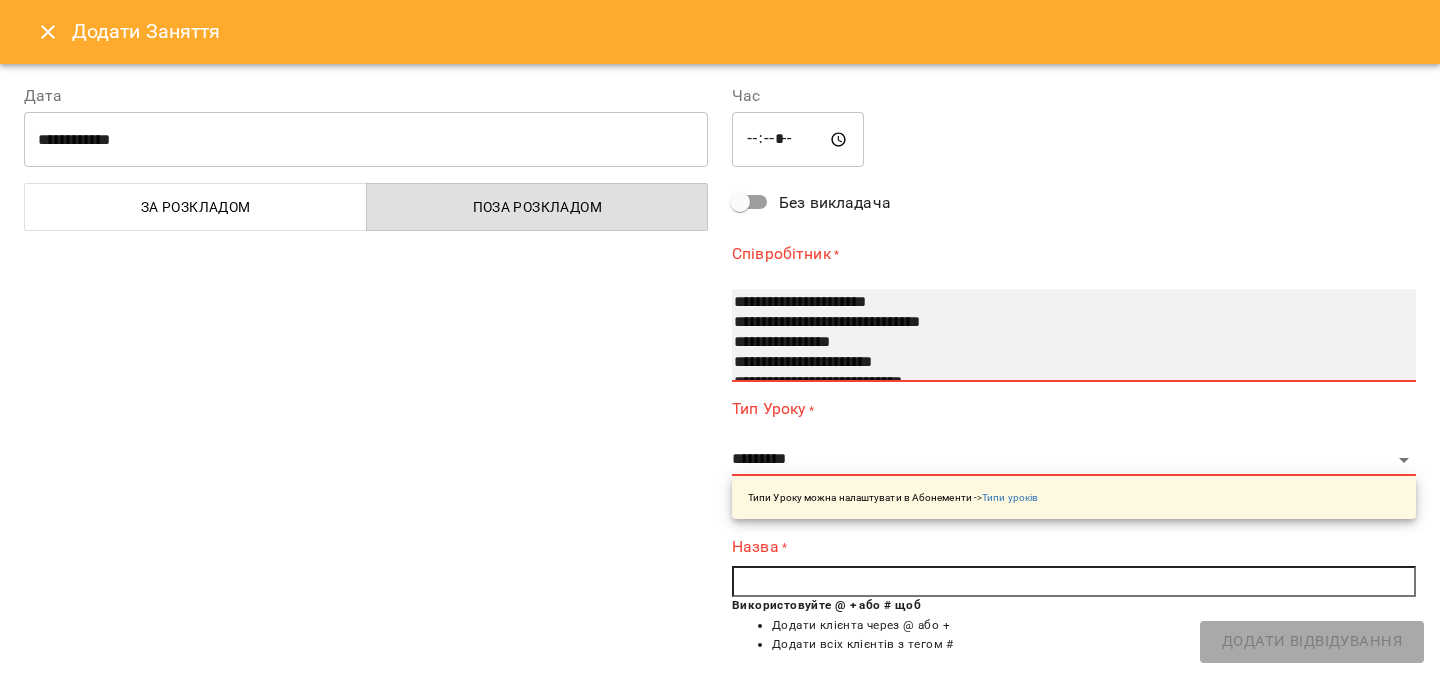 select on "**********" 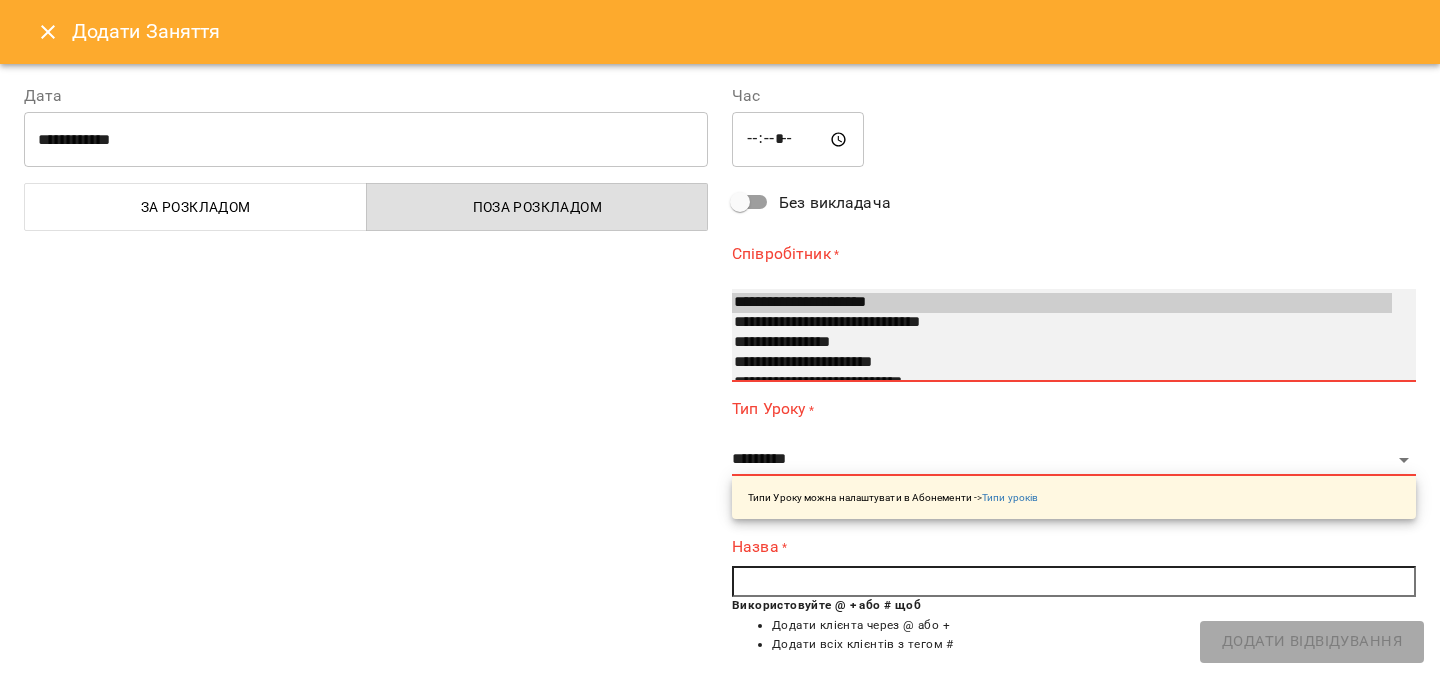 click on "**********" at bounding box center (1062, 323) 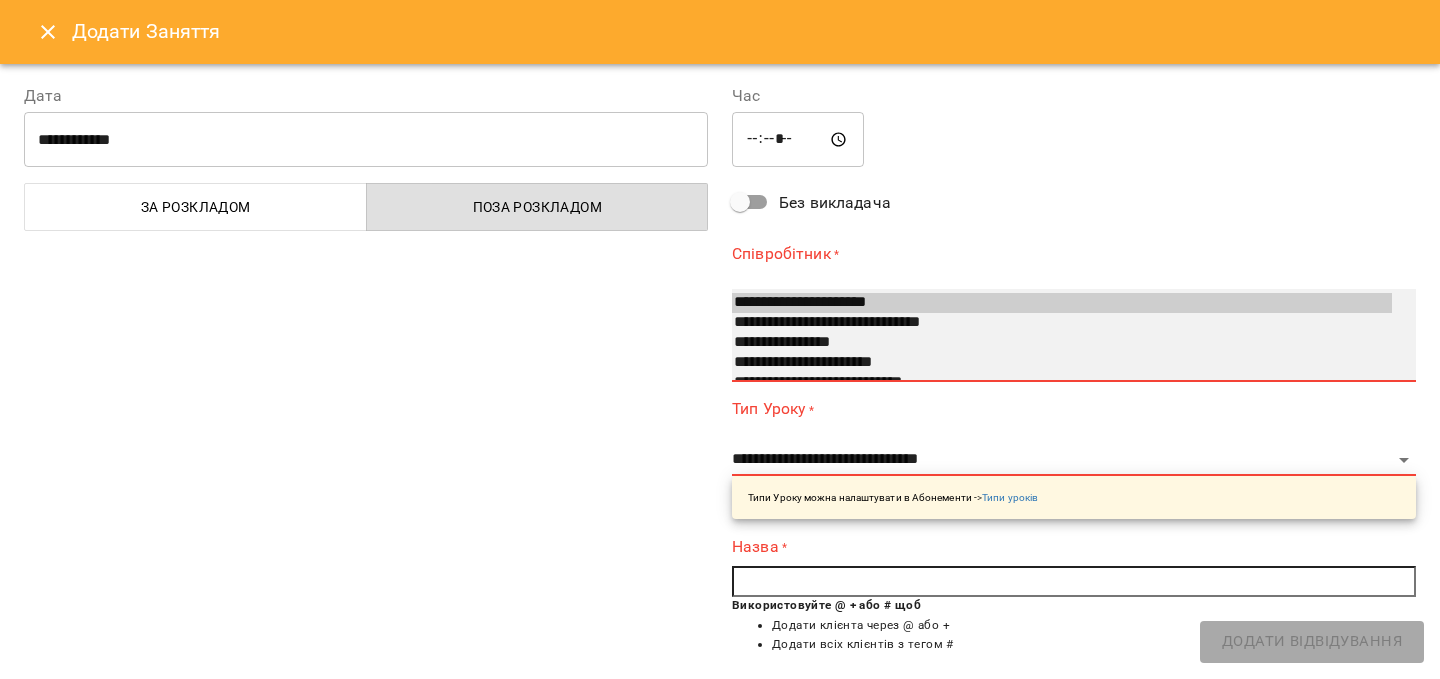 type on "**" 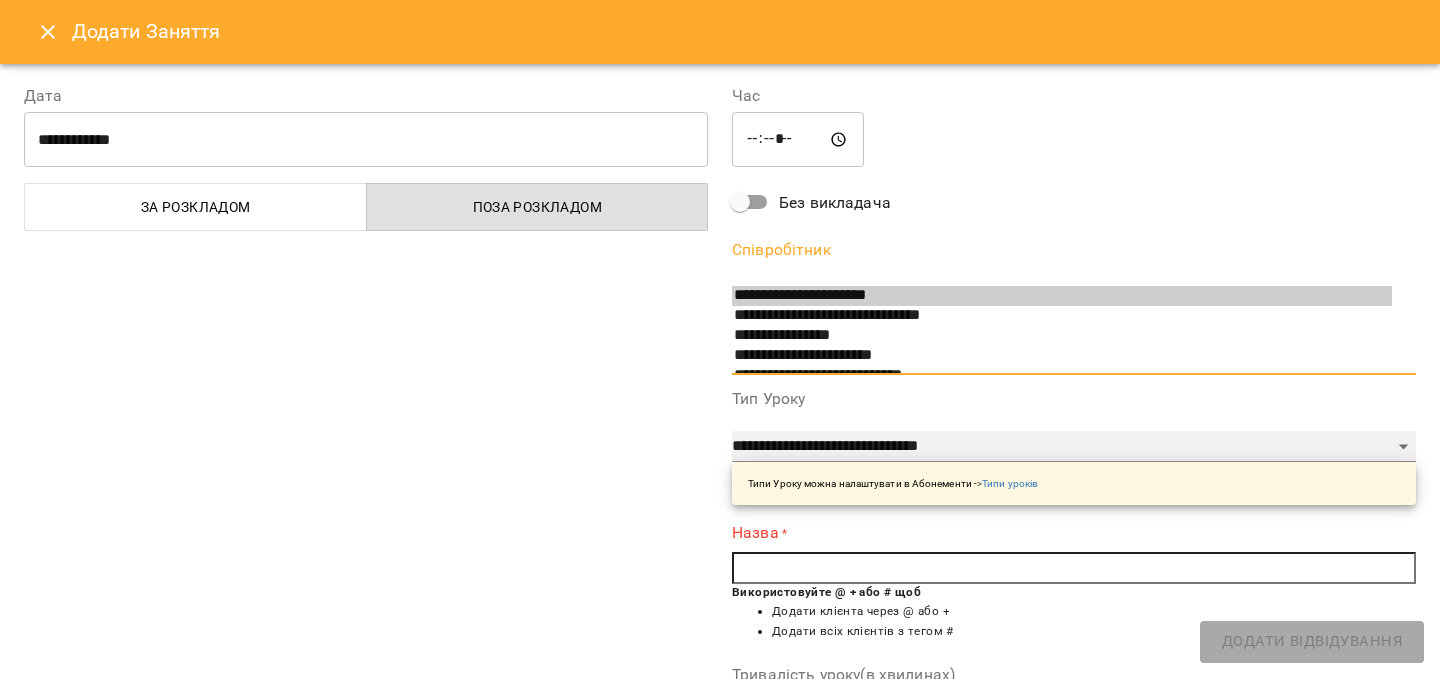 click on "**********" at bounding box center [1074, 447] 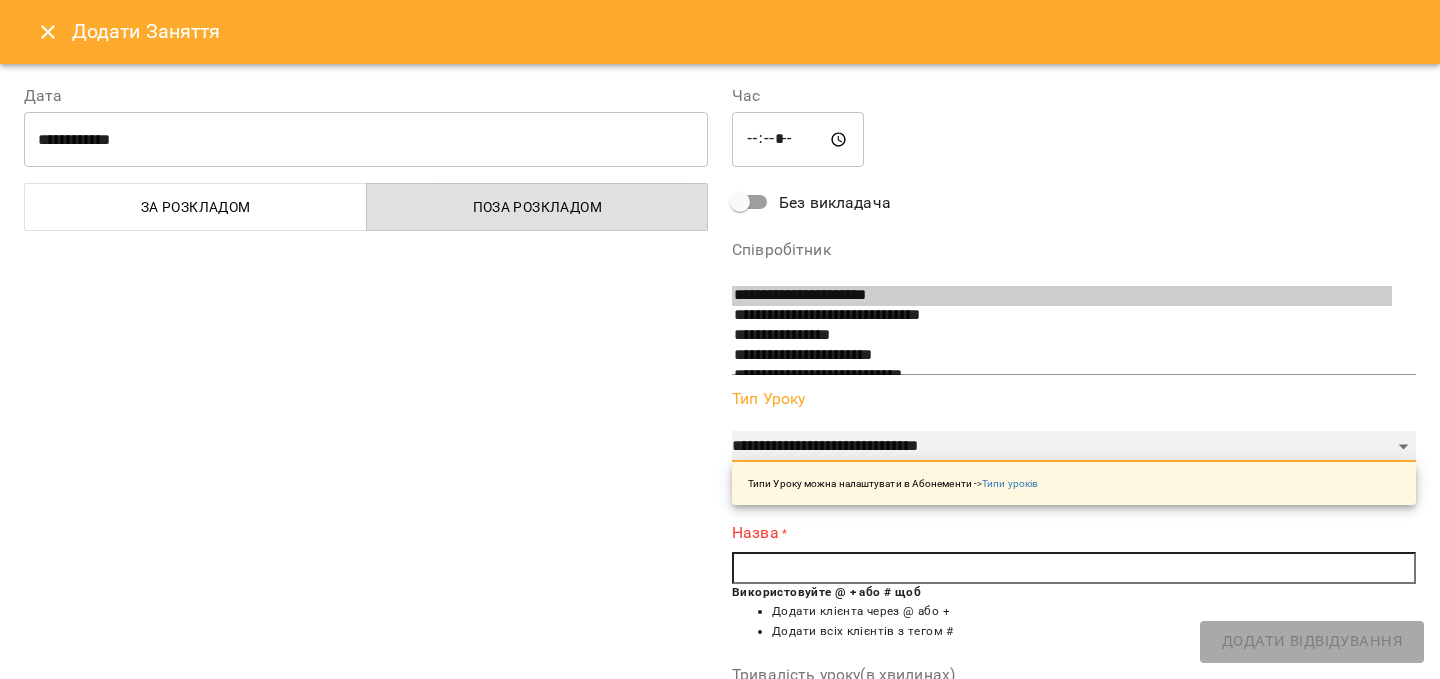 select on "**********" 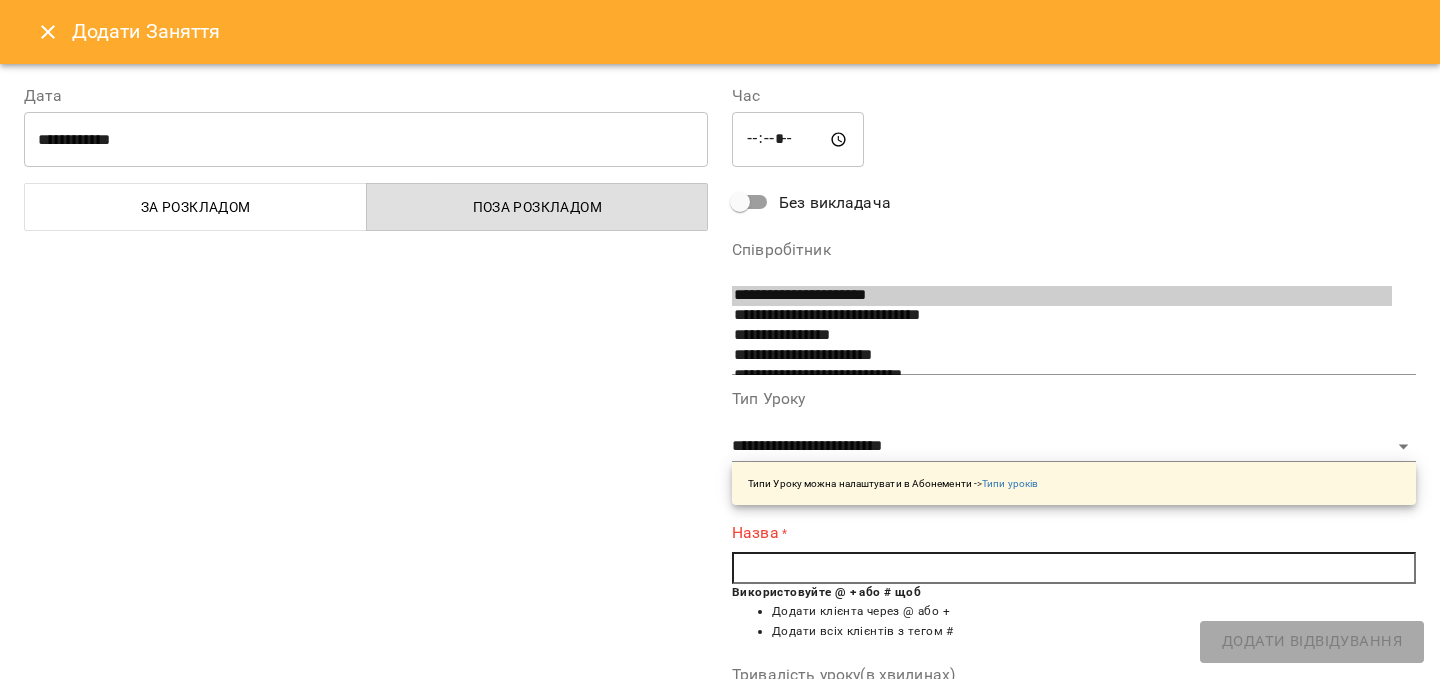 click at bounding box center (1074, 568) 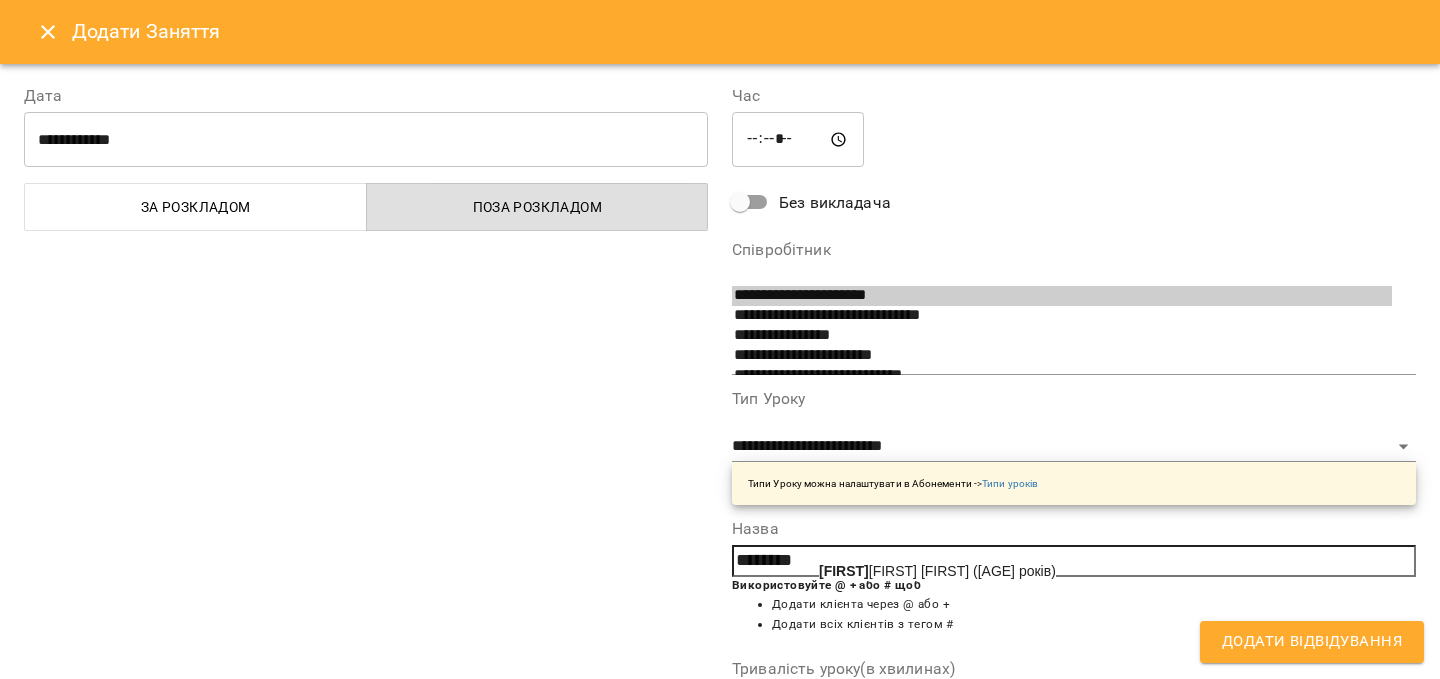 click on "[FIRST] [LAST] ([AGE] років)" at bounding box center [937, 571] 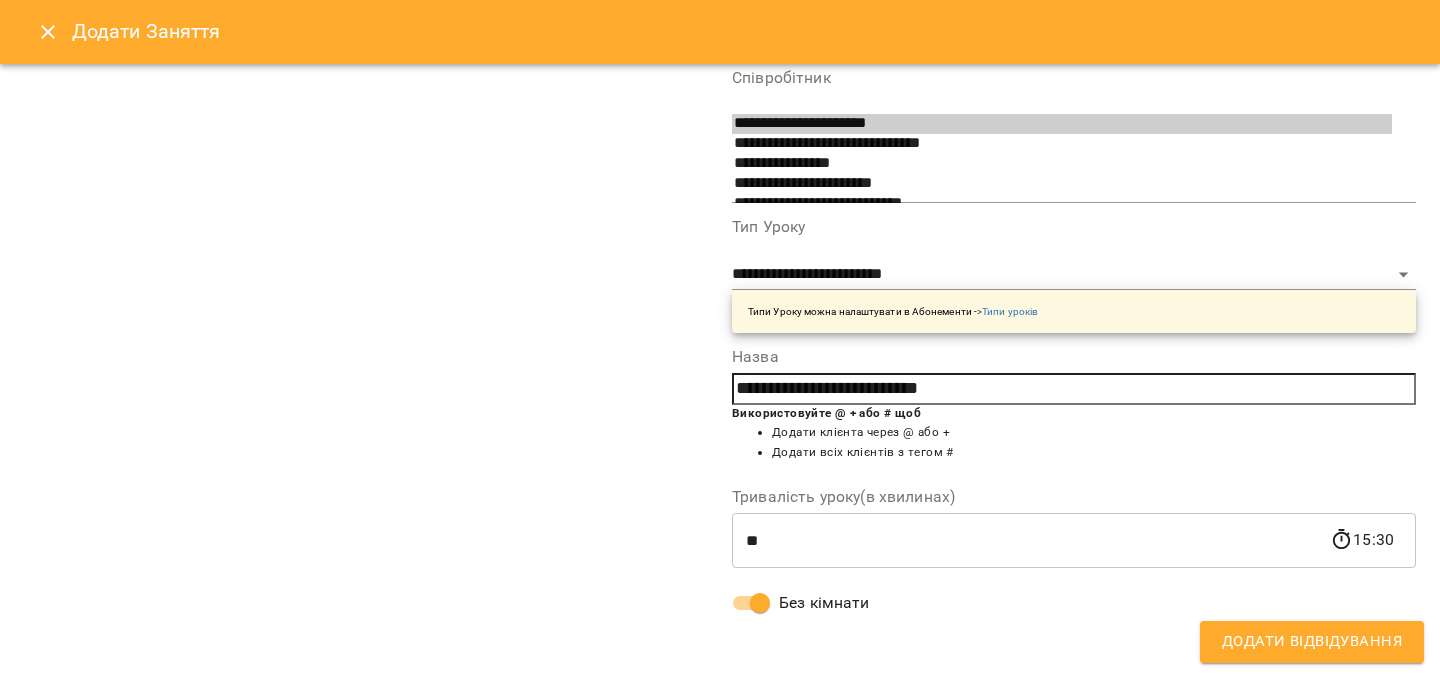 scroll, scrollTop: 0, scrollLeft: 0, axis: both 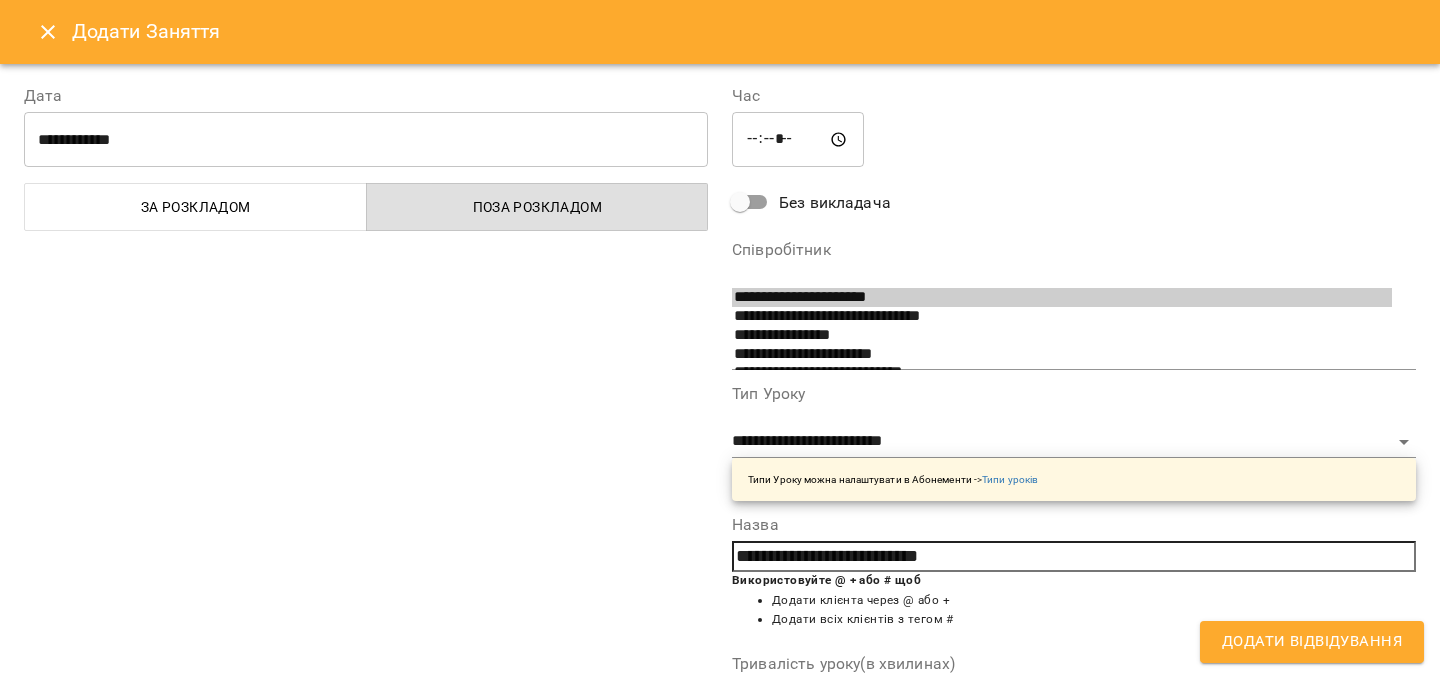 select on "**********" 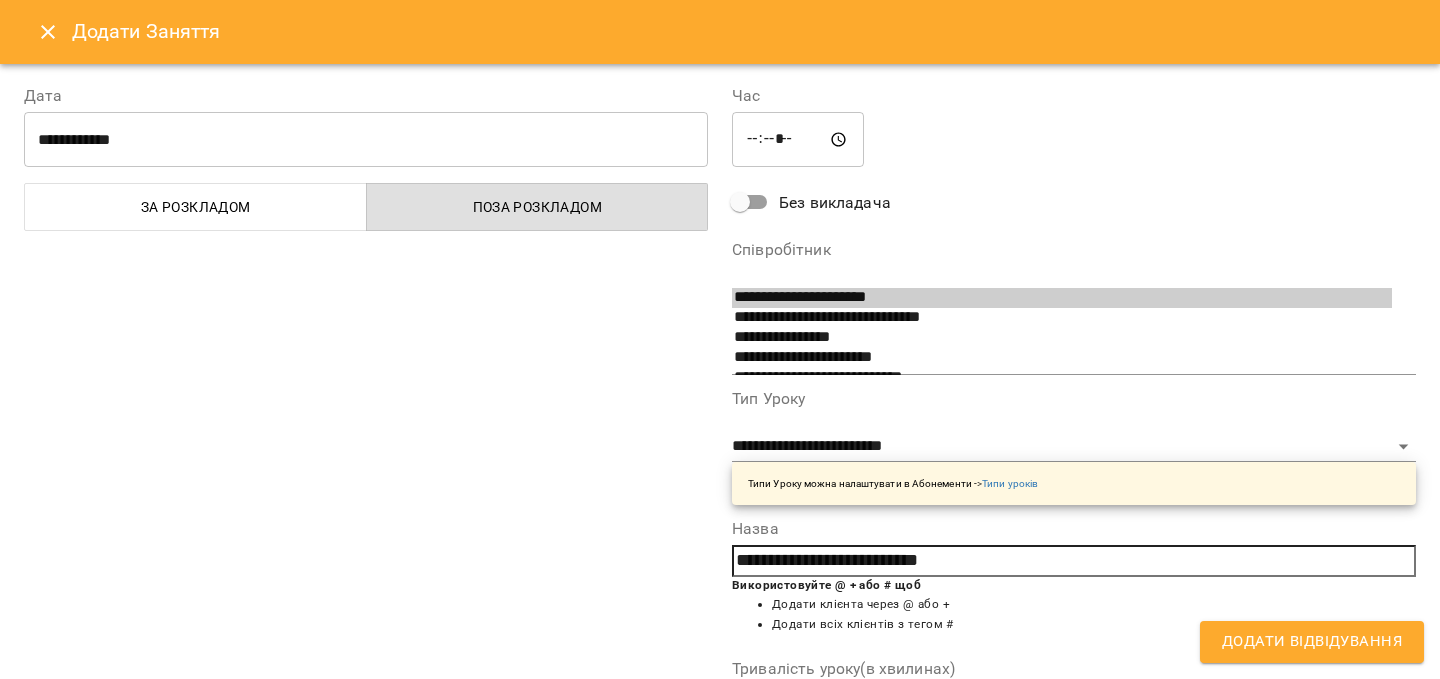 scroll, scrollTop: 0, scrollLeft: 0, axis: both 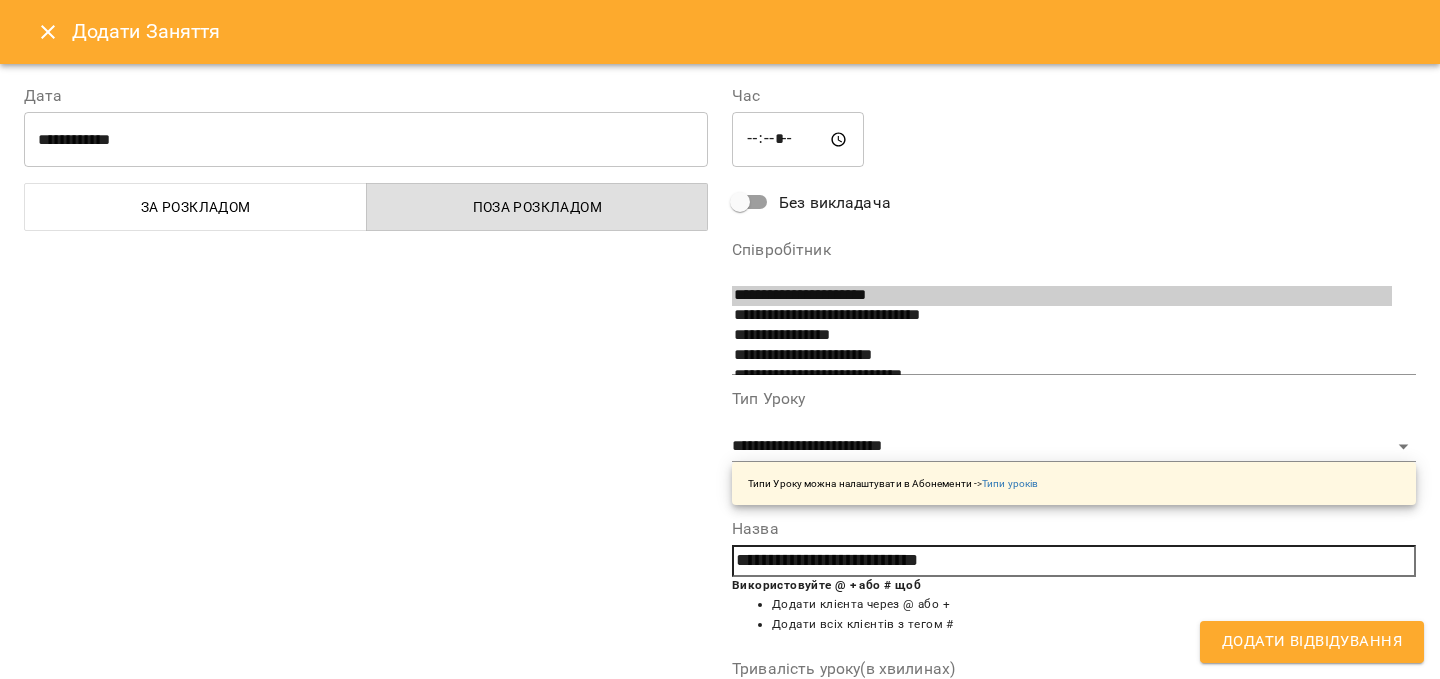 click on "Додати Відвідування" at bounding box center (1312, 642) 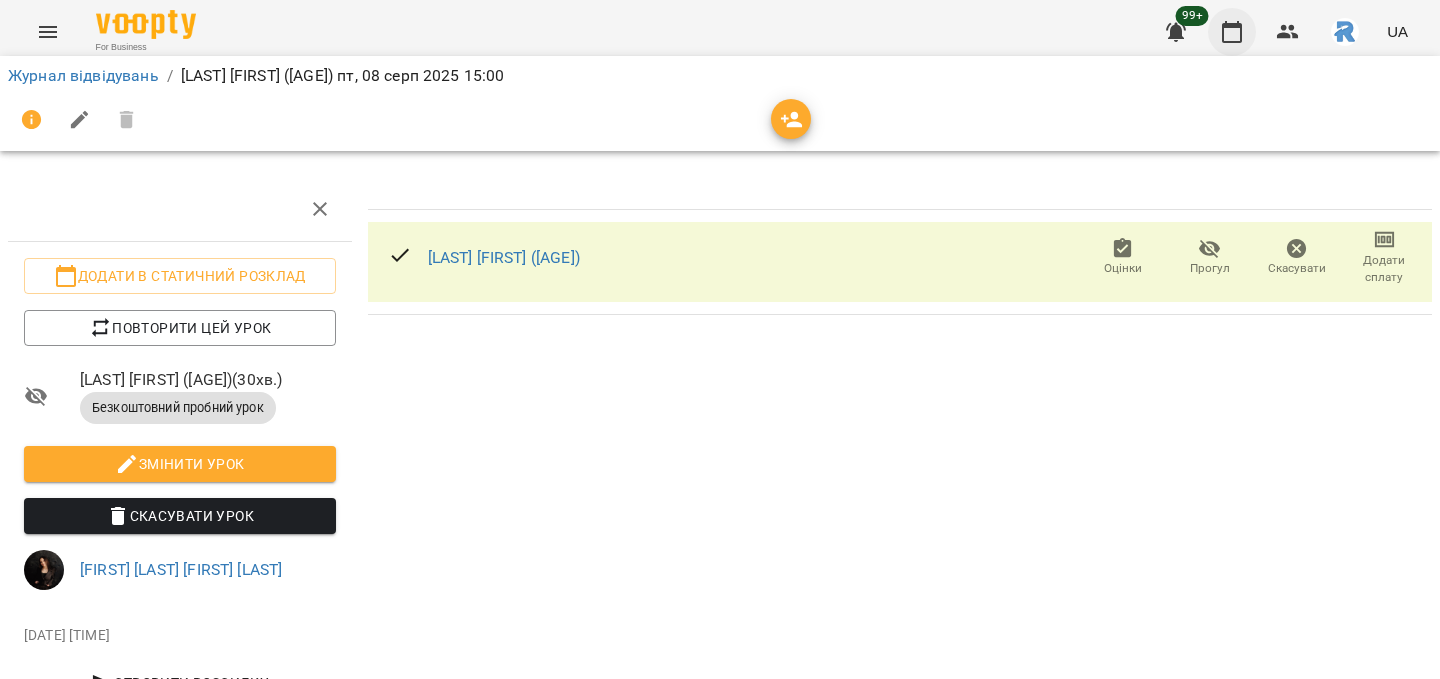 click at bounding box center (1232, 32) 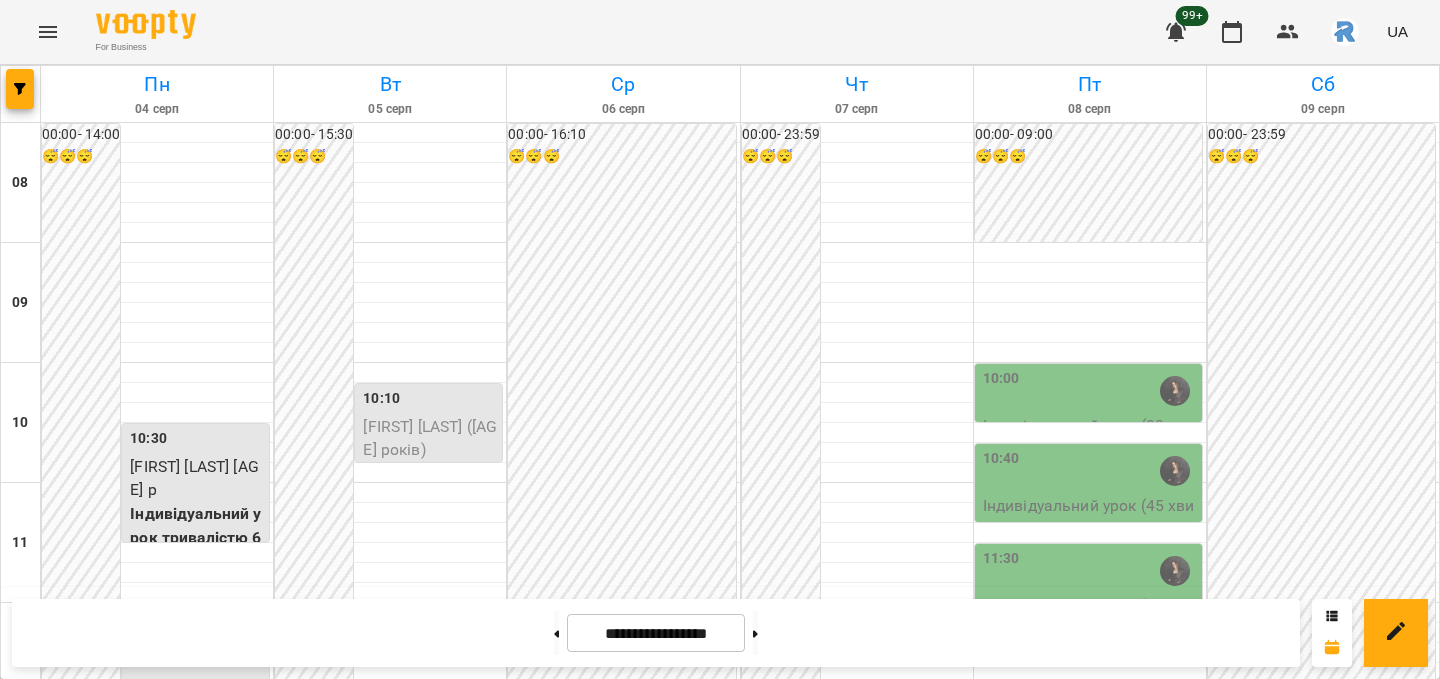 scroll, scrollTop: 356, scrollLeft: 0, axis: vertical 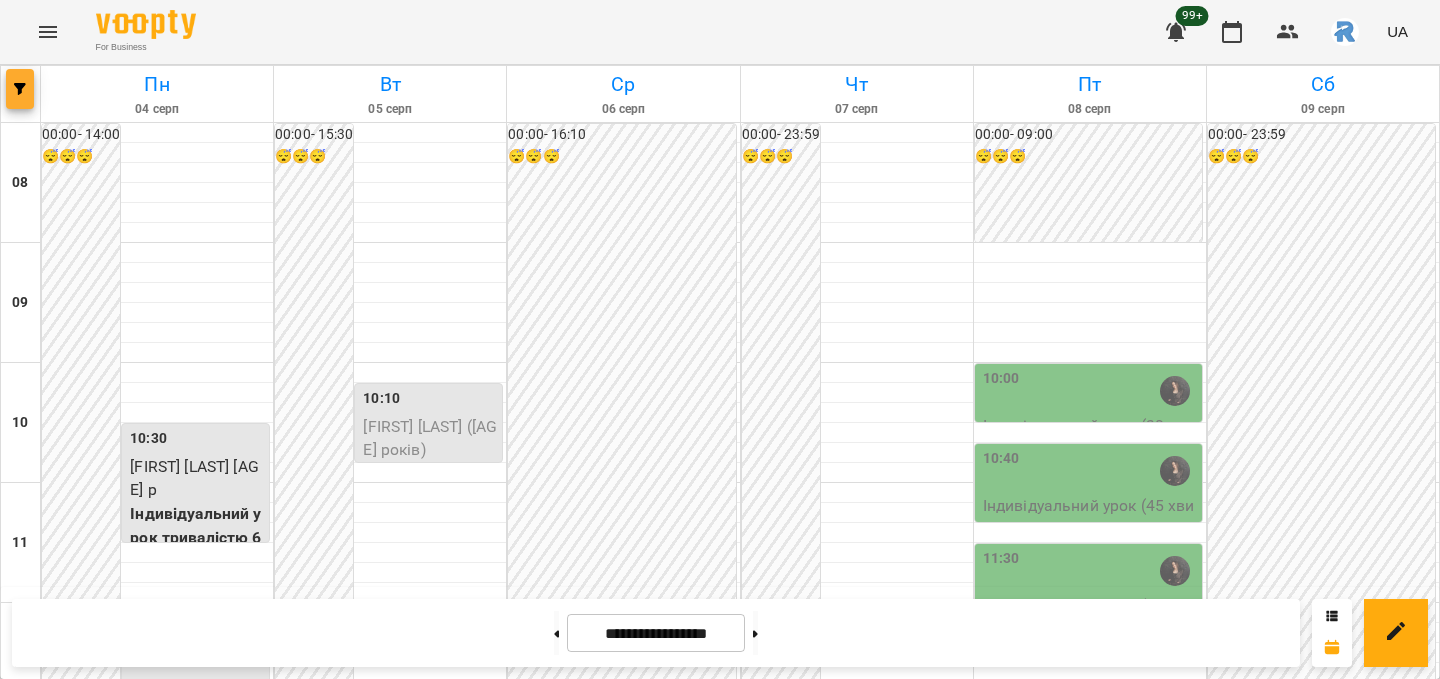 click at bounding box center (20, 89) 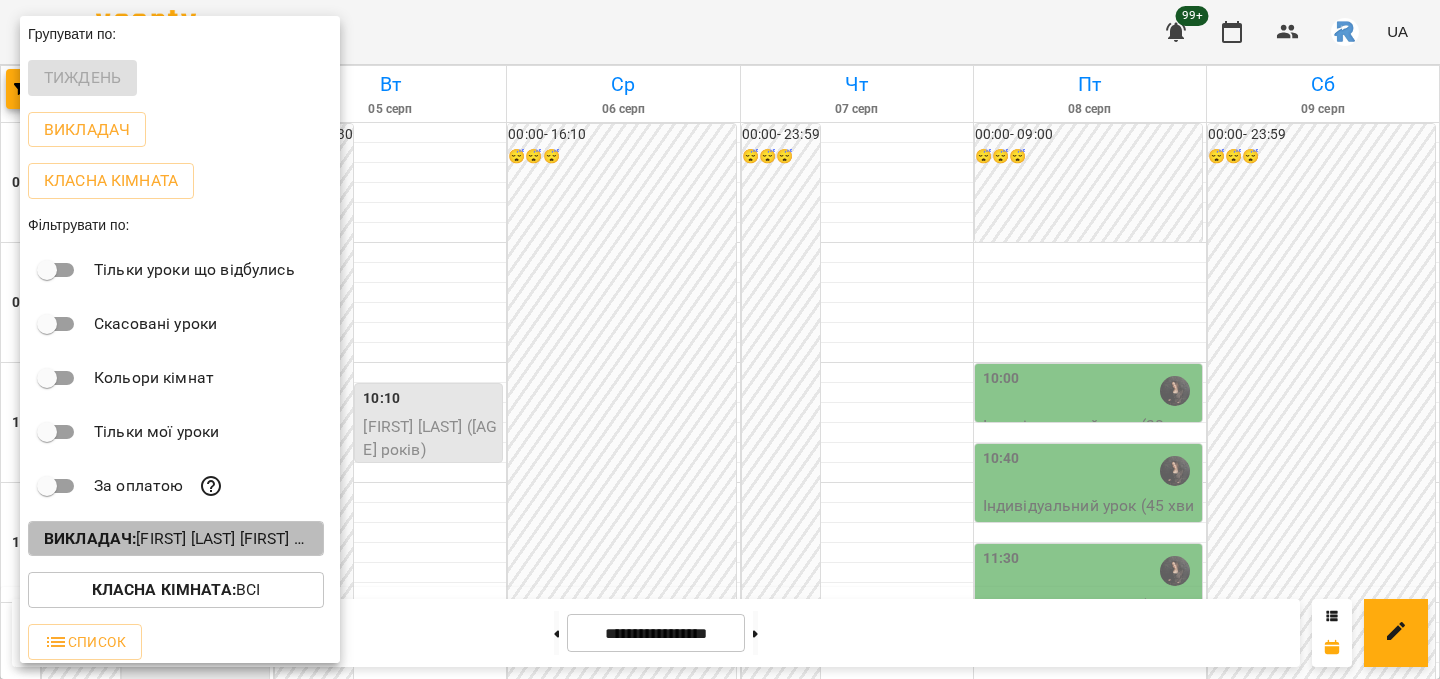 click on "Викладач : [LAST] [FIRST] [LAST]" at bounding box center (176, 539) 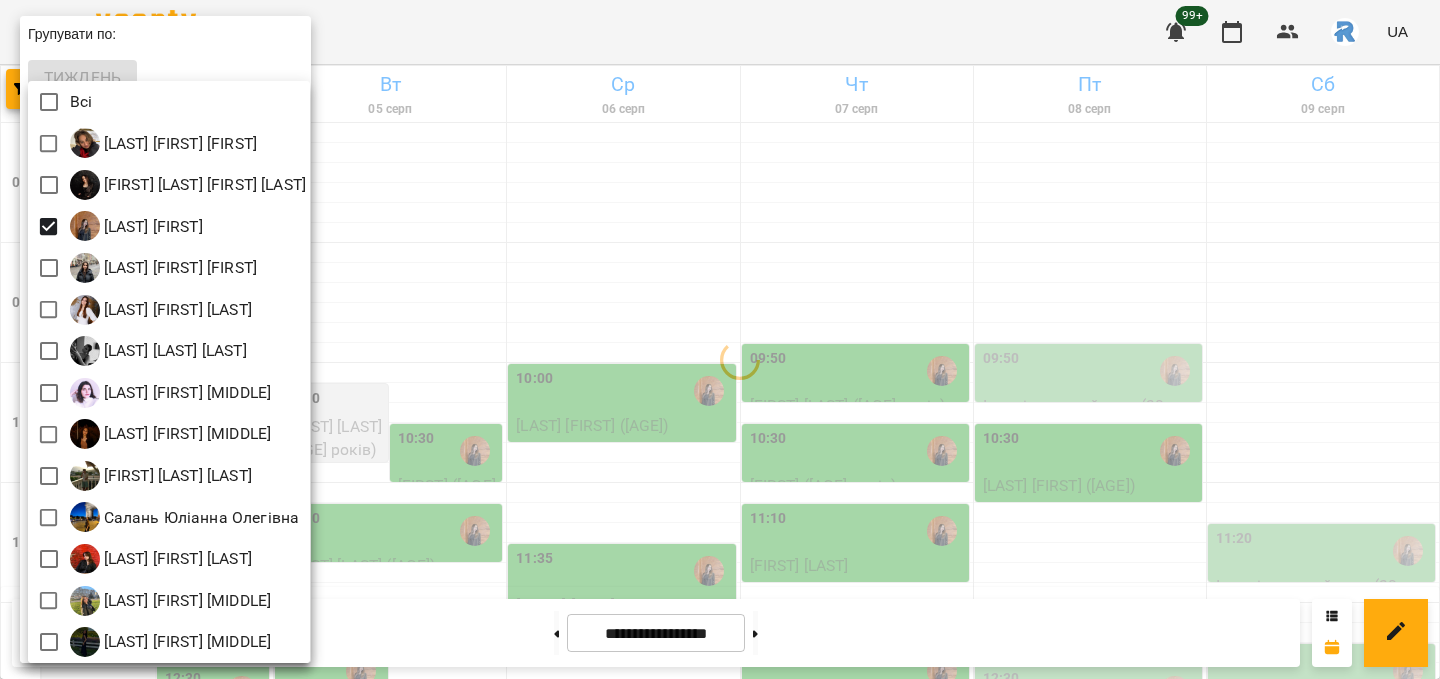click at bounding box center (720, 339) 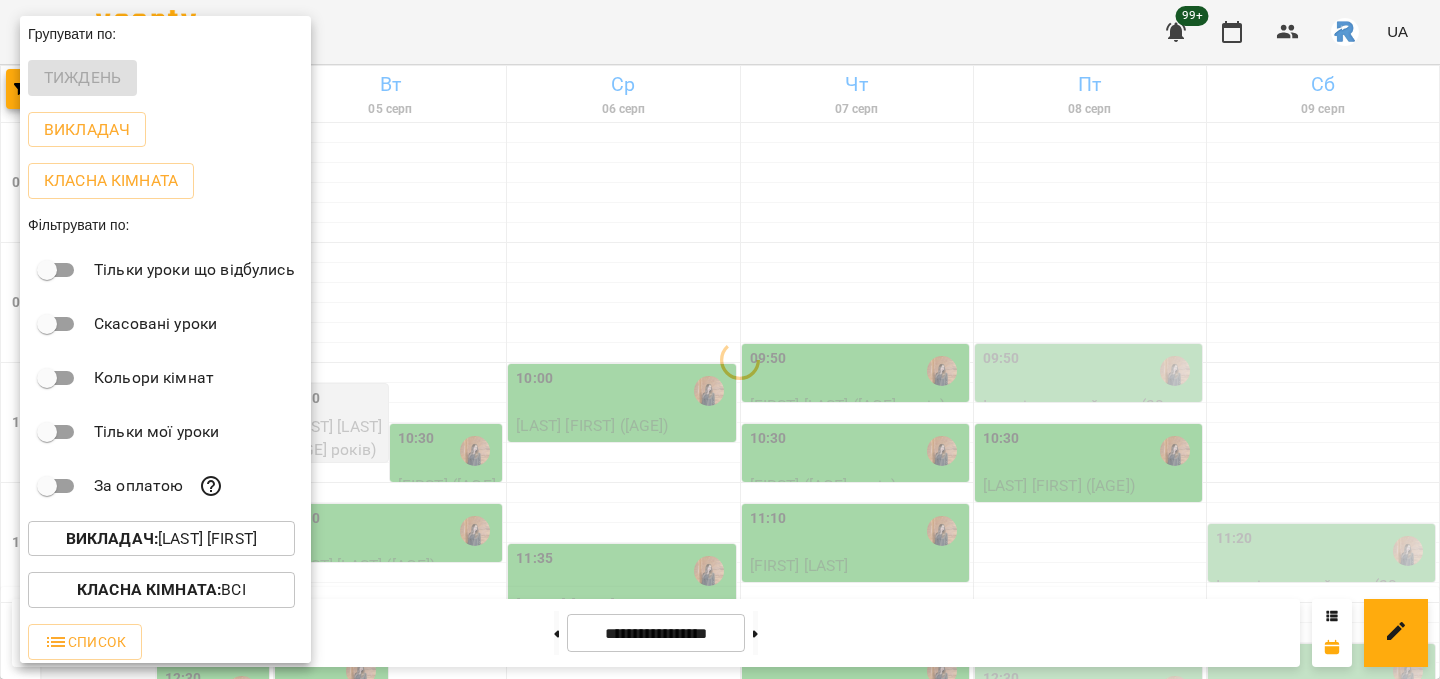 click at bounding box center [720, 339] 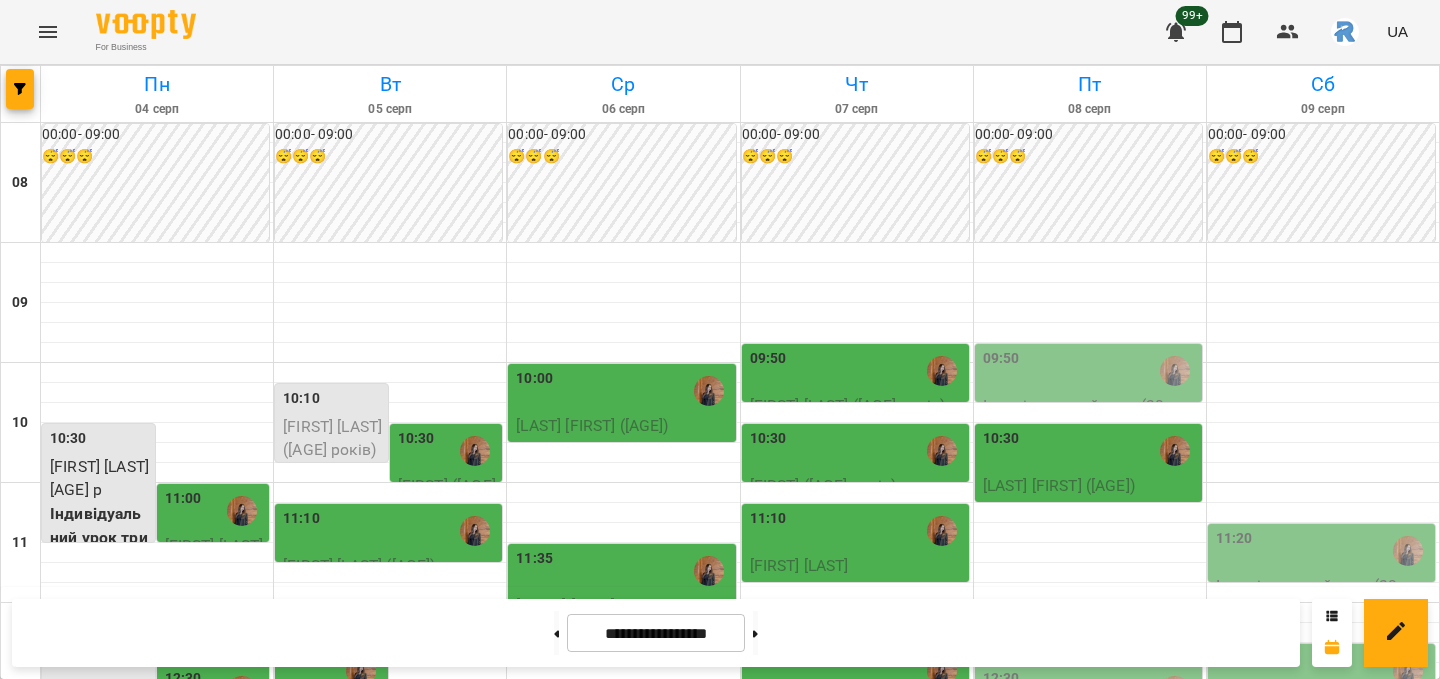 scroll, scrollTop: 328, scrollLeft: 0, axis: vertical 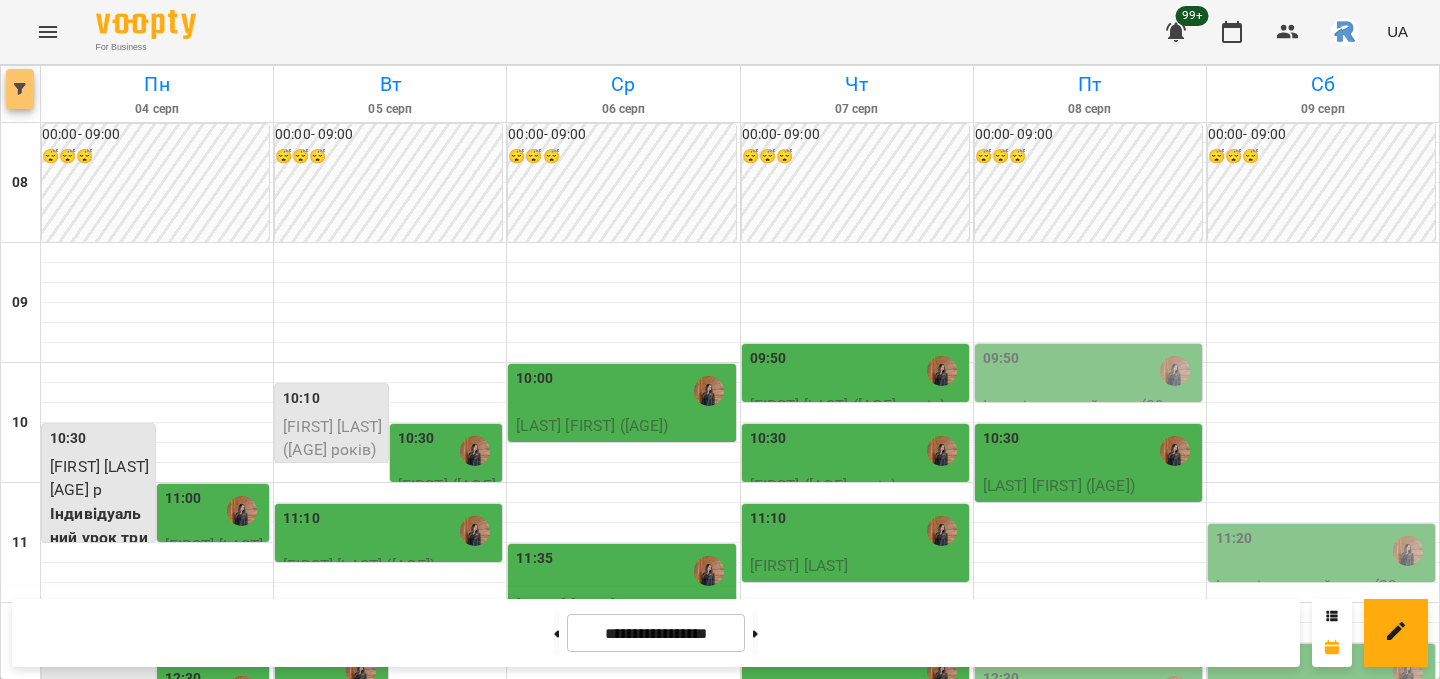 click 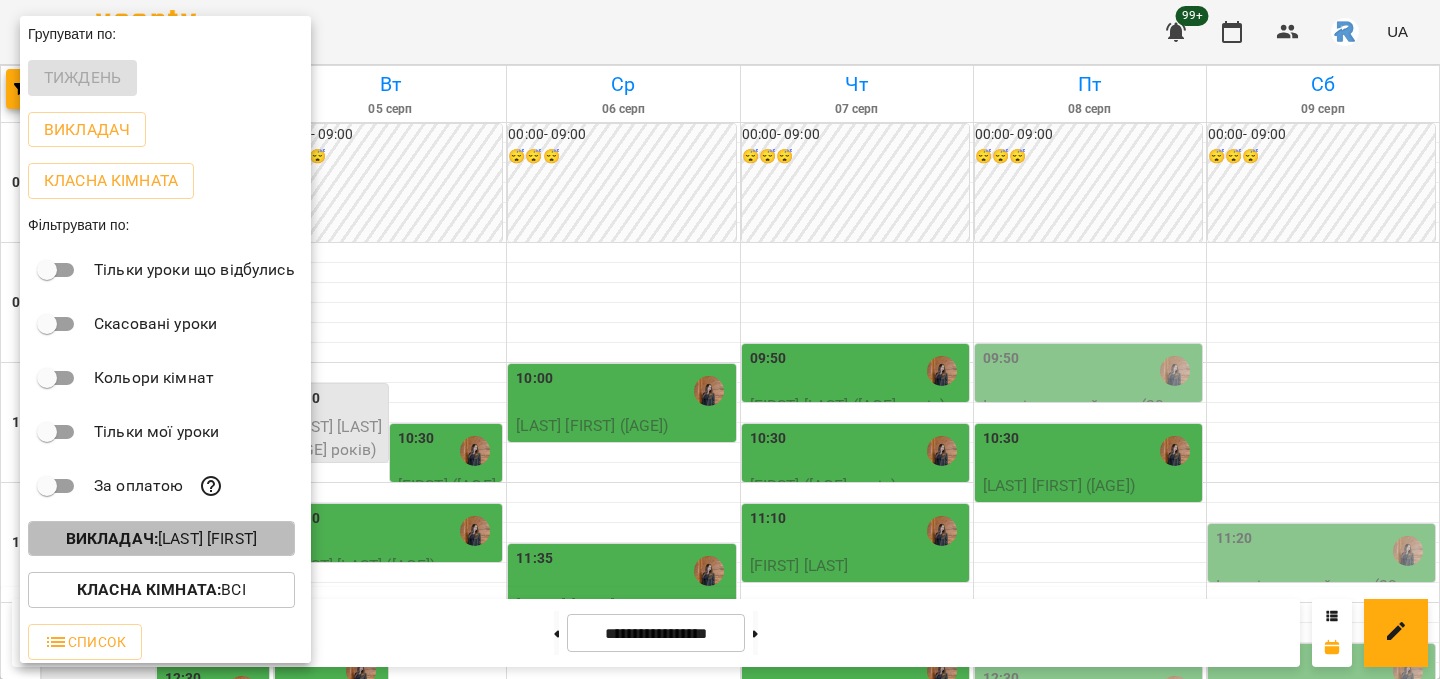 click on "Викладач : [LAST] [FIRST]" at bounding box center [161, 539] 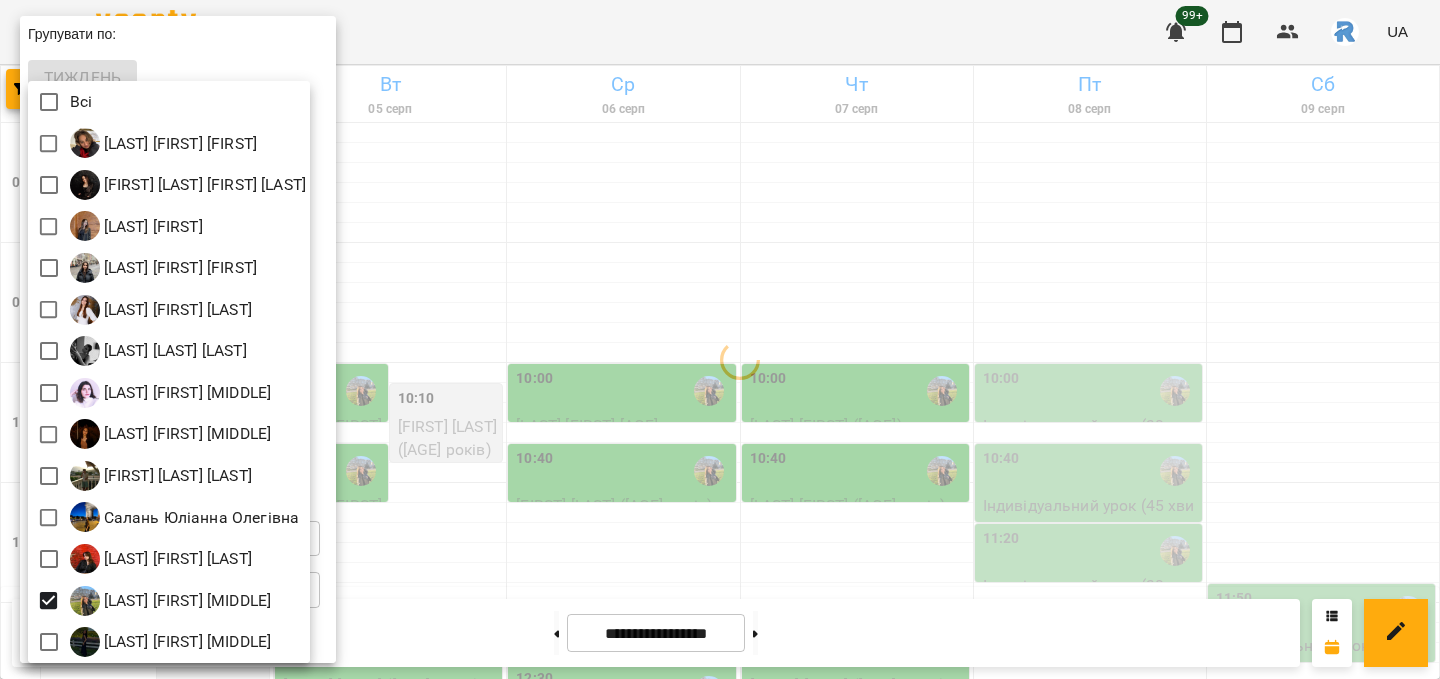 click at bounding box center (720, 339) 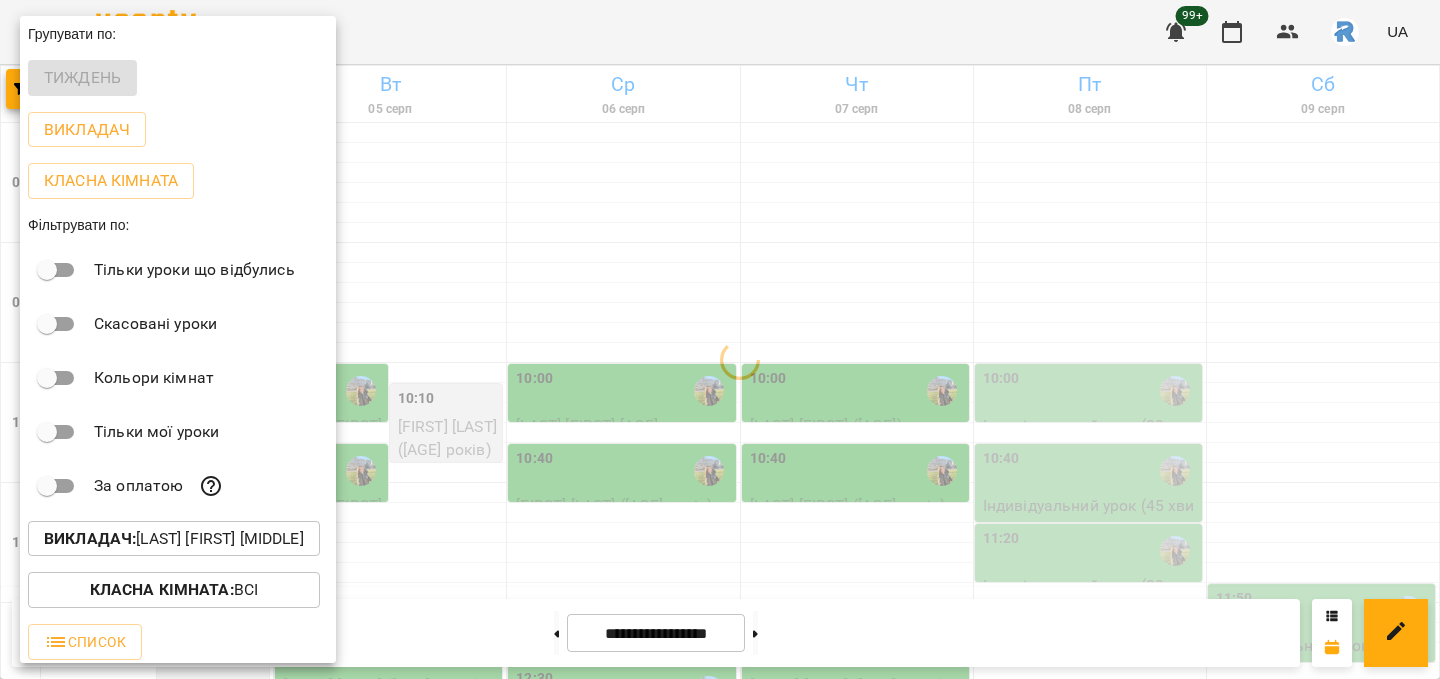 click at bounding box center (720, 339) 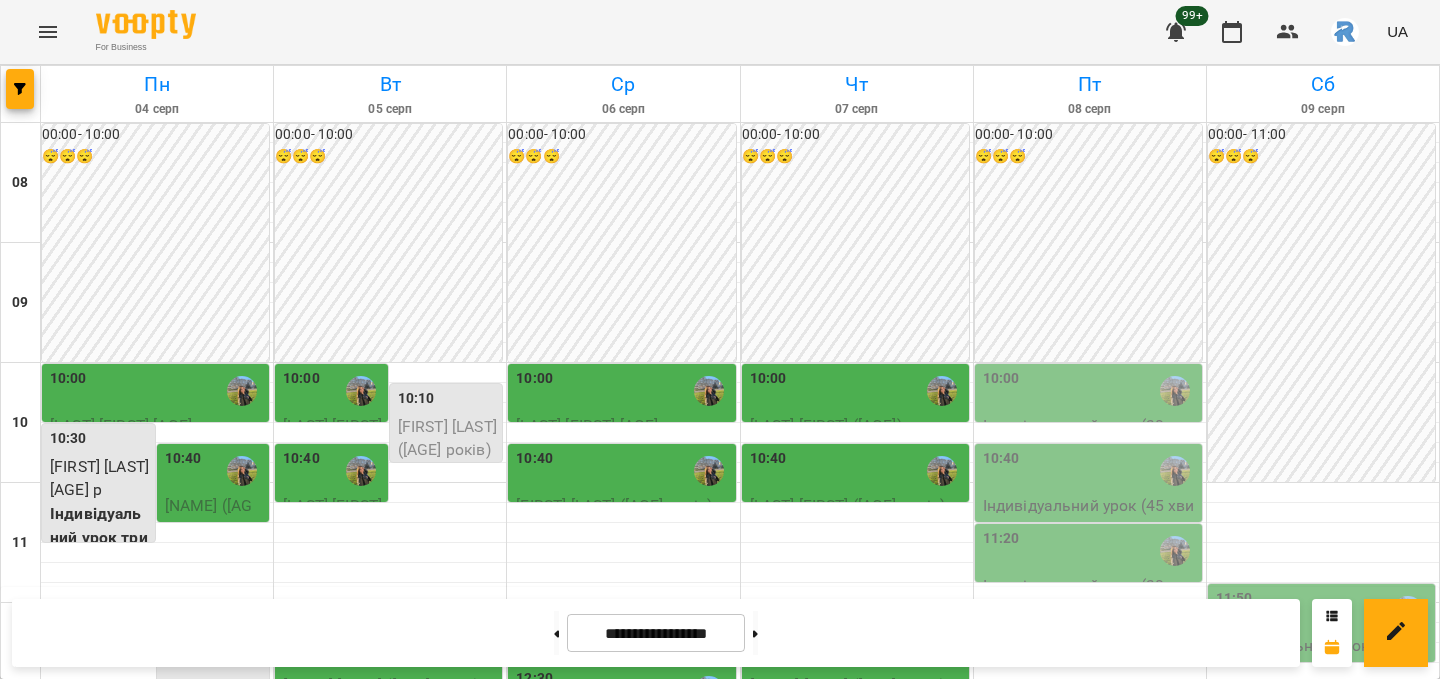 scroll, scrollTop: 620, scrollLeft: 0, axis: vertical 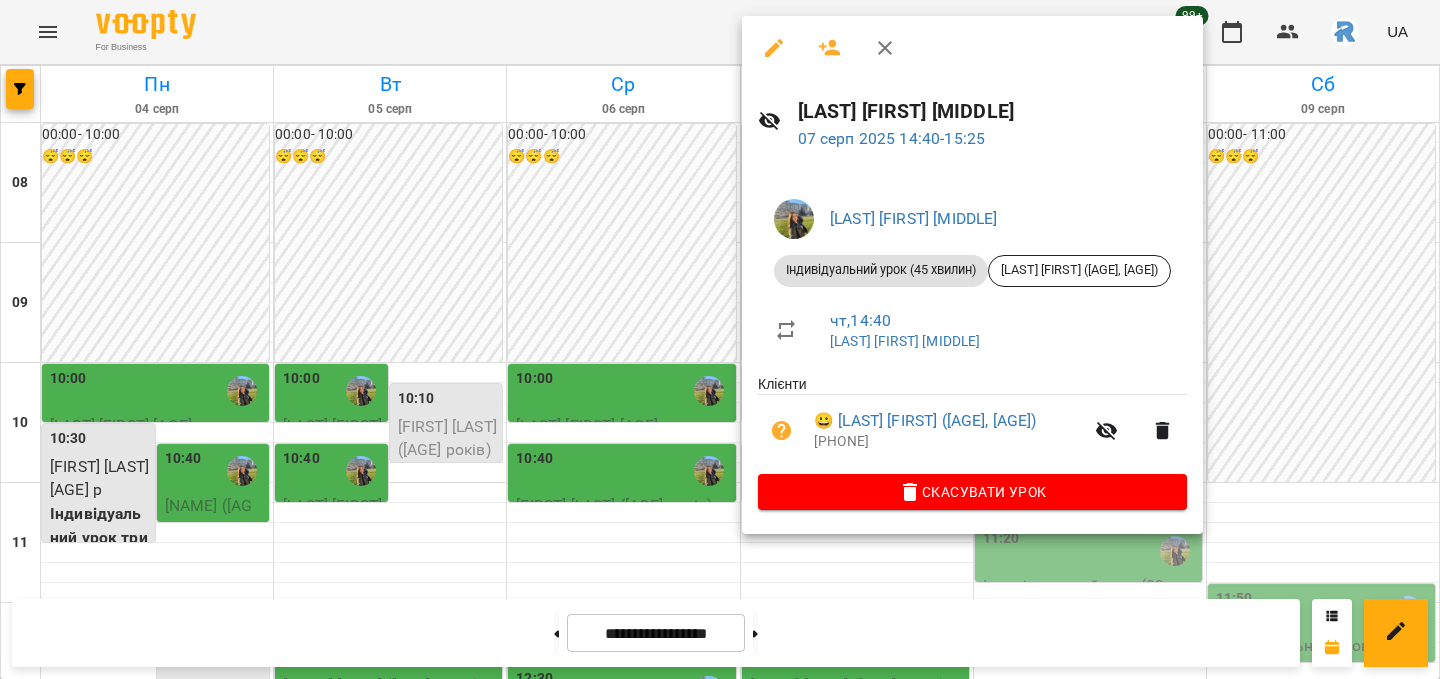 click at bounding box center (720, 339) 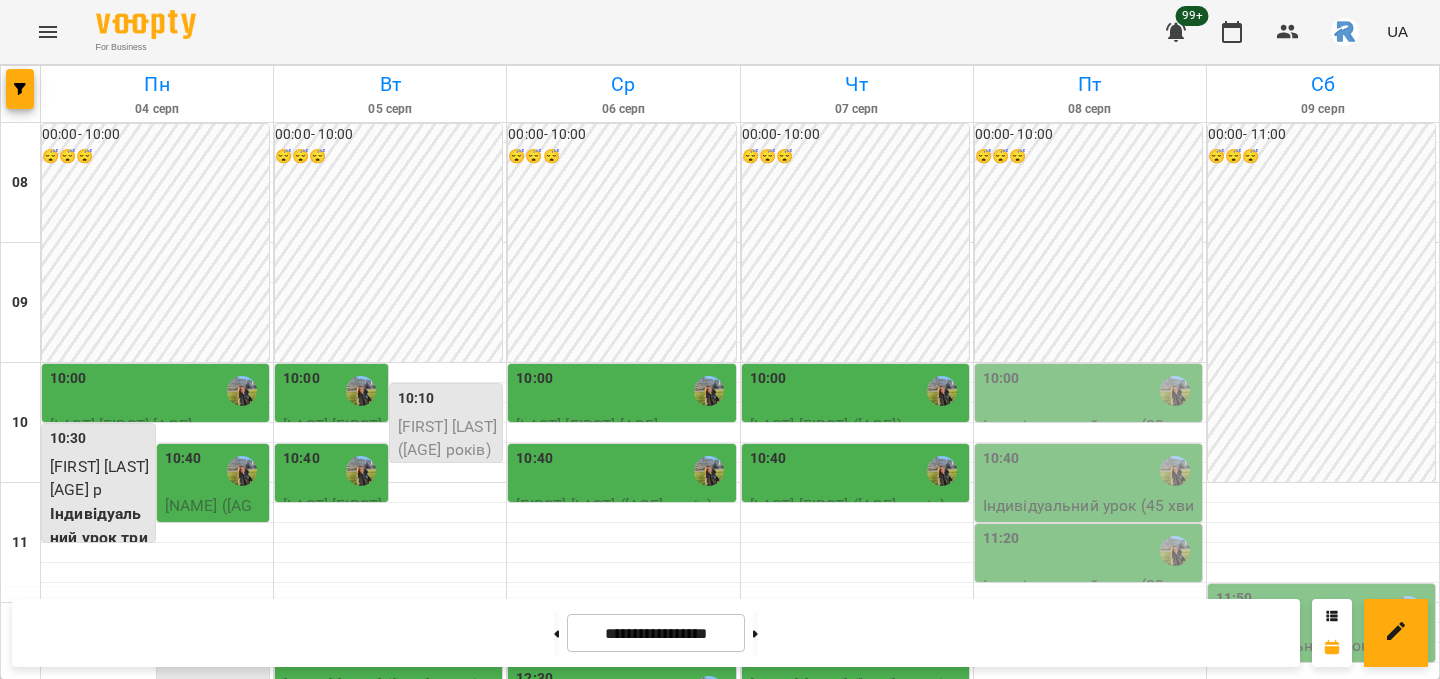 scroll, scrollTop: 278, scrollLeft: 0, axis: vertical 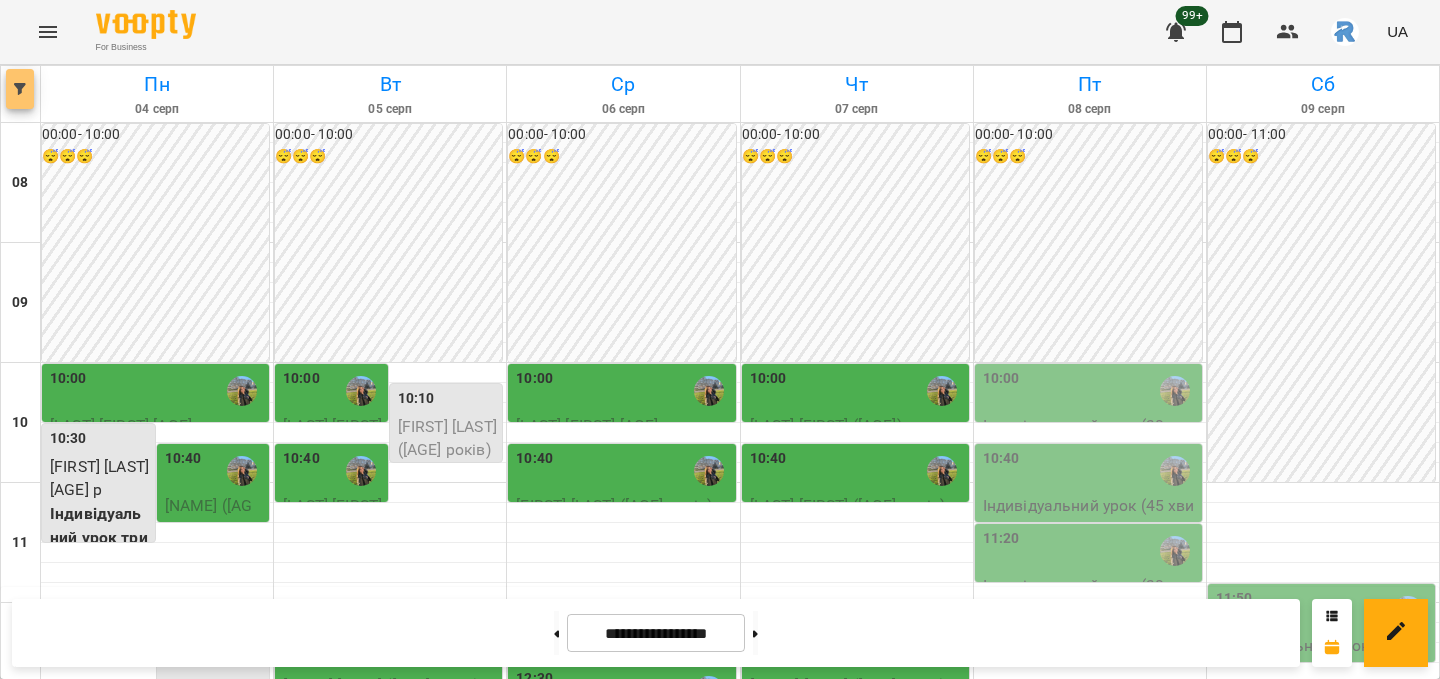 click 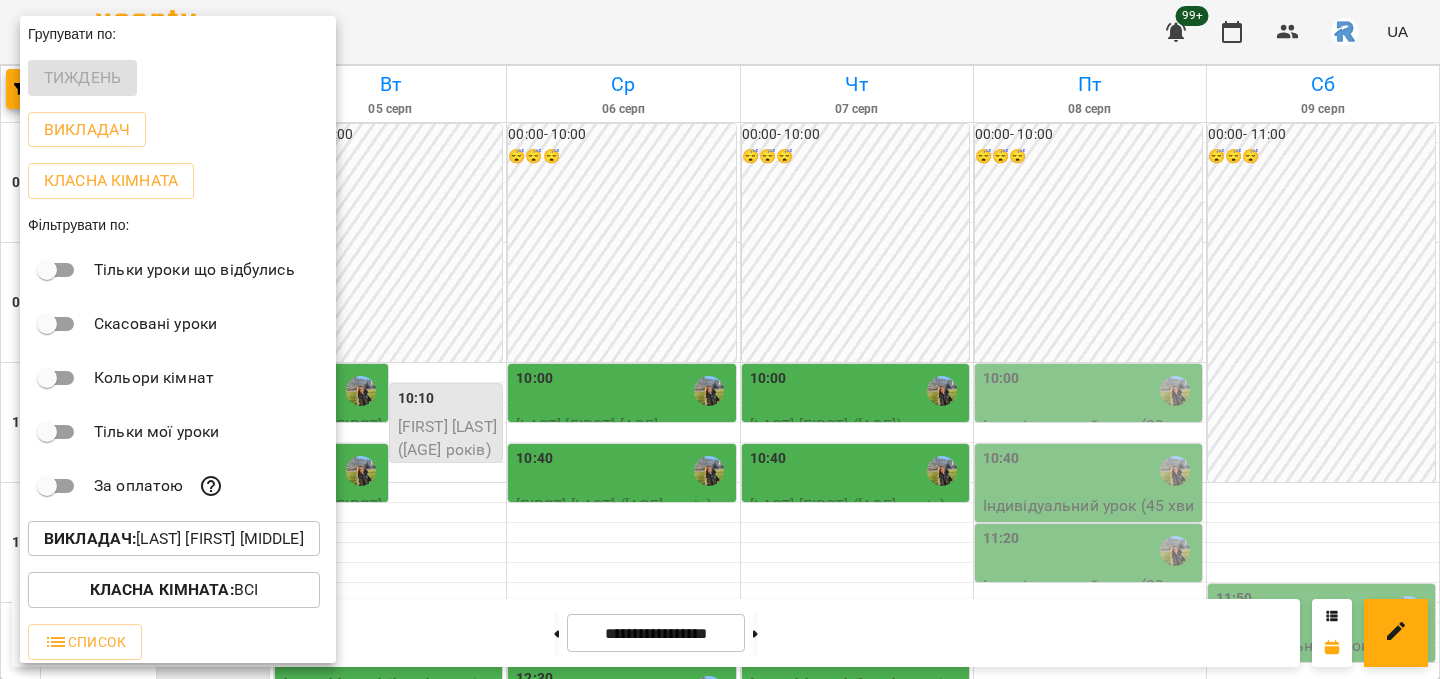click on "Викладач : [LAST] [FIRST] [LAST]" at bounding box center (174, 539) 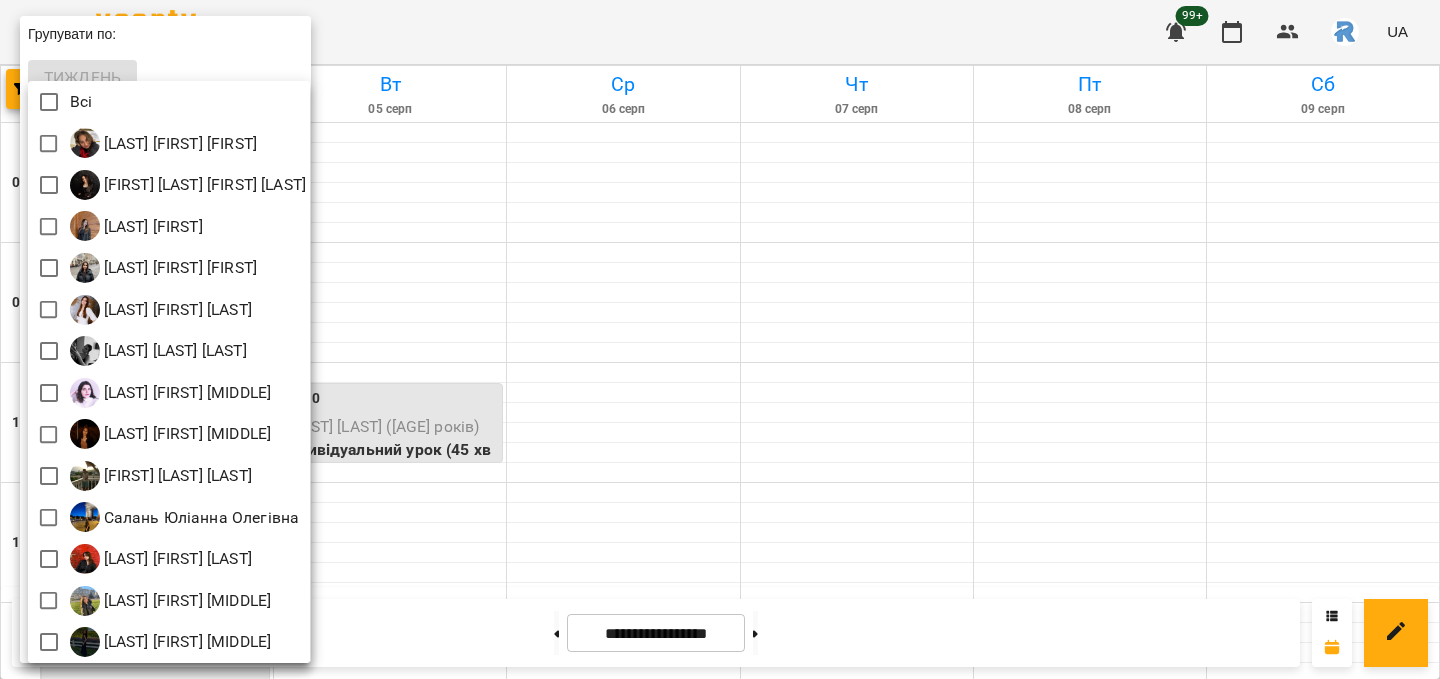scroll, scrollTop: 4, scrollLeft: 0, axis: vertical 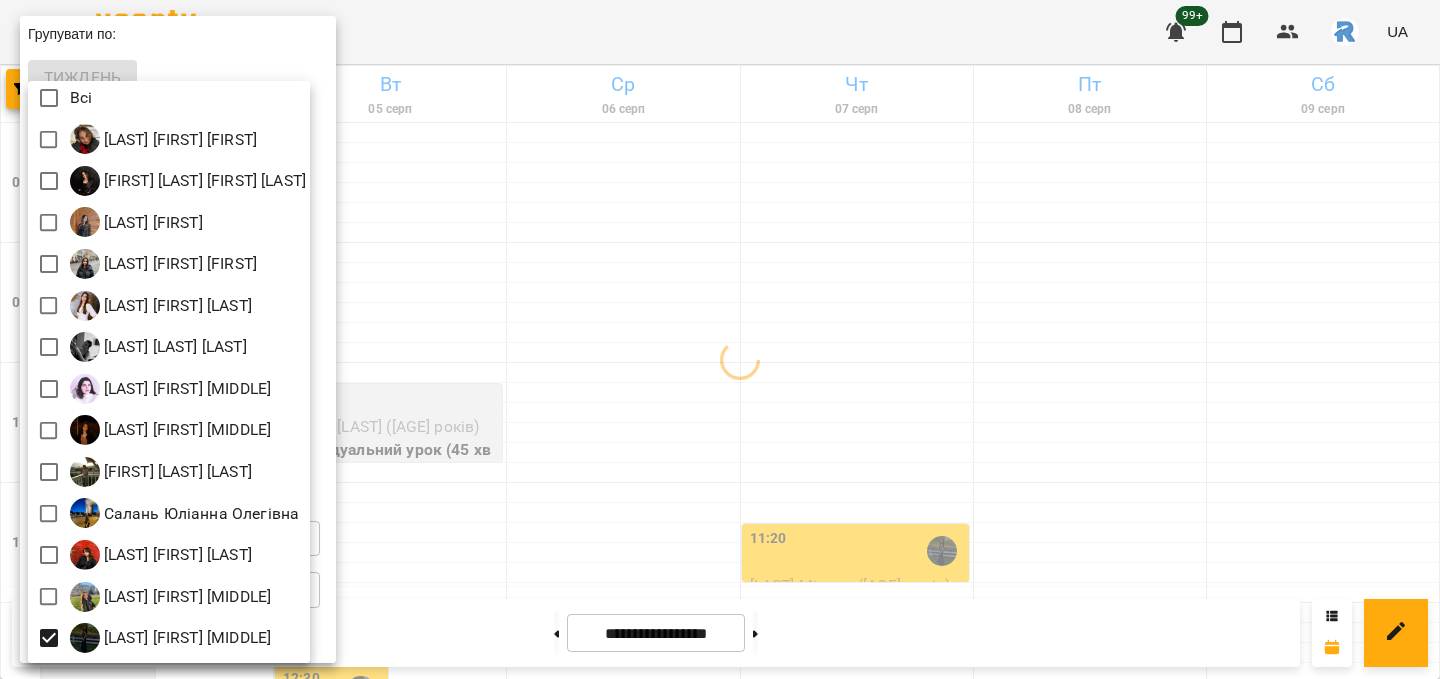 click at bounding box center (720, 339) 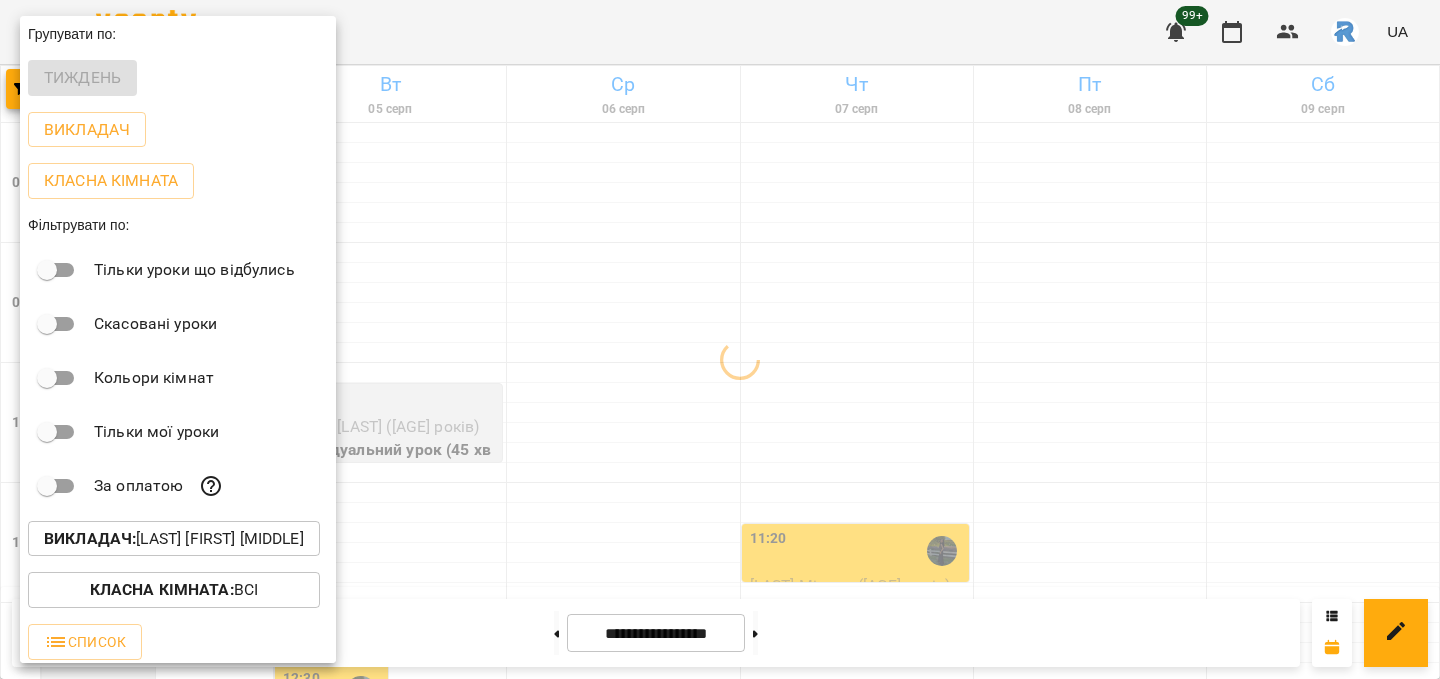 click at bounding box center [720, 339] 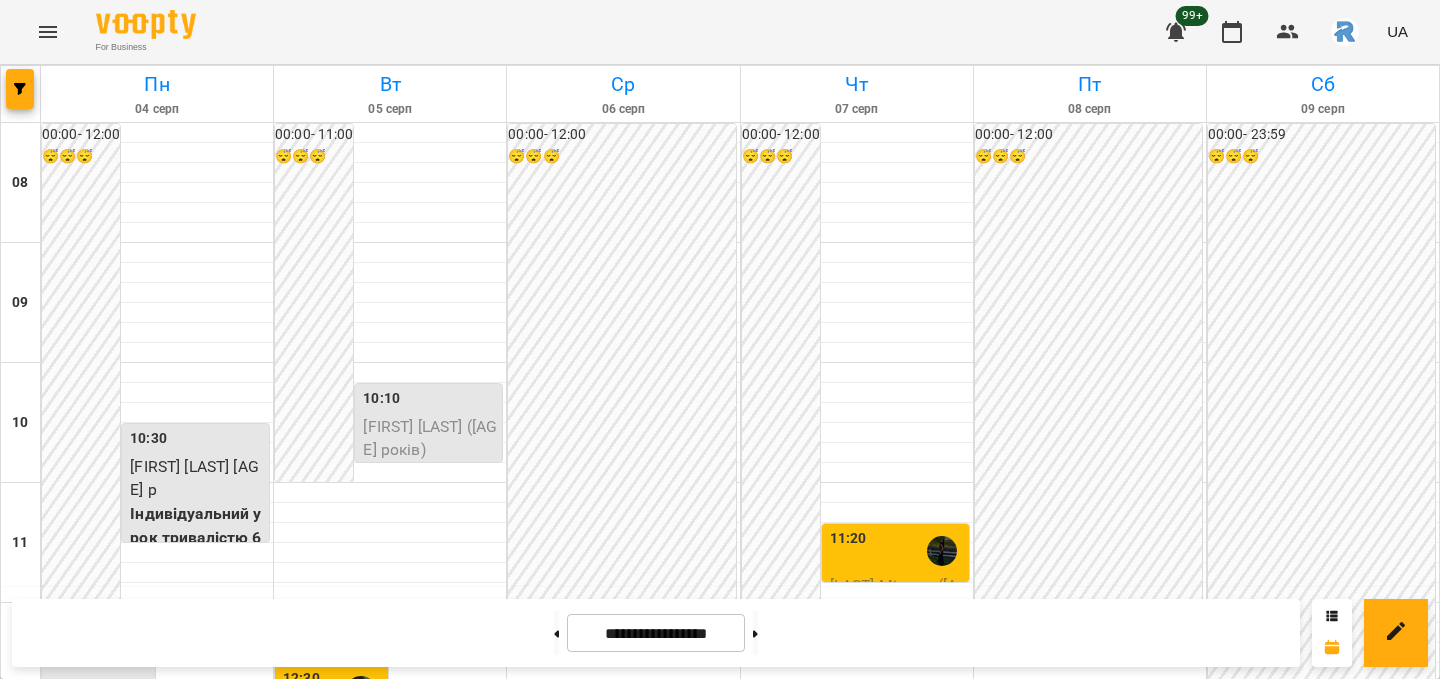scroll, scrollTop: 440, scrollLeft: 0, axis: vertical 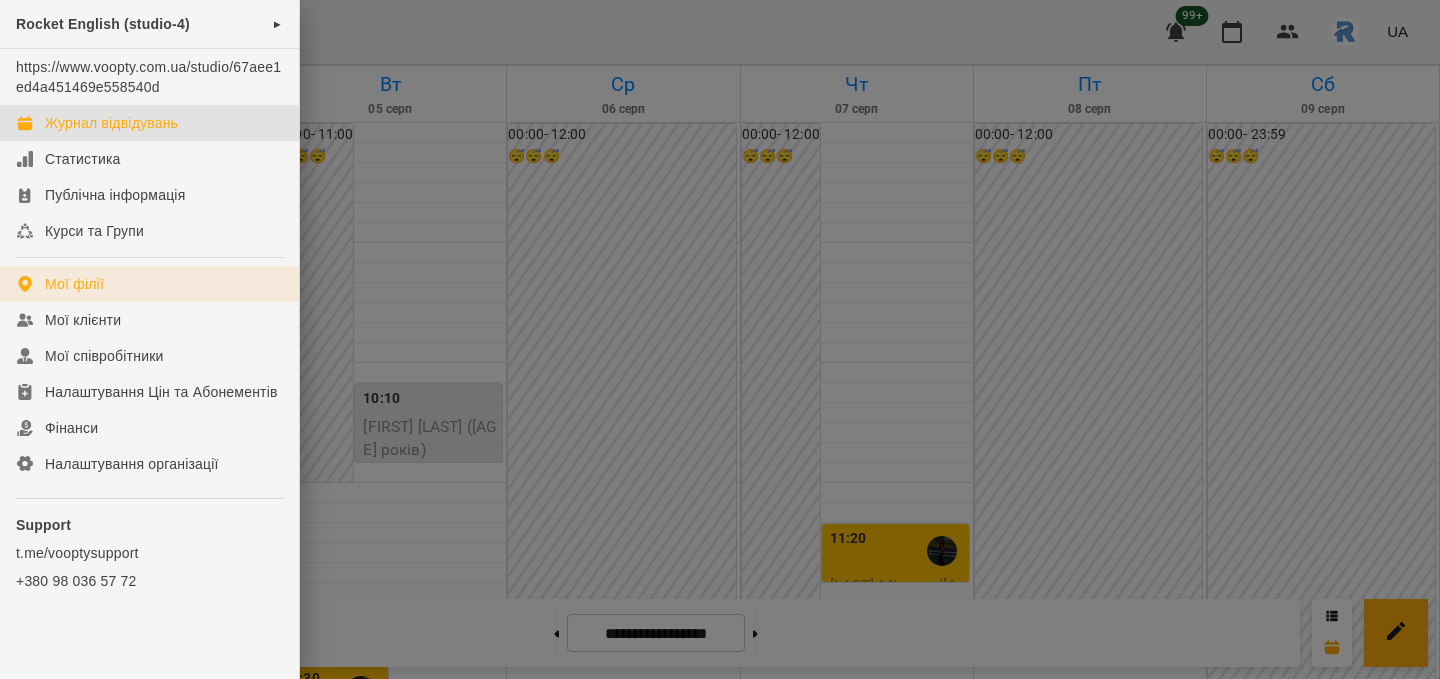 click on "Мої філії" at bounding box center [74, 284] 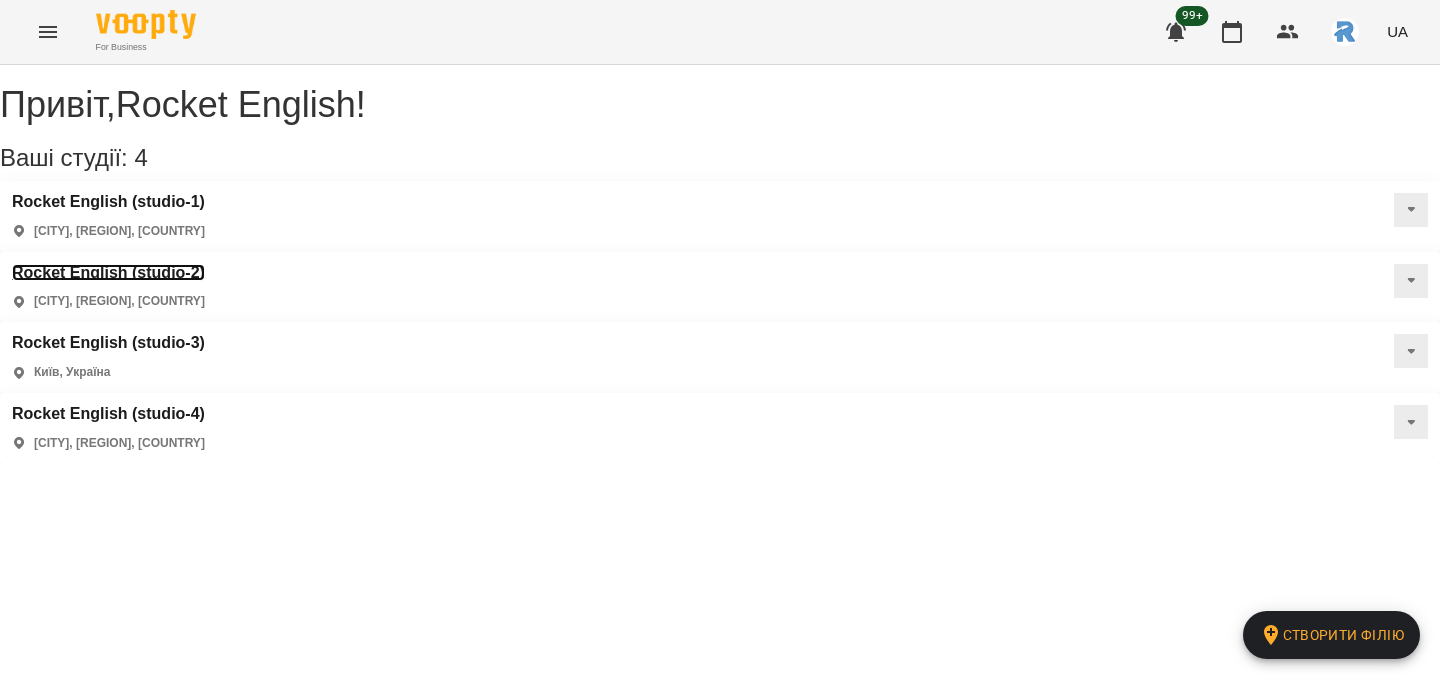 click on "Rocket English (studio-2)" at bounding box center [108, 273] 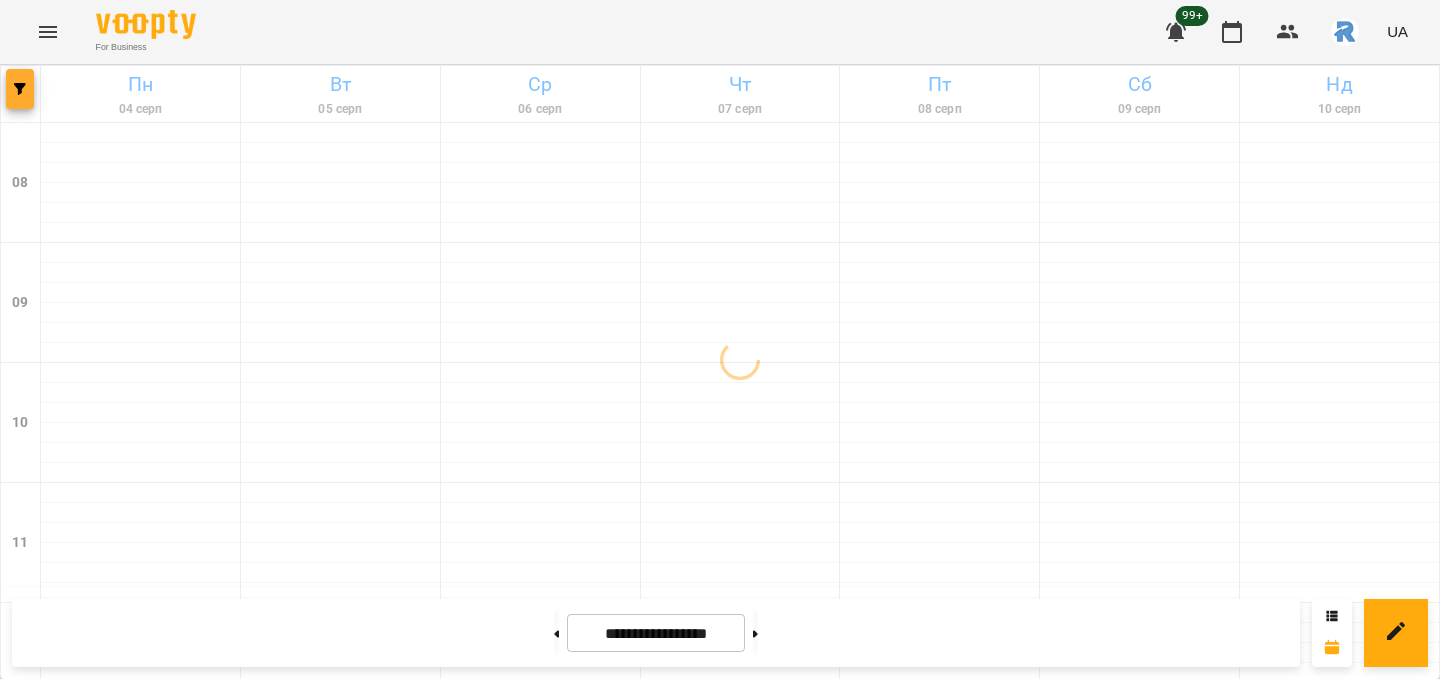 click at bounding box center (20, 89) 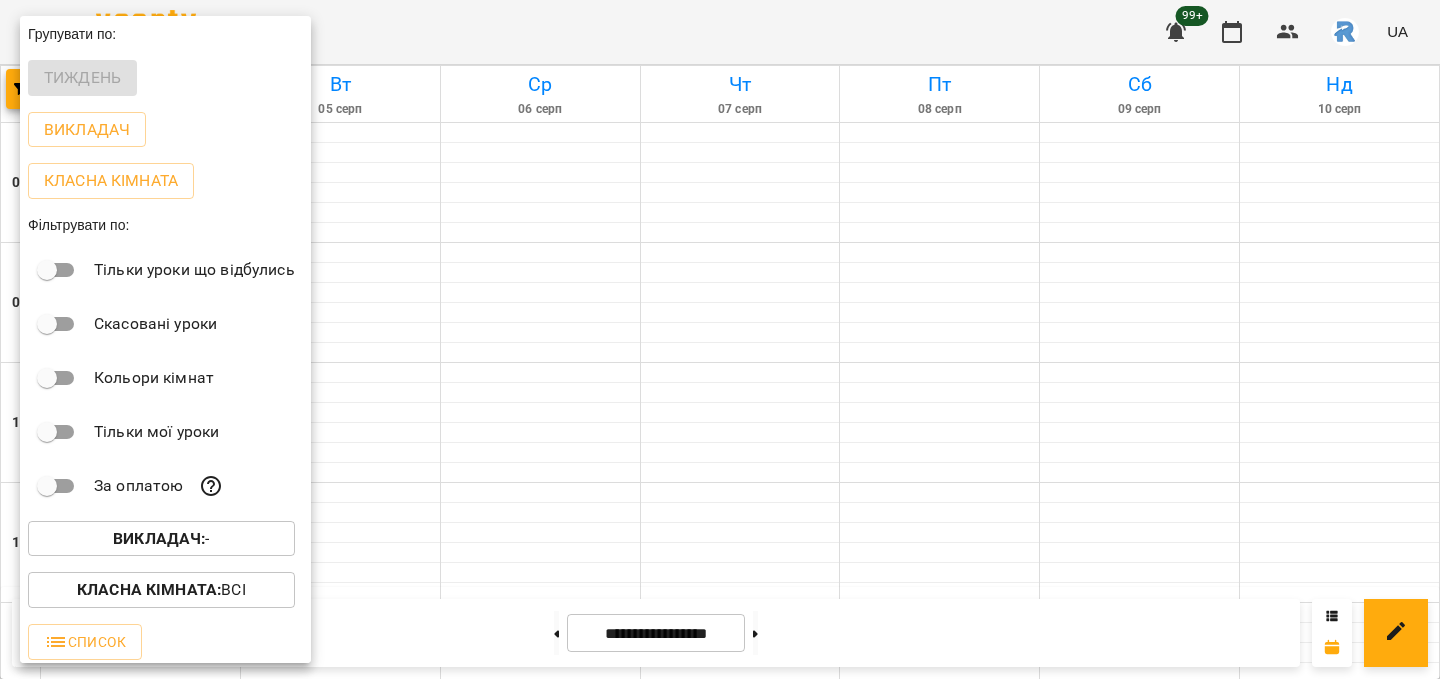 click on "Викладач :  -" at bounding box center (165, 539) 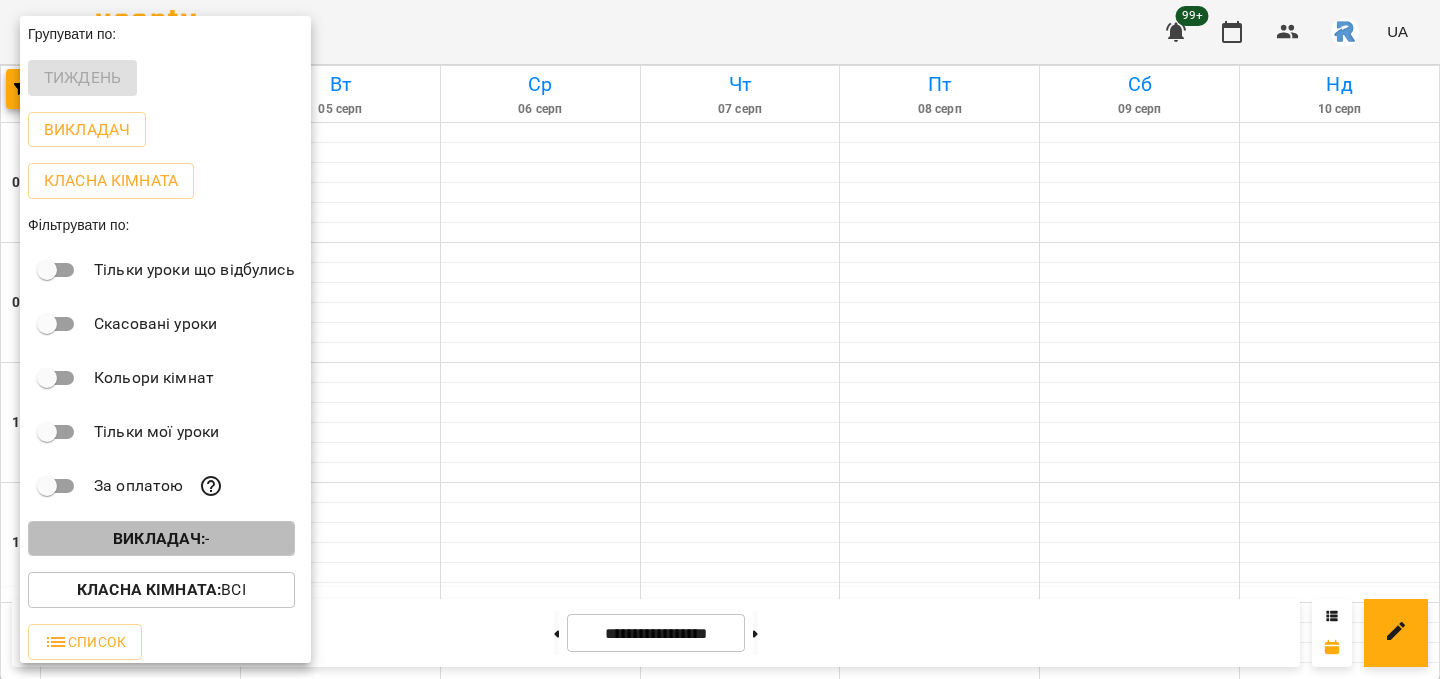 click on "Викладач :" at bounding box center (159, 538) 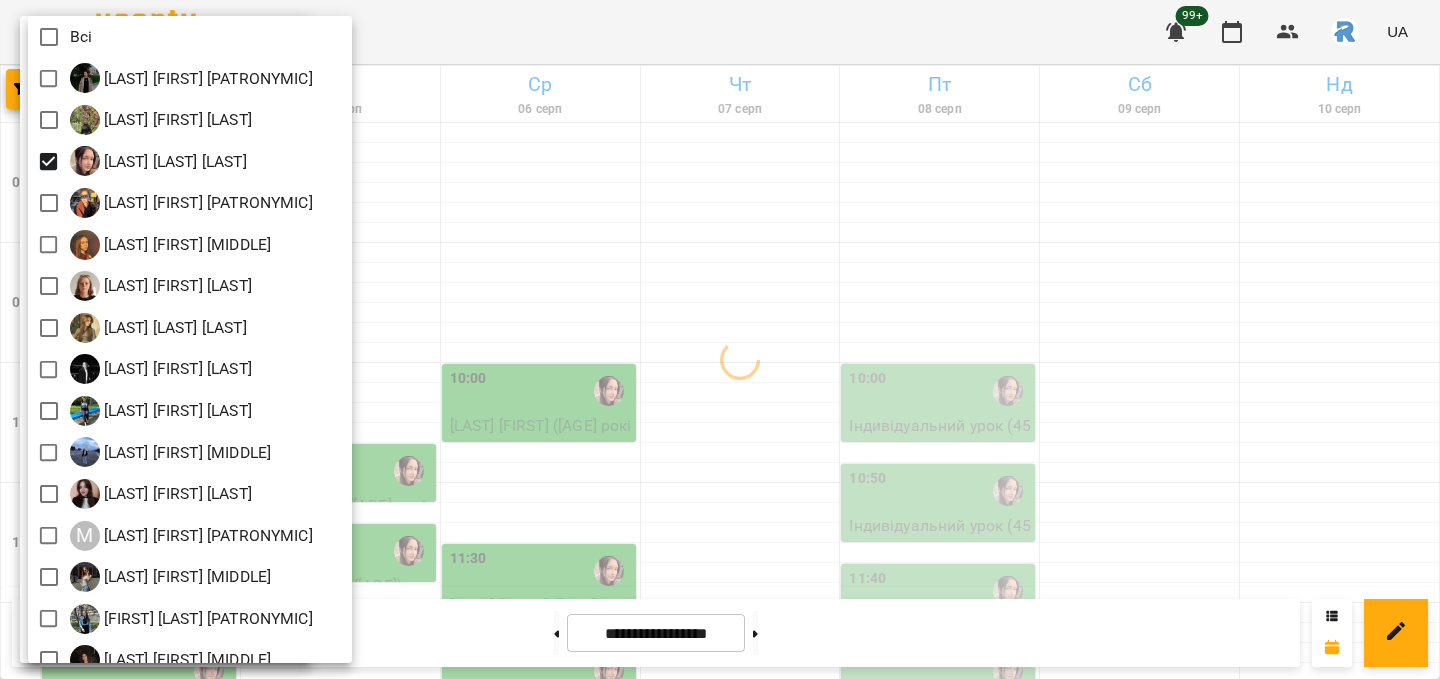 click at bounding box center (720, 339) 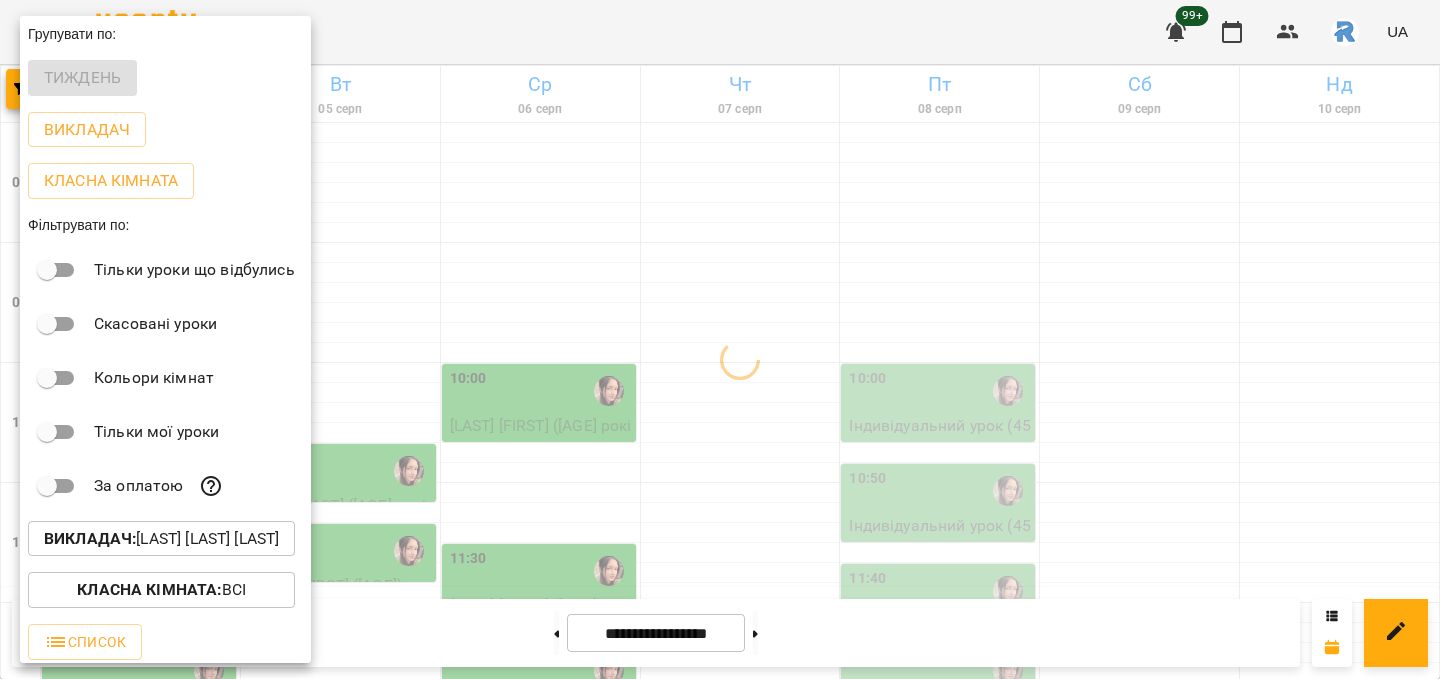 click at bounding box center [720, 339] 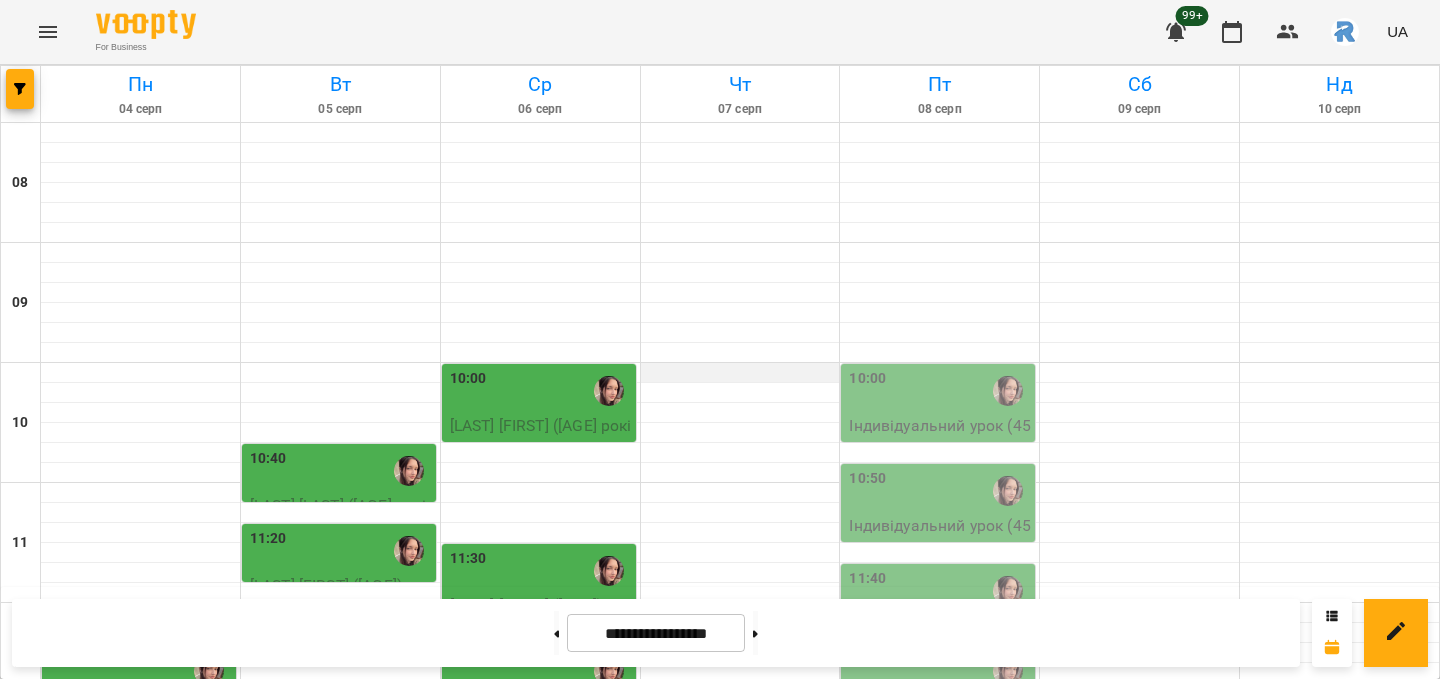 scroll, scrollTop: 440, scrollLeft: 0, axis: vertical 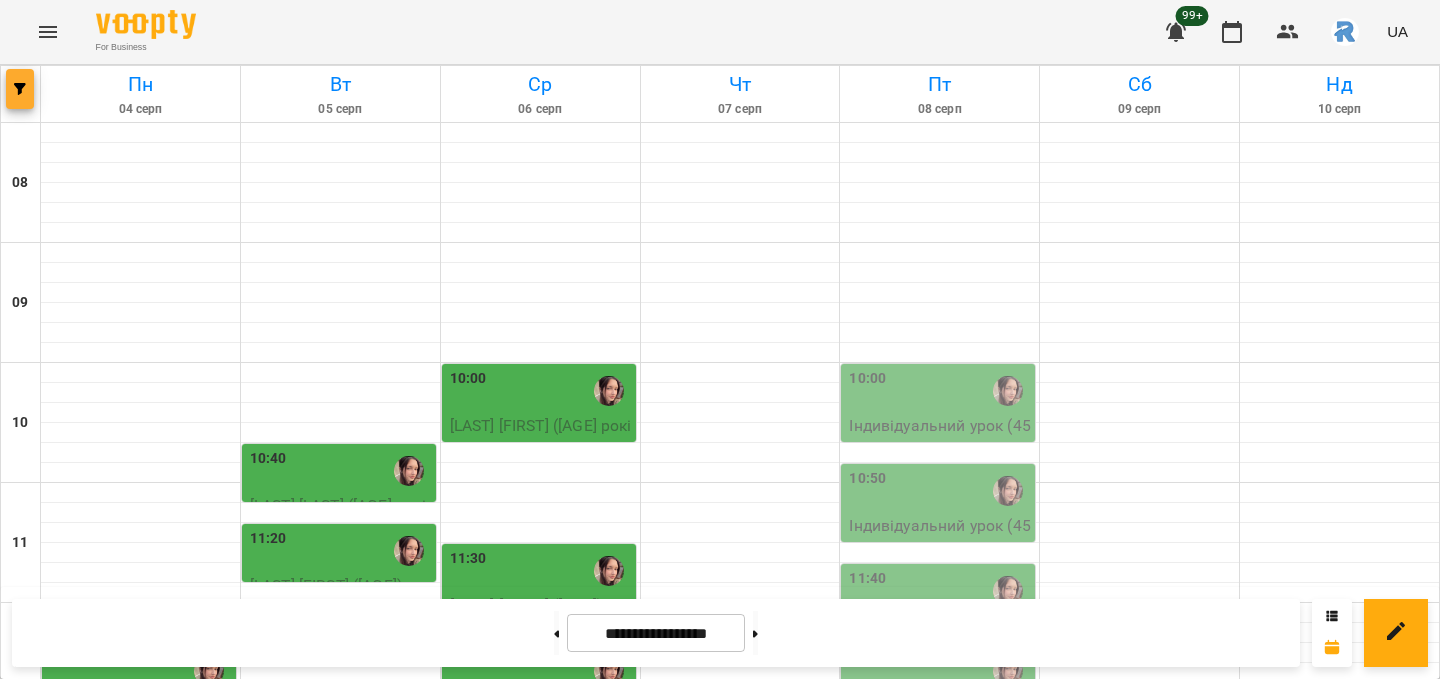 click 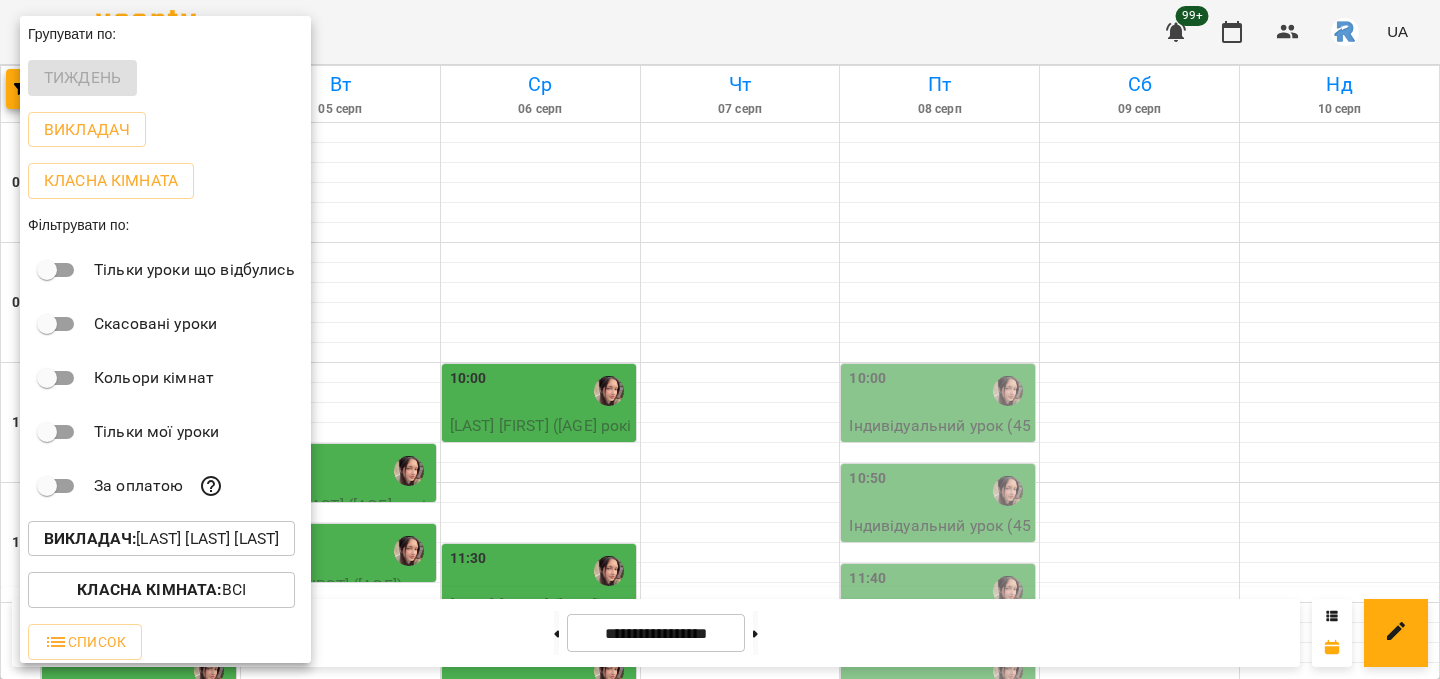 click on "Викладач : [FIRST] [LAST] [PATRONYMIC]" at bounding box center [161, 539] 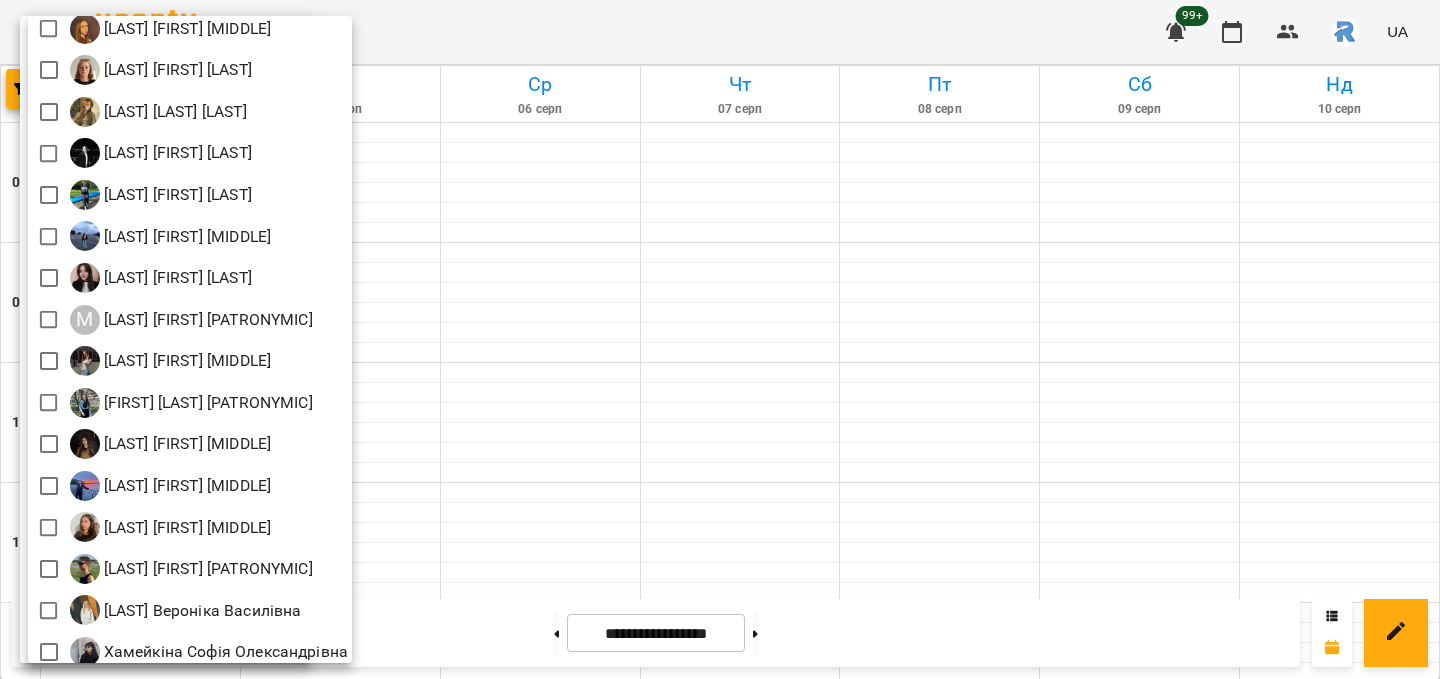 scroll, scrollTop: 225, scrollLeft: 0, axis: vertical 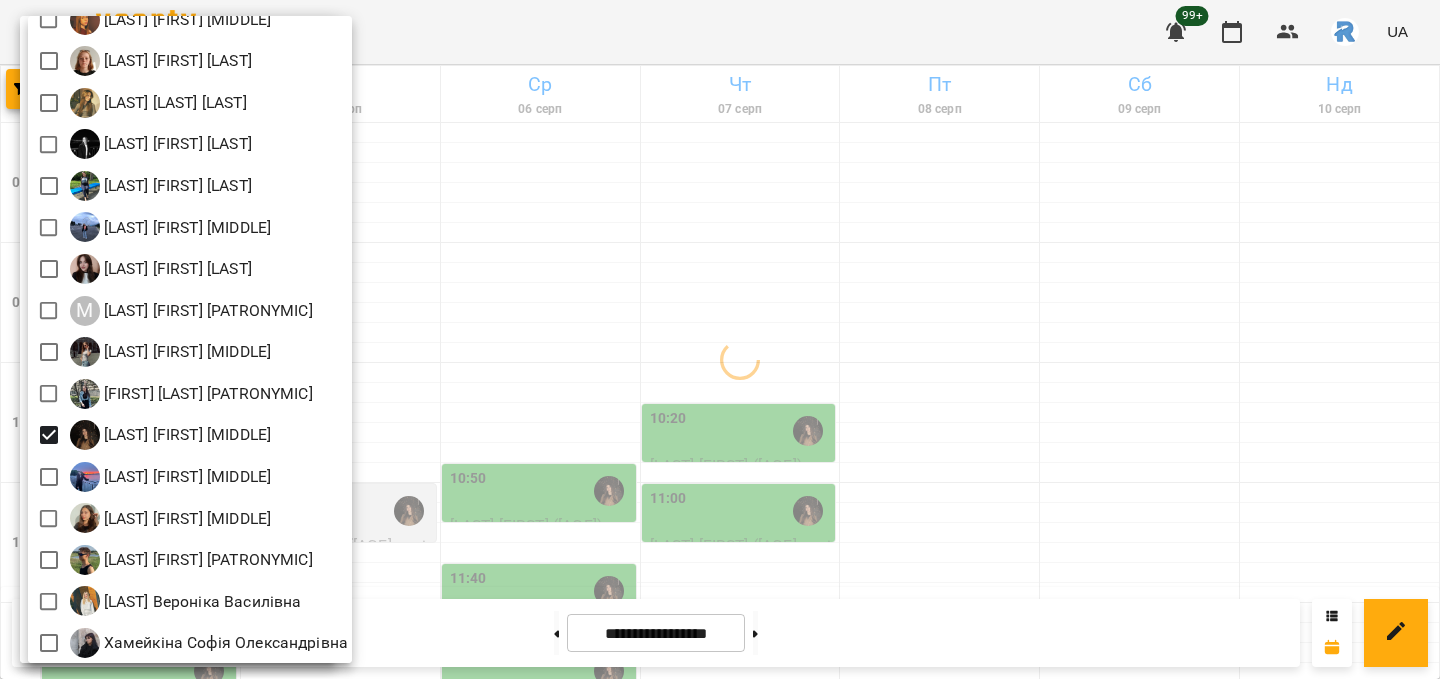 click at bounding box center [720, 339] 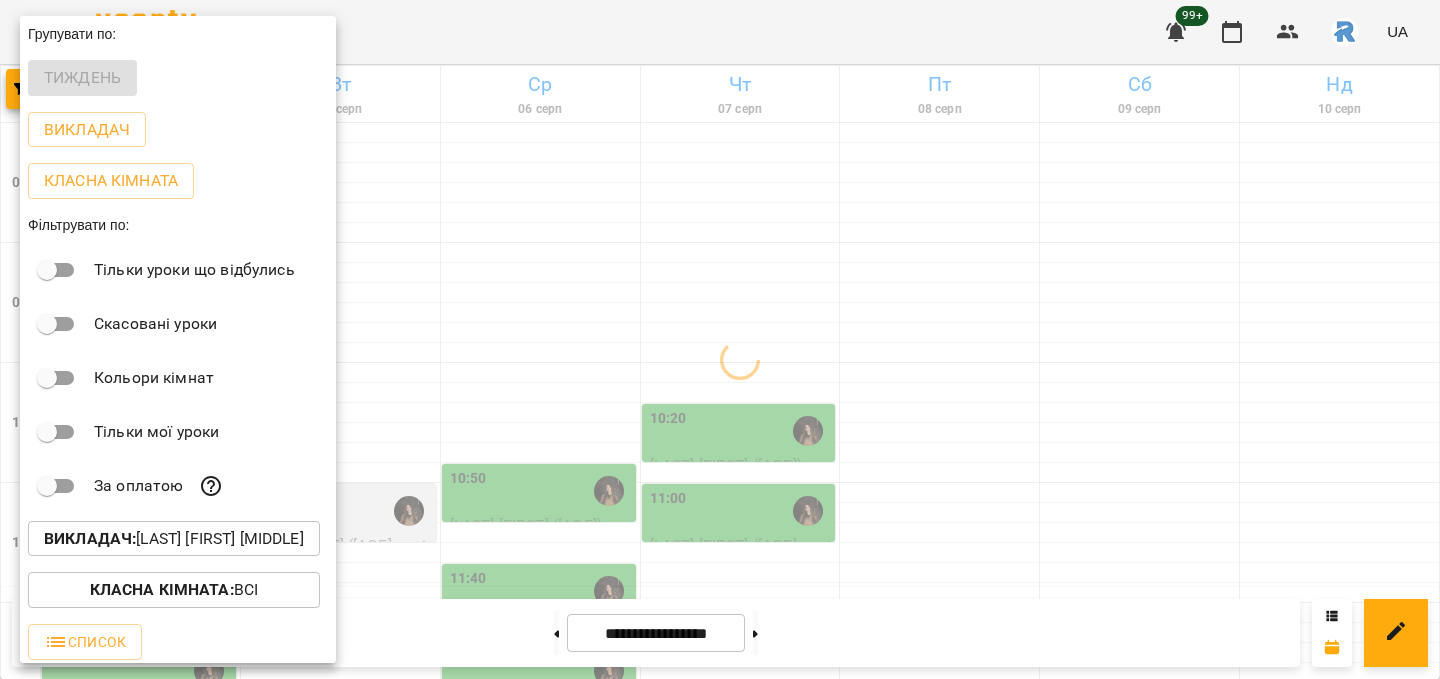 click at bounding box center [720, 339] 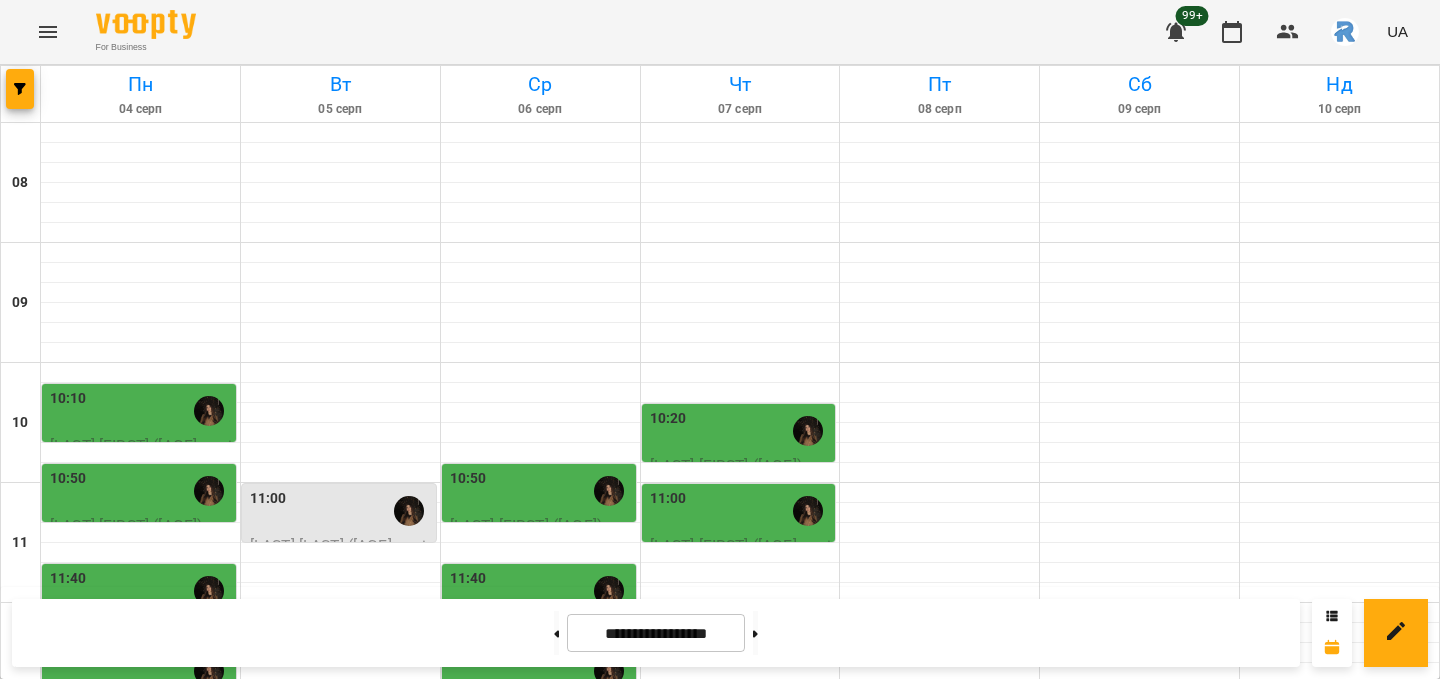 scroll, scrollTop: 0, scrollLeft: 0, axis: both 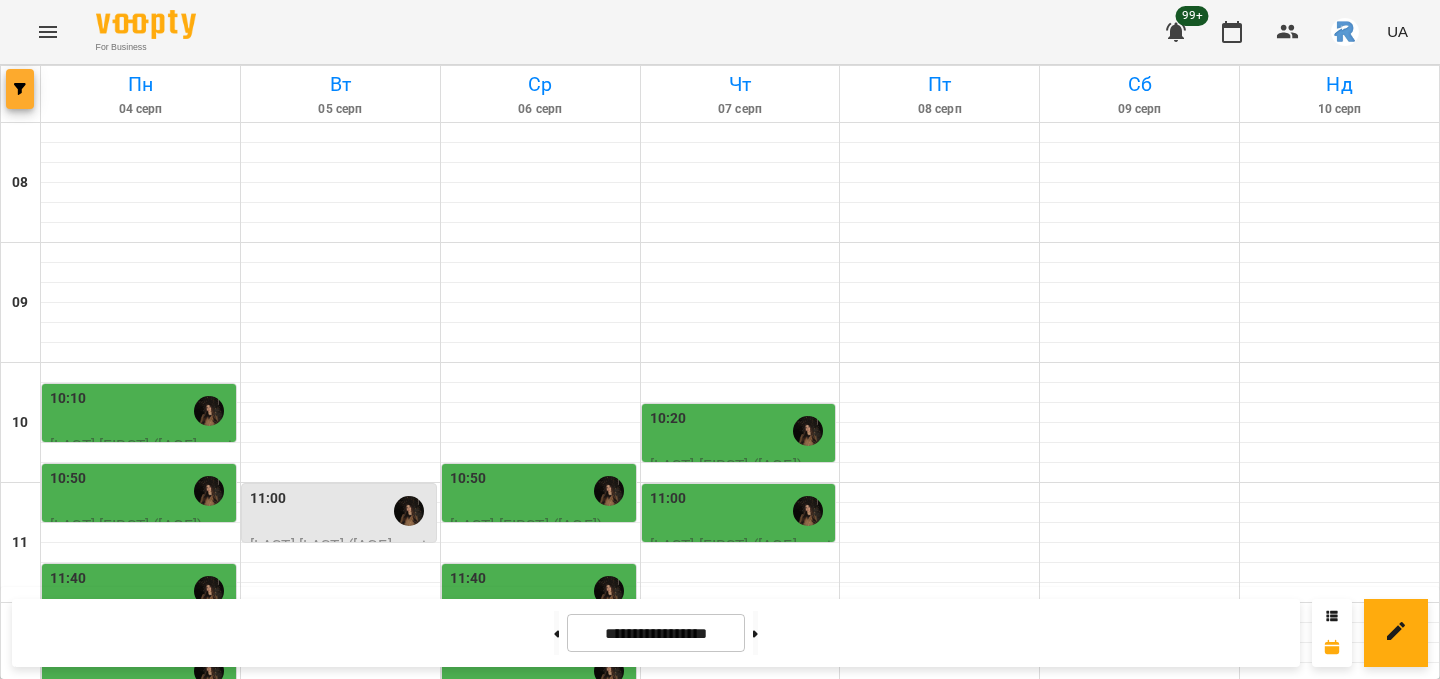 click 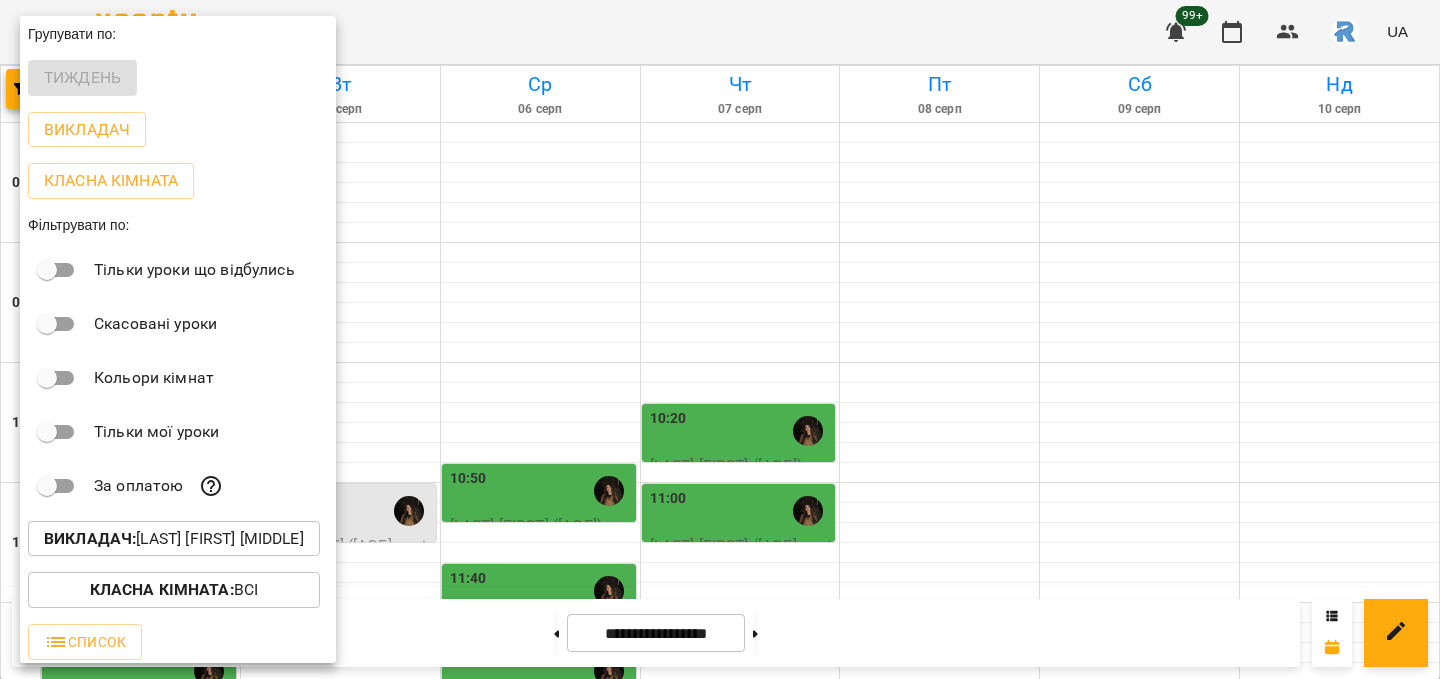 click on "Викладач :" at bounding box center [90, 538] 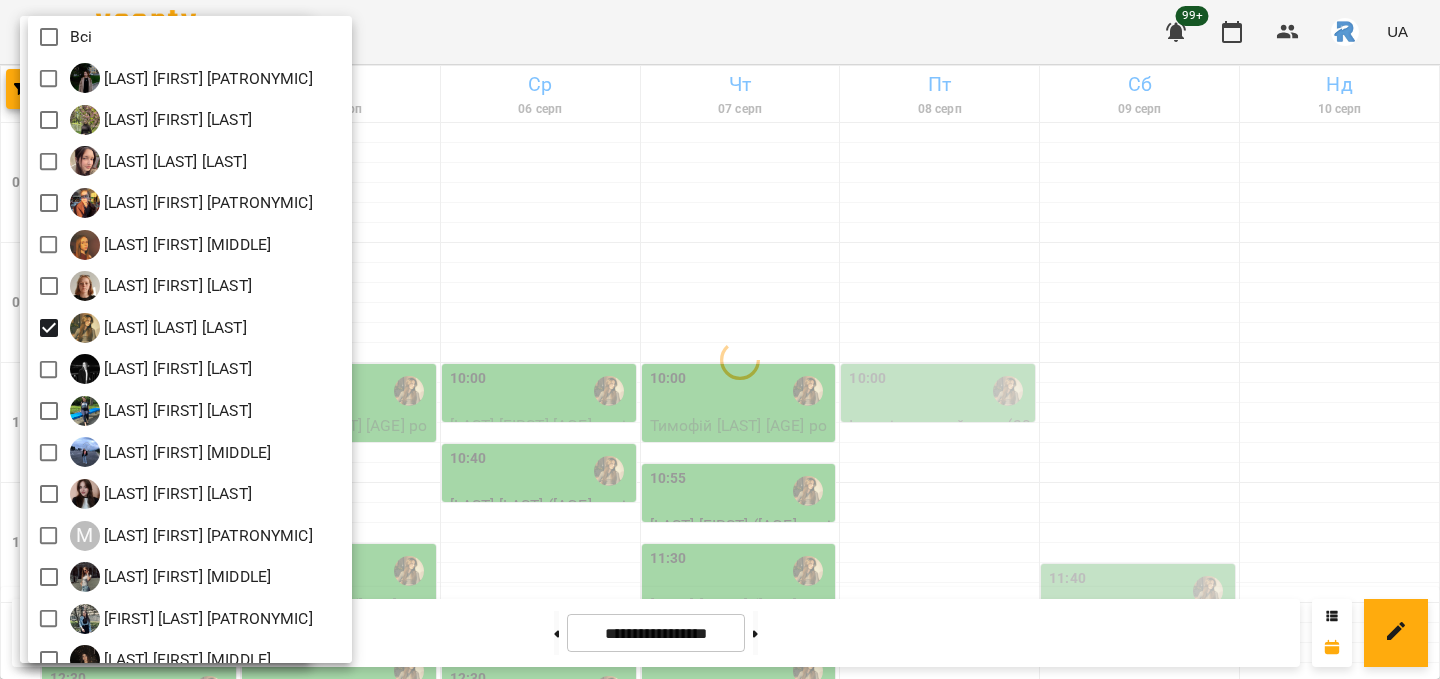 click at bounding box center (720, 339) 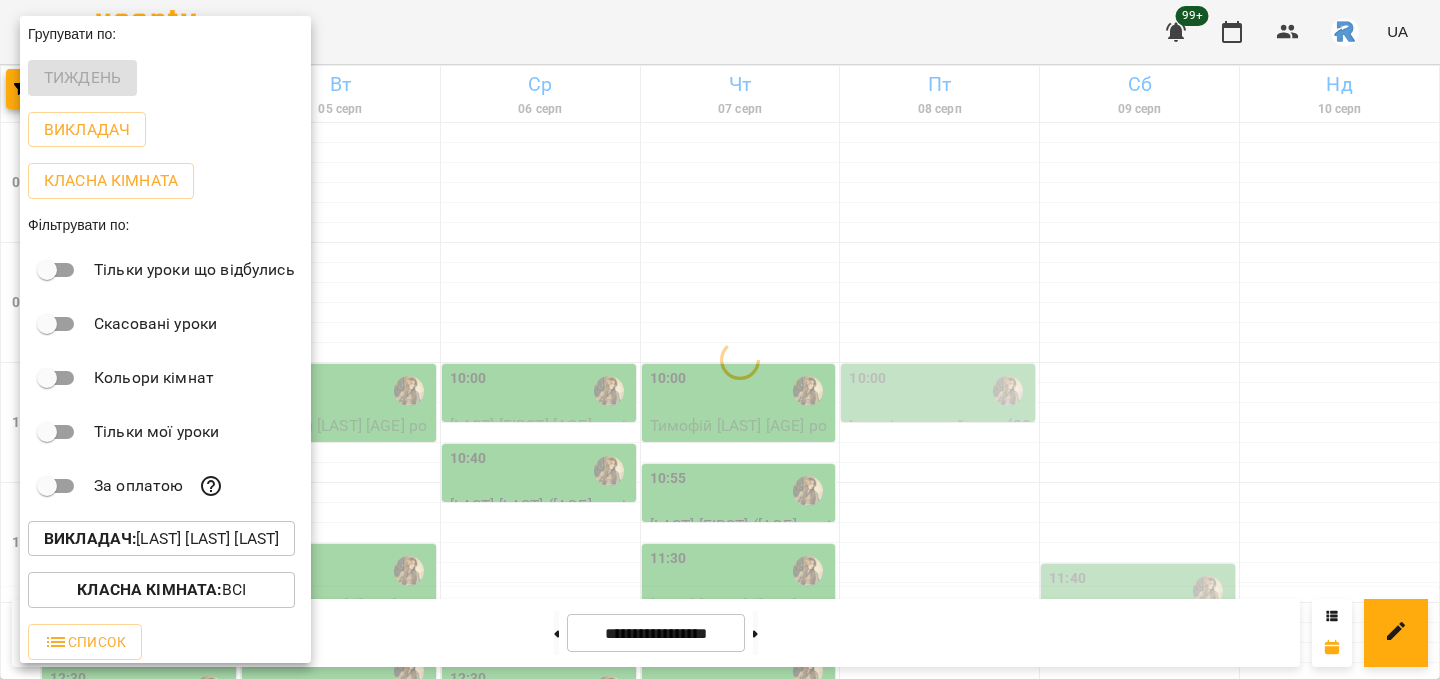 click at bounding box center [720, 339] 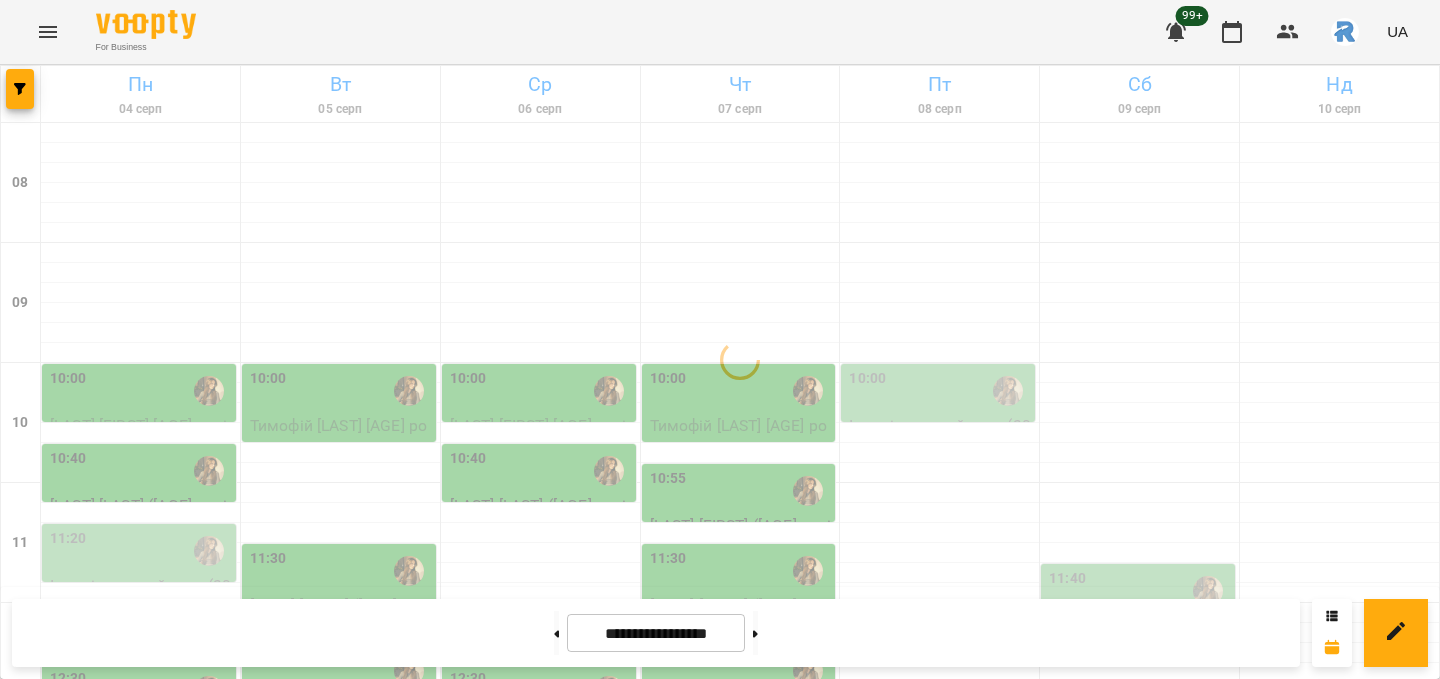 scroll, scrollTop: 642, scrollLeft: 0, axis: vertical 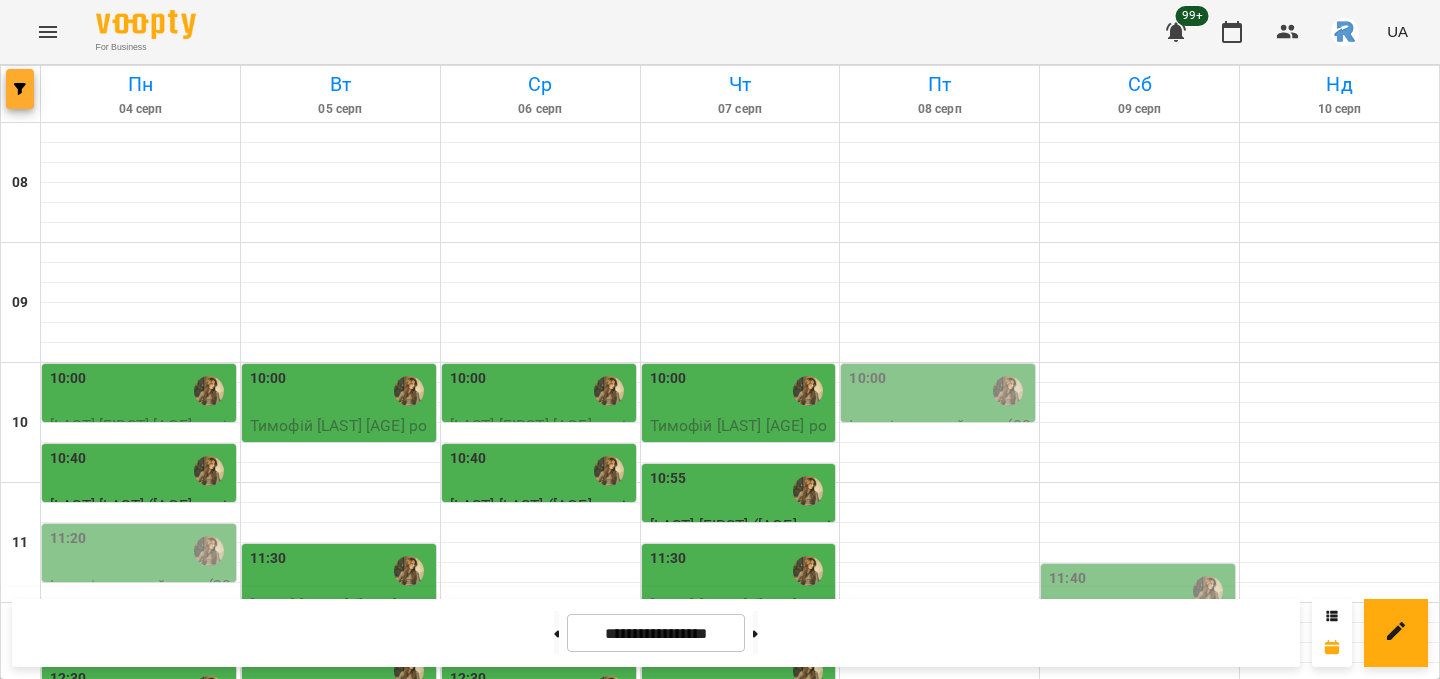 click at bounding box center (20, 89) 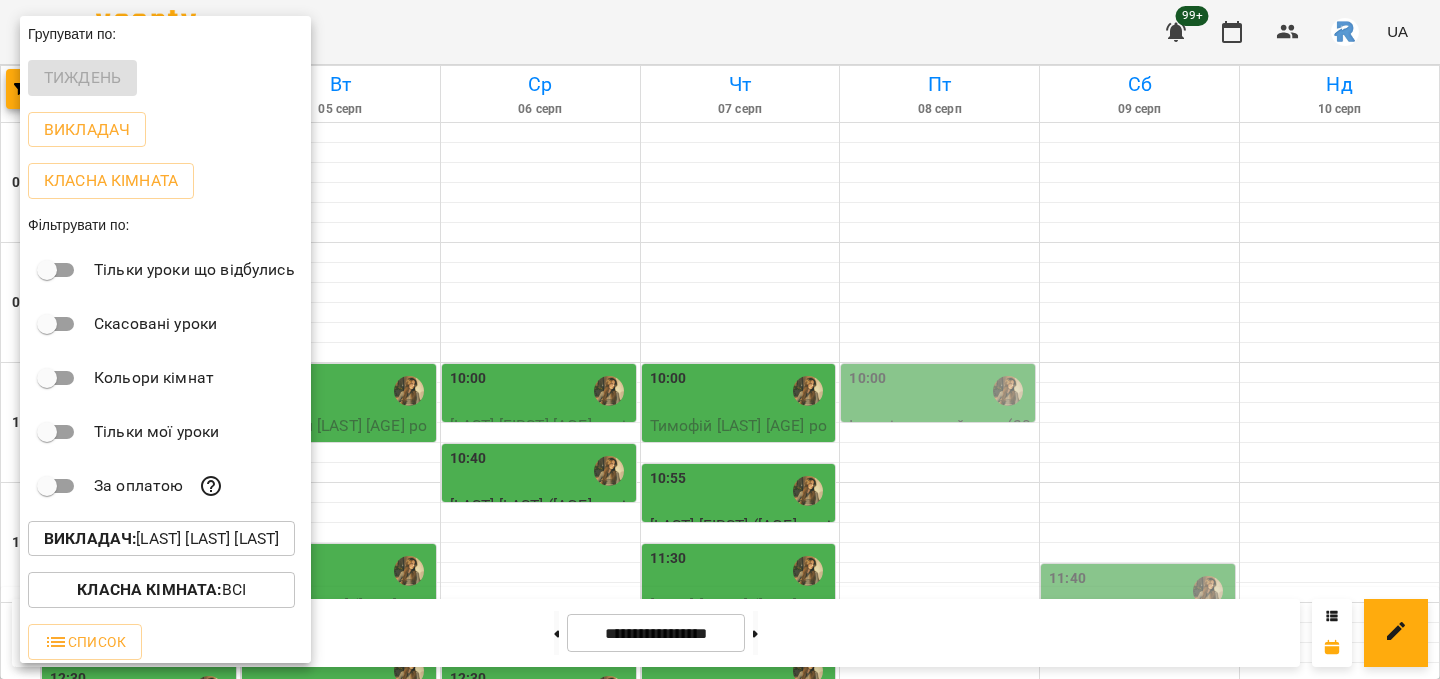 click on "Викладач : [LAST] [FIRST] [MIDDLE]" at bounding box center (165, 539) 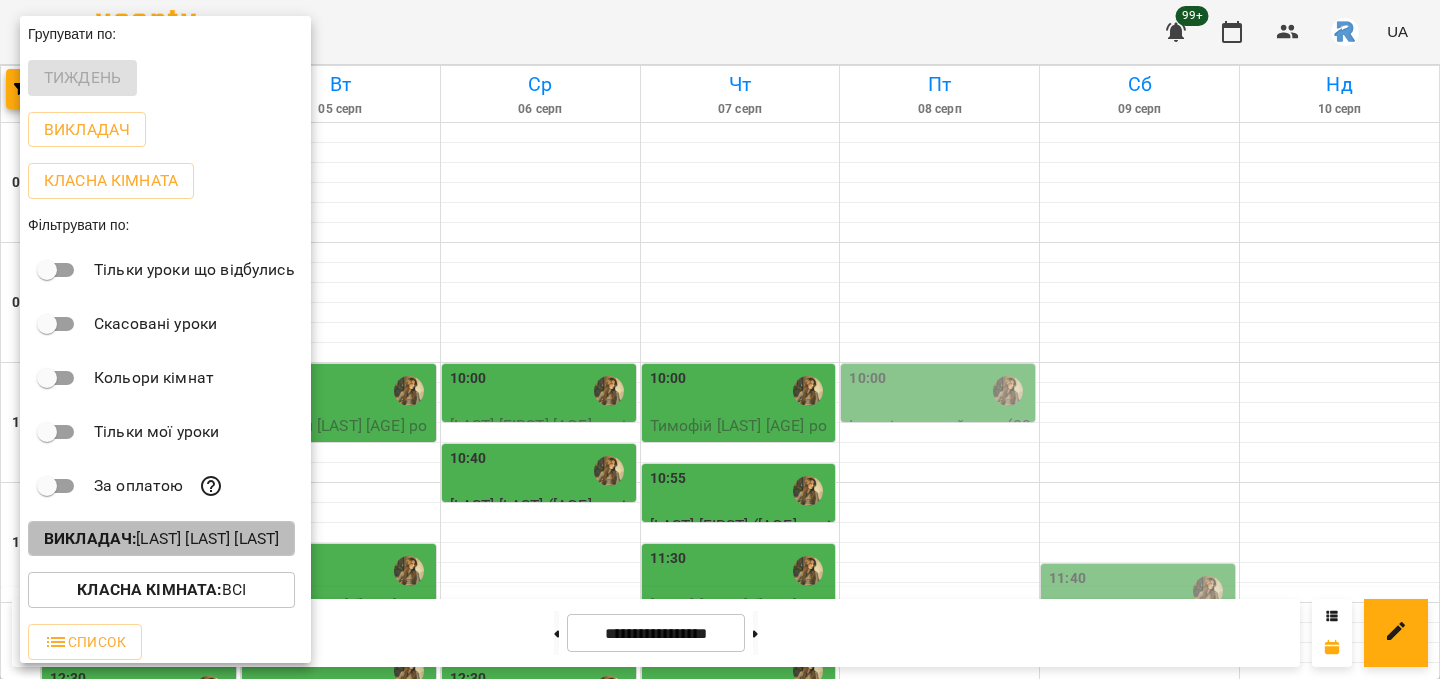 click on "Викладач : [LAST] [FIRST] [MIDDLE]" at bounding box center (161, 539) 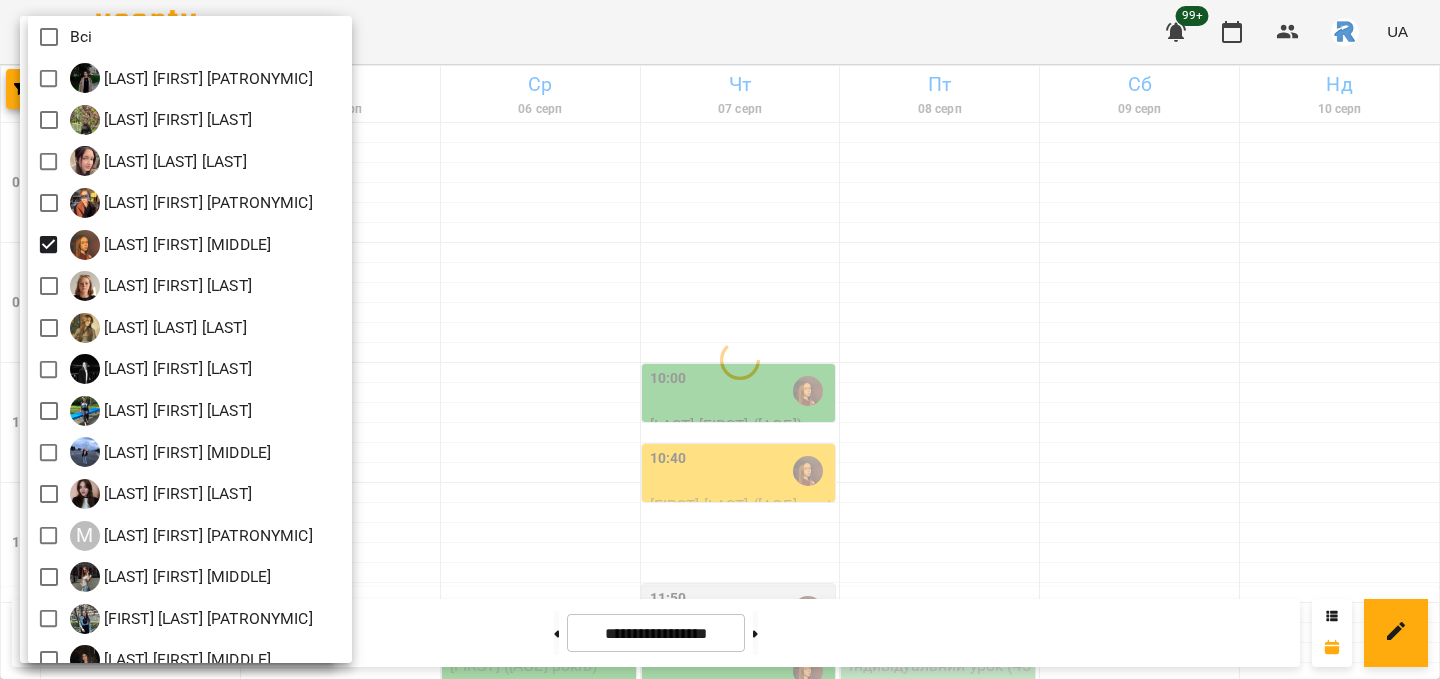 click at bounding box center (720, 339) 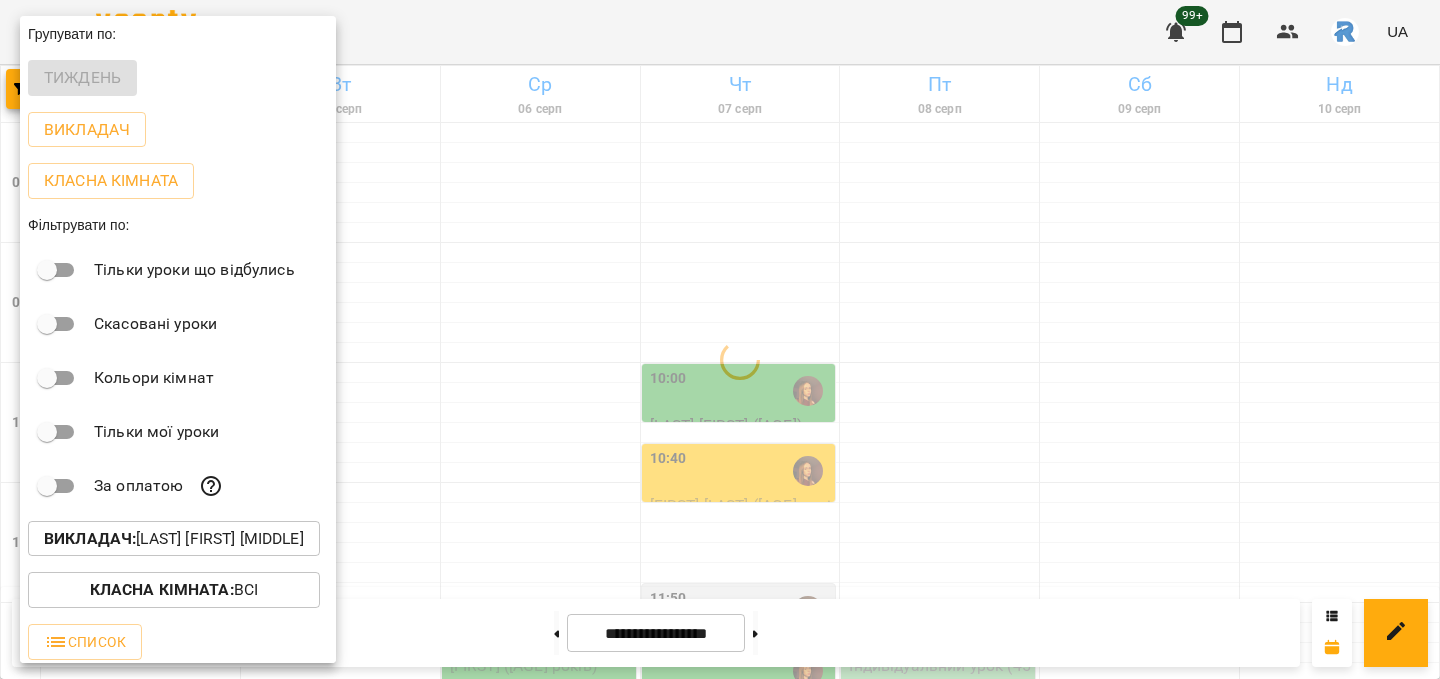 click at bounding box center (720, 339) 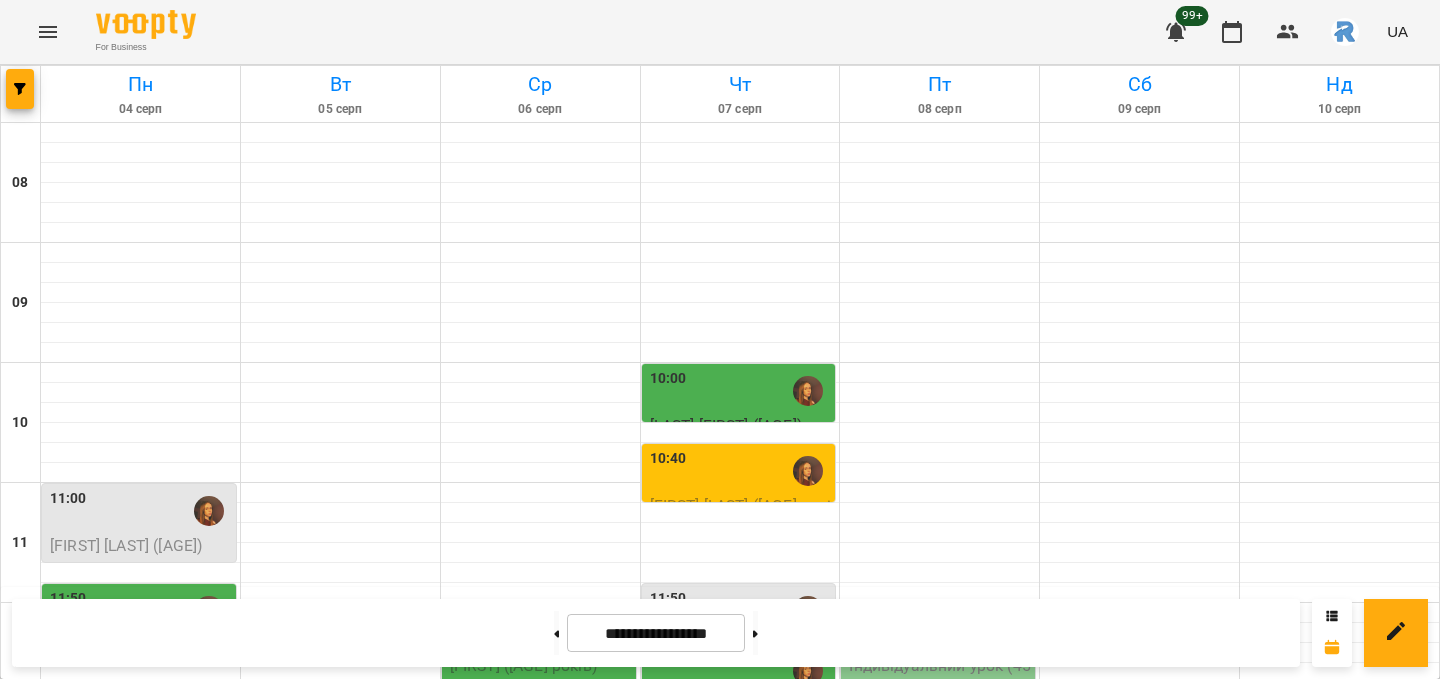 scroll, scrollTop: 695, scrollLeft: 0, axis: vertical 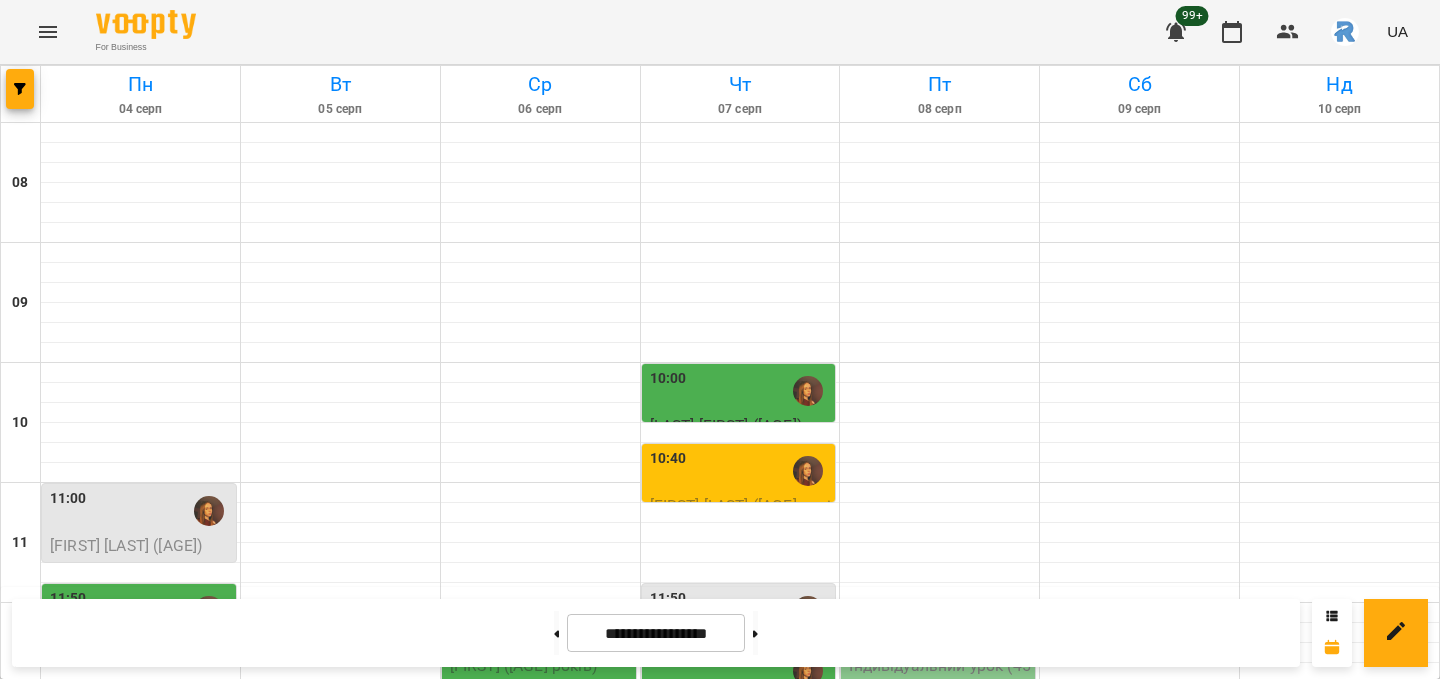 click at bounding box center (939, 973) 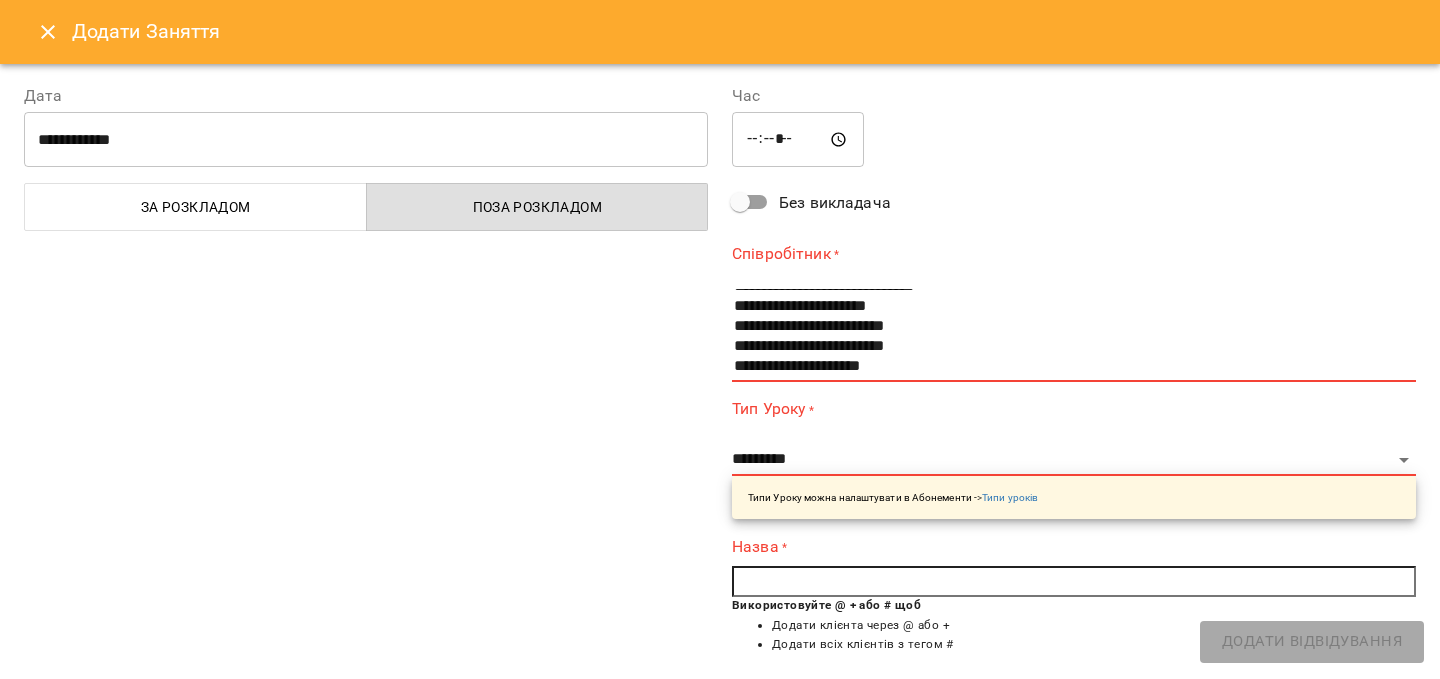 scroll, scrollTop: 39, scrollLeft: 0, axis: vertical 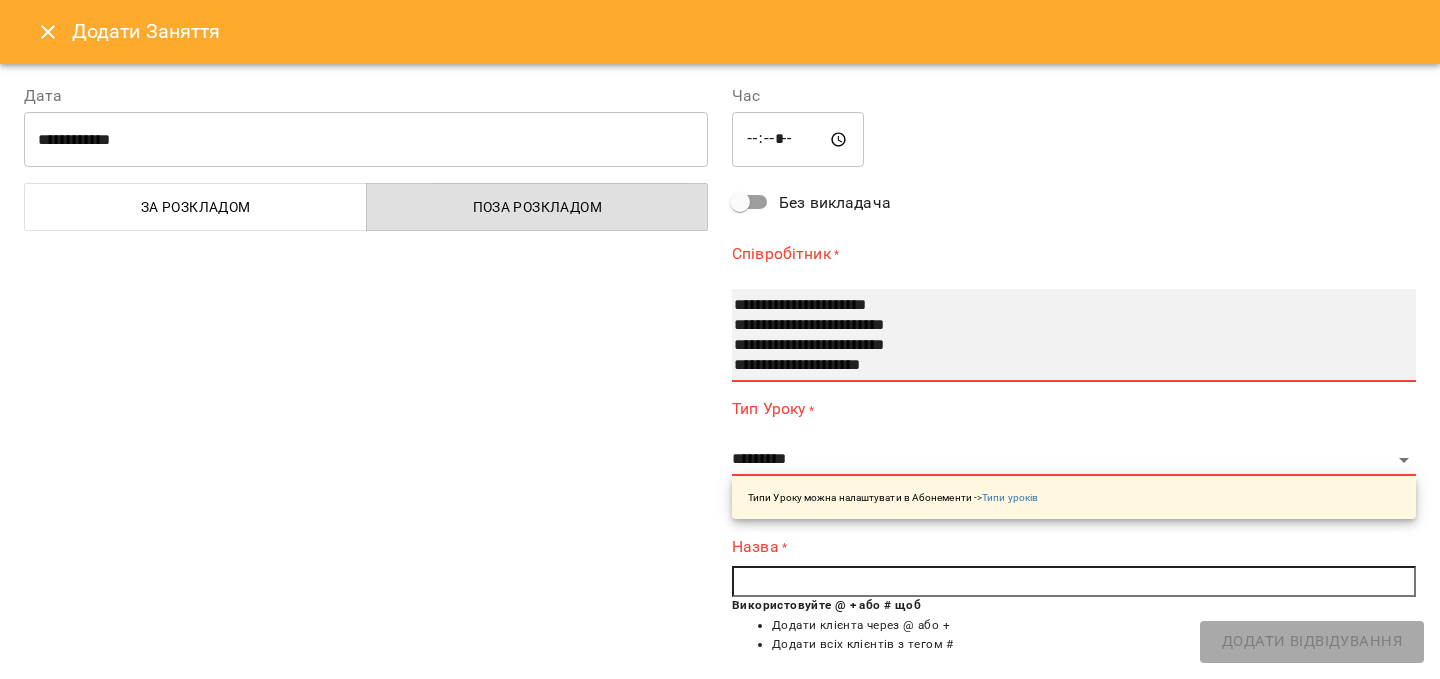select on "**********" 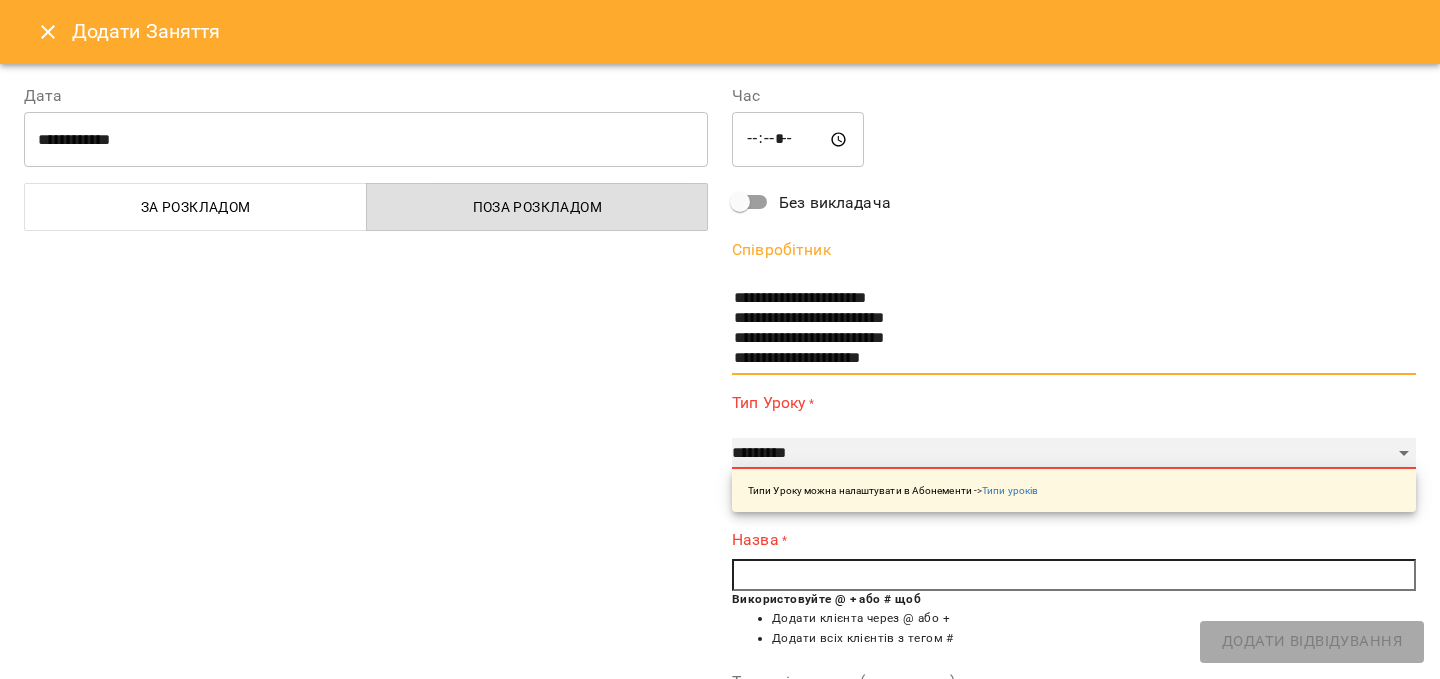 click on "**********" at bounding box center (1074, 454) 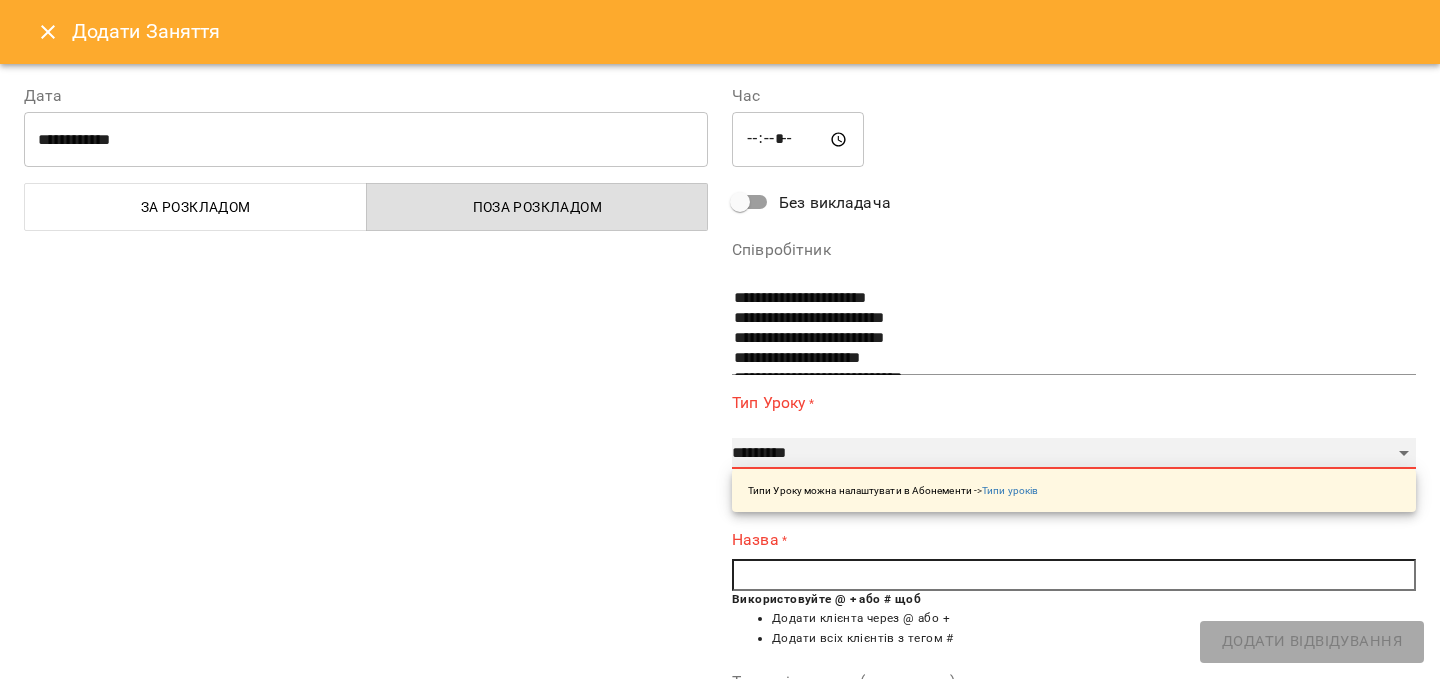 select on "**********" 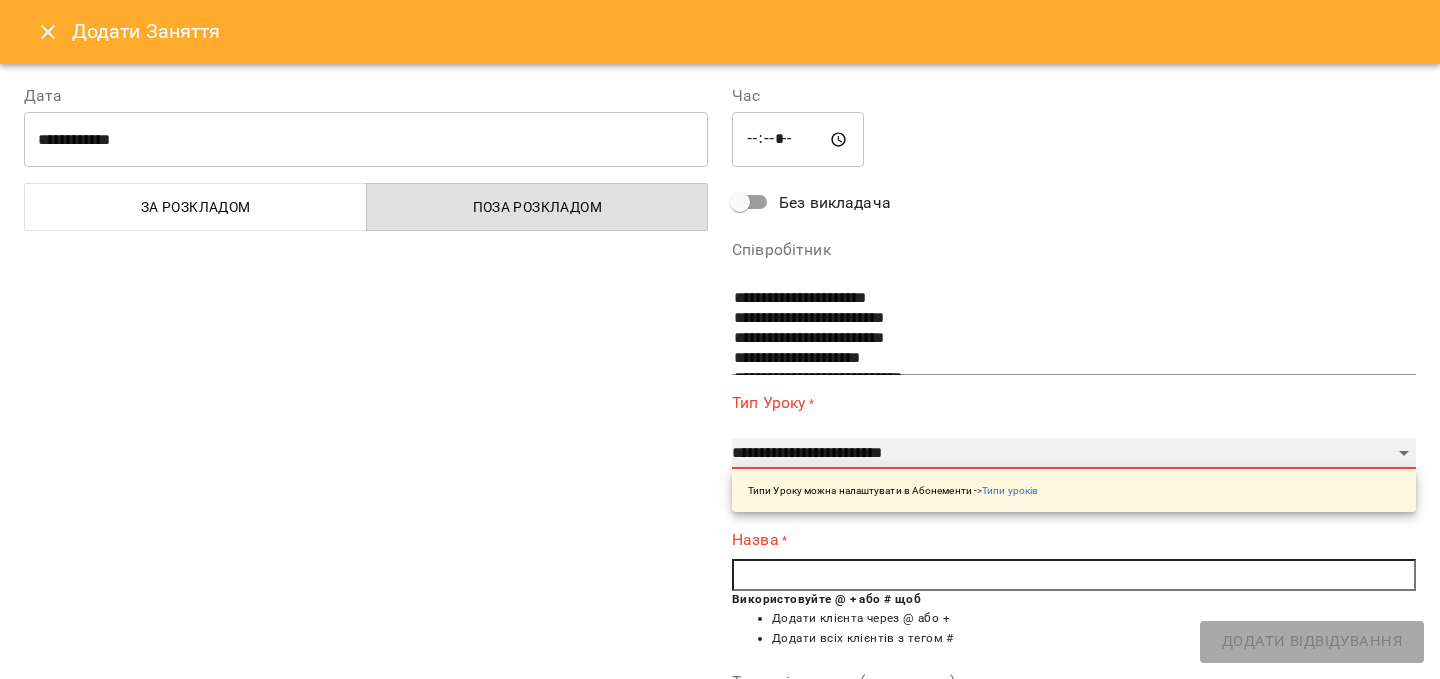 type on "**" 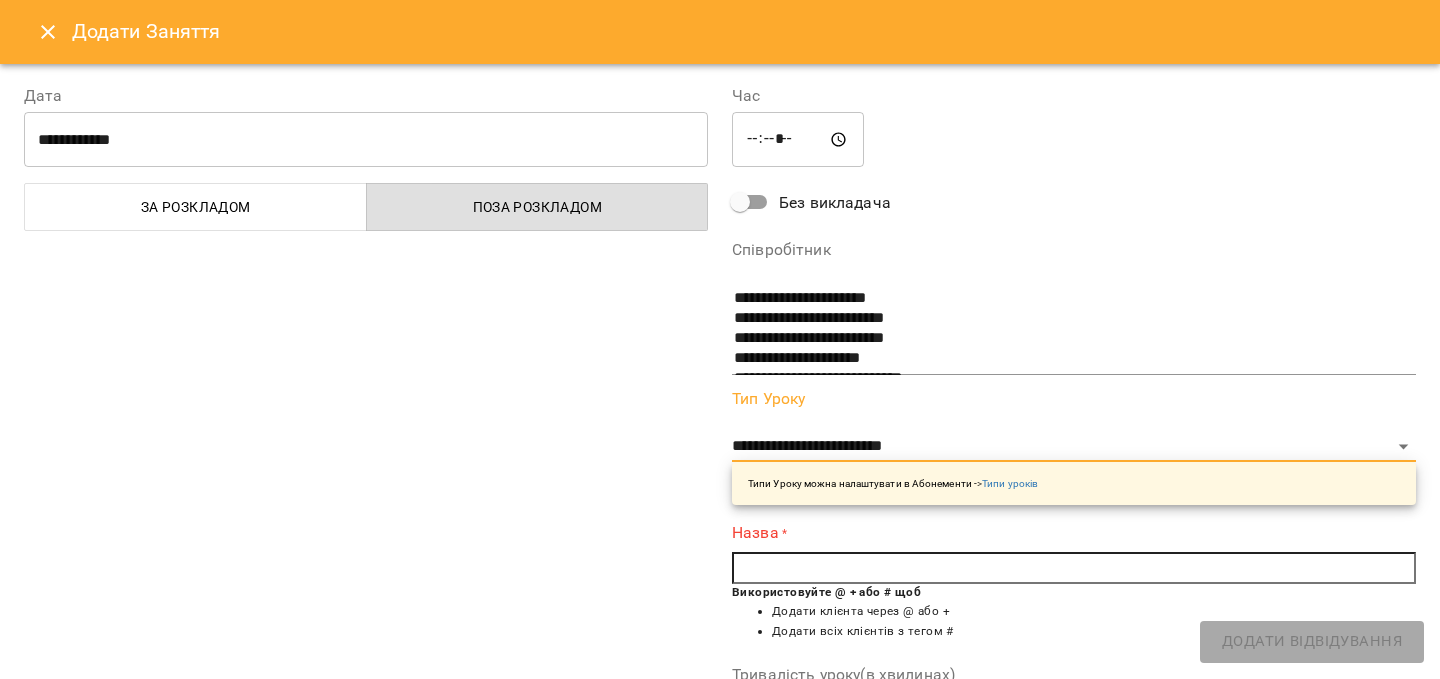 click at bounding box center [1074, 568] 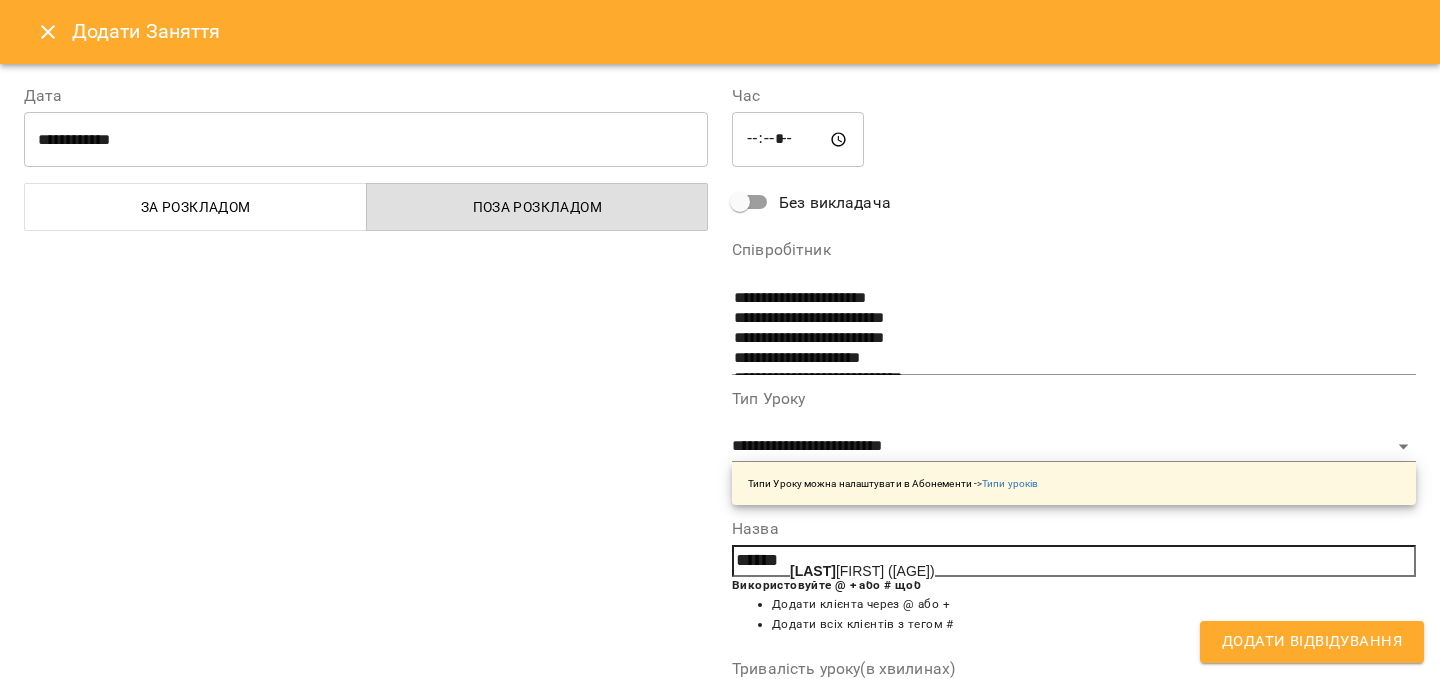 click on "[LAST] [FIRST] ([AGE])" at bounding box center [862, 571] 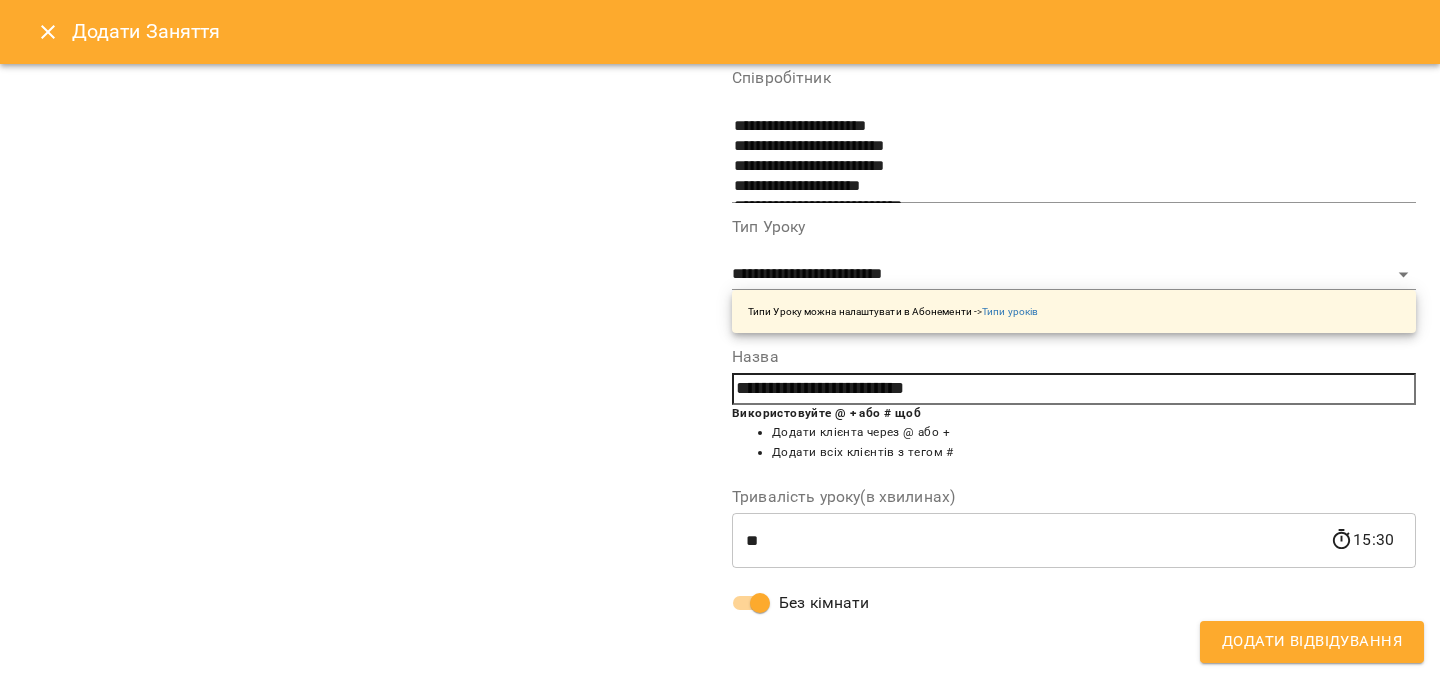scroll, scrollTop: 0, scrollLeft: 0, axis: both 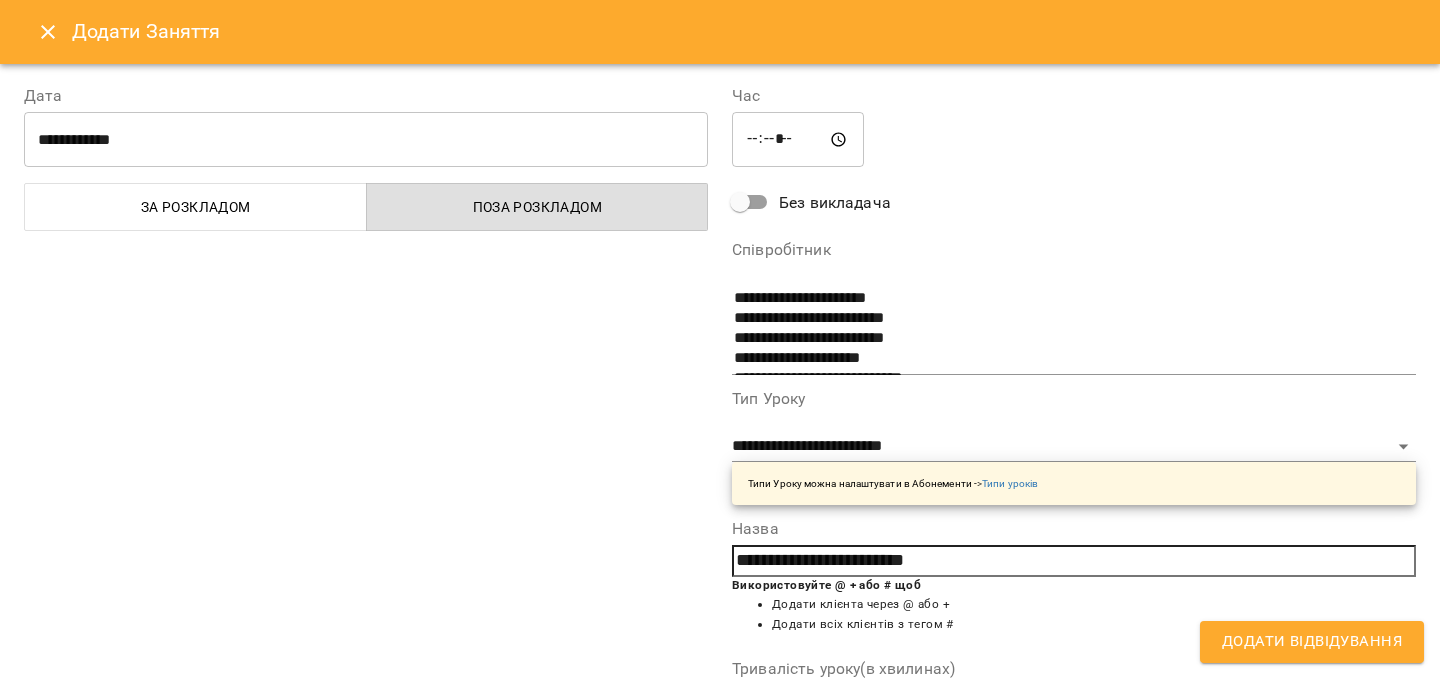 click on "Додати Відвідування" at bounding box center (1312, 642) 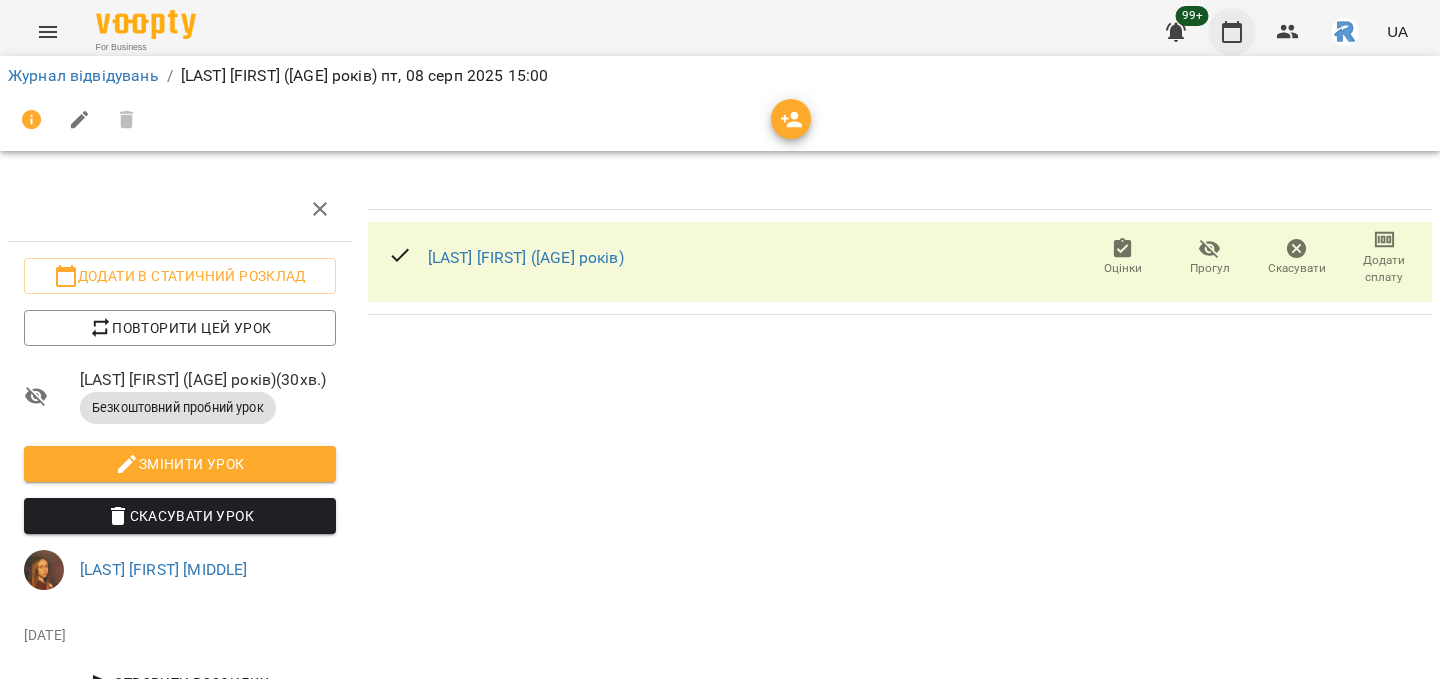 click at bounding box center [1232, 32] 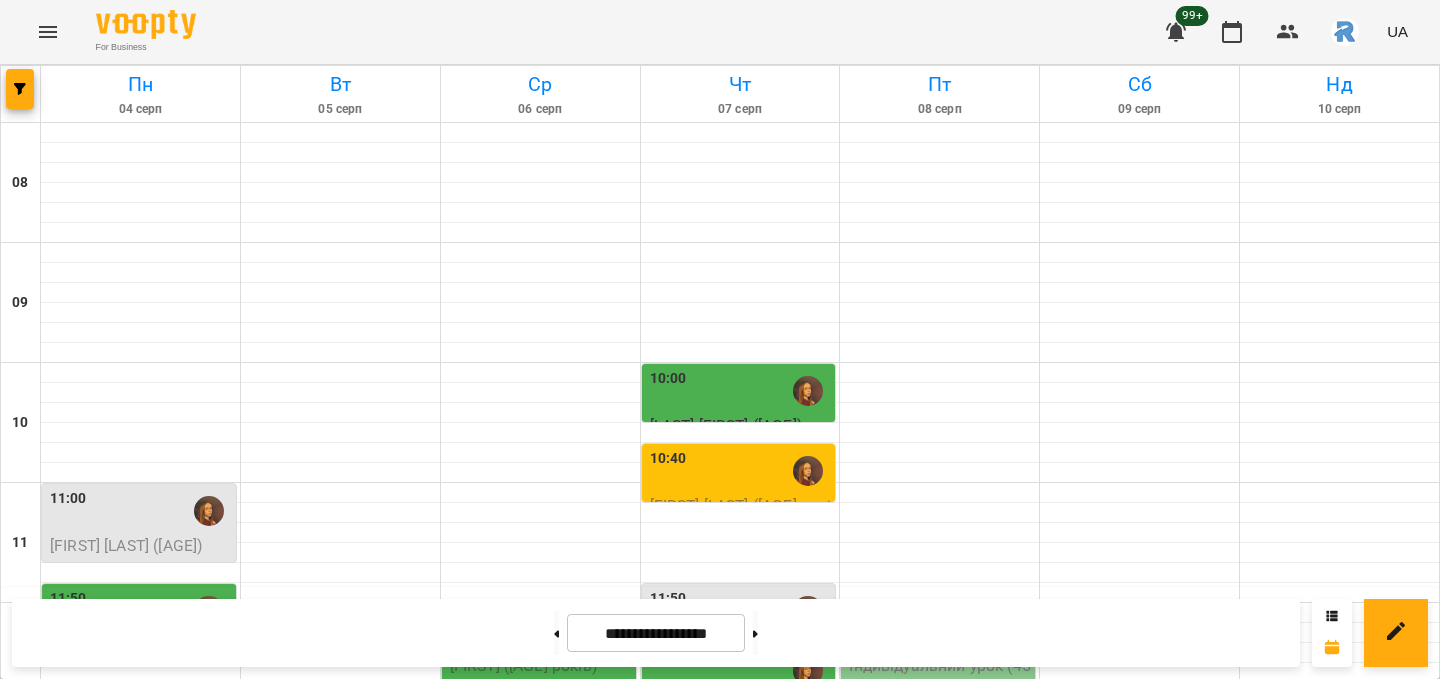 scroll, scrollTop: 588, scrollLeft: 0, axis: vertical 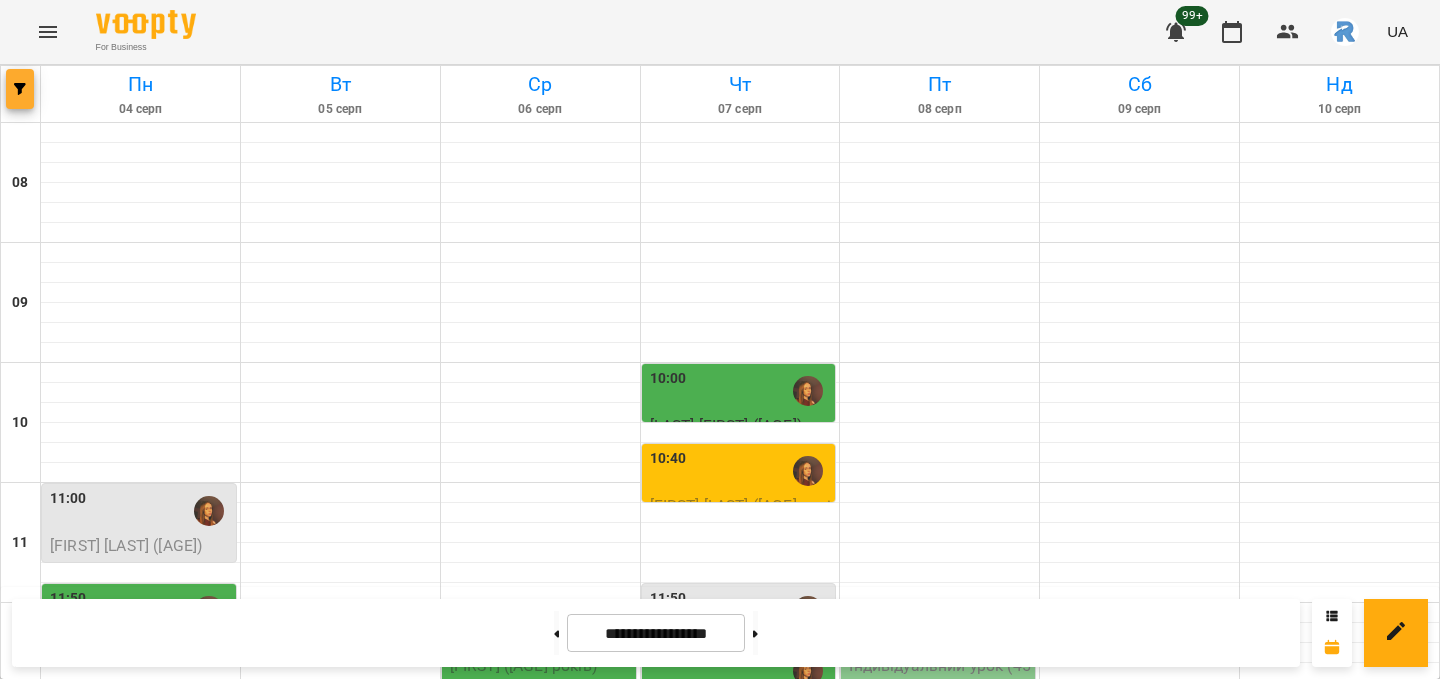 click at bounding box center [20, 89] 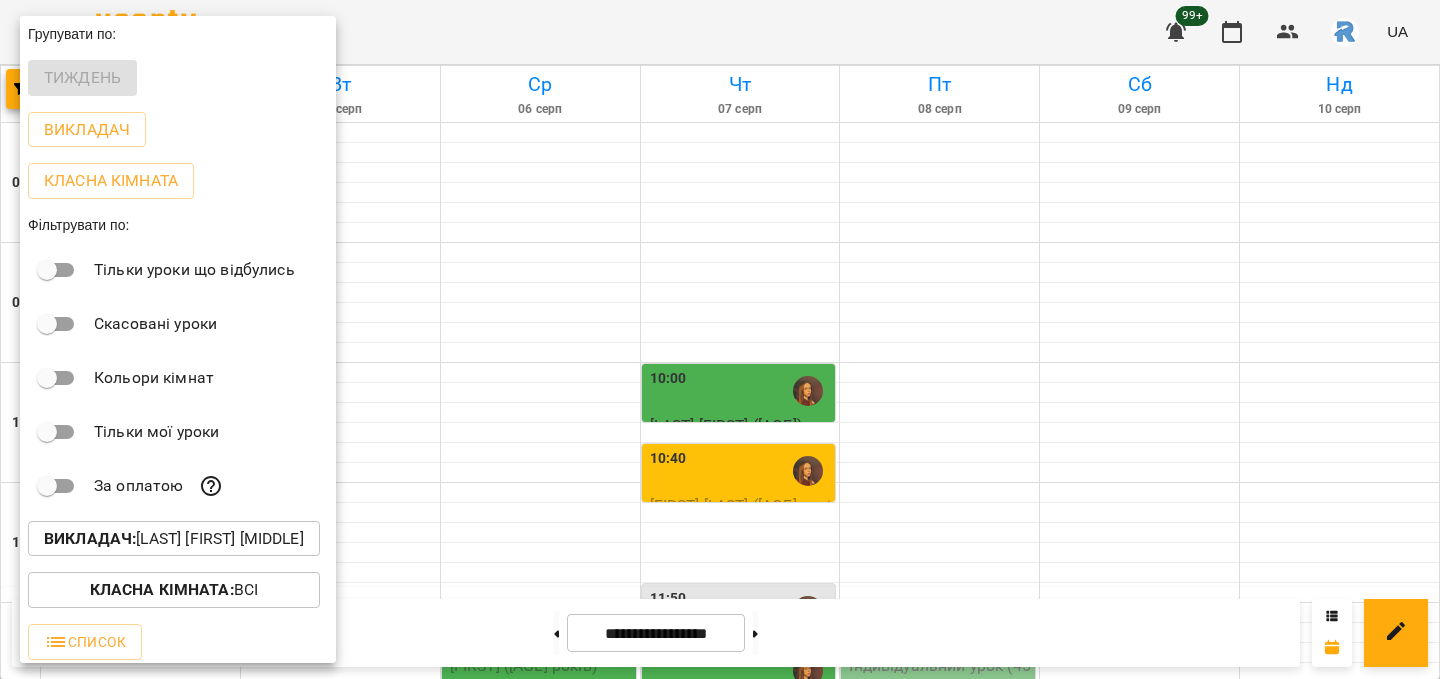 click on "Викладач : [LAST] [FIRST] [PATRONYMIC]" at bounding box center [174, 539] 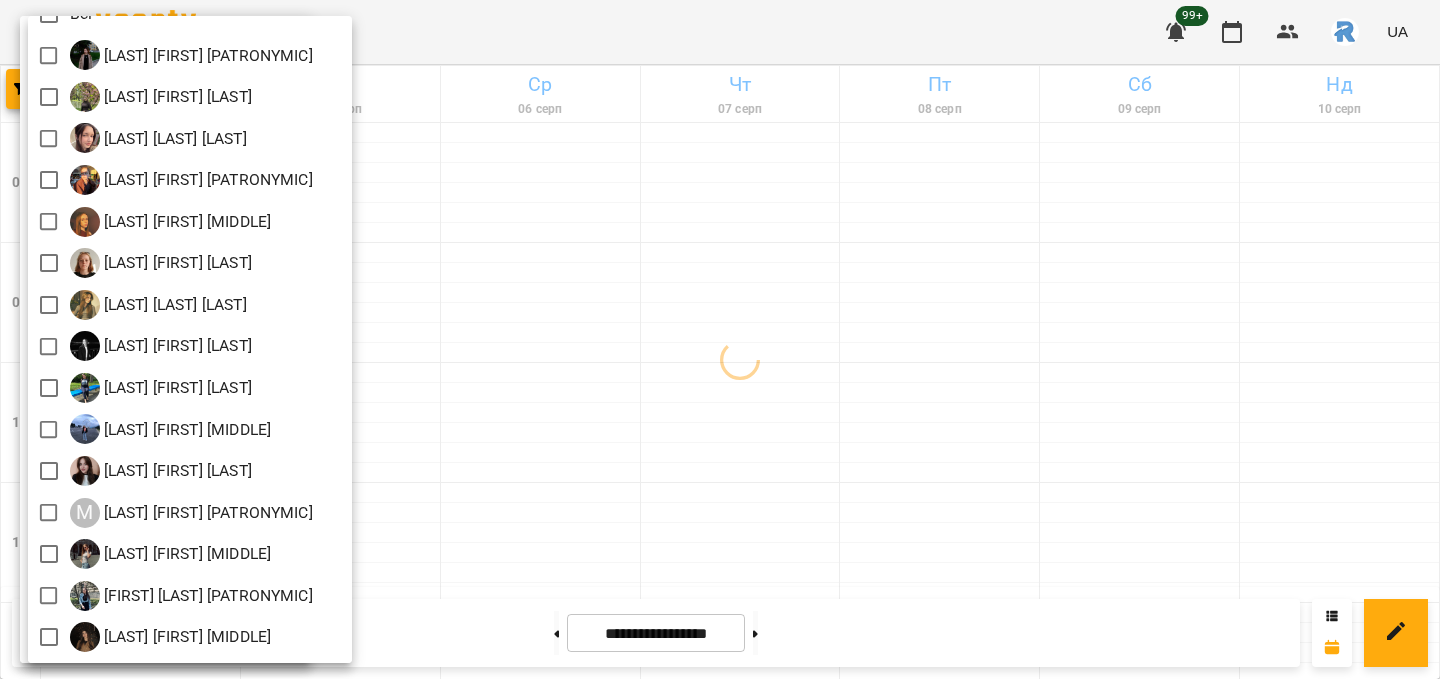 scroll, scrollTop: 24, scrollLeft: 0, axis: vertical 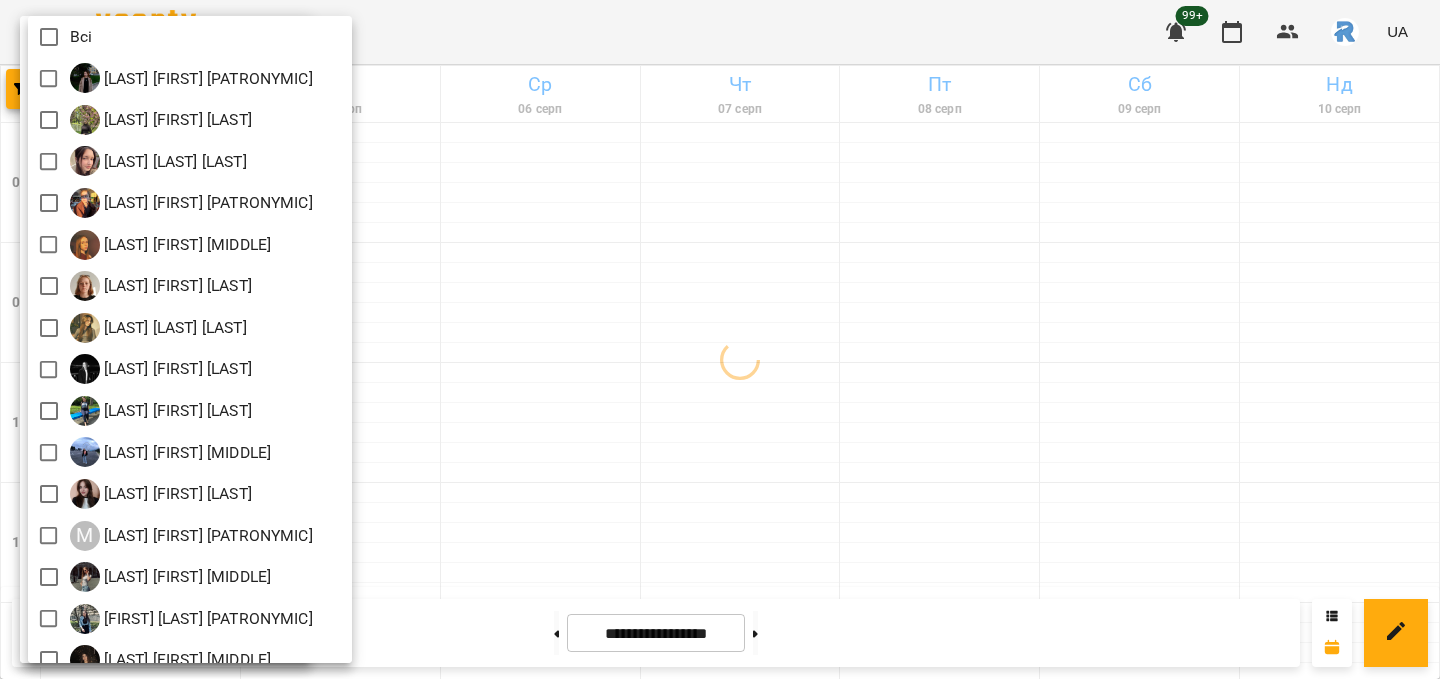 click at bounding box center (720, 339) 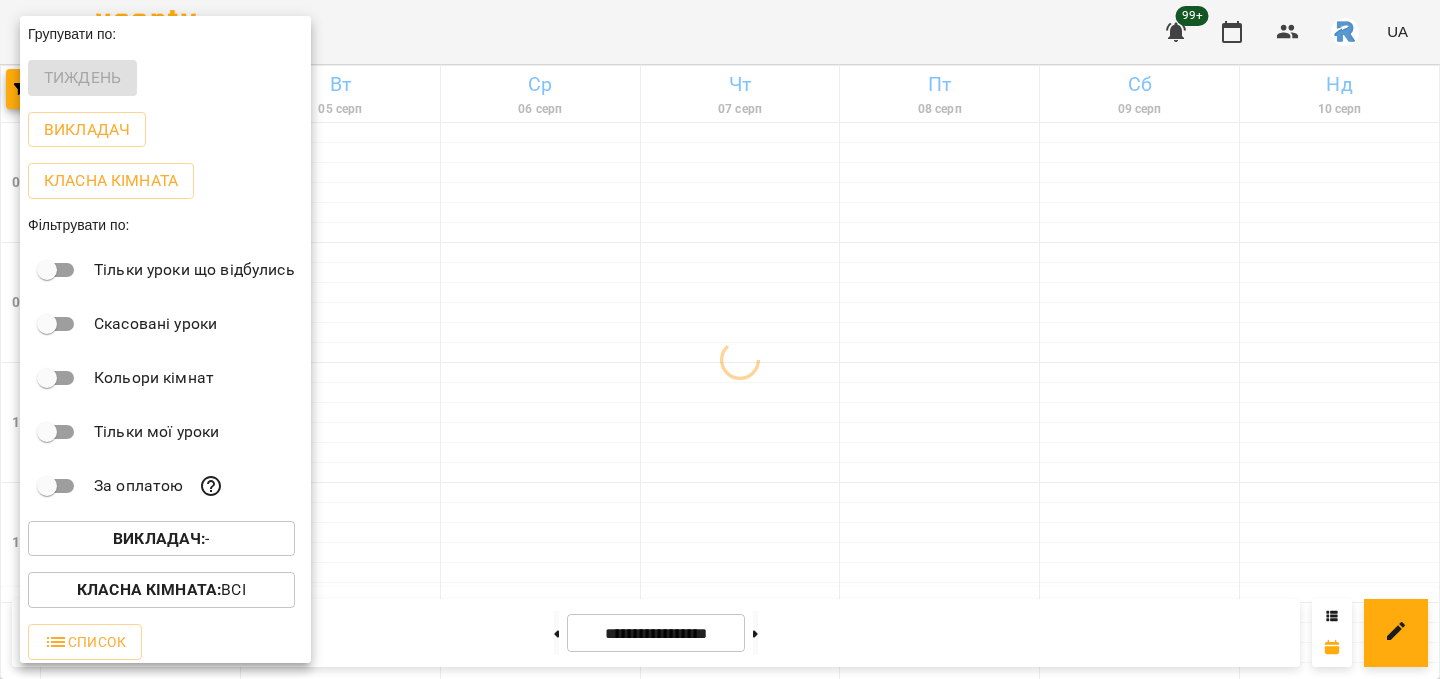 click at bounding box center [720, 339] 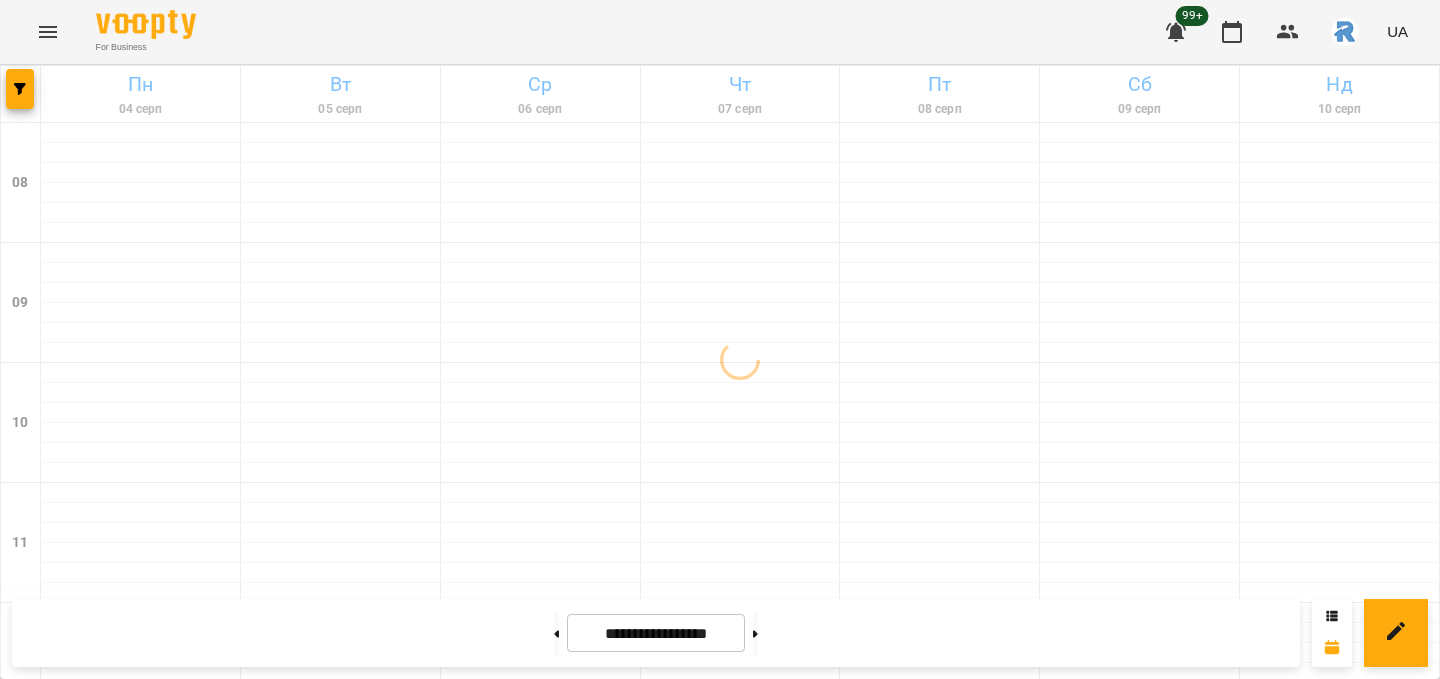 click at bounding box center (48, 32) 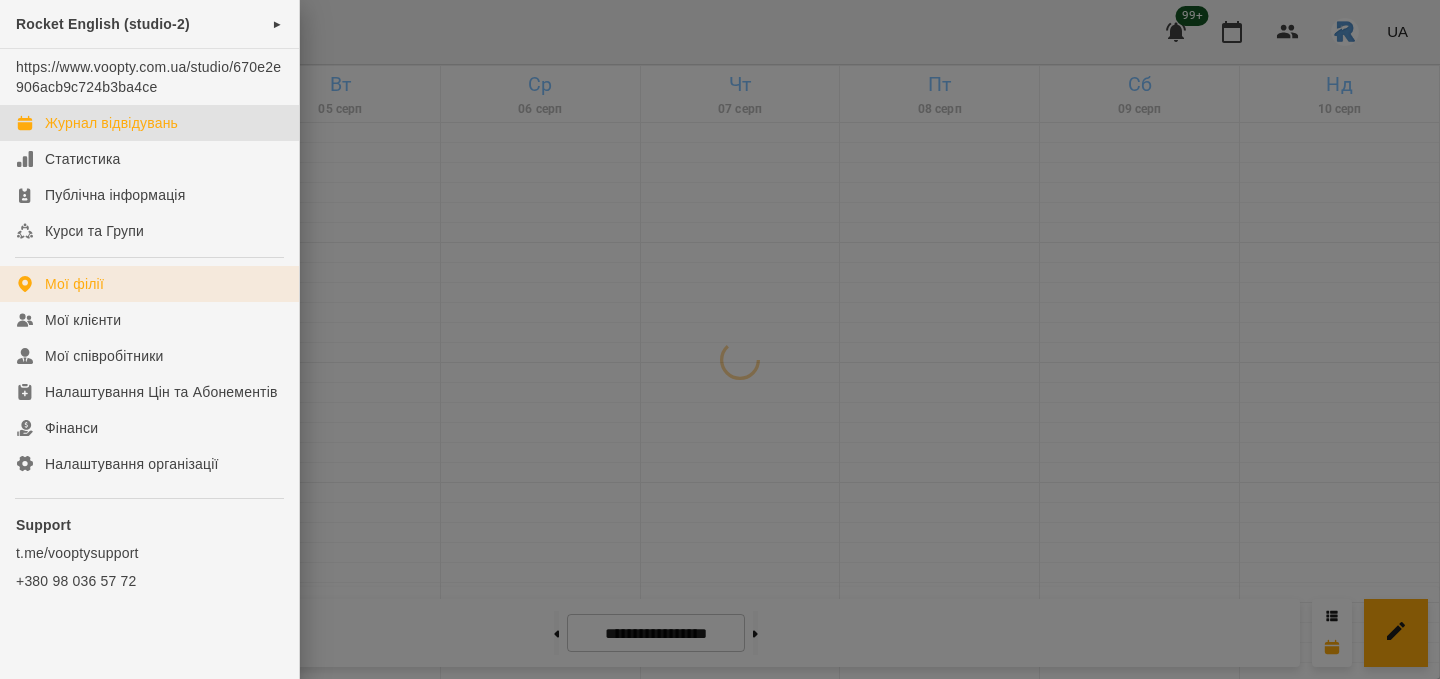 click on "Мої філії" at bounding box center (149, 284) 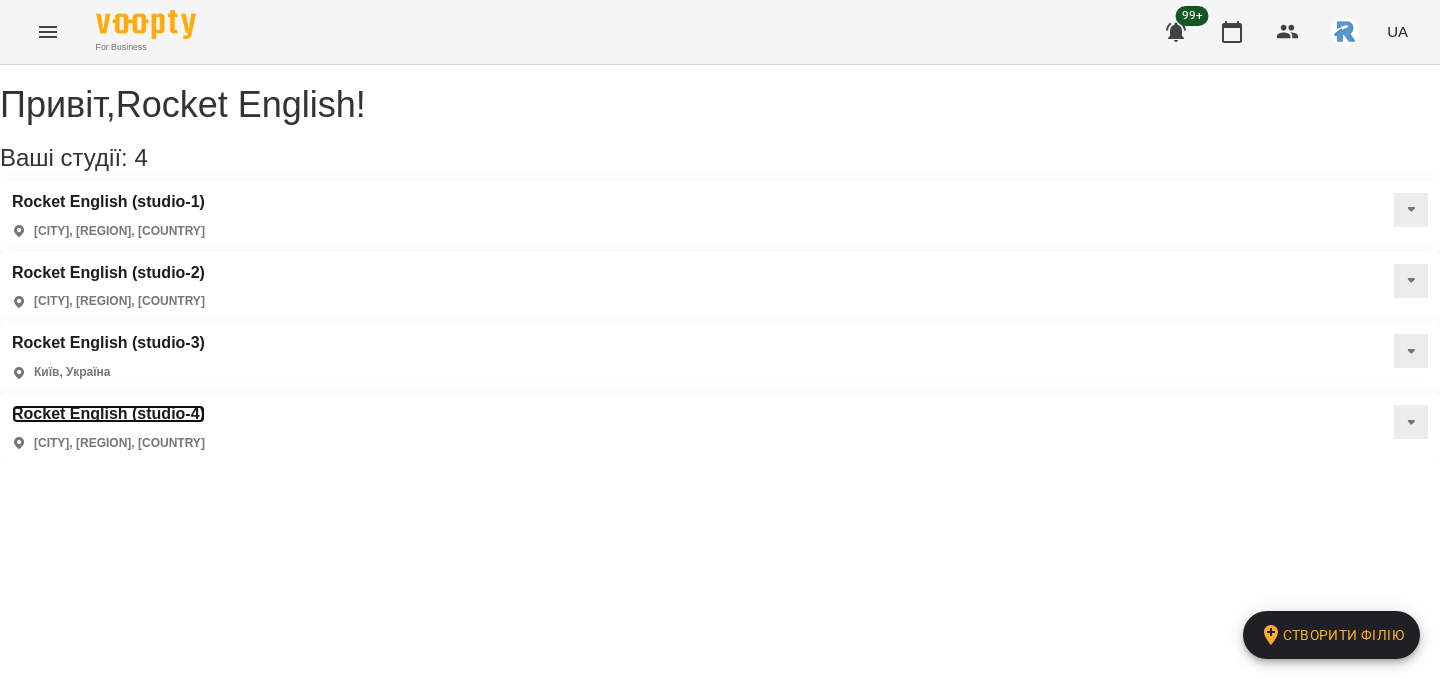 click on "Rocket English (studio-4)" at bounding box center [108, 414] 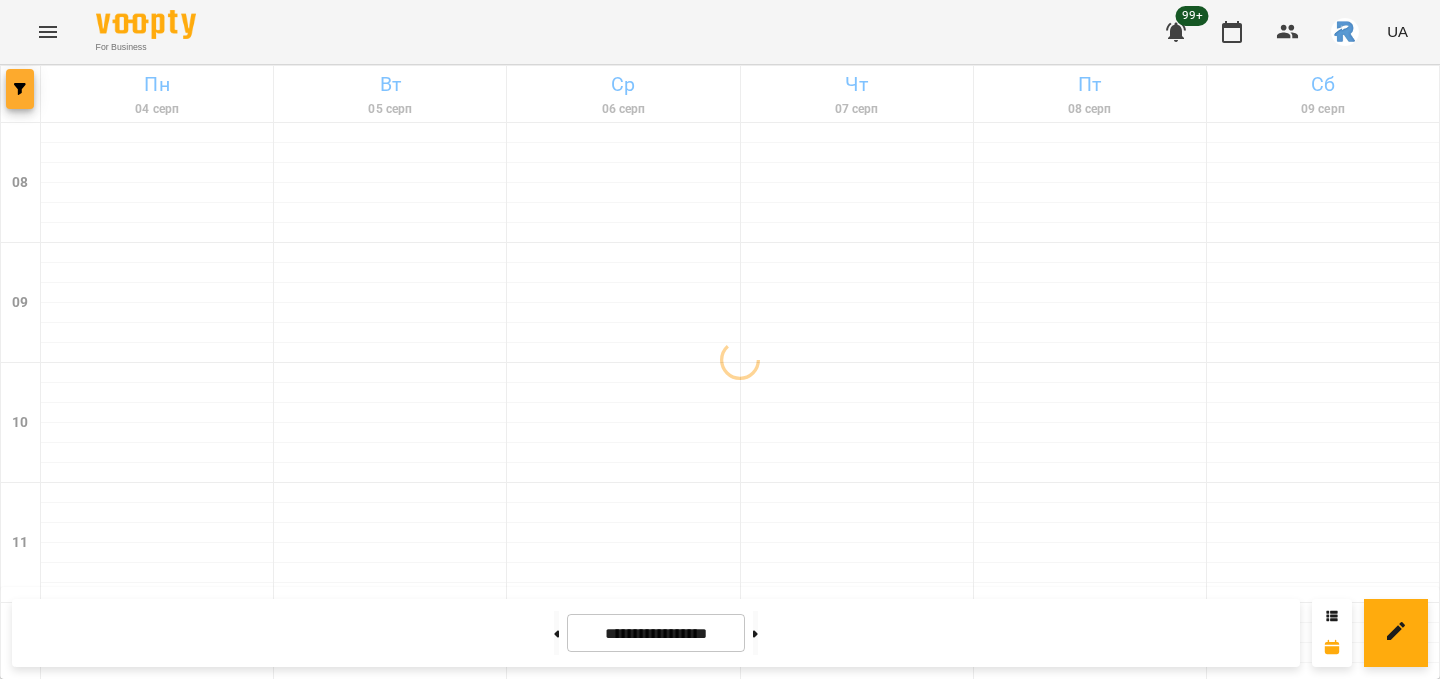click at bounding box center (20, 89) 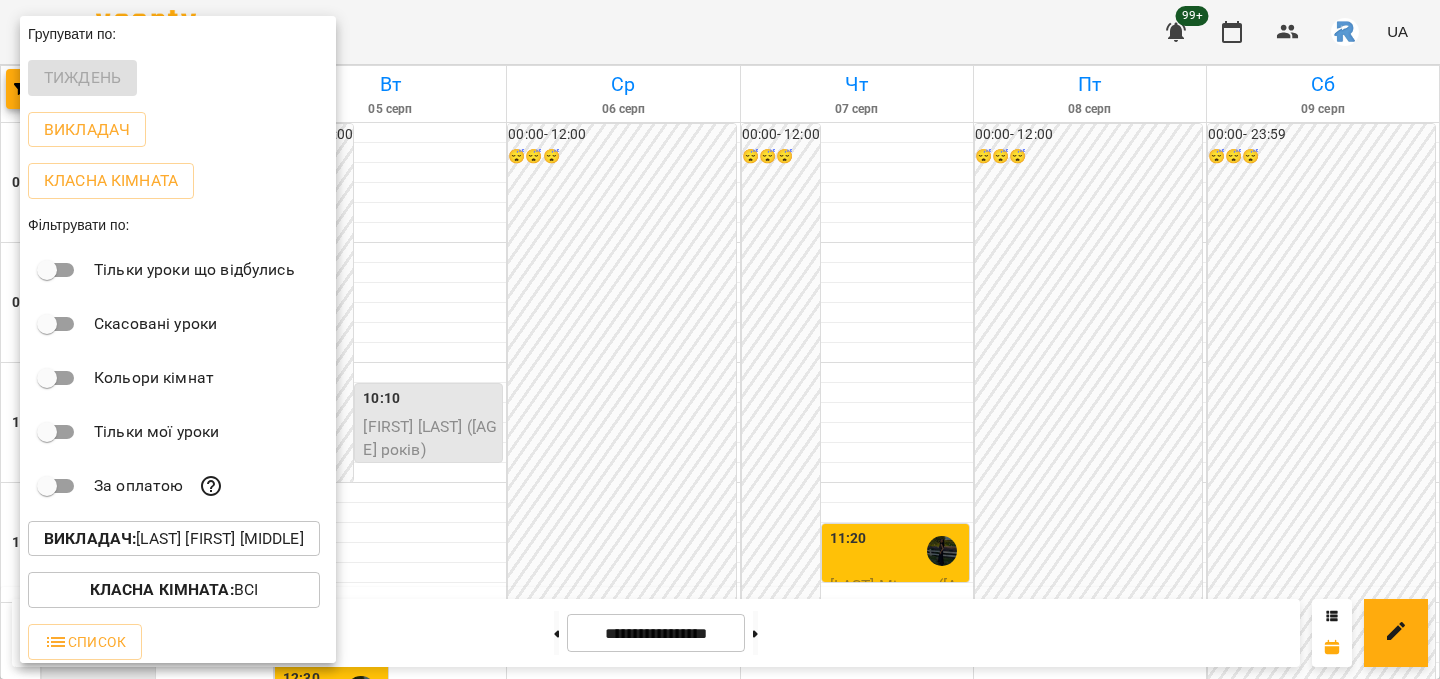 click on "[LAST] : [FIRST] [MIDDLE] [LAST]" at bounding box center [174, 539] 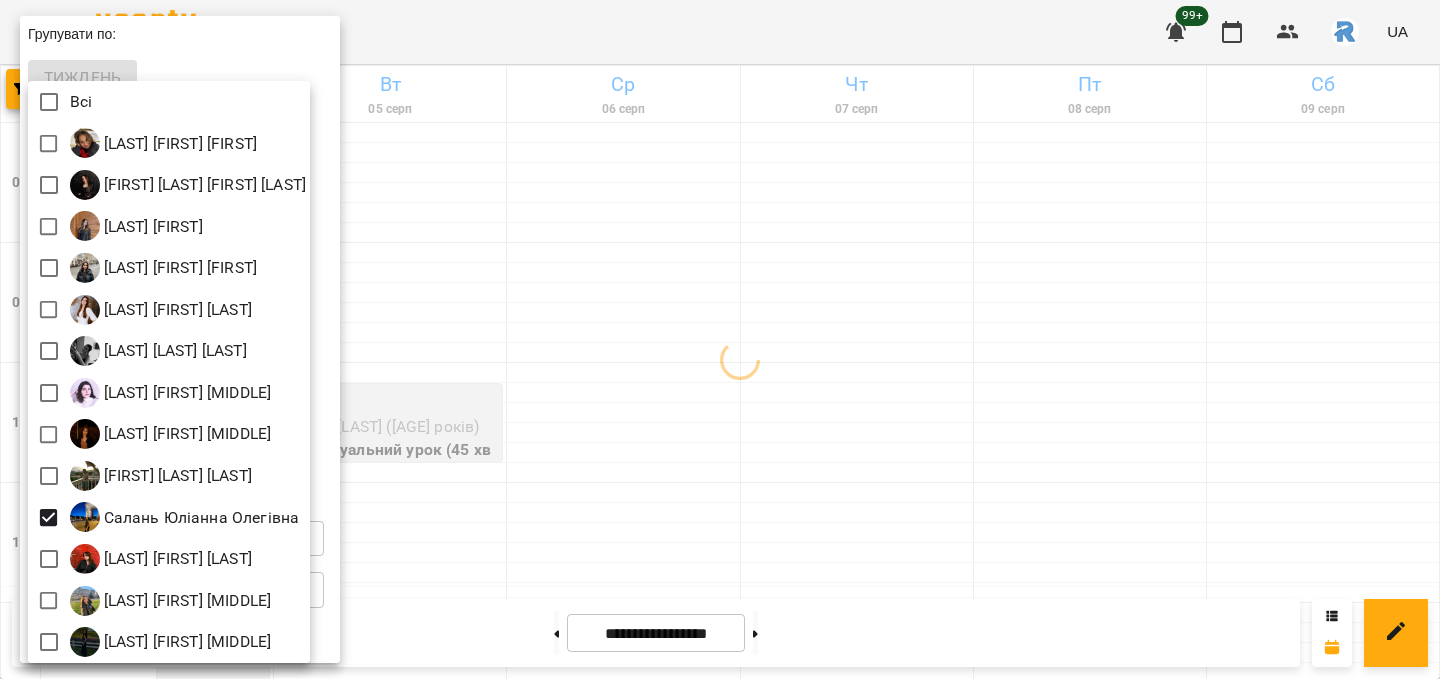 click at bounding box center [720, 339] 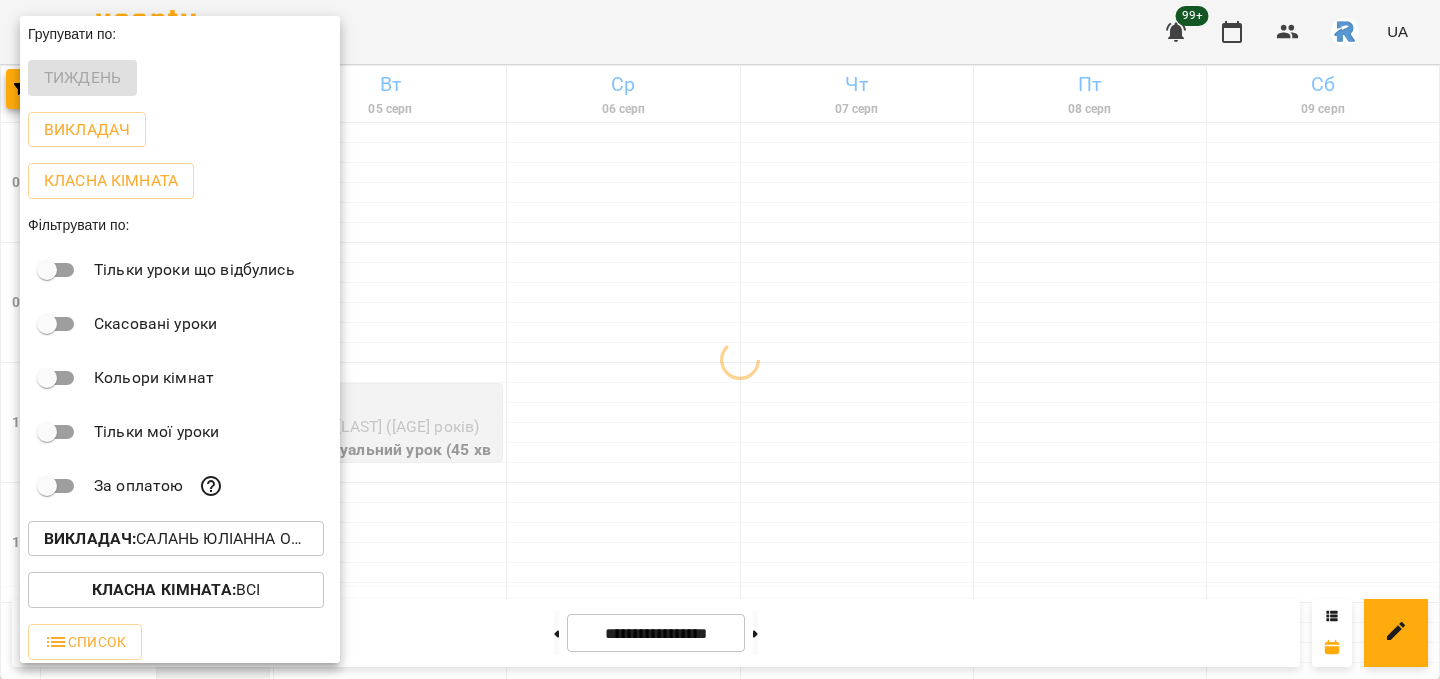 click at bounding box center (720, 339) 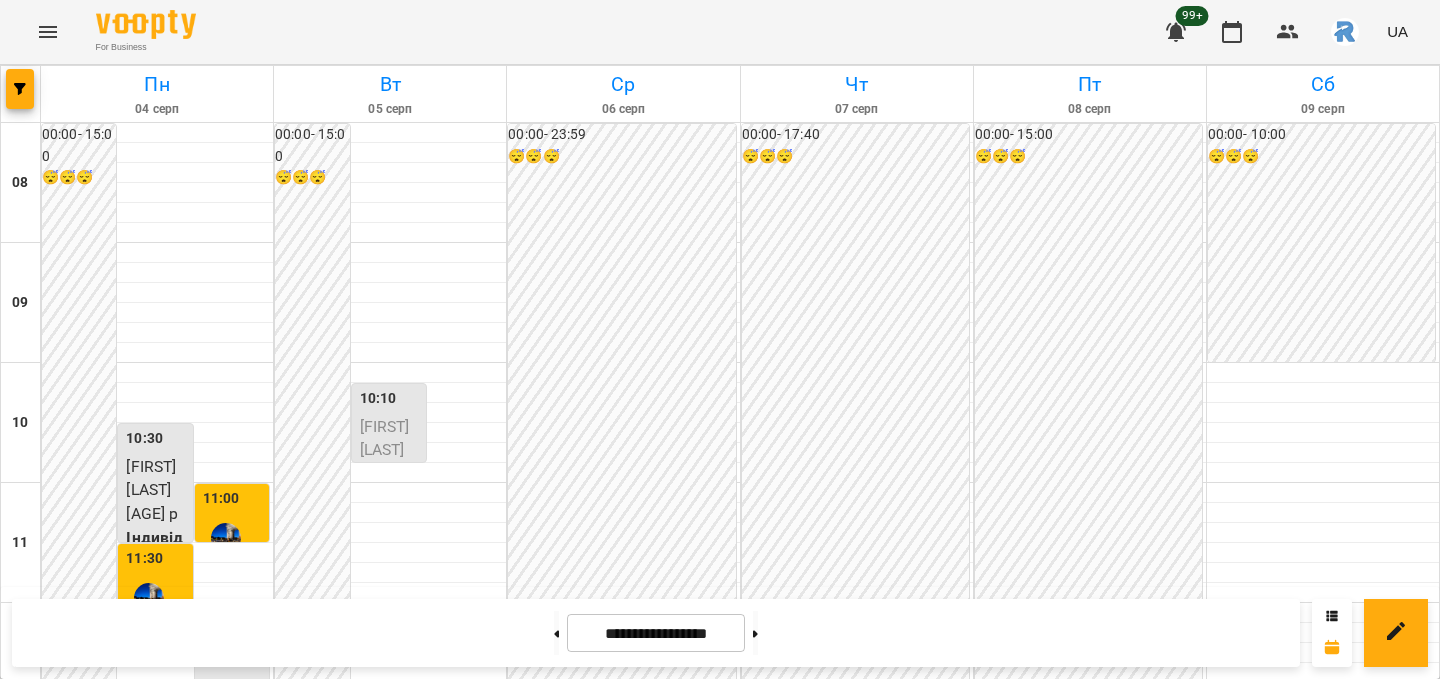 scroll, scrollTop: 767, scrollLeft: 0, axis: vertical 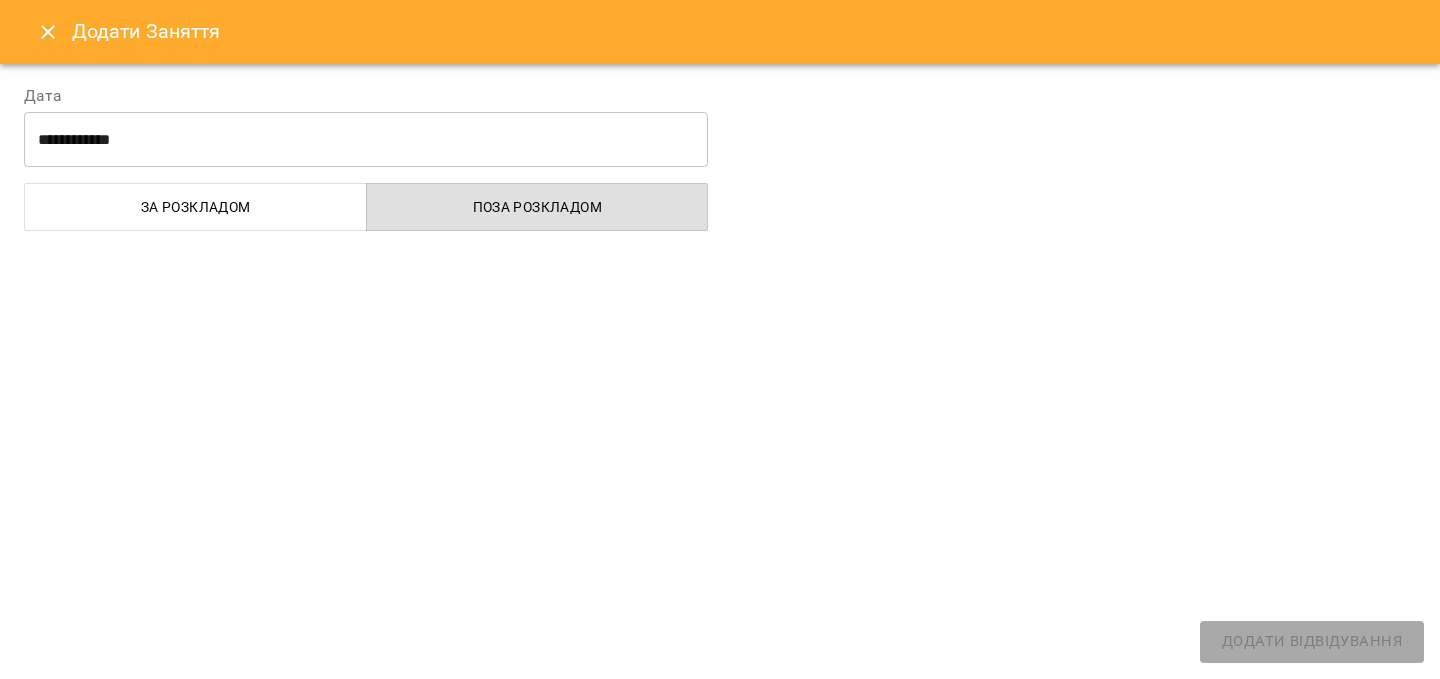 select 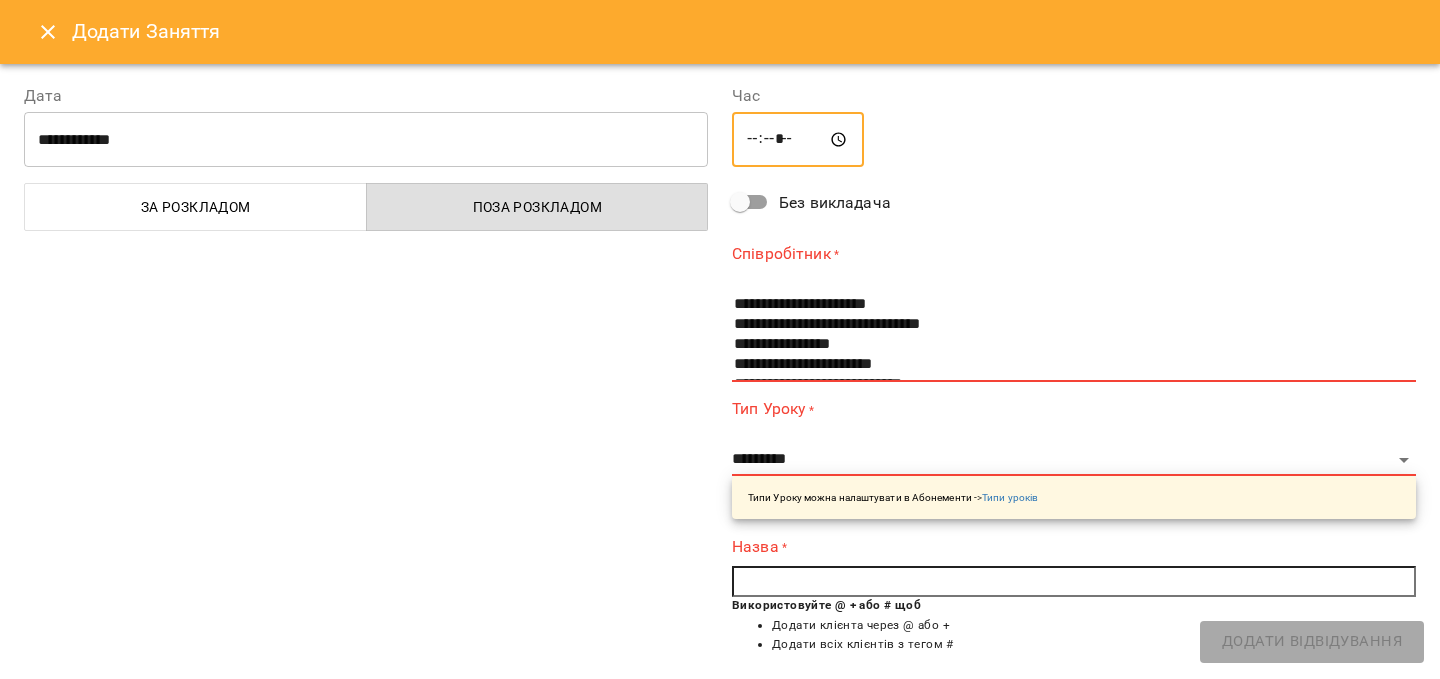 click on "*****" at bounding box center (798, 140) 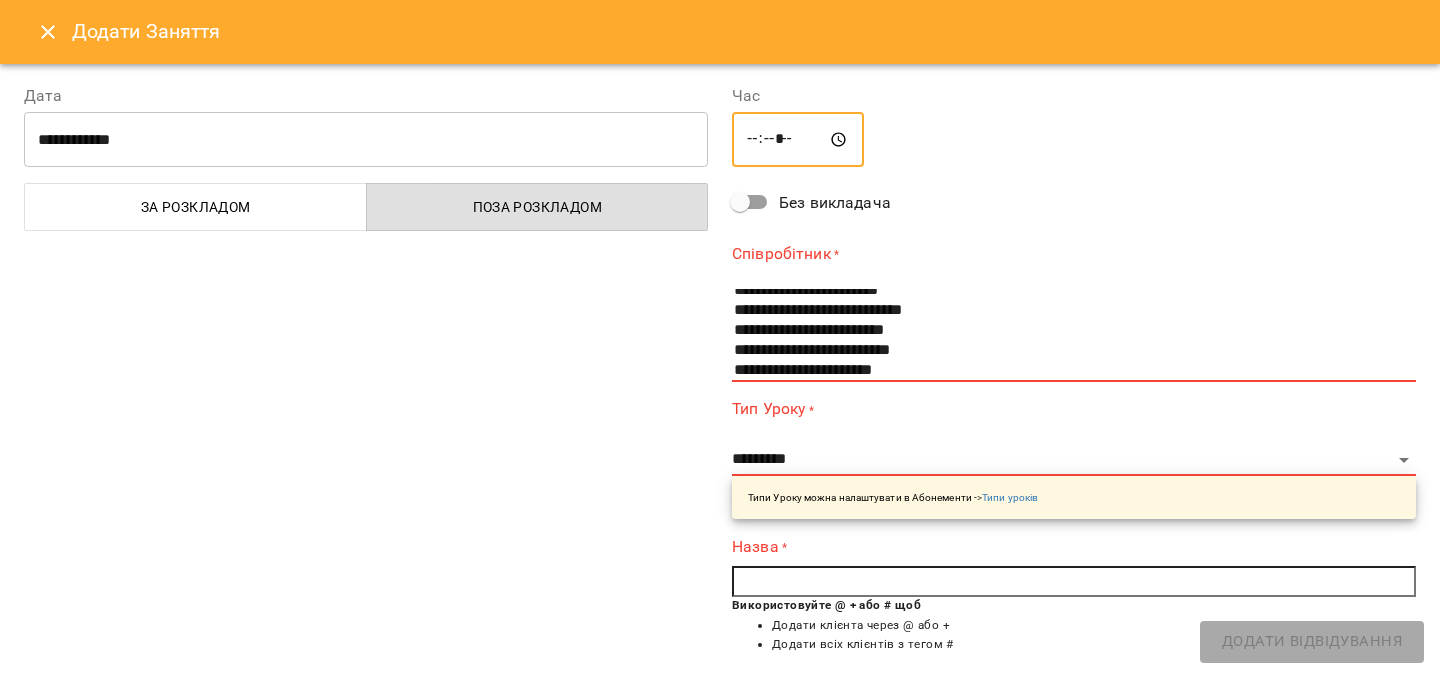 scroll, scrollTop: 123, scrollLeft: 0, axis: vertical 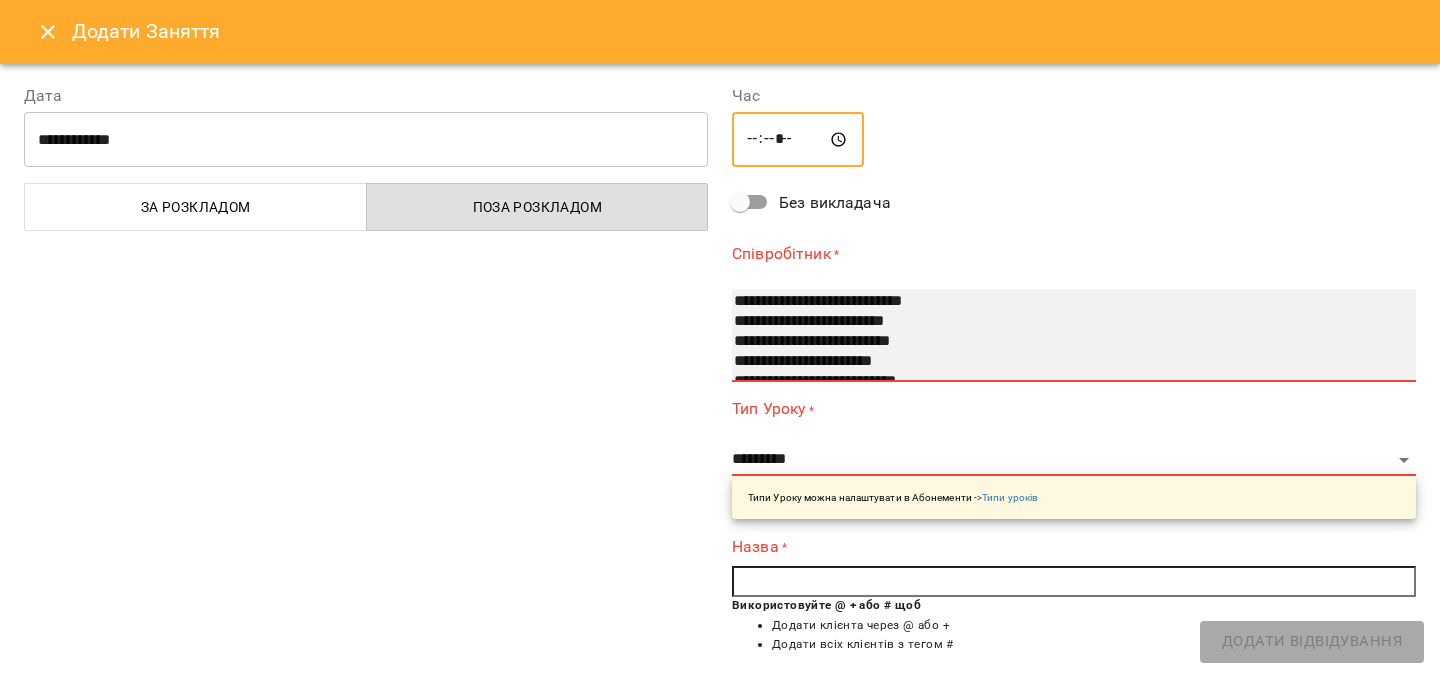 select on "**********" 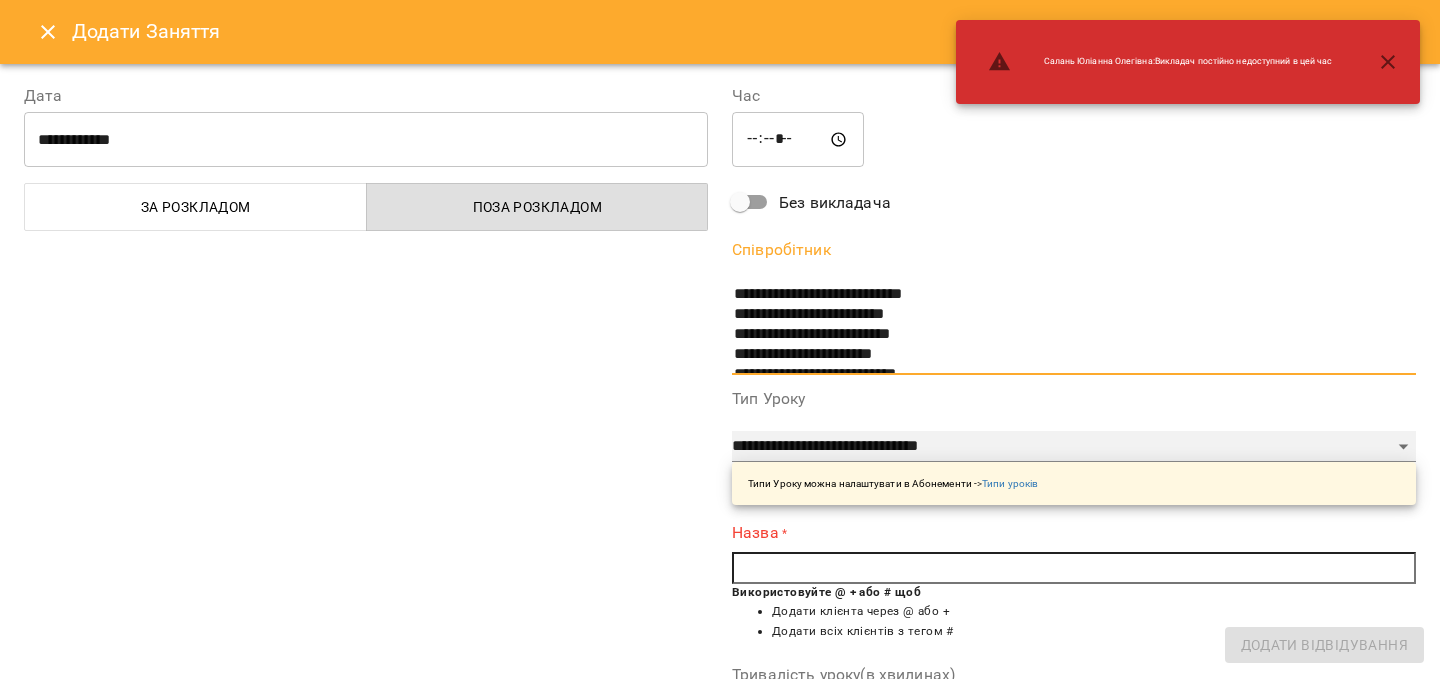 click on "**********" at bounding box center (1074, 447) 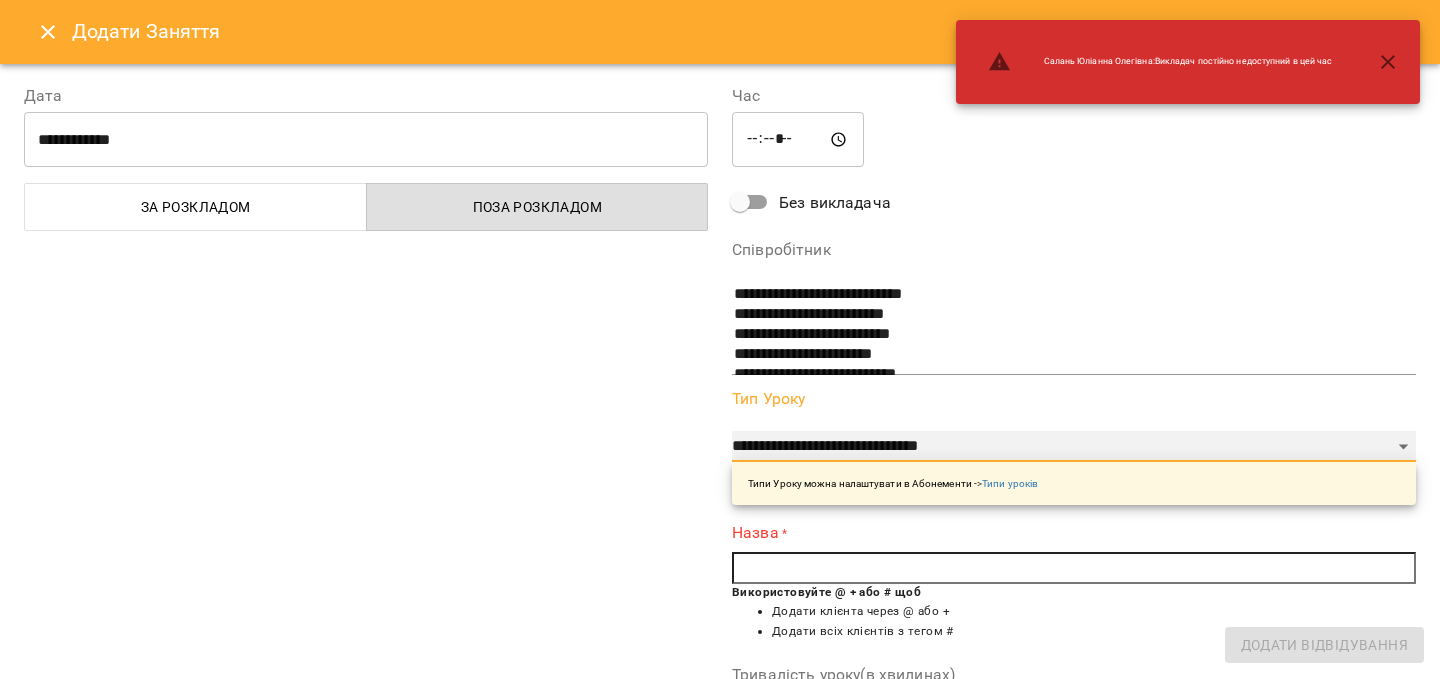 select on "**********" 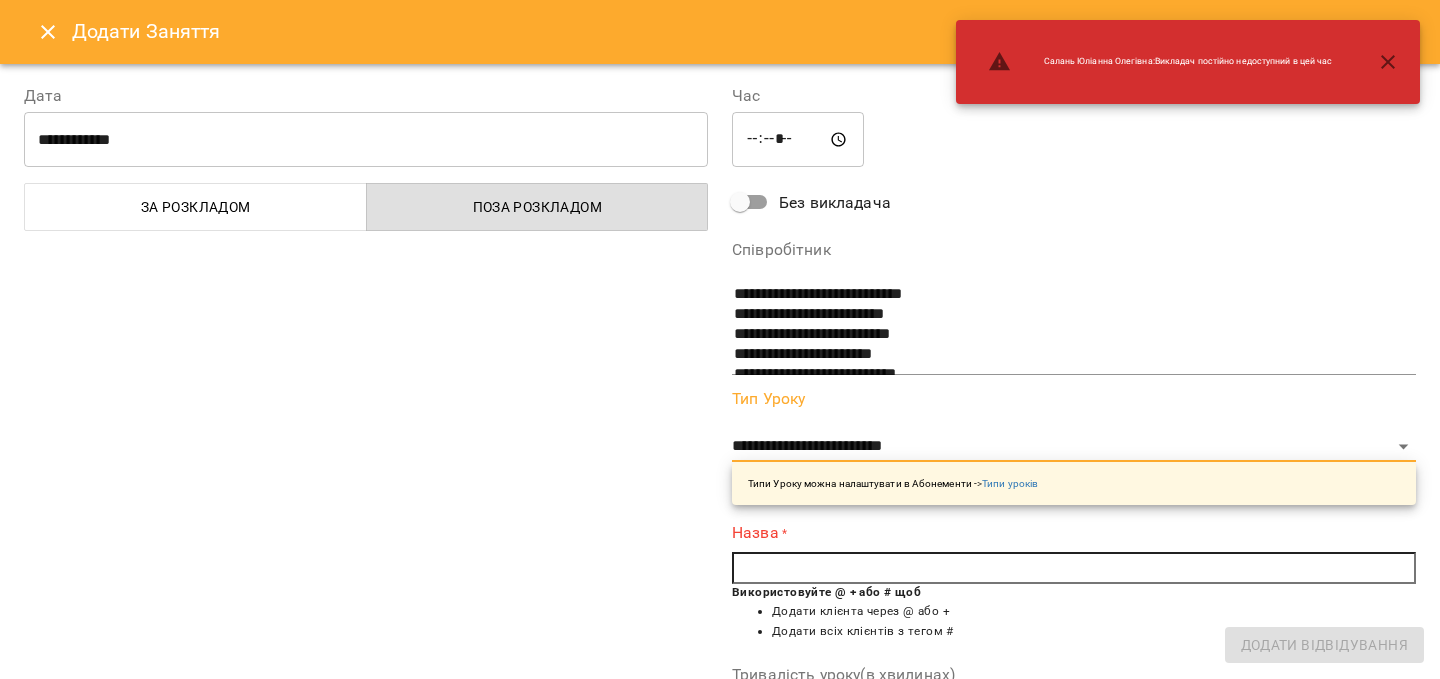 click at bounding box center [1074, 568] 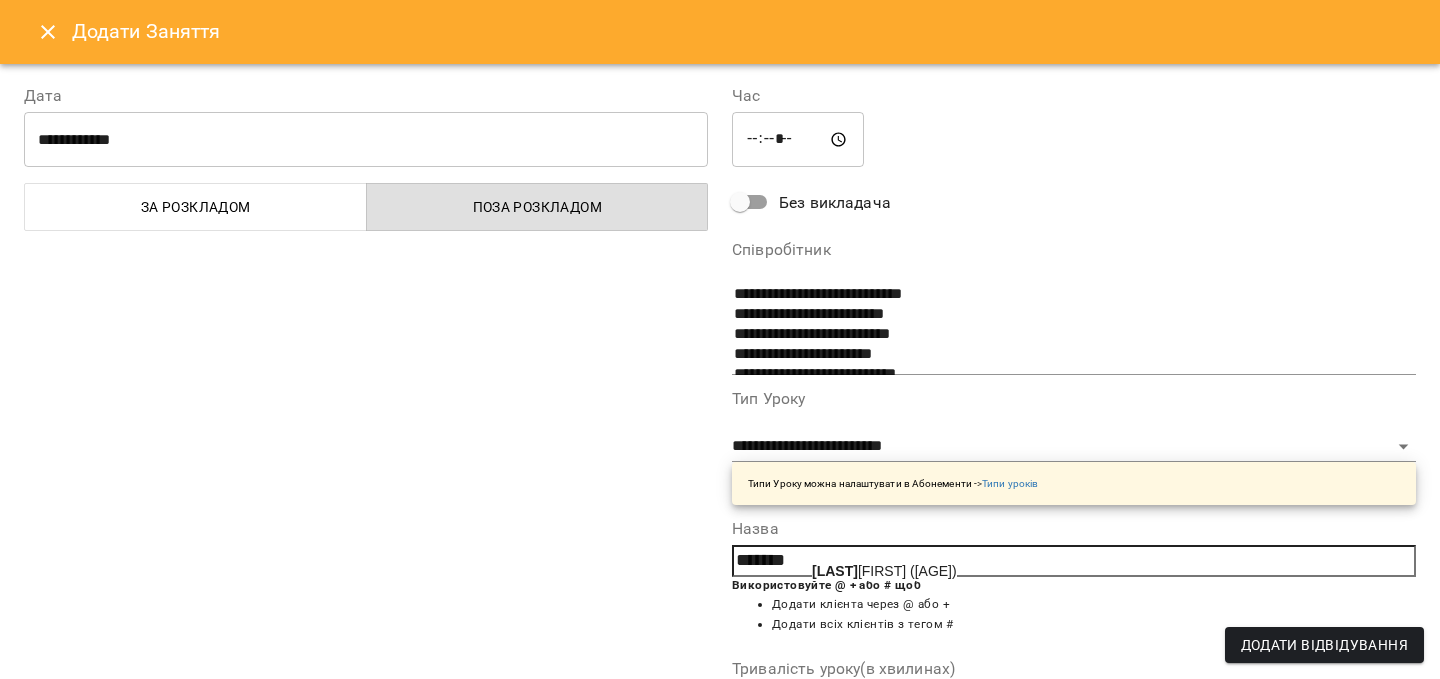 click on "Мальон  Антоніна (8 років)" at bounding box center (884, 571) 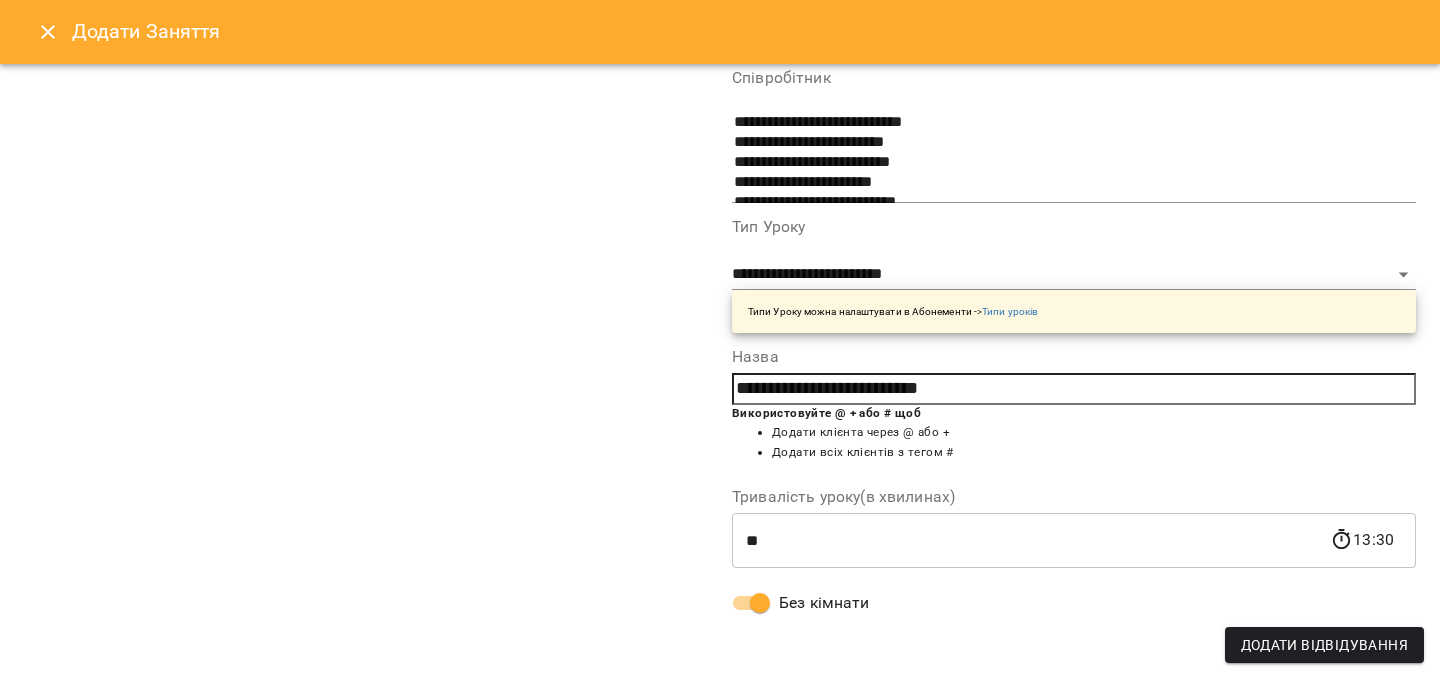 scroll, scrollTop: 0, scrollLeft: 0, axis: both 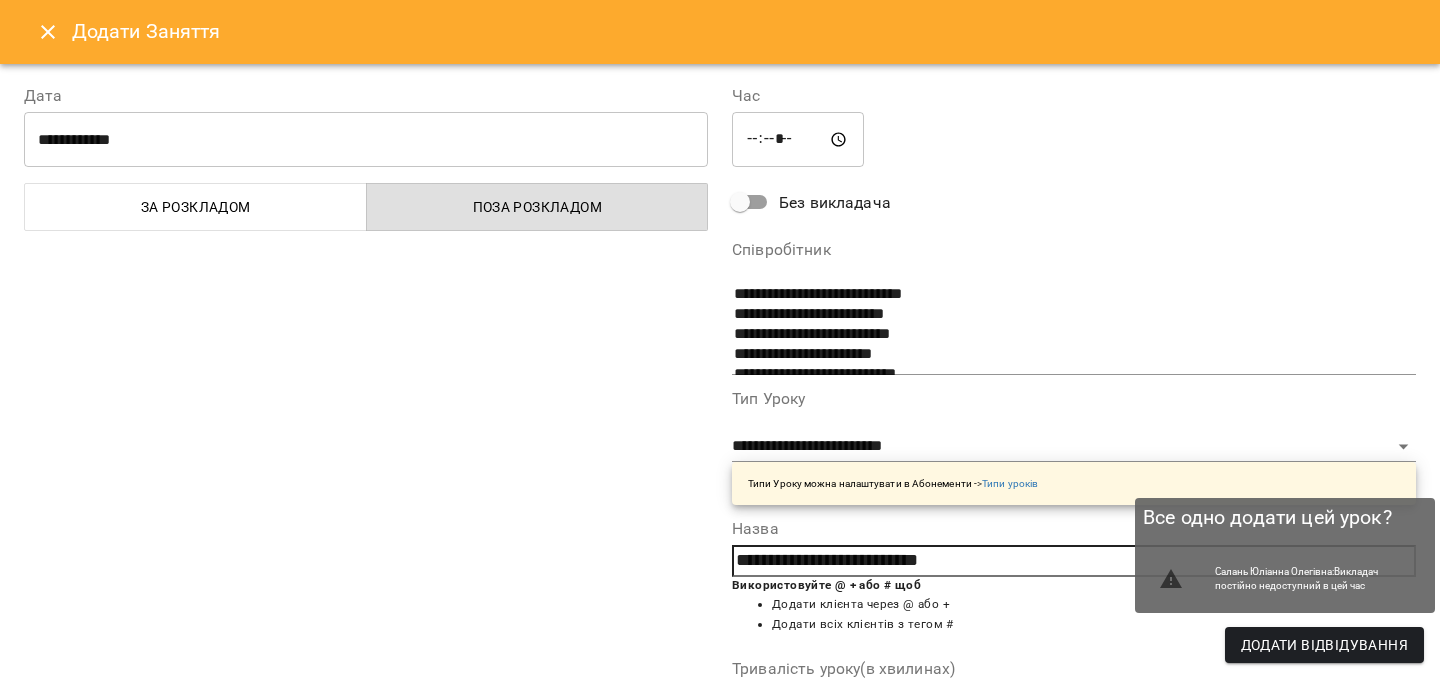 click on "Додати Відвідування" at bounding box center (1324, 645) 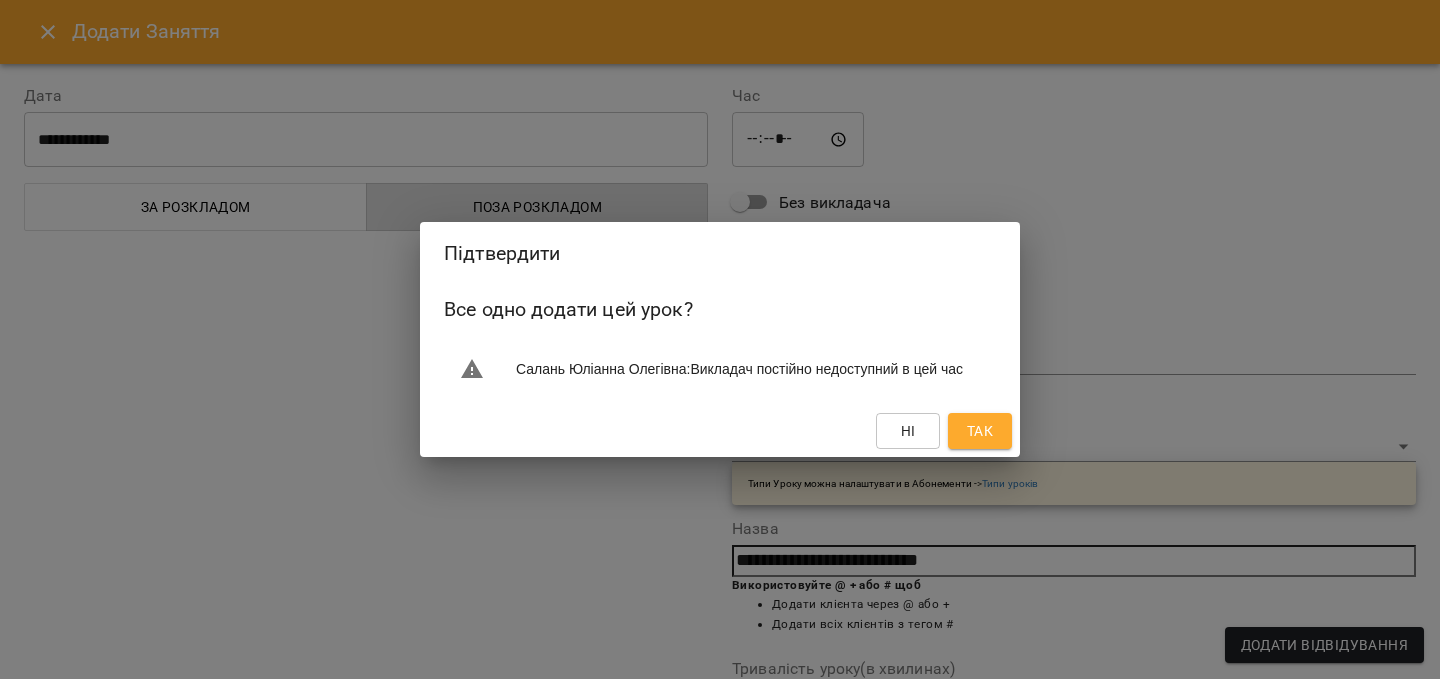 click on "Так" at bounding box center (980, 431) 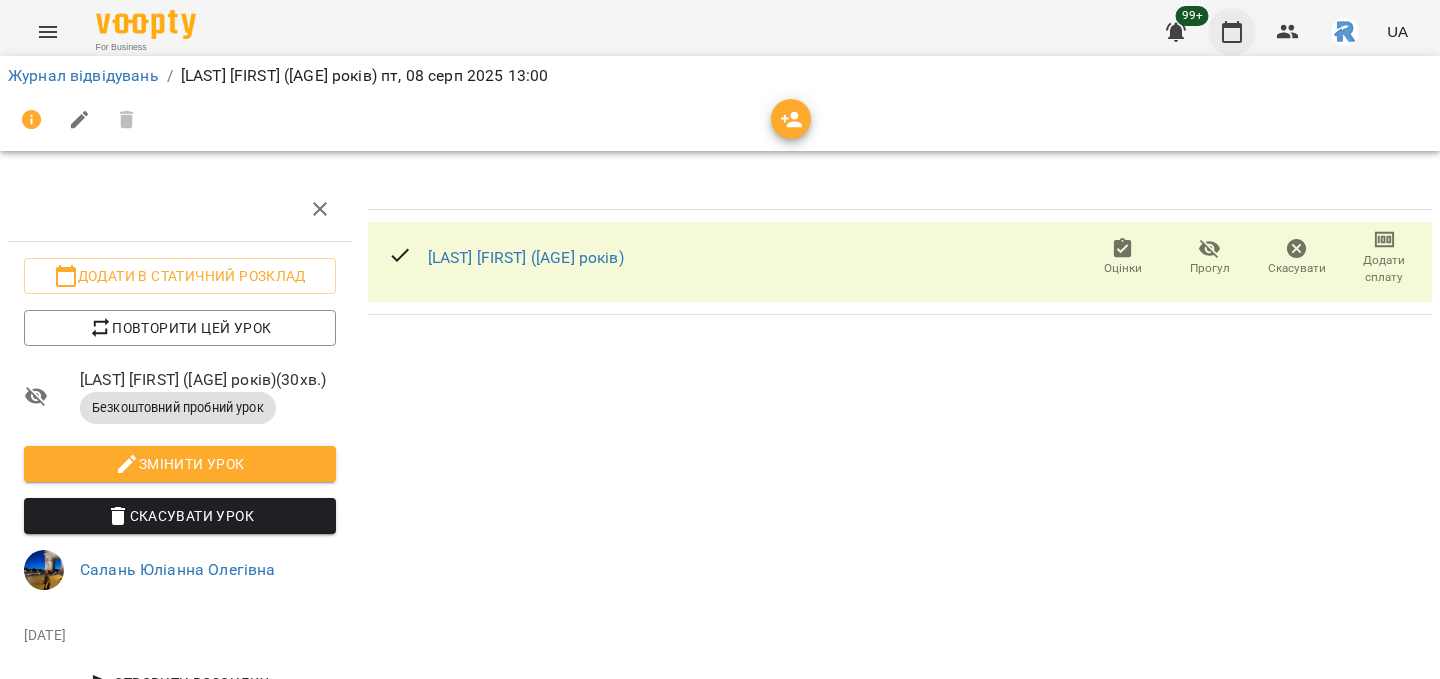 click 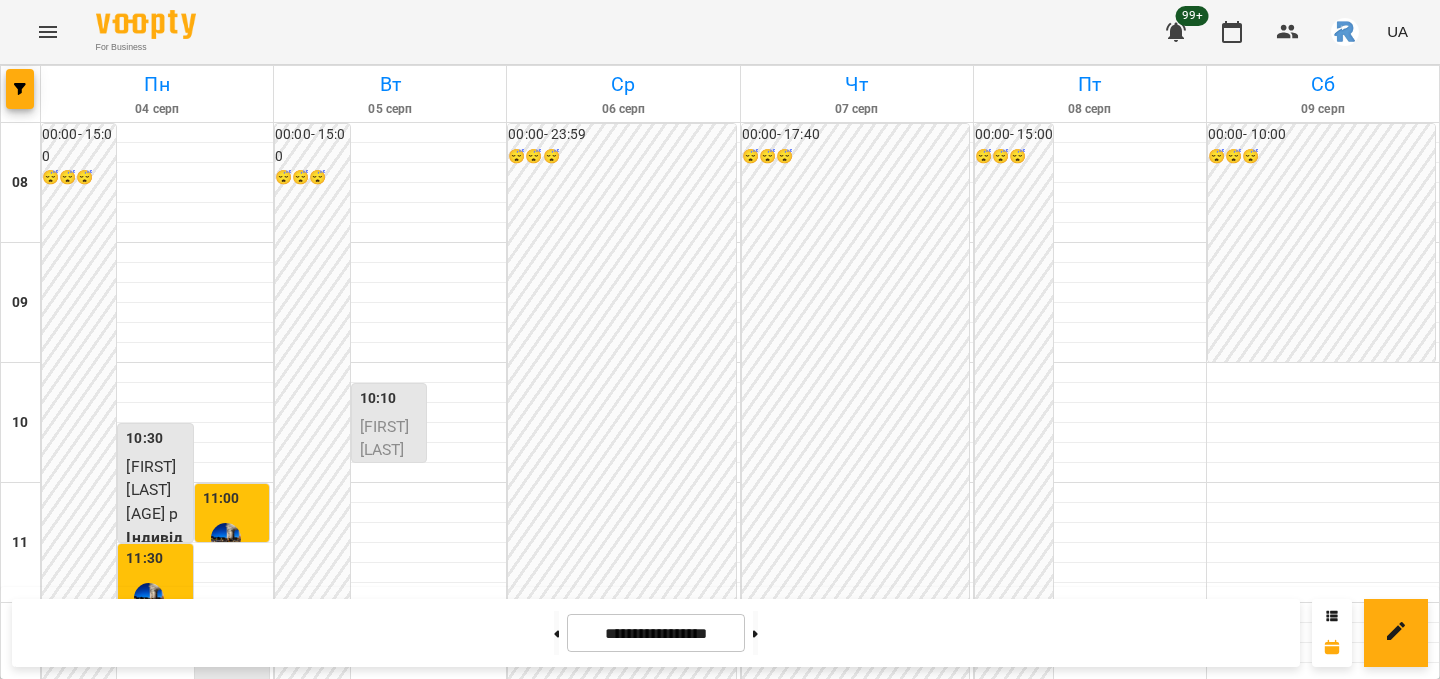 scroll, scrollTop: 622, scrollLeft: 0, axis: vertical 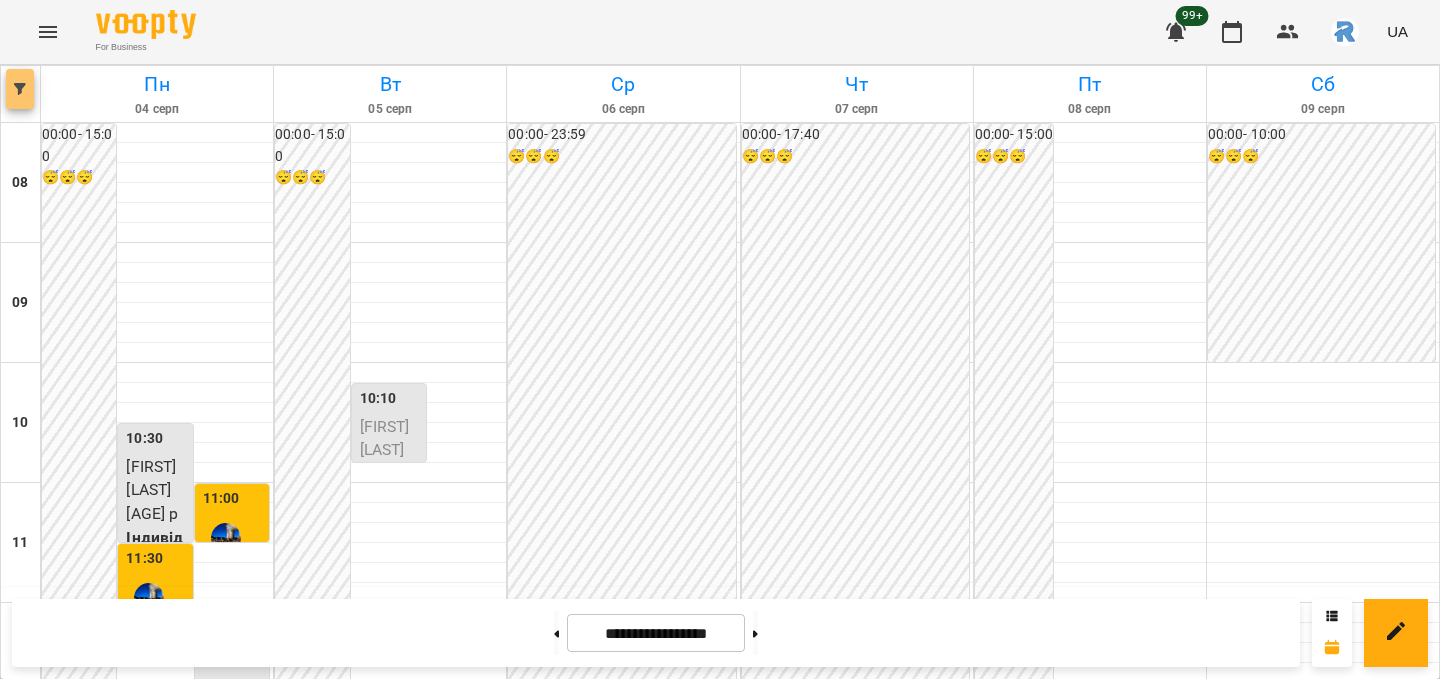 click 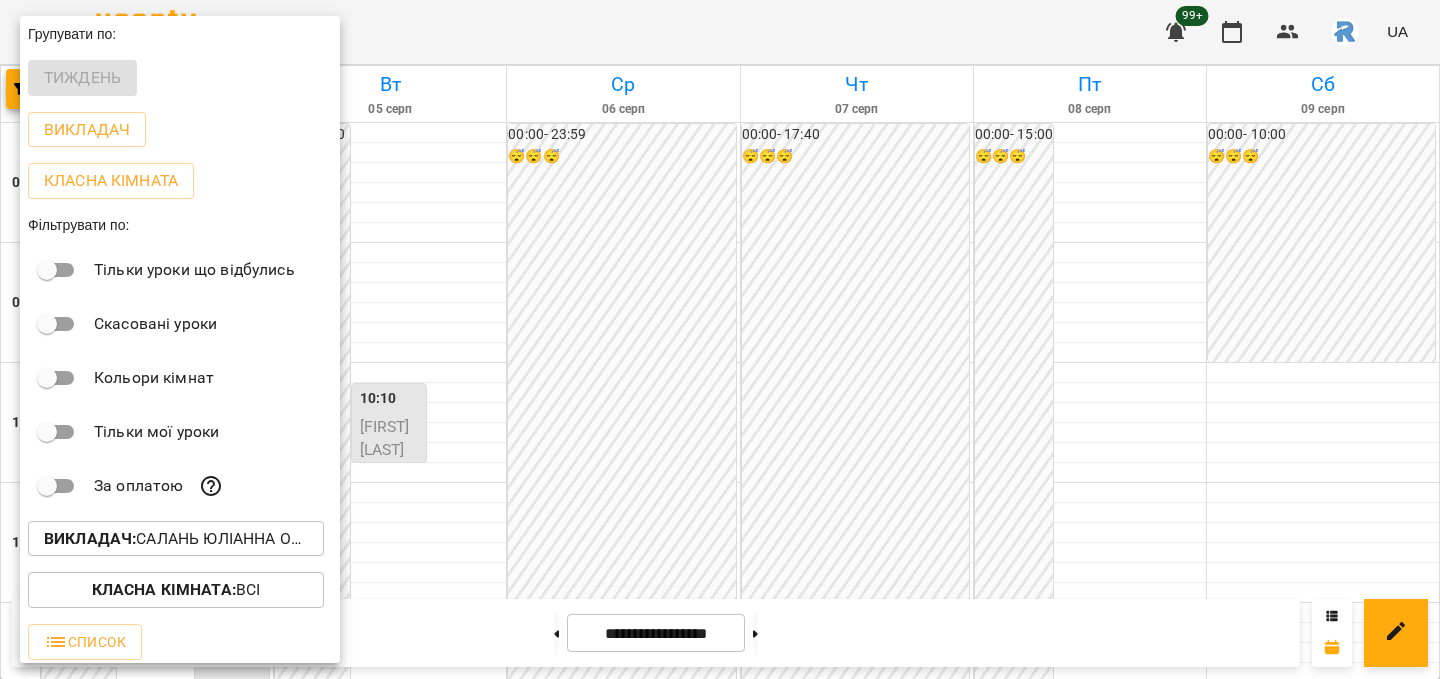 click on "Викладач :  Салань Юліанна Олегівна" at bounding box center (176, 539) 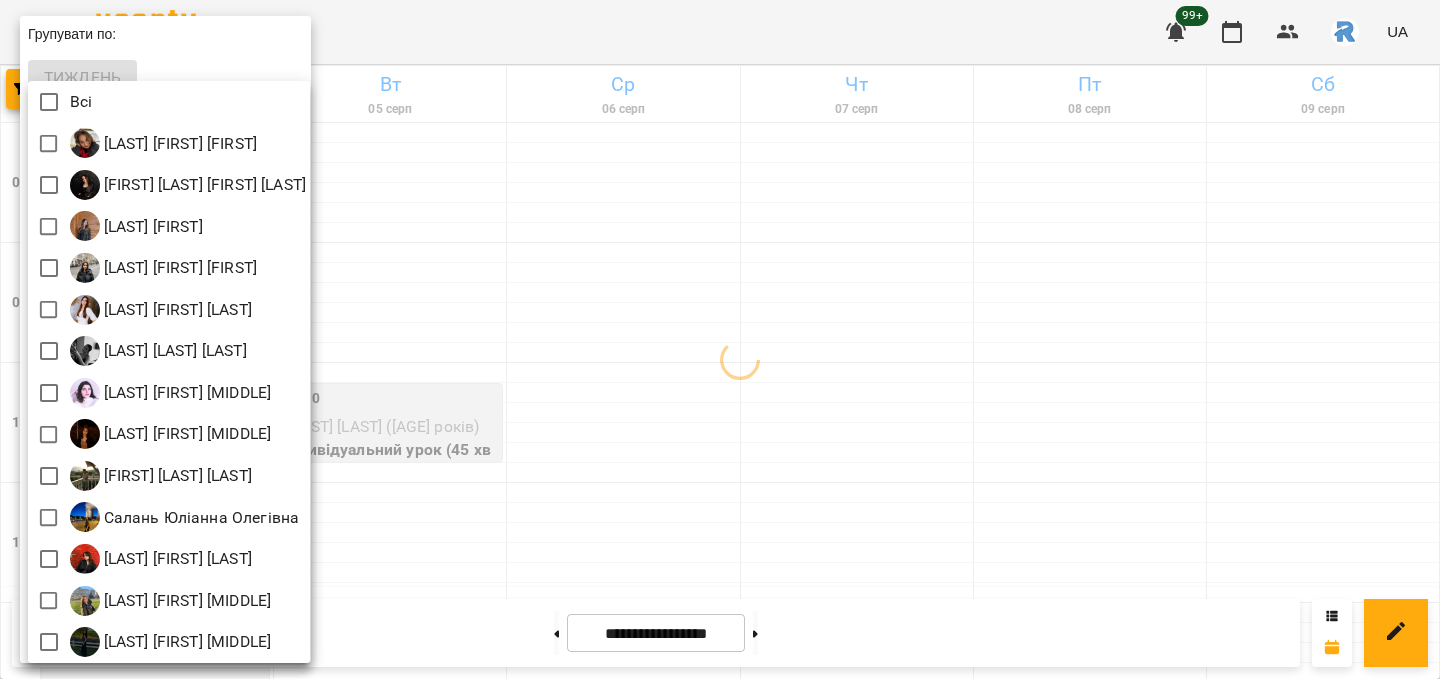 scroll, scrollTop: 4, scrollLeft: 0, axis: vertical 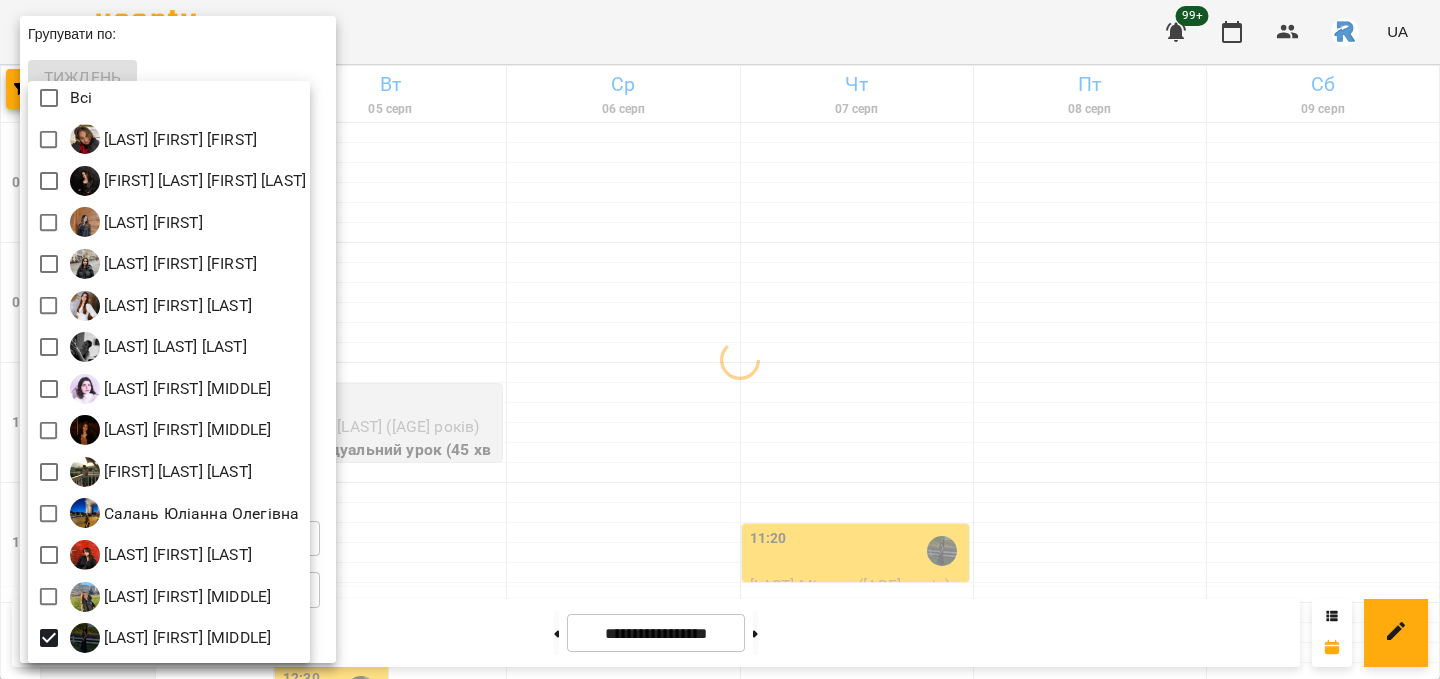 click at bounding box center (720, 339) 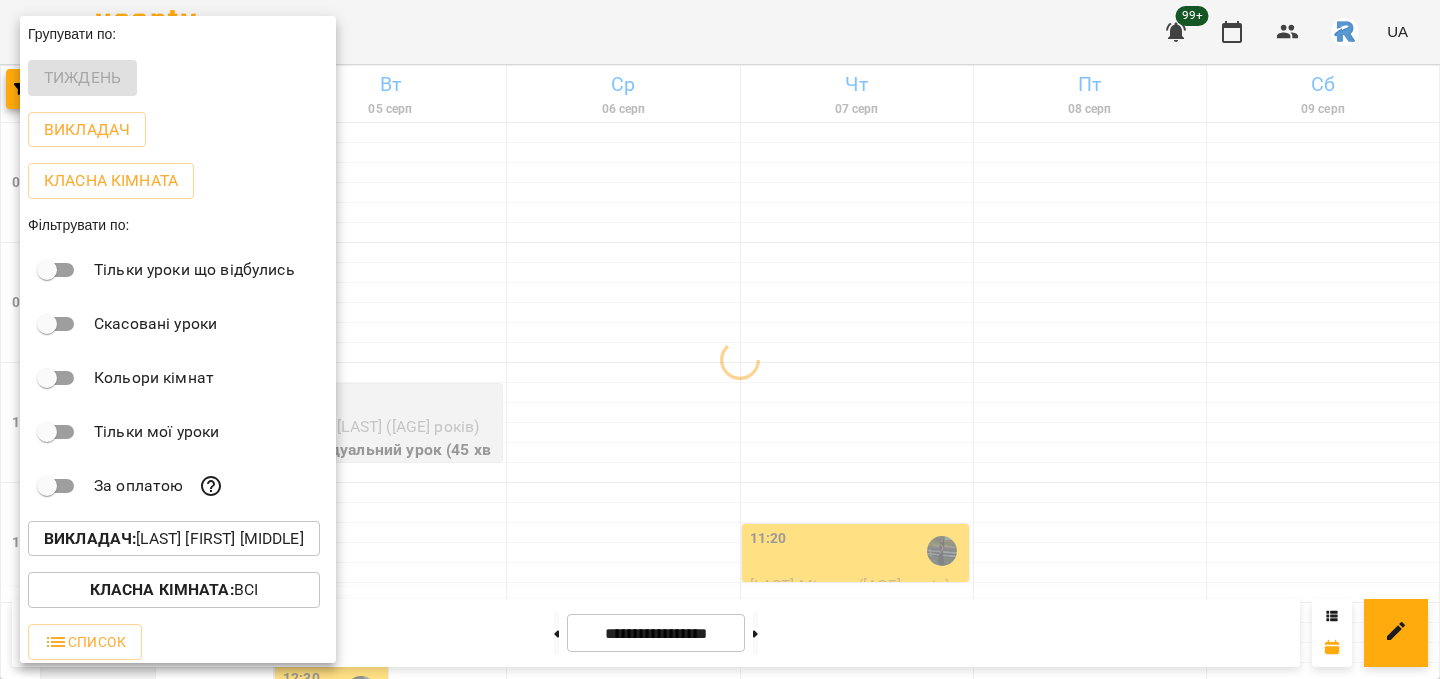 click at bounding box center [720, 339] 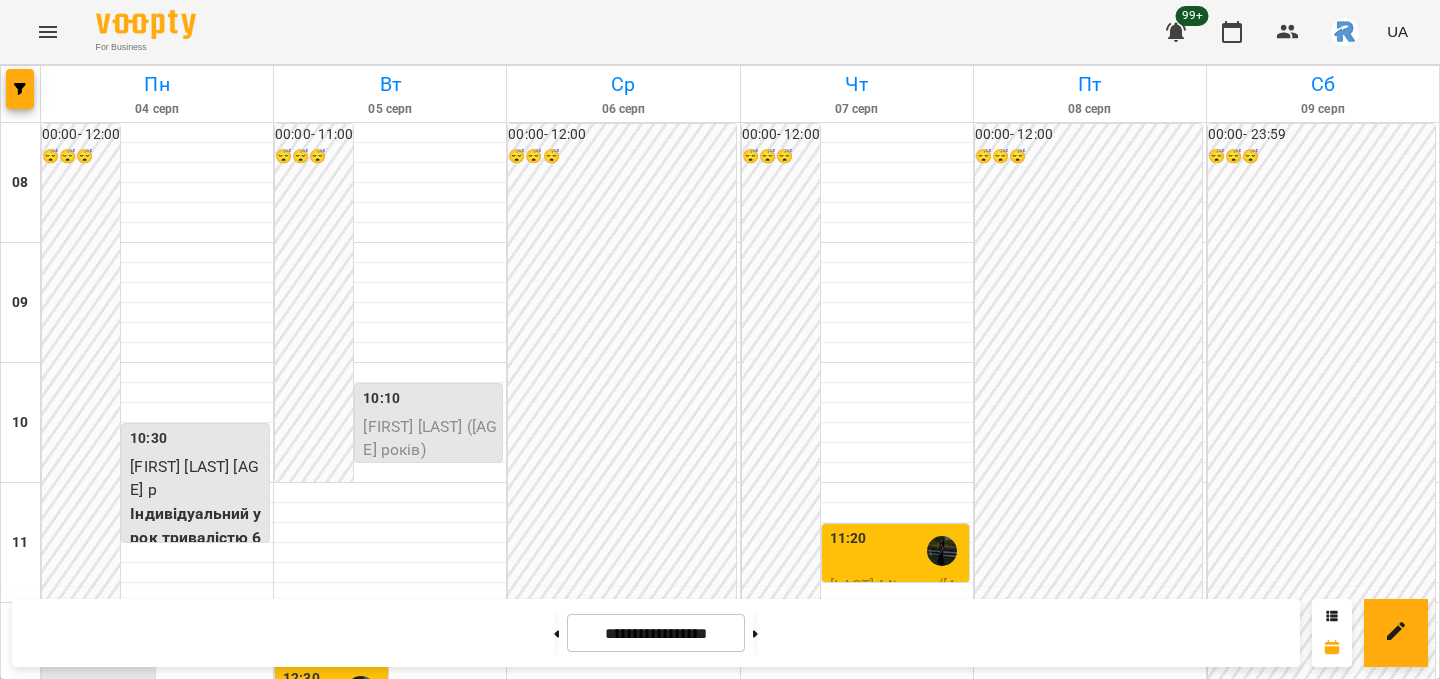 scroll, scrollTop: 479, scrollLeft: 0, axis: vertical 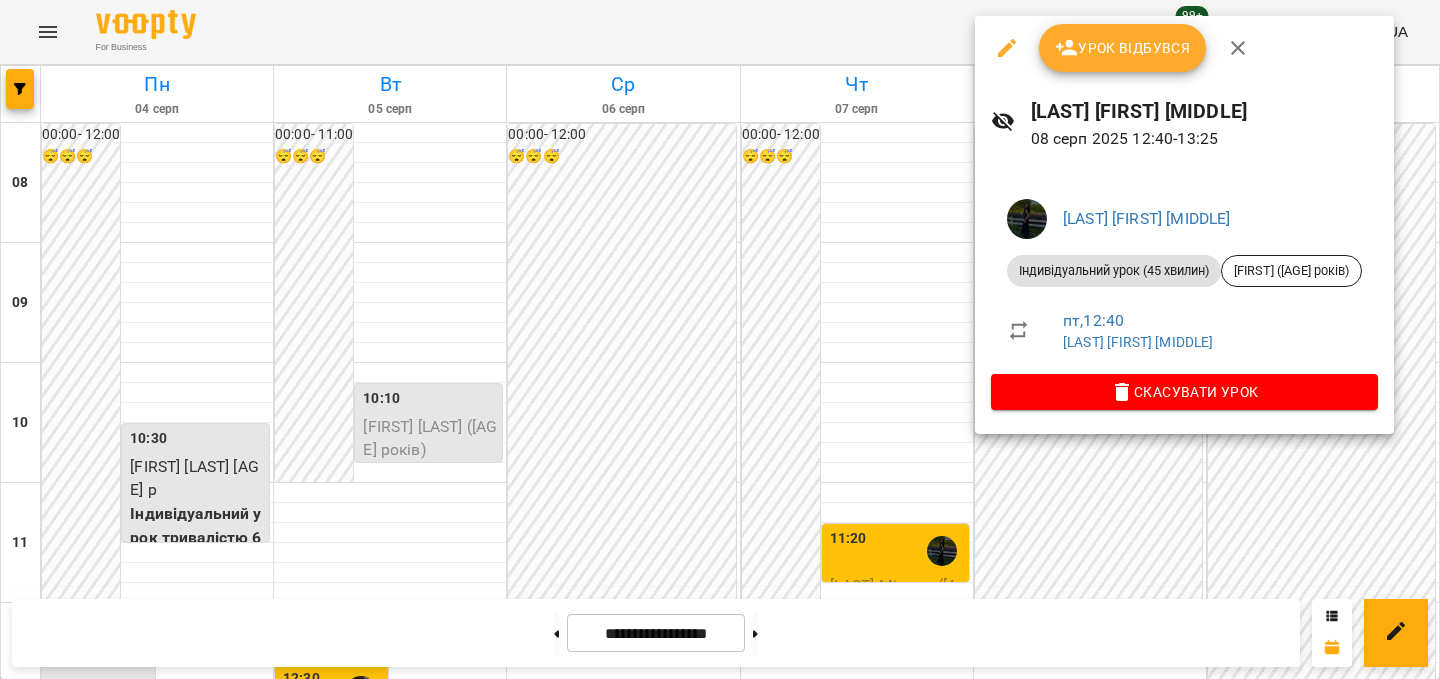 click at bounding box center [720, 339] 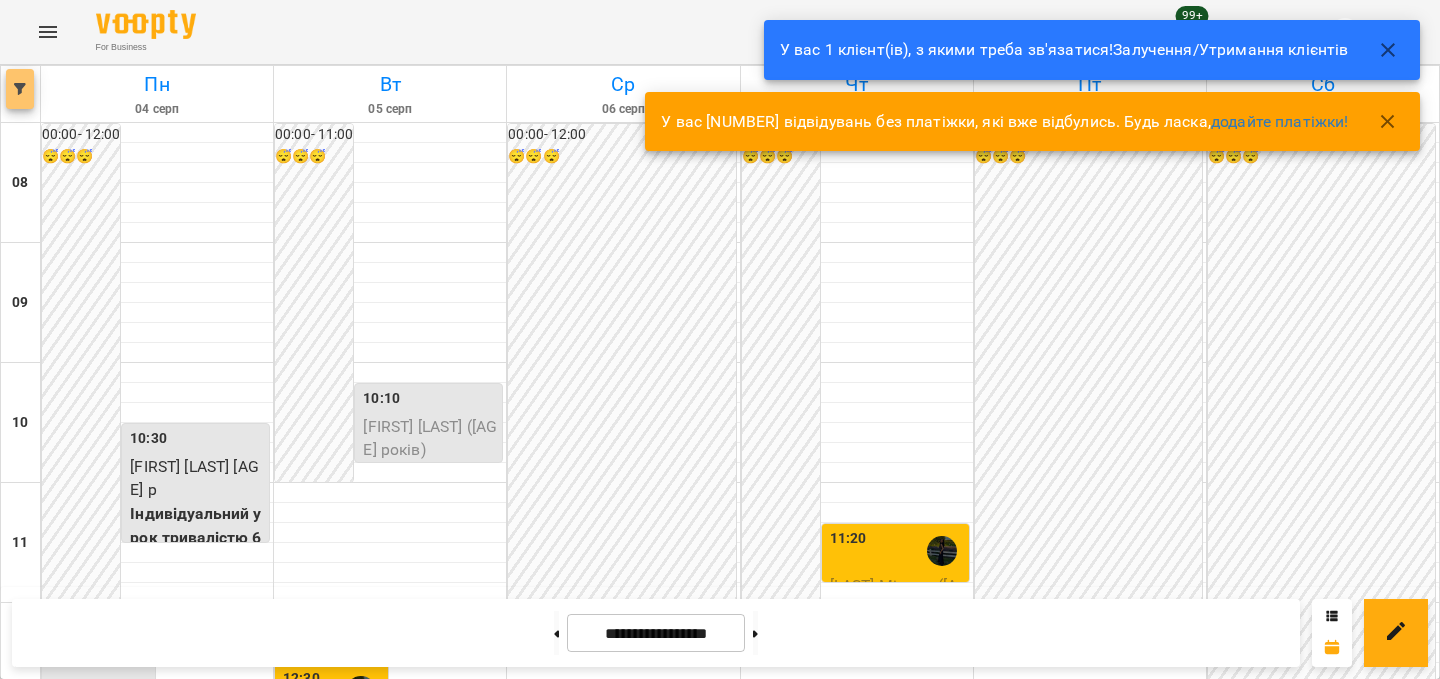 click 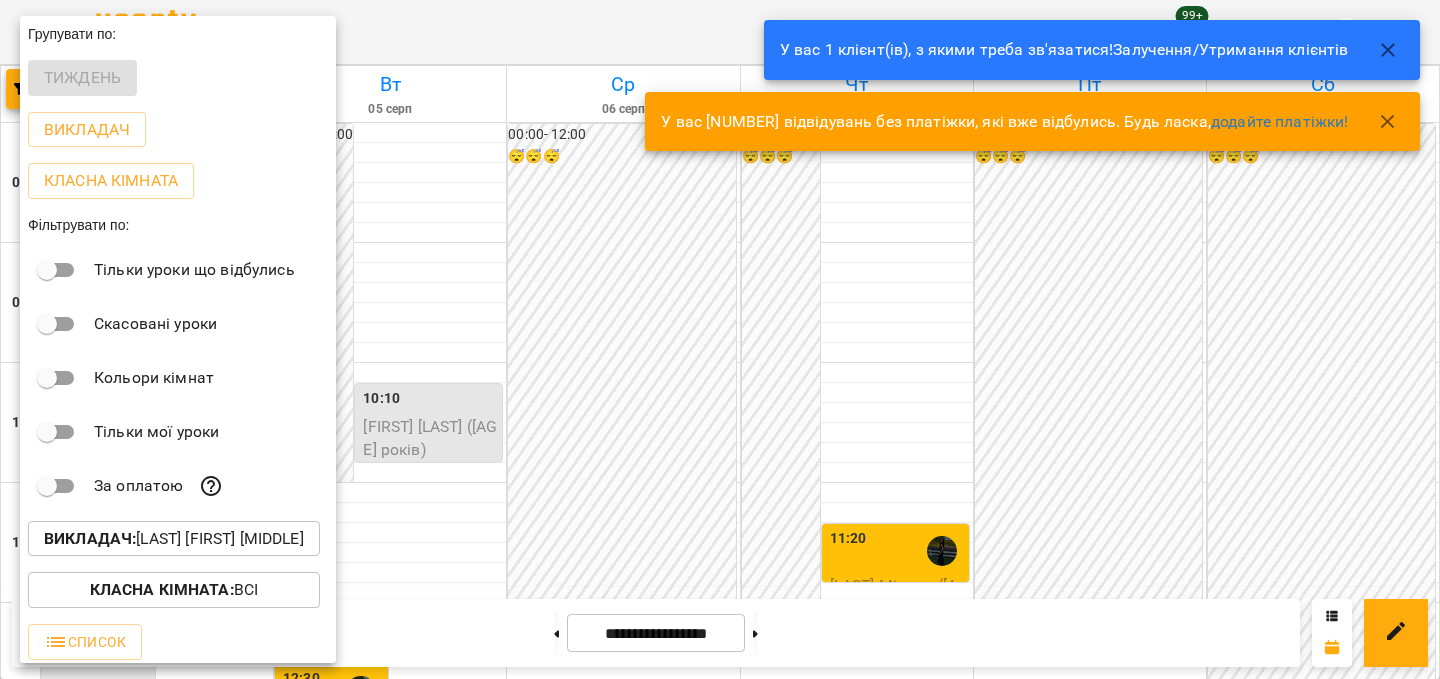 click on "Teacher : [FULL_NAME]" at bounding box center (174, 539) 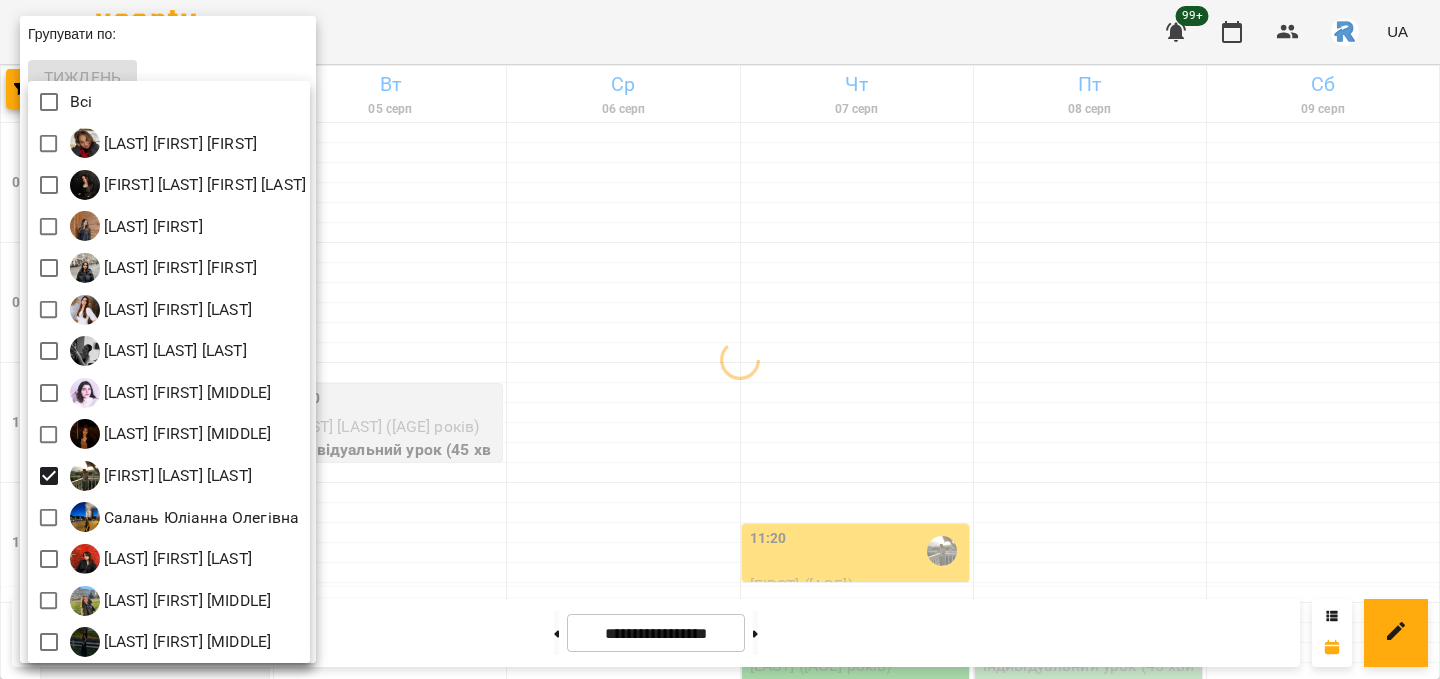 click at bounding box center [720, 339] 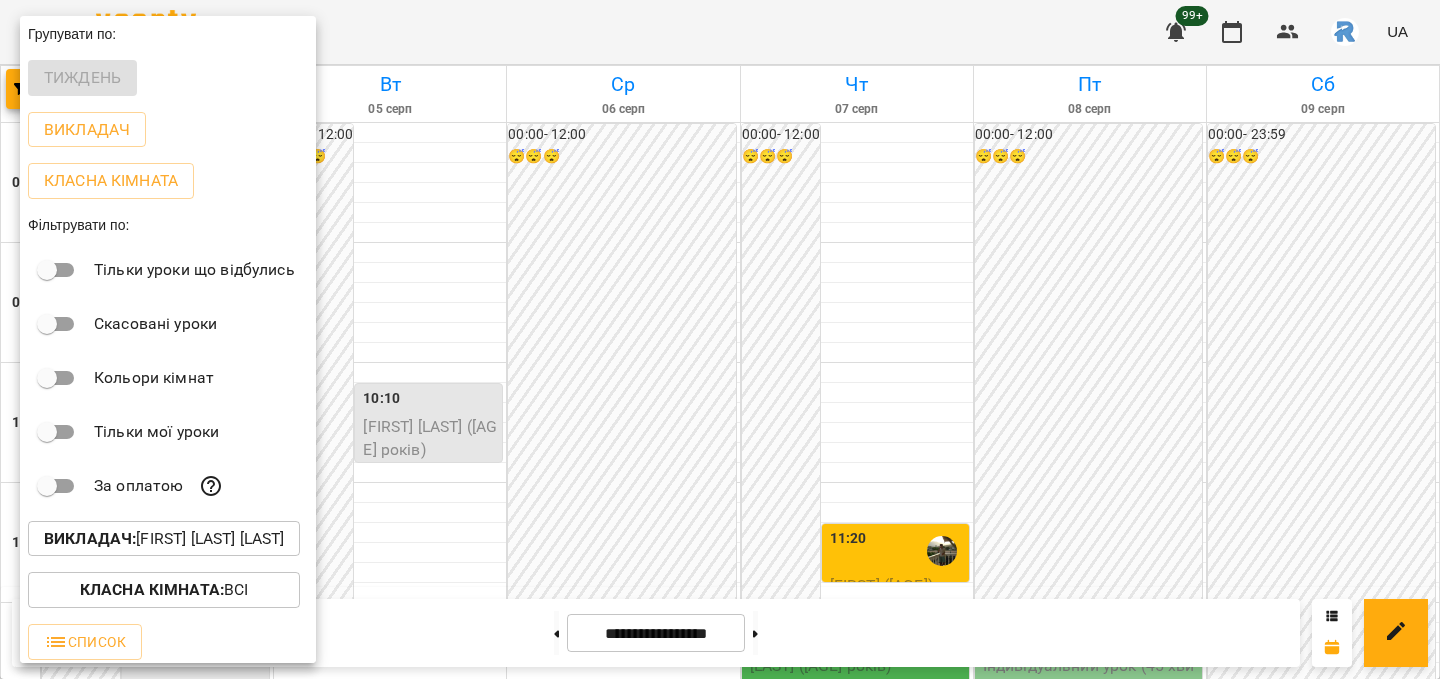 click on "Викладач : [LAST] [FIRST] [LAST]" at bounding box center [164, 539] 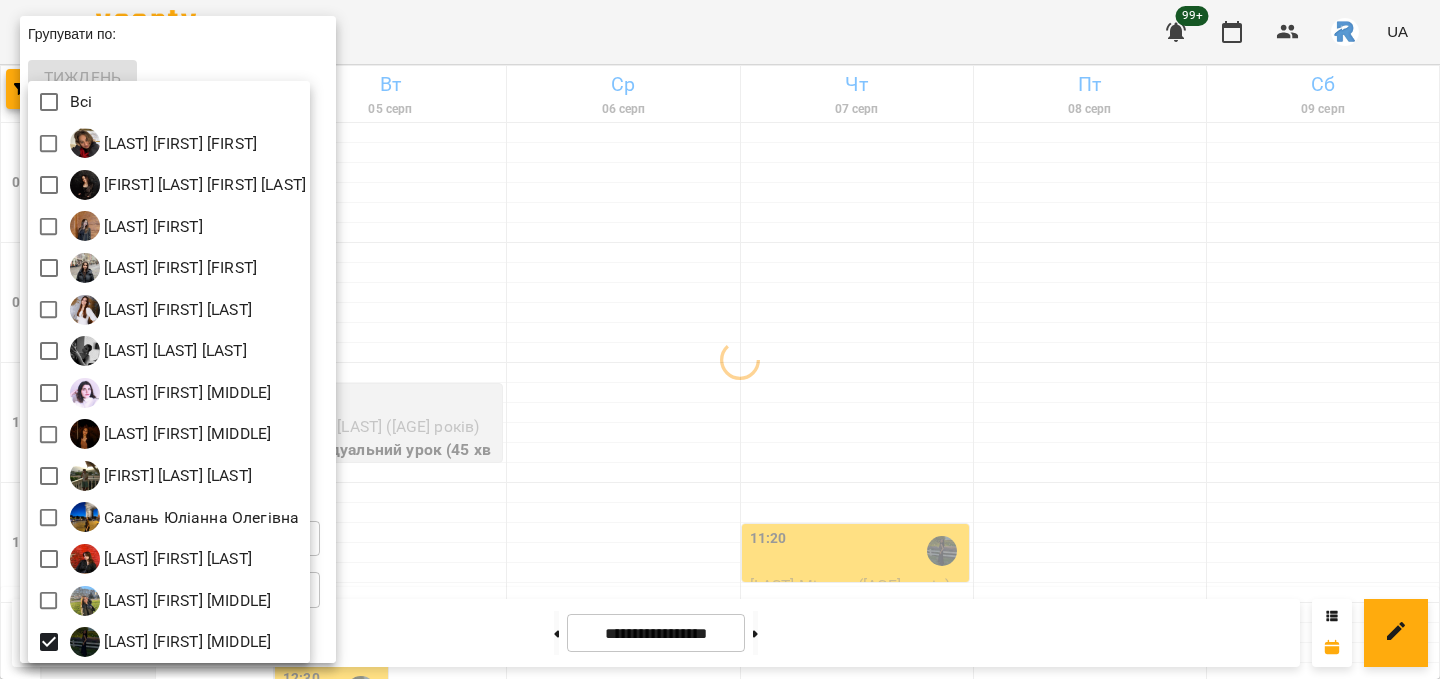 click at bounding box center (720, 339) 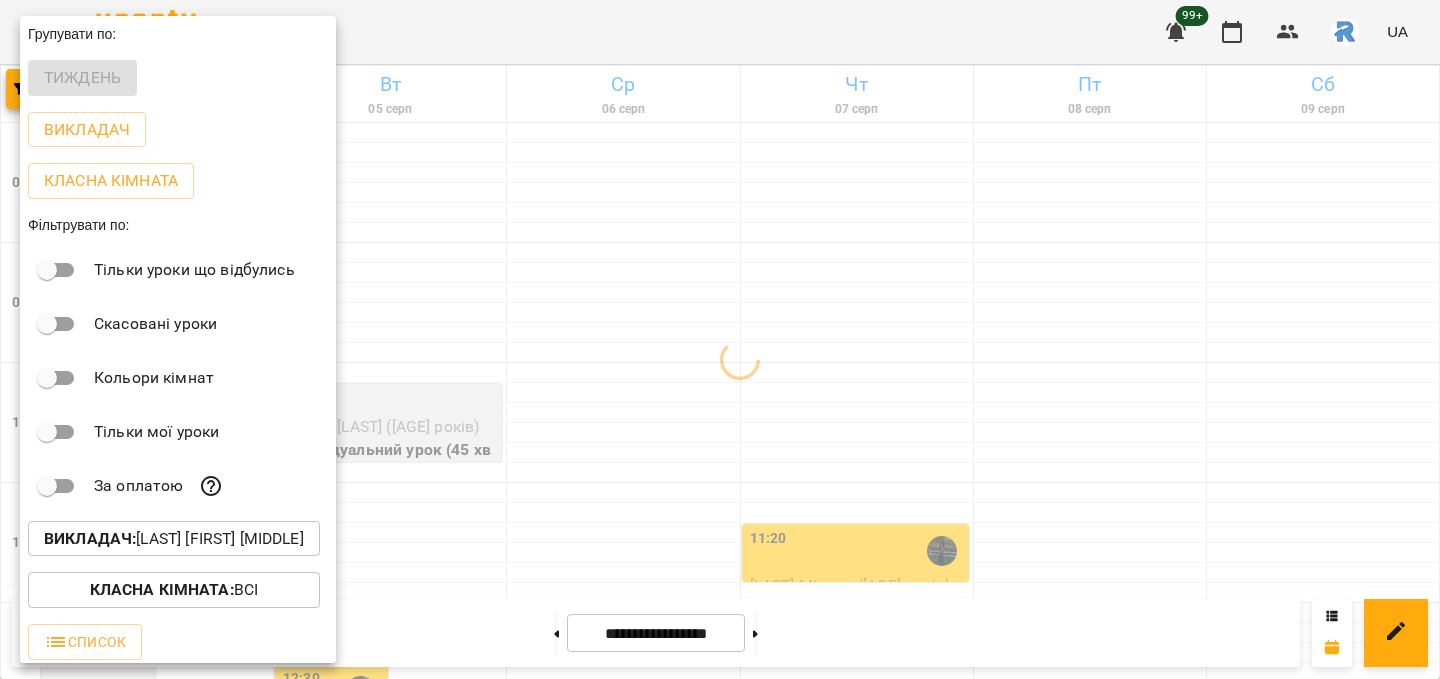 click at bounding box center (720, 339) 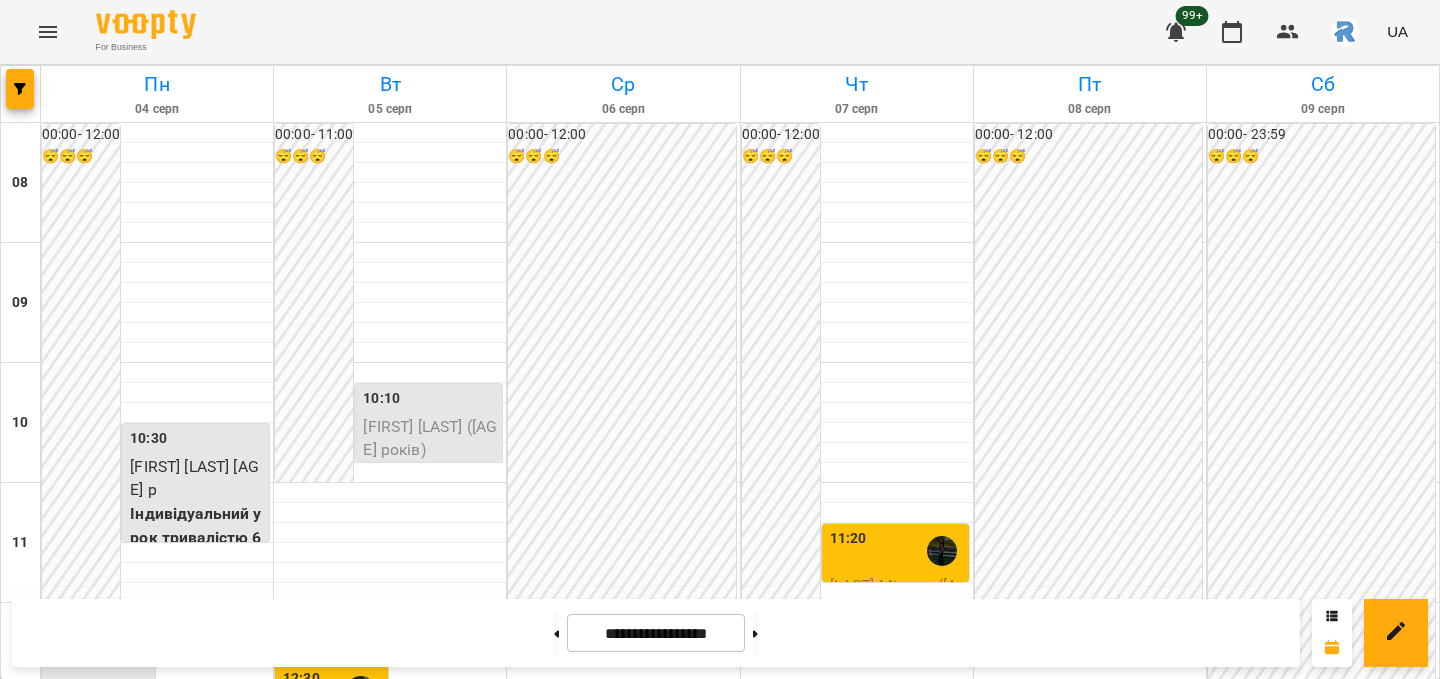 click at bounding box center [1090, 793] 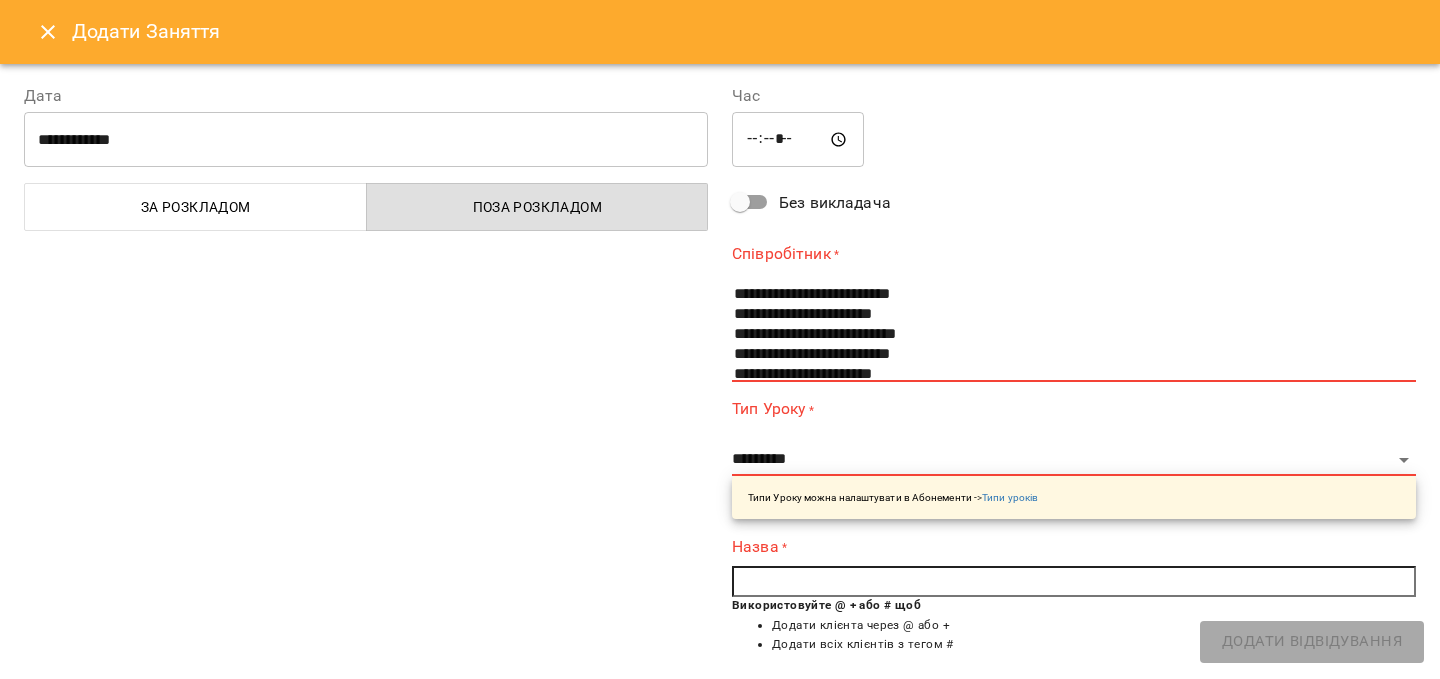 scroll, scrollTop: 180, scrollLeft: 0, axis: vertical 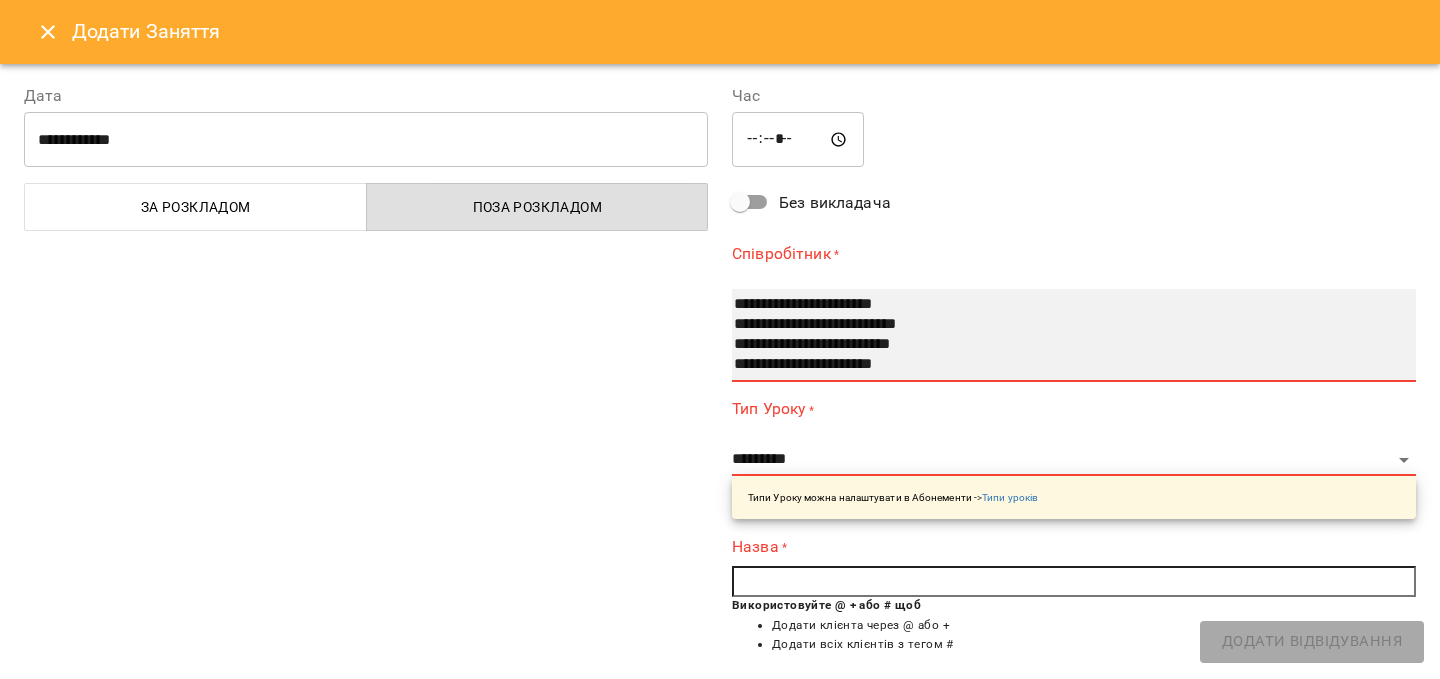 select on "**********" 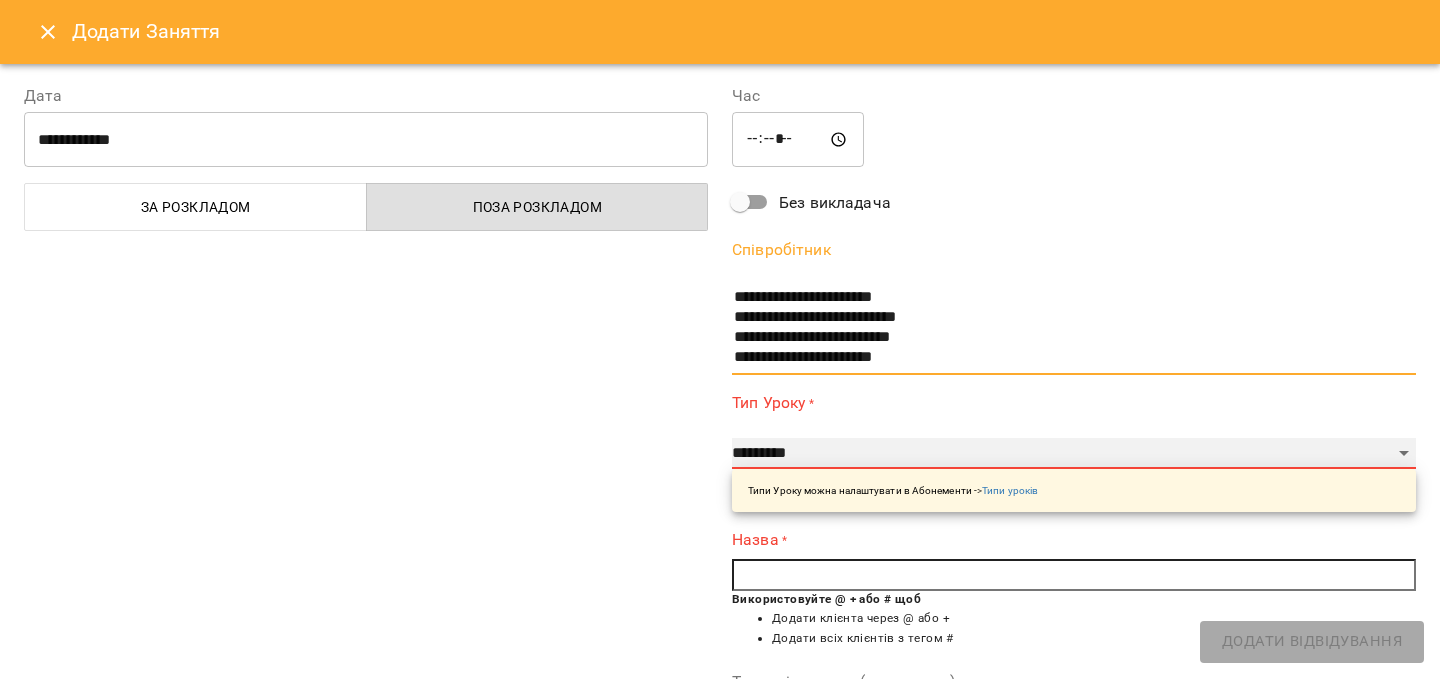 click on "**********" at bounding box center (1074, 454) 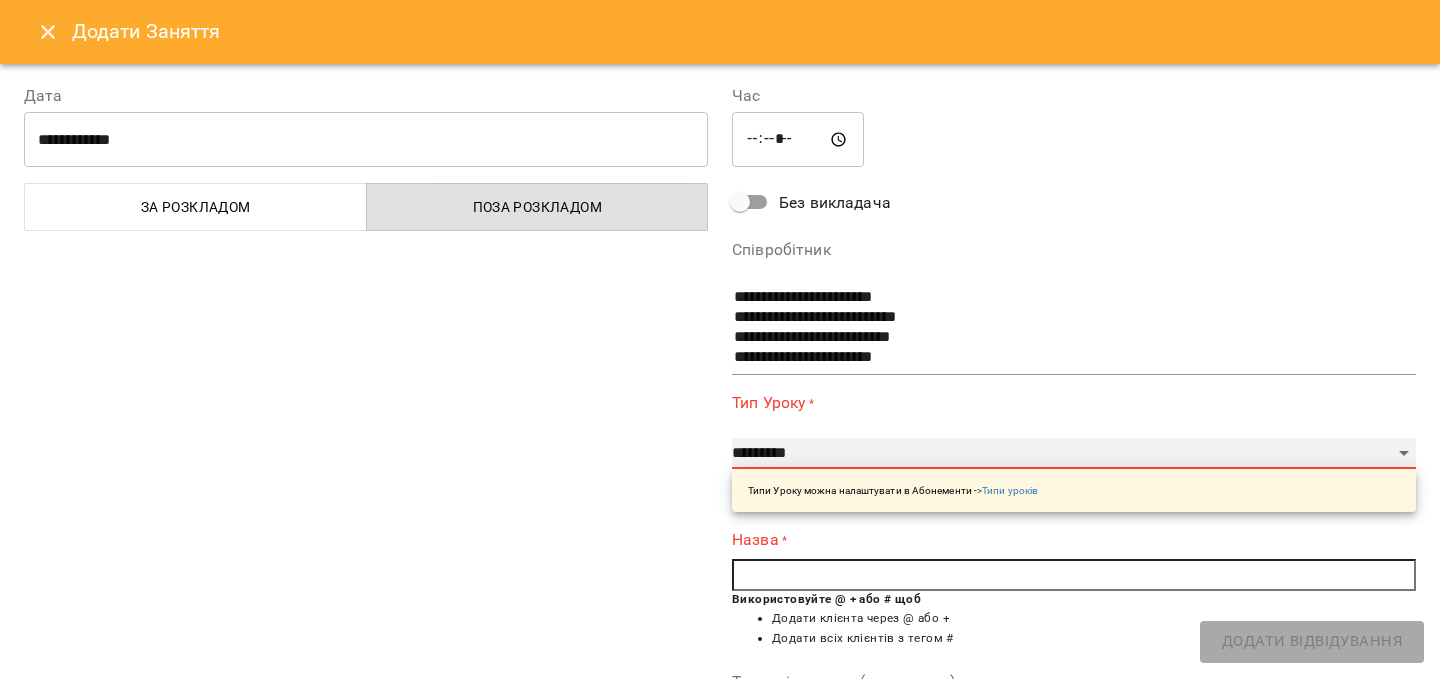 select on "**********" 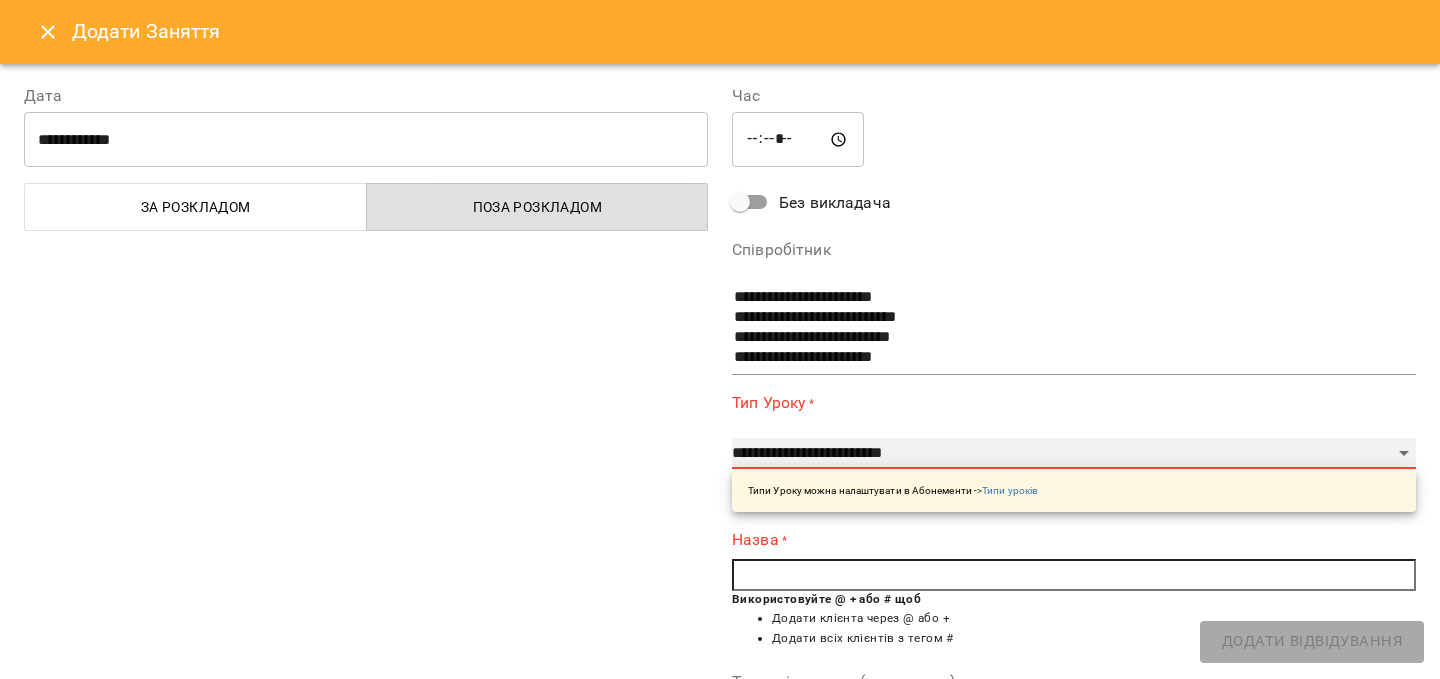 type on "**" 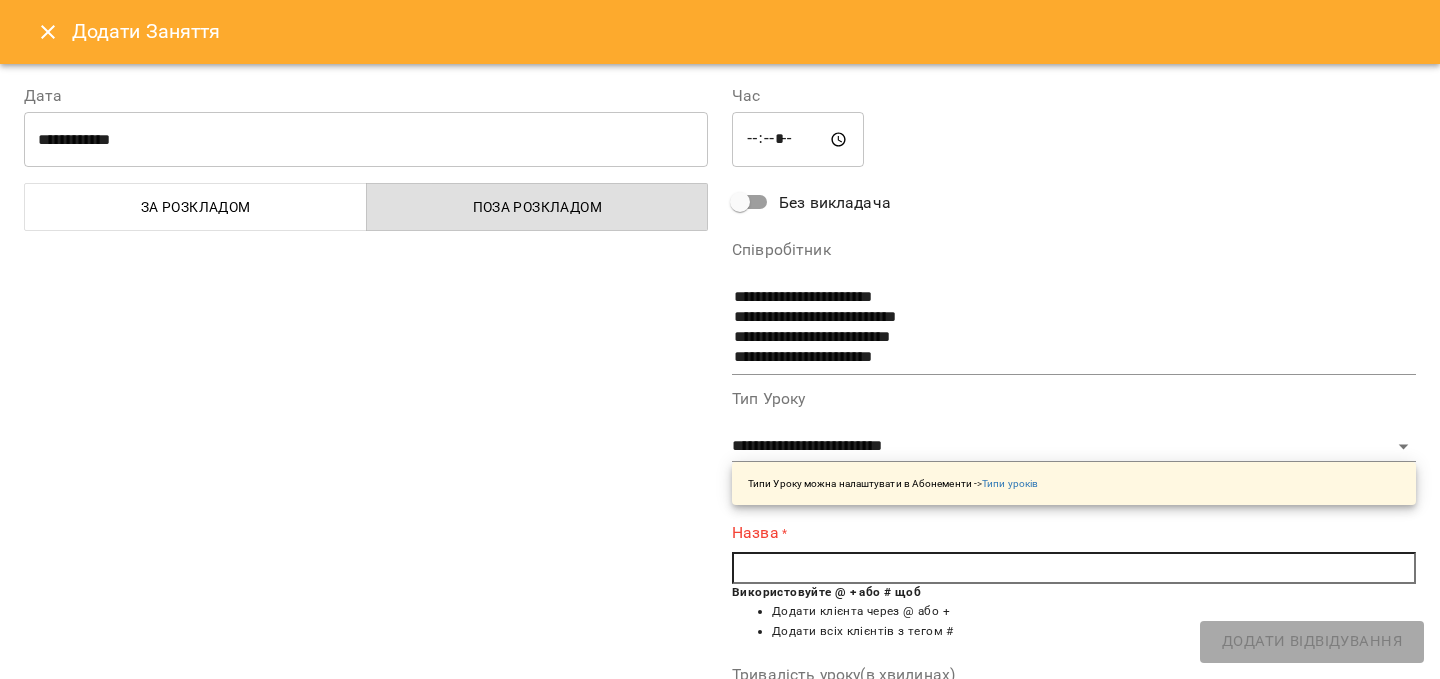 click at bounding box center [1074, 568] 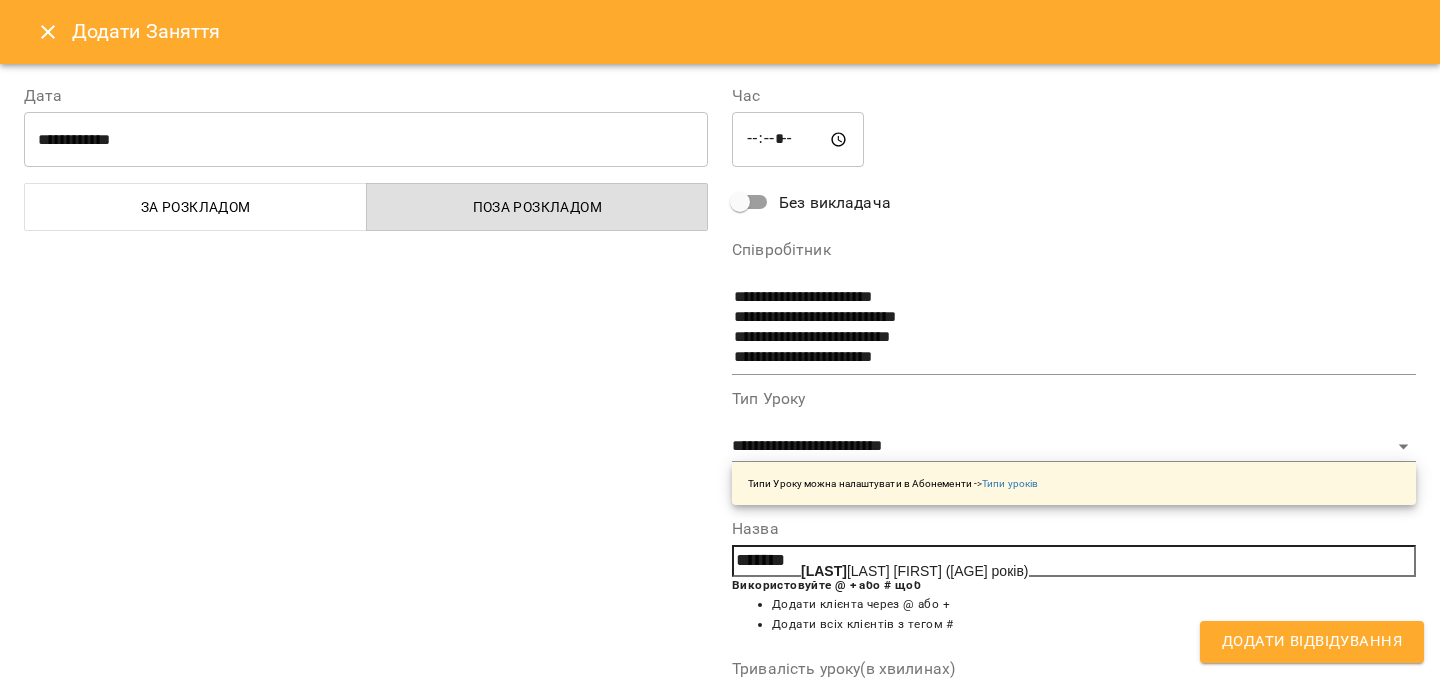 click on "Ставні йчук Богдан (7 років)" at bounding box center (915, 571) 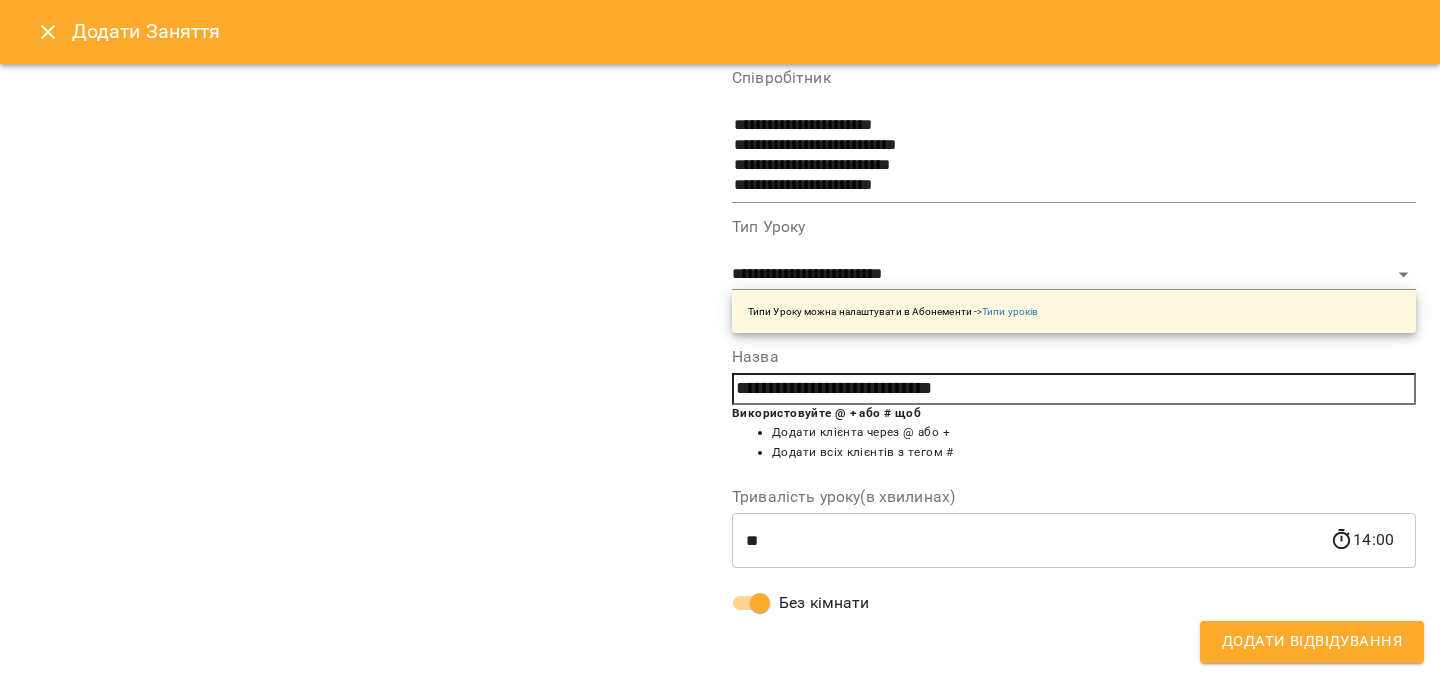 scroll, scrollTop: 0, scrollLeft: 0, axis: both 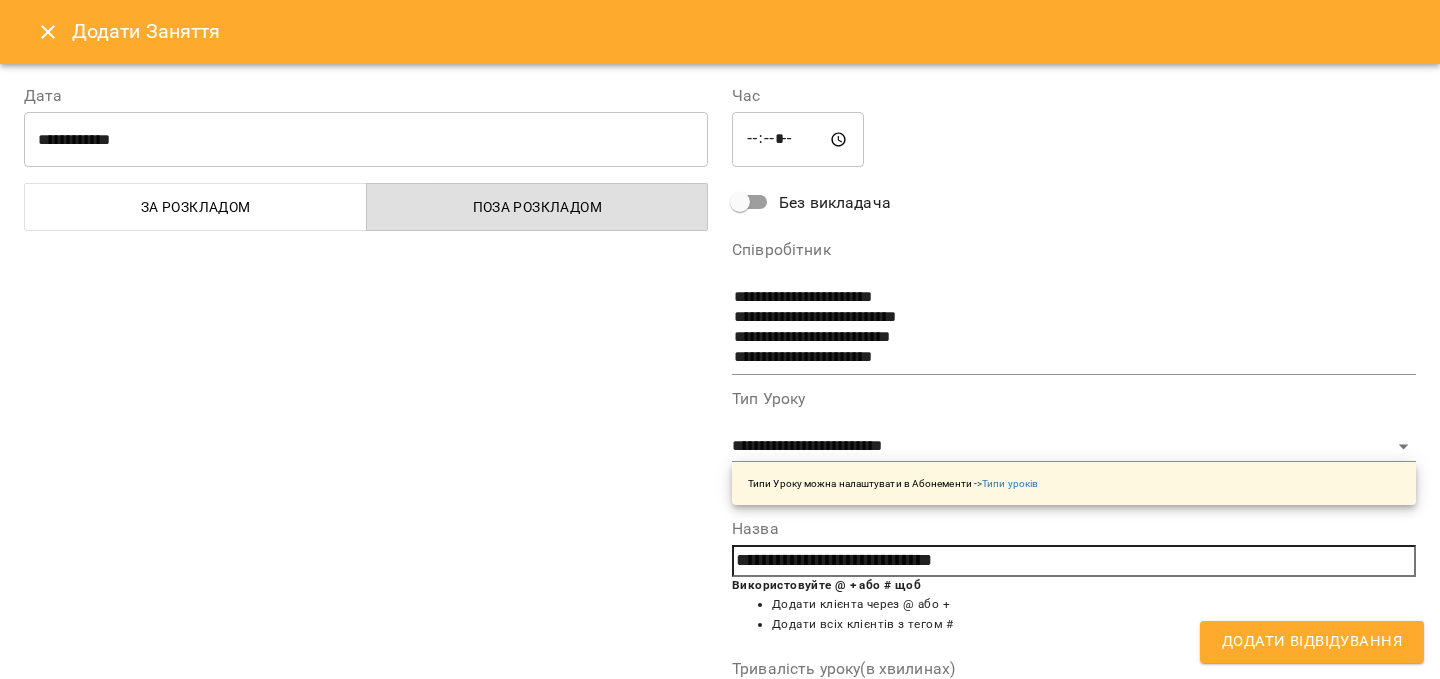 click on "Додати Відвідування" at bounding box center [1312, 642] 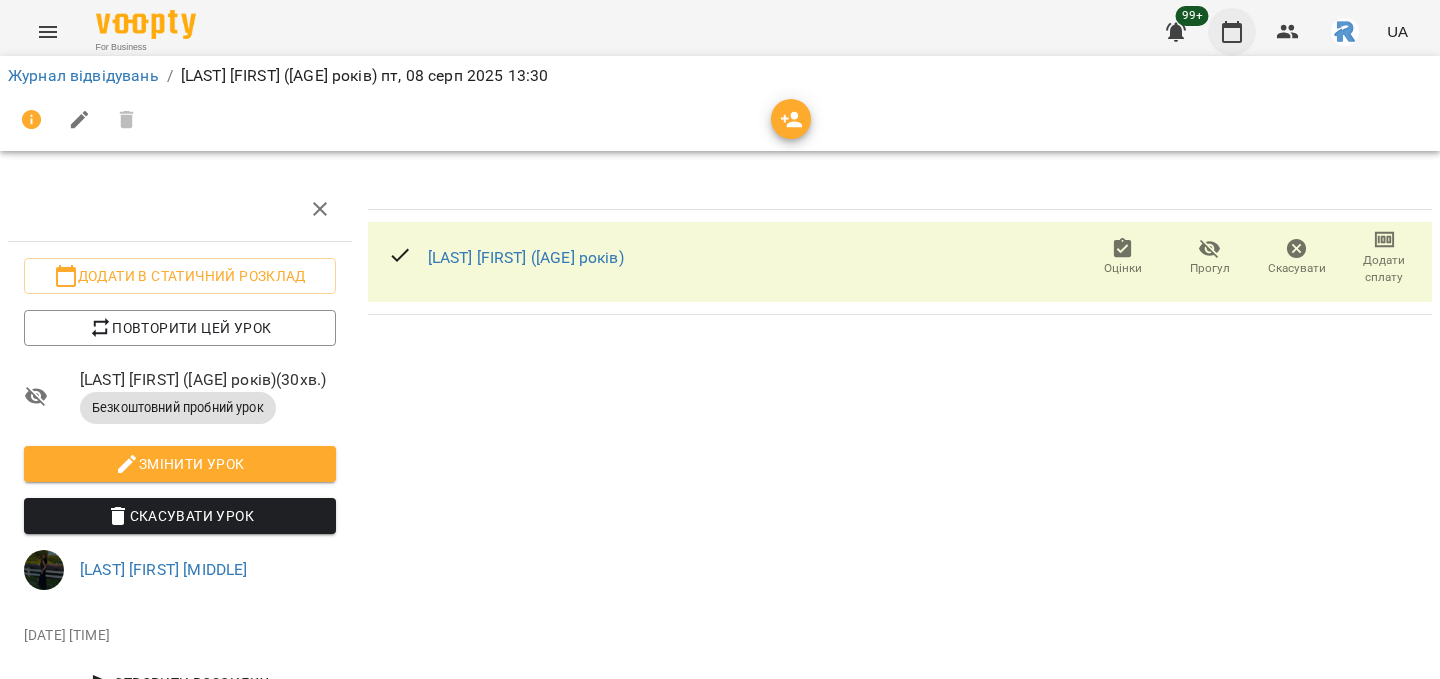 click at bounding box center (1232, 32) 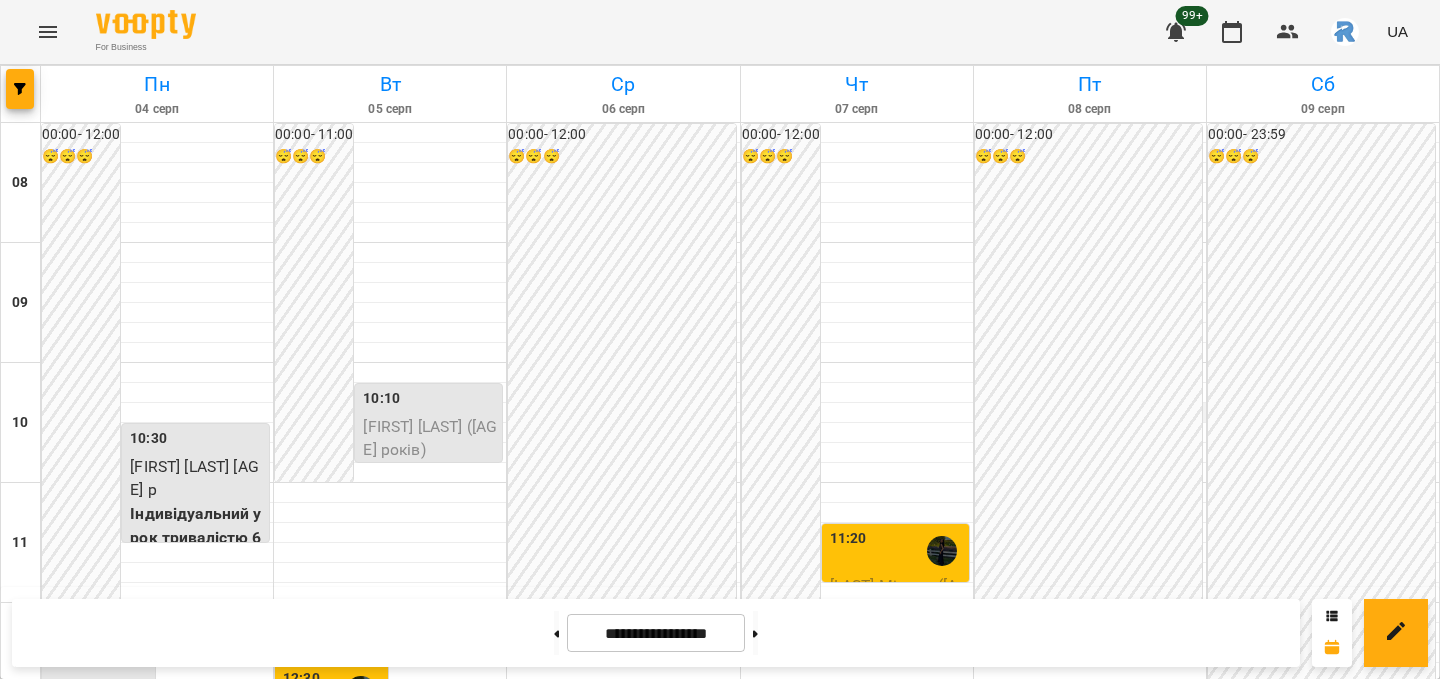 scroll, scrollTop: 670, scrollLeft: 0, axis: vertical 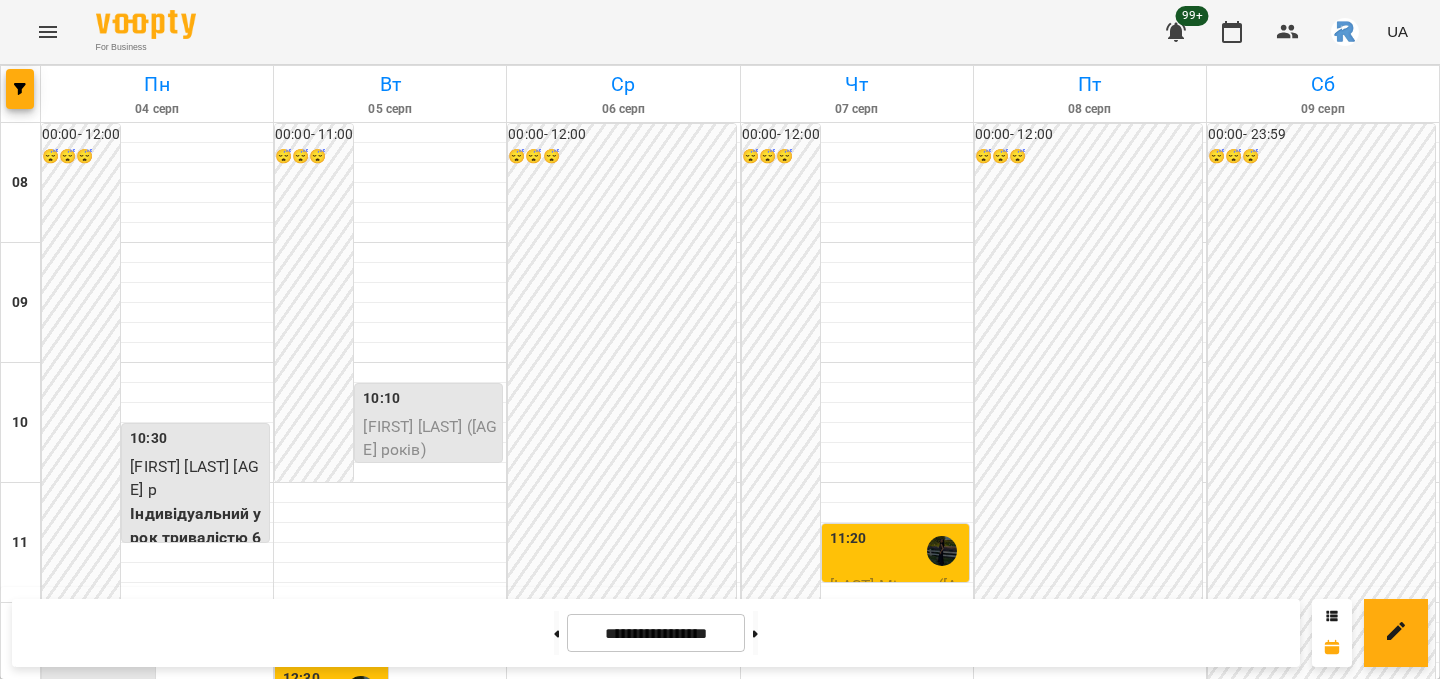 click on "15:00" at bounding box center (1090, 991) 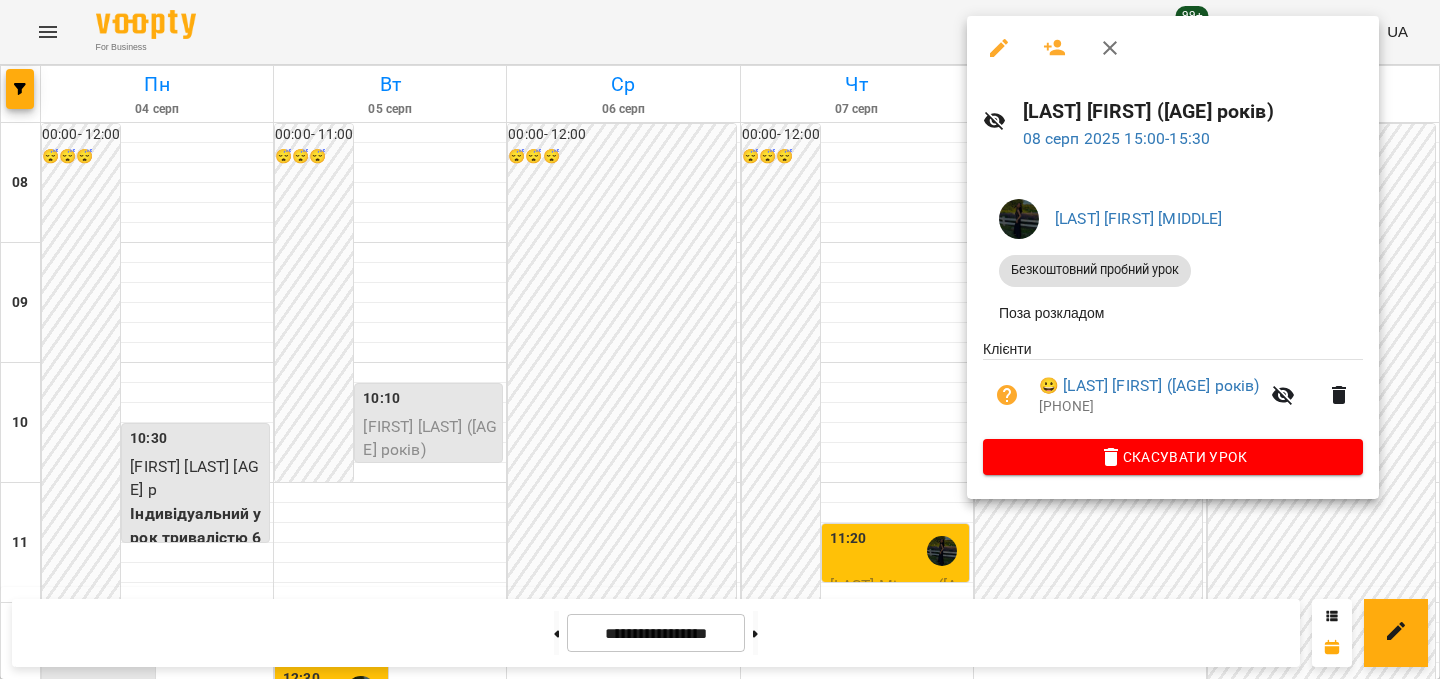 click at bounding box center [720, 339] 